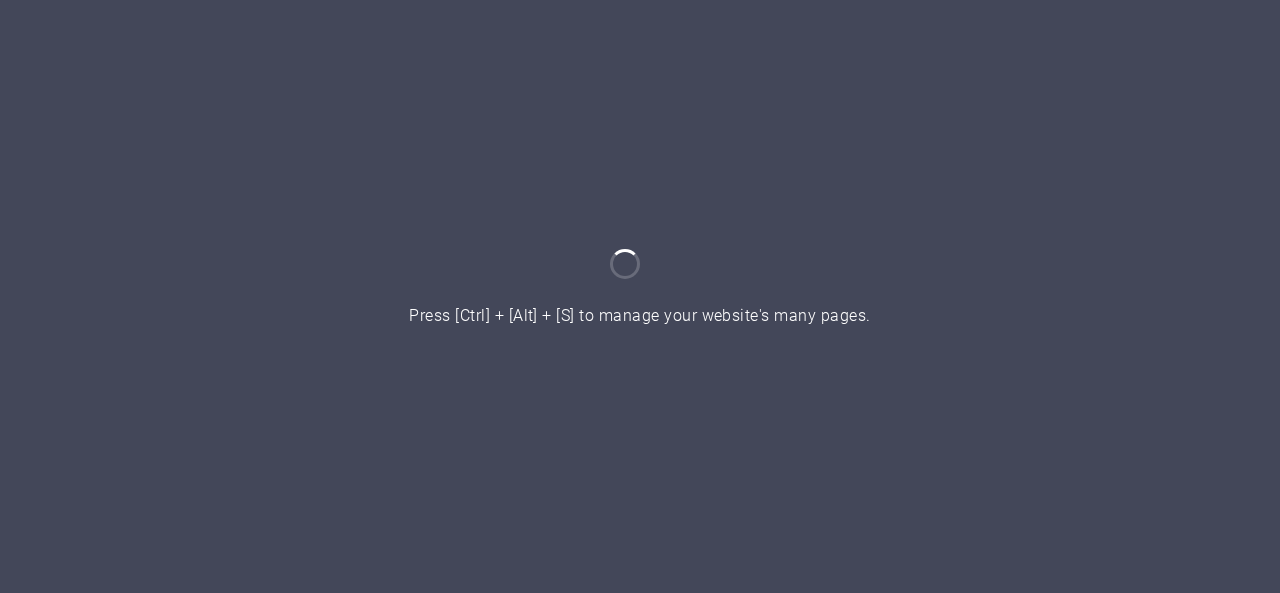 scroll, scrollTop: 0, scrollLeft: 0, axis: both 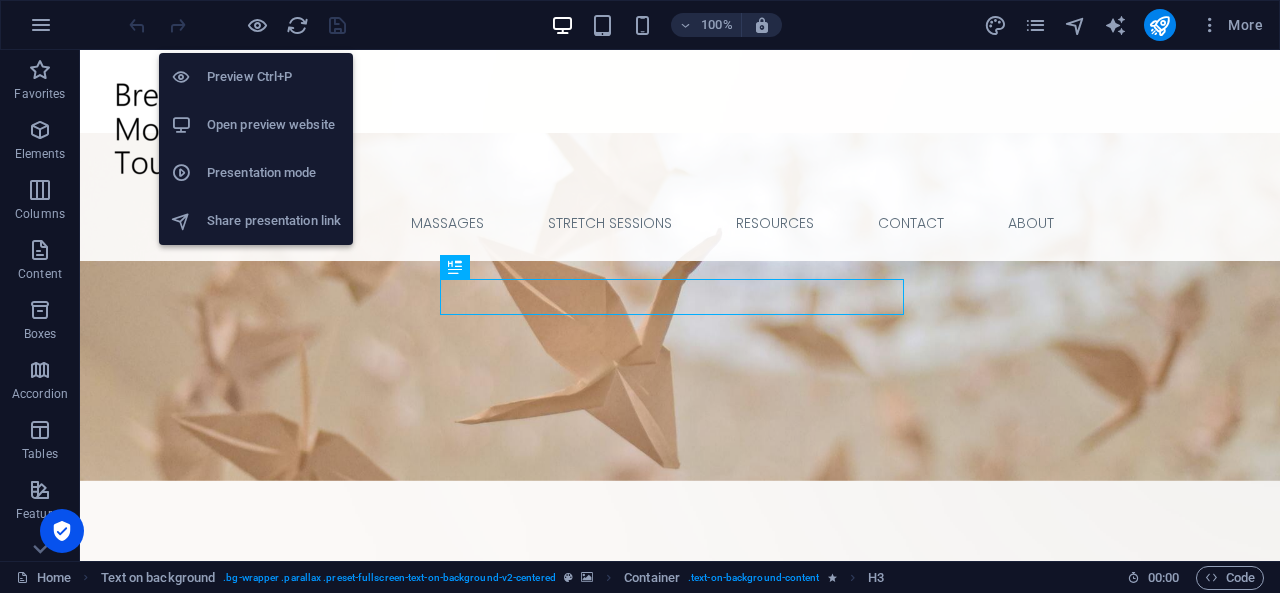 click on "Open preview website" at bounding box center (274, 125) 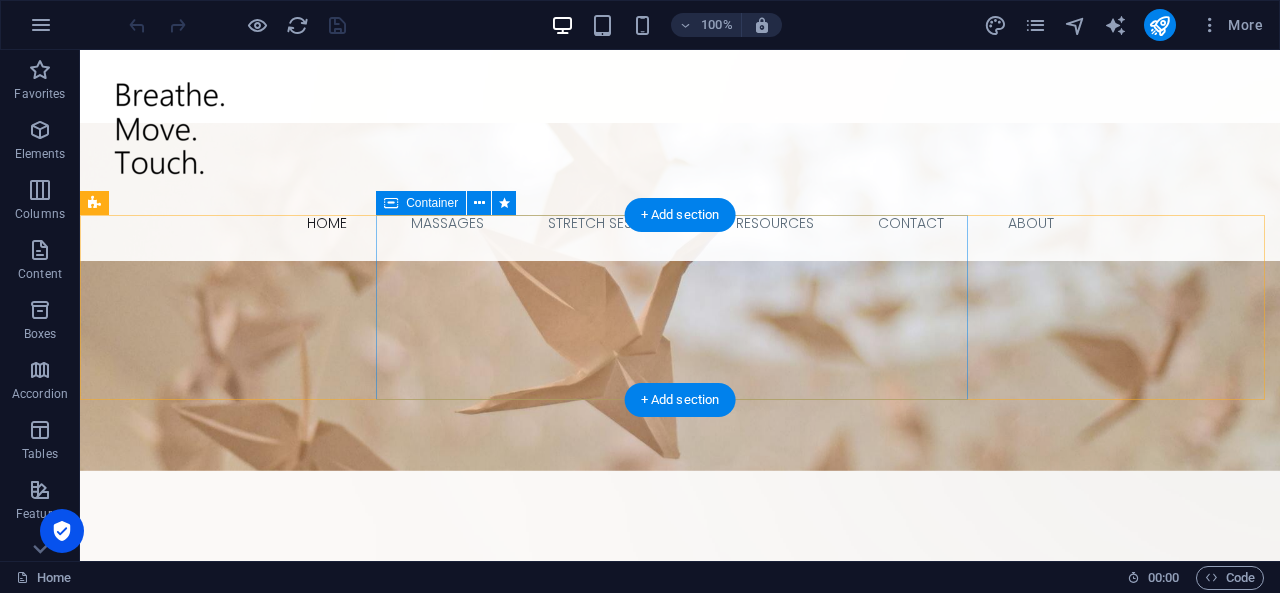 scroll, scrollTop: 0, scrollLeft: 0, axis: both 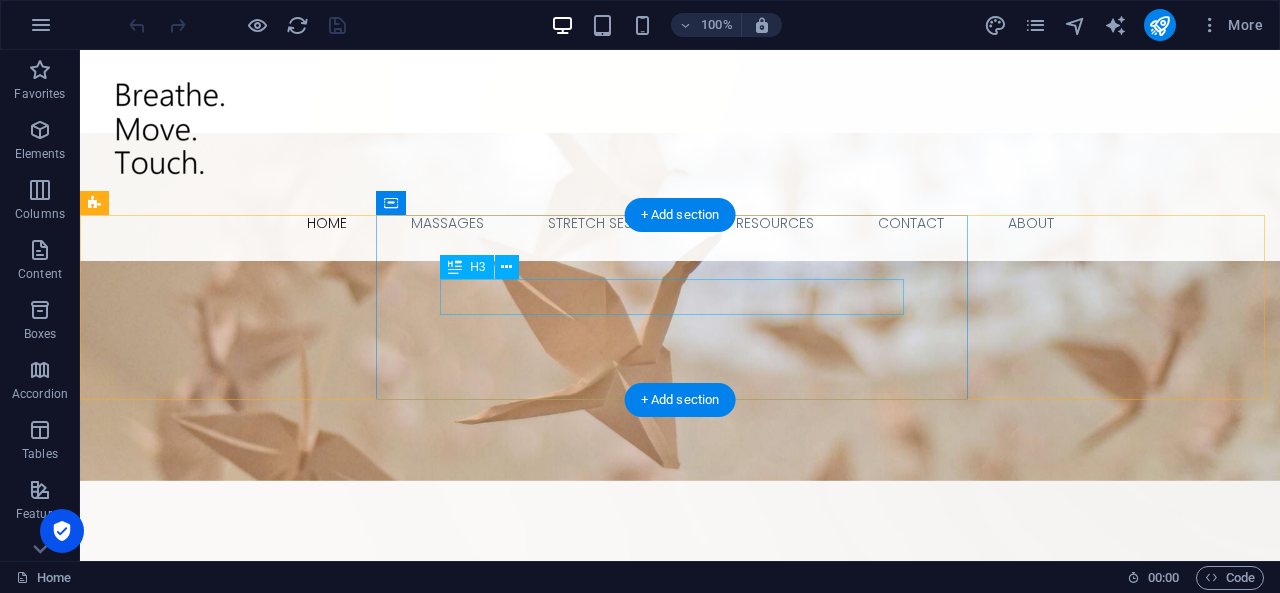 click on "The Essence of Well-being" at bounding box center (680, 645) 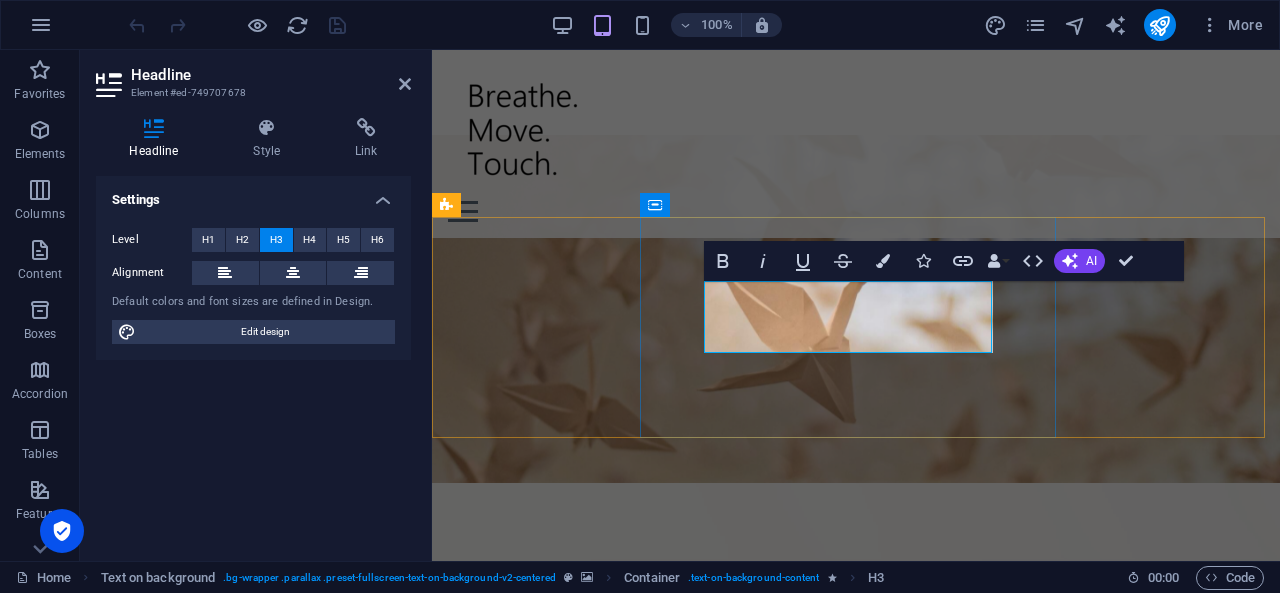 type 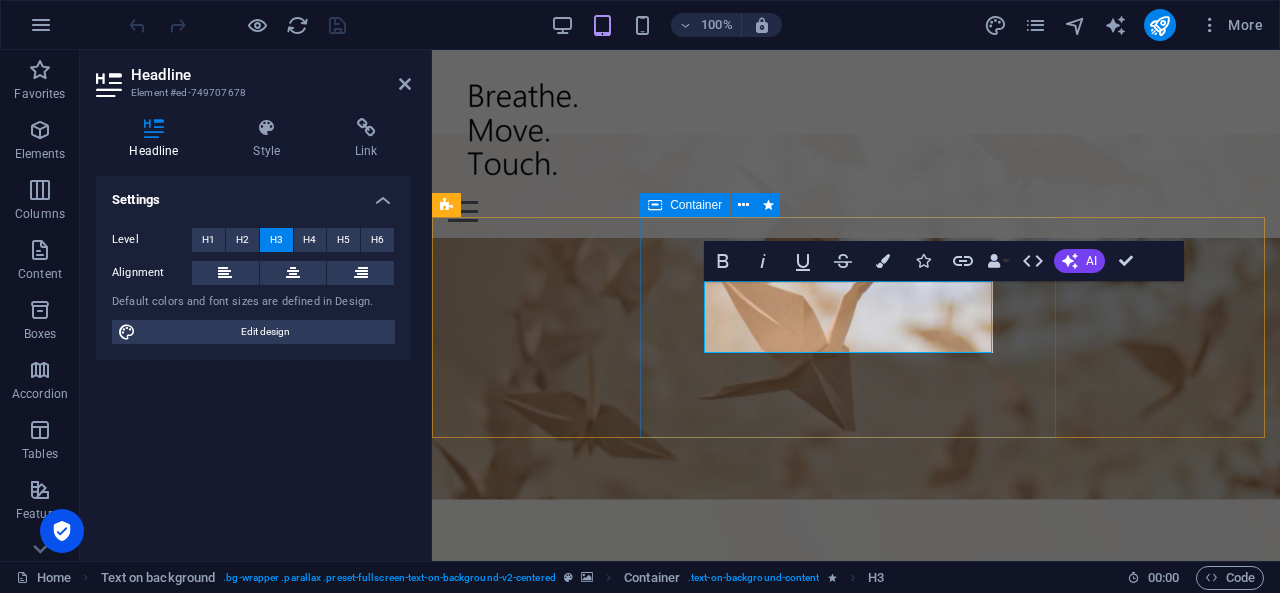 click on "Thank you, I feel relaxed again. Breathe. Move. Touch." at bounding box center [856, 675] 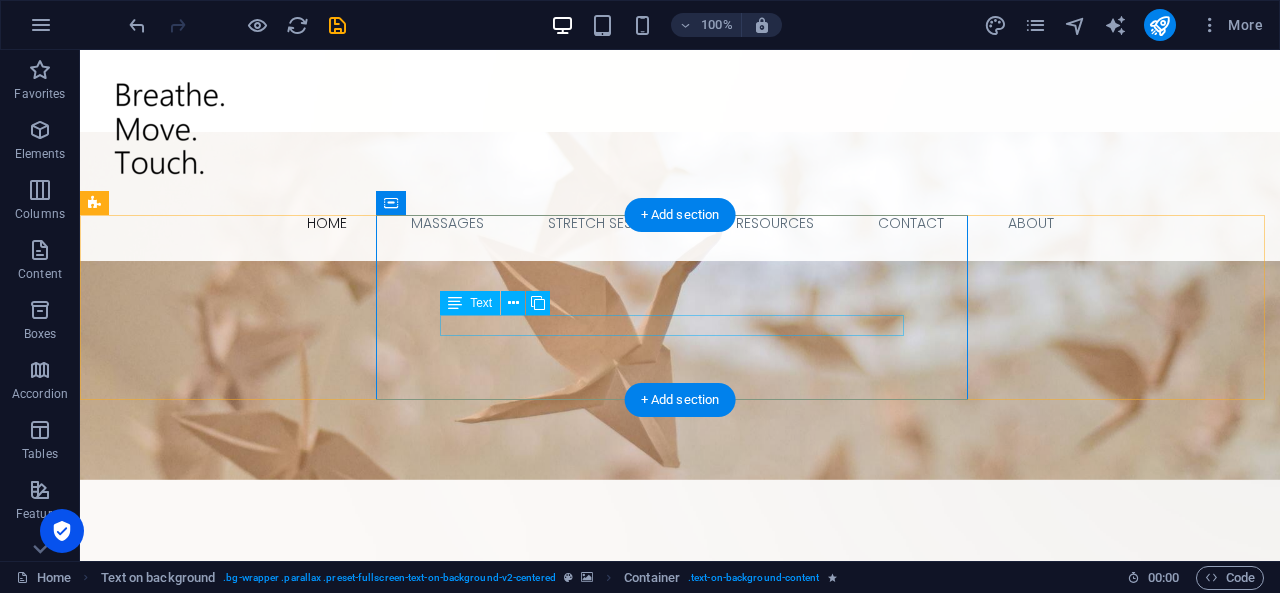 click on "Breathe. Move. Touch." at bounding box center [680, 673] 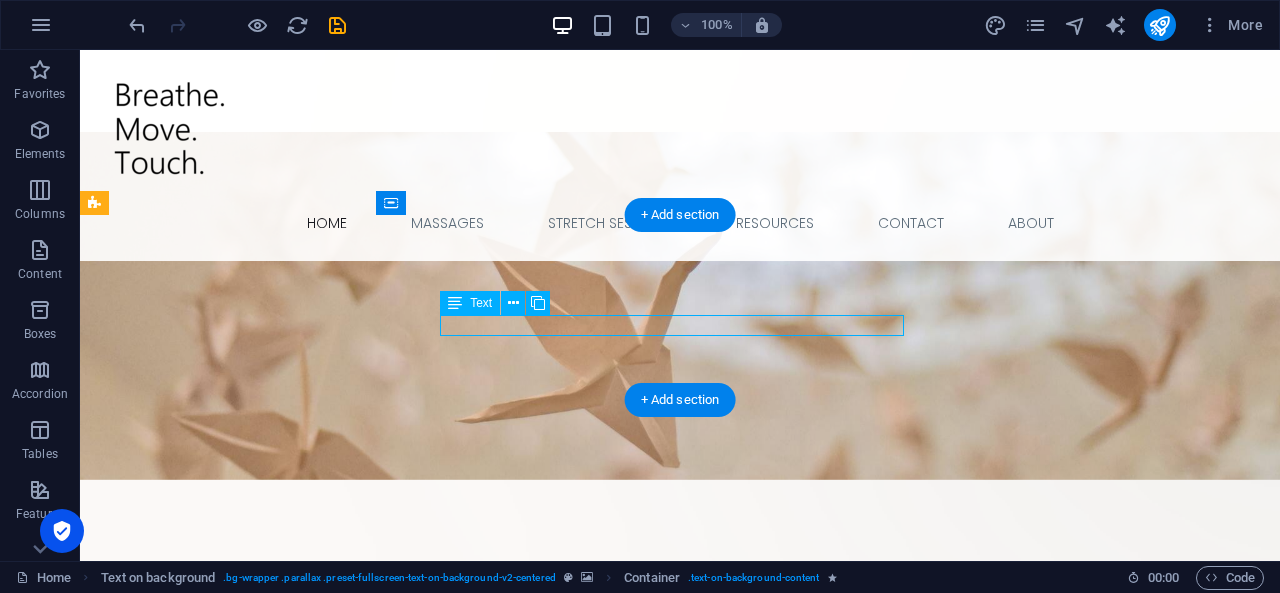 click on "Breathe. Move. Touch." at bounding box center [680, 673] 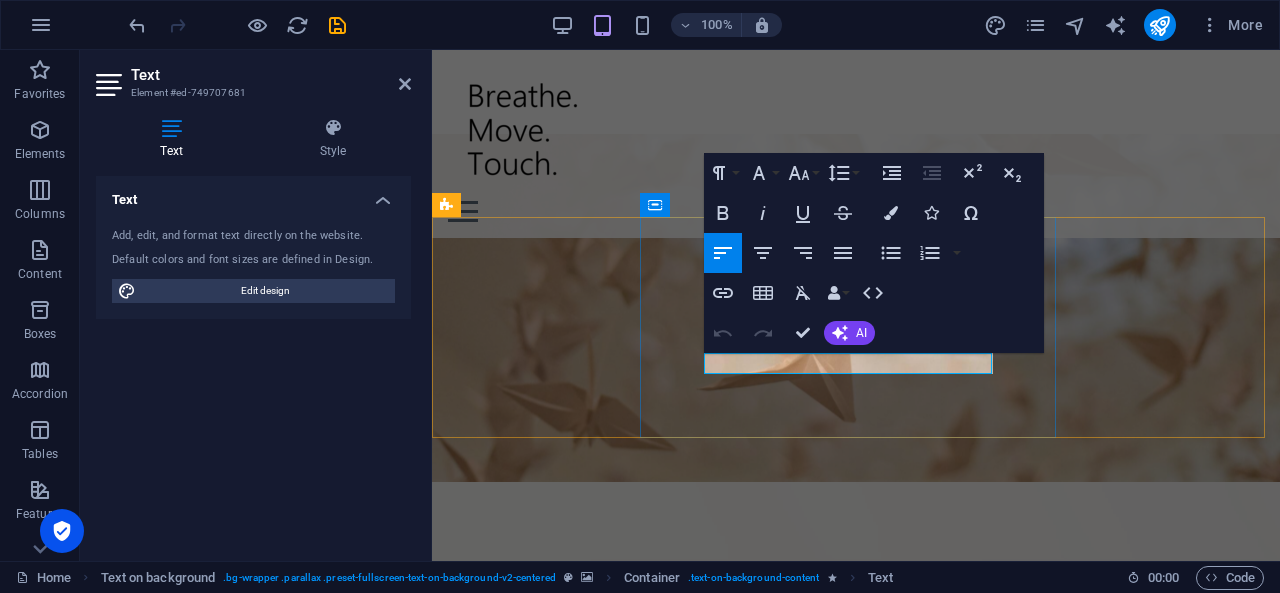 click on "Breathe. Move. Touch." at bounding box center (856, 675) 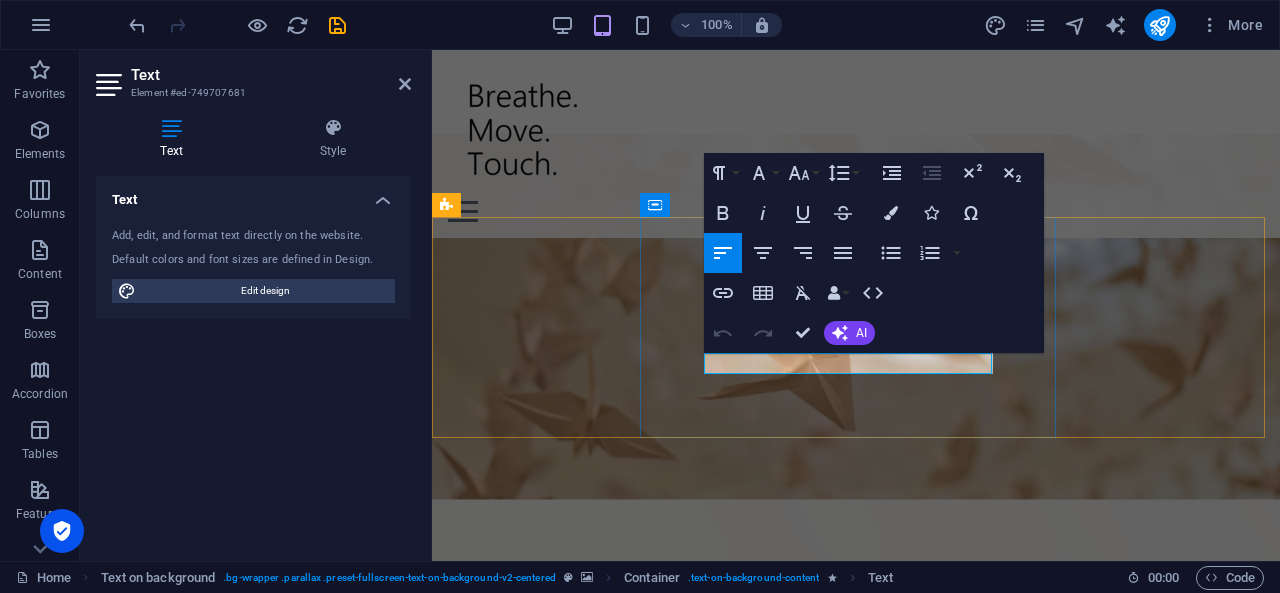 type 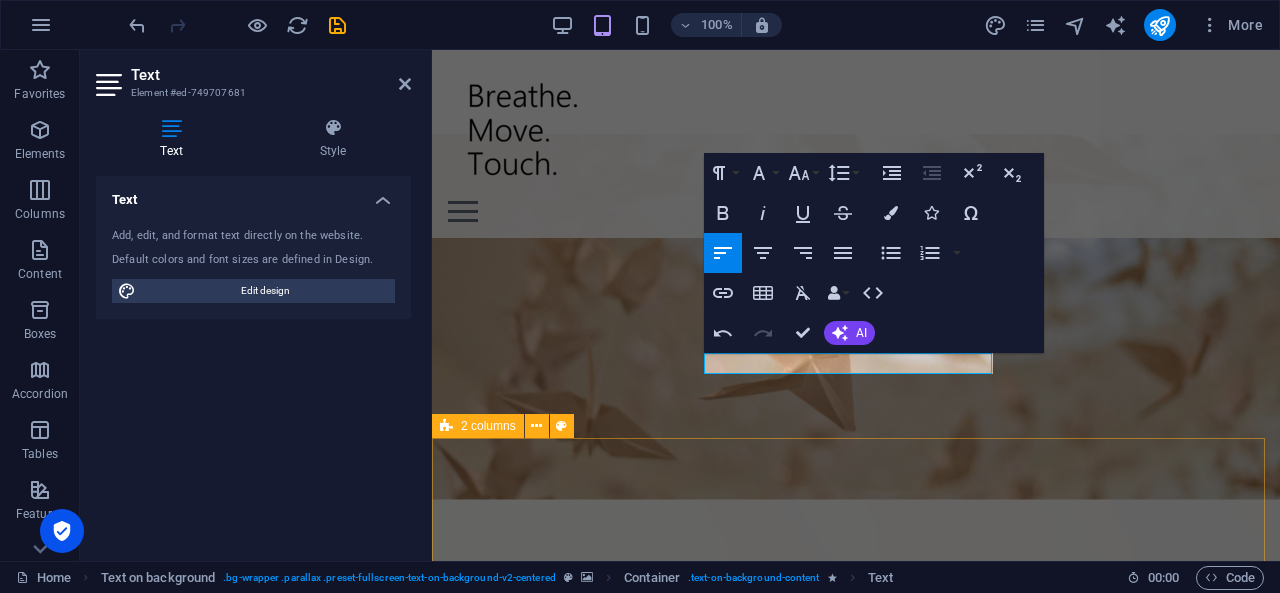click on "Drop content here or  Add elements  Paste clipboard A mind-body approach for your wellbeing Breathe Move Touch offers support for individuals who notice that tension and discomfort accumulate, physically, mentally, or both. Through guided stretch sessions, targeted massage, and structured body-based work, you’ll develop greater ease, mobility, and a clearer understanding of how your system responds to stress. This is not a medical treatment, but a practical, grounded, and embodied method. You’ll learn to recognize, regulate, and work with tension in a way that supports long-term physical and mental resilience." at bounding box center (856, 1221) 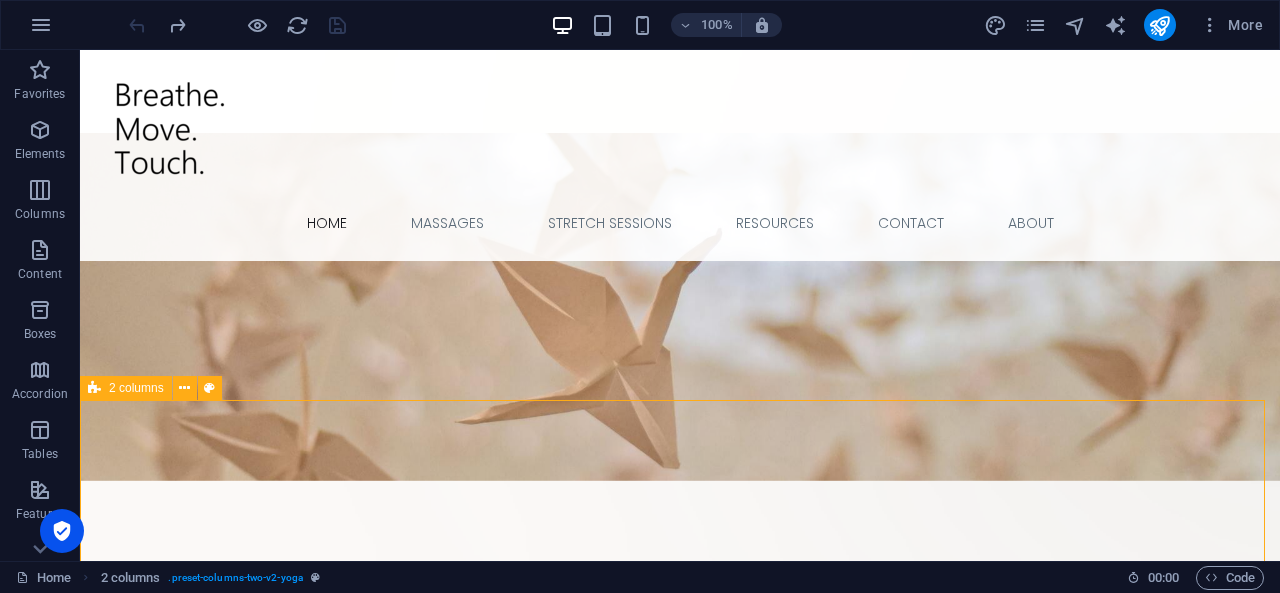 click on "Drop content here or  Add elements  Paste clipboard A mind-body approach for your wellbeing Breathe Move Touch offers support for individuals who notice that tension and discomfort accumulate, physically, mentally, or both. Through guided stretch sessions, targeted massage, and structured body-based work, you’ll develop greater ease, mobility, and a clearer understanding of how your system responds to stress. This is not a medical treatment, but a practical, grounded, and embodied method. You’ll learn to recognize, regulate, and work with tension in a way that supports long-term physical and mental resilience." at bounding box center [680, 1248] 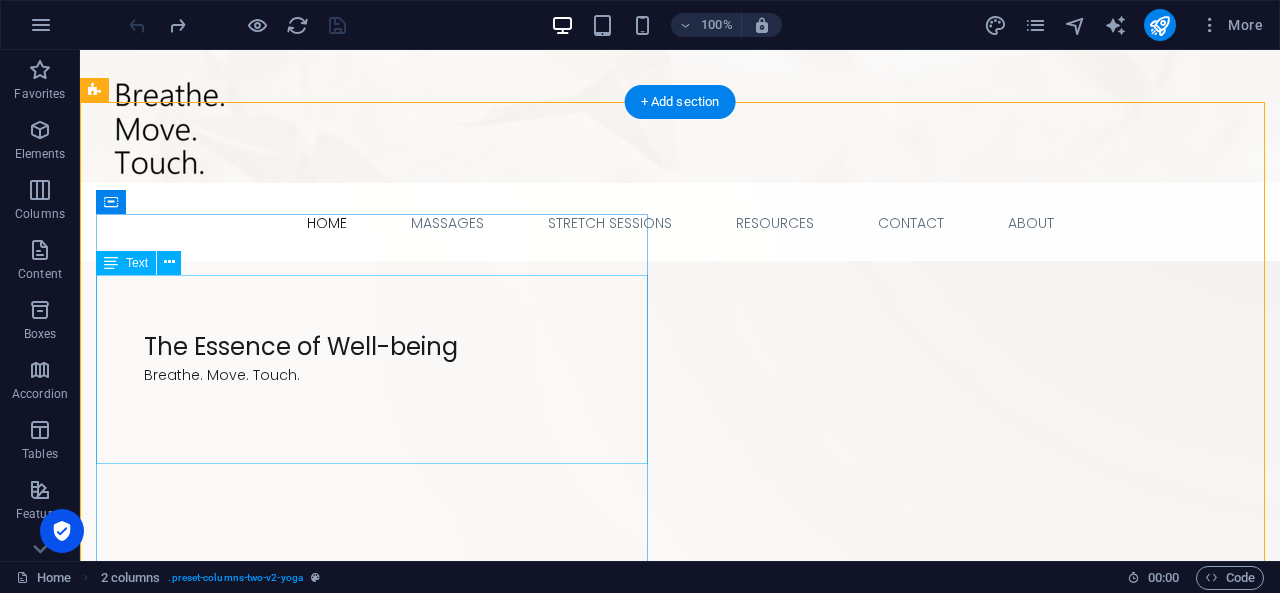 scroll, scrollTop: 0, scrollLeft: 0, axis: both 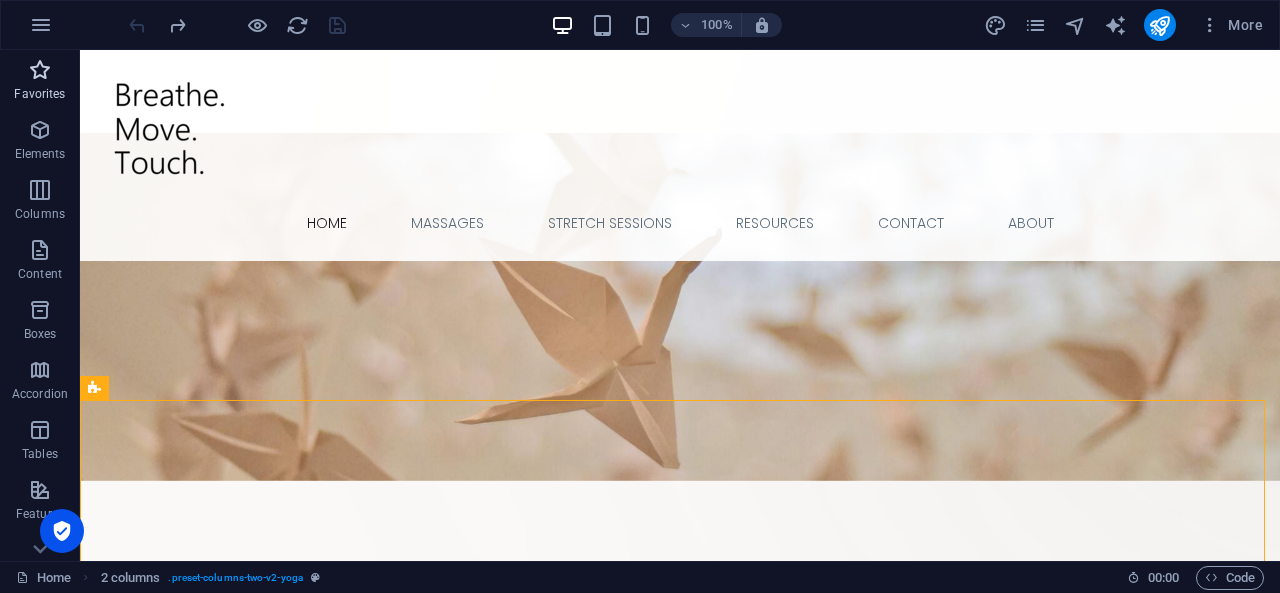 click at bounding box center [40, 70] 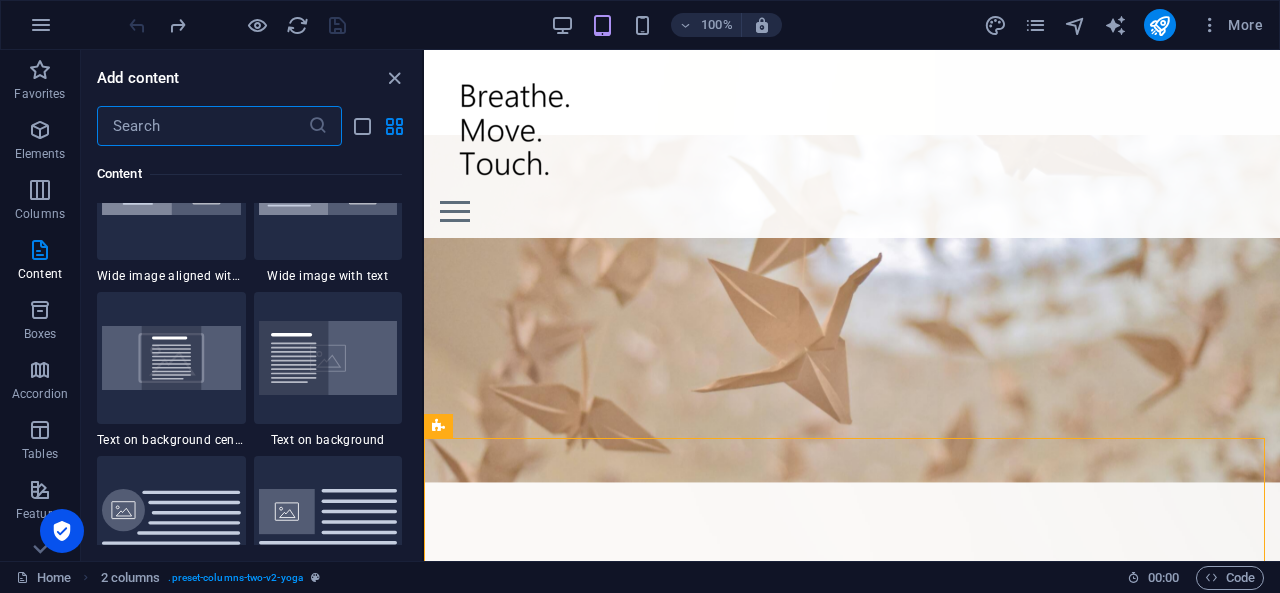 scroll, scrollTop: 3939, scrollLeft: 0, axis: vertical 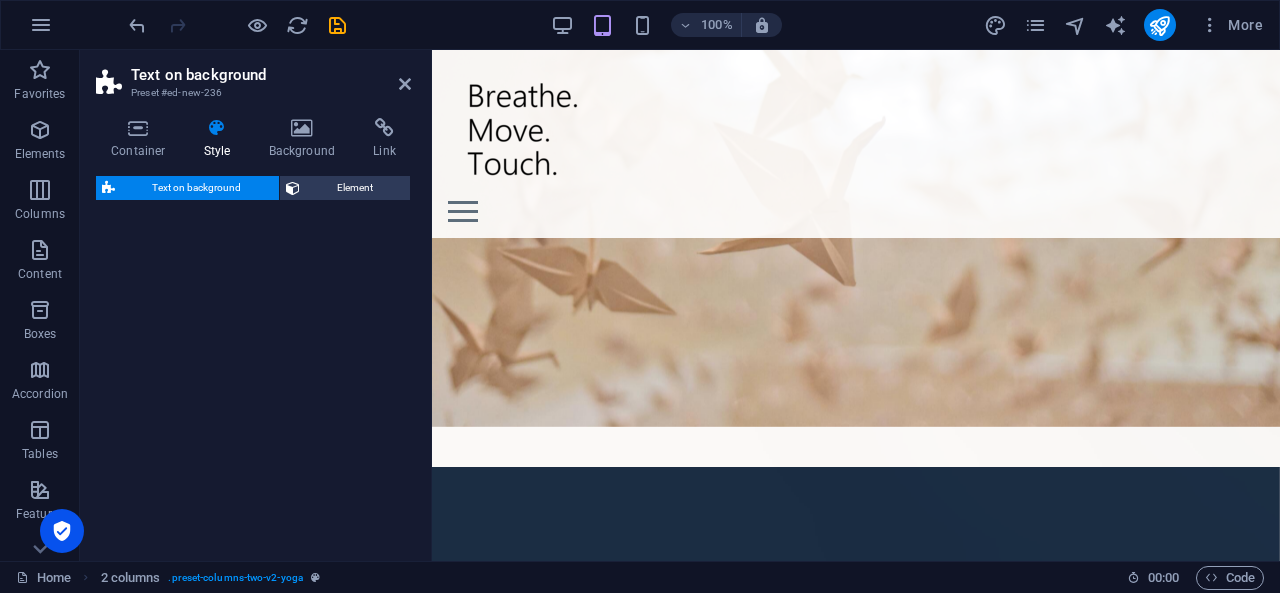 select on "%" 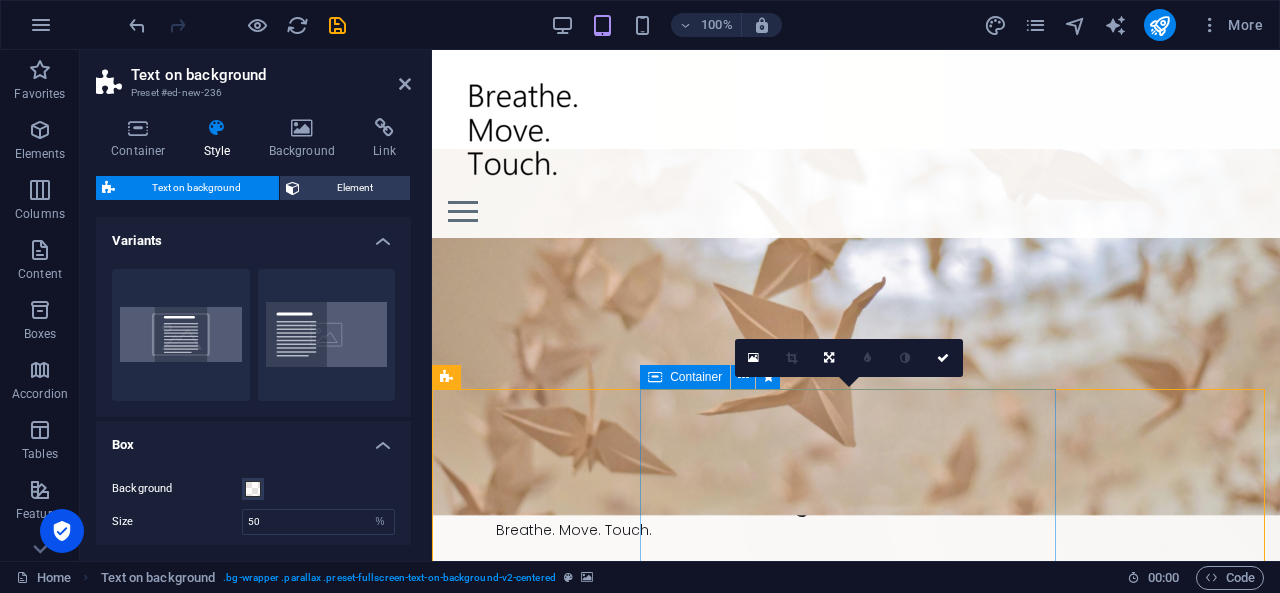 scroll, scrollTop: 48, scrollLeft: 0, axis: vertical 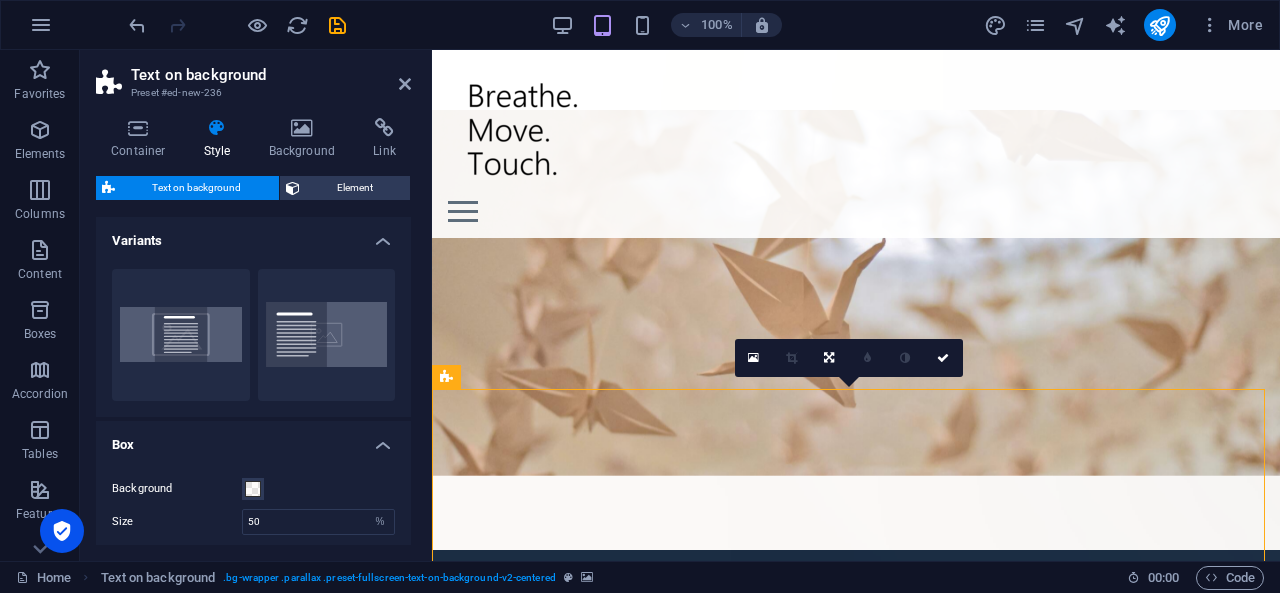 click at bounding box center [856, 762] 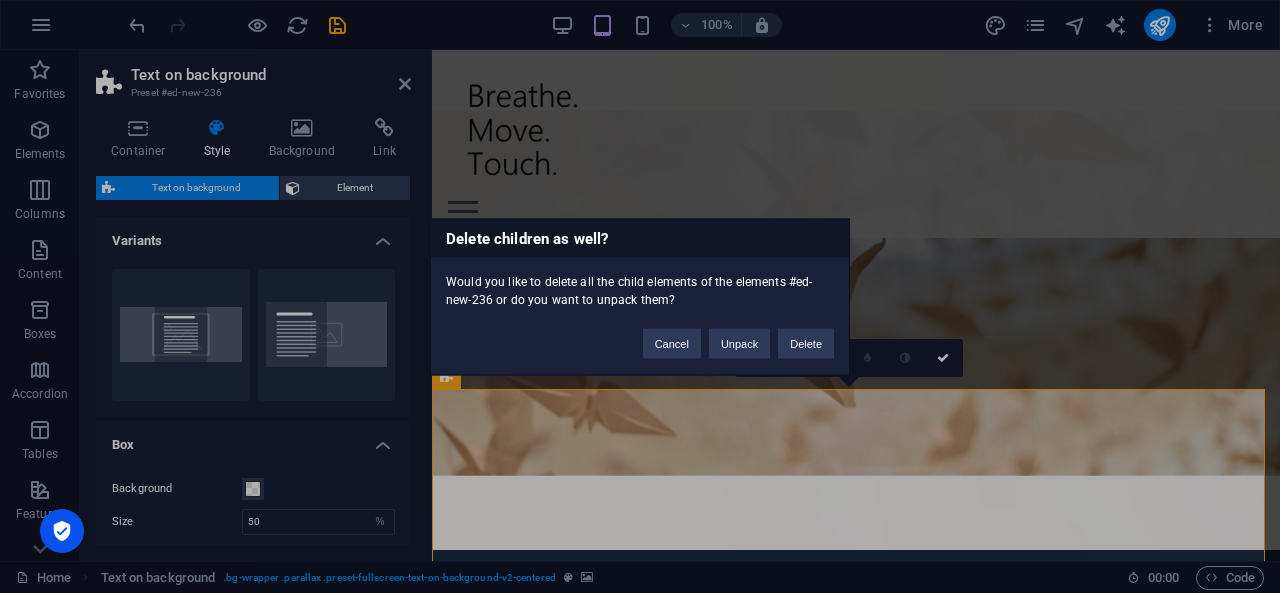 type 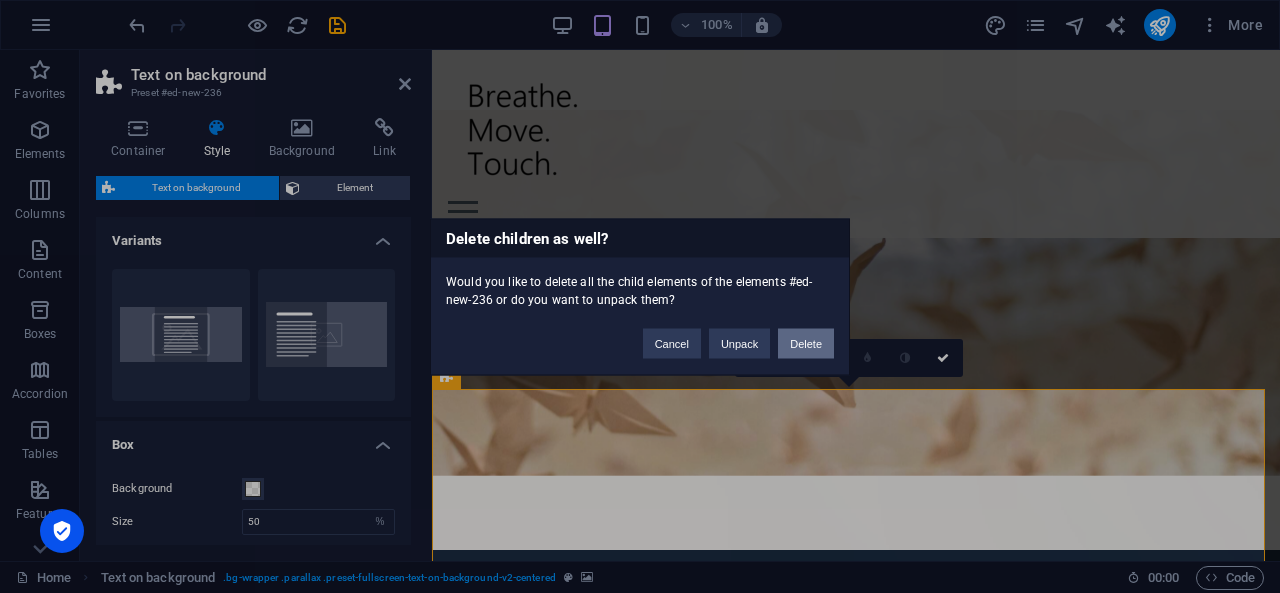 click on "Delete" at bounding box center (806, 343) 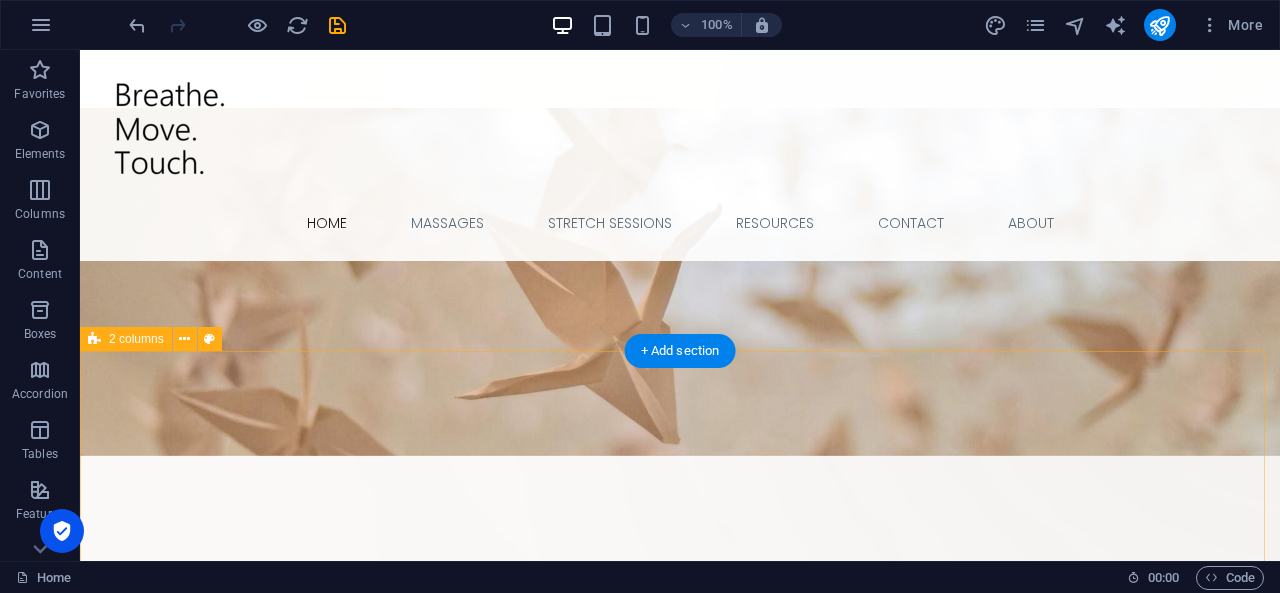 scroll, scrollTop: 0, scrollLeft: 0, axis: both 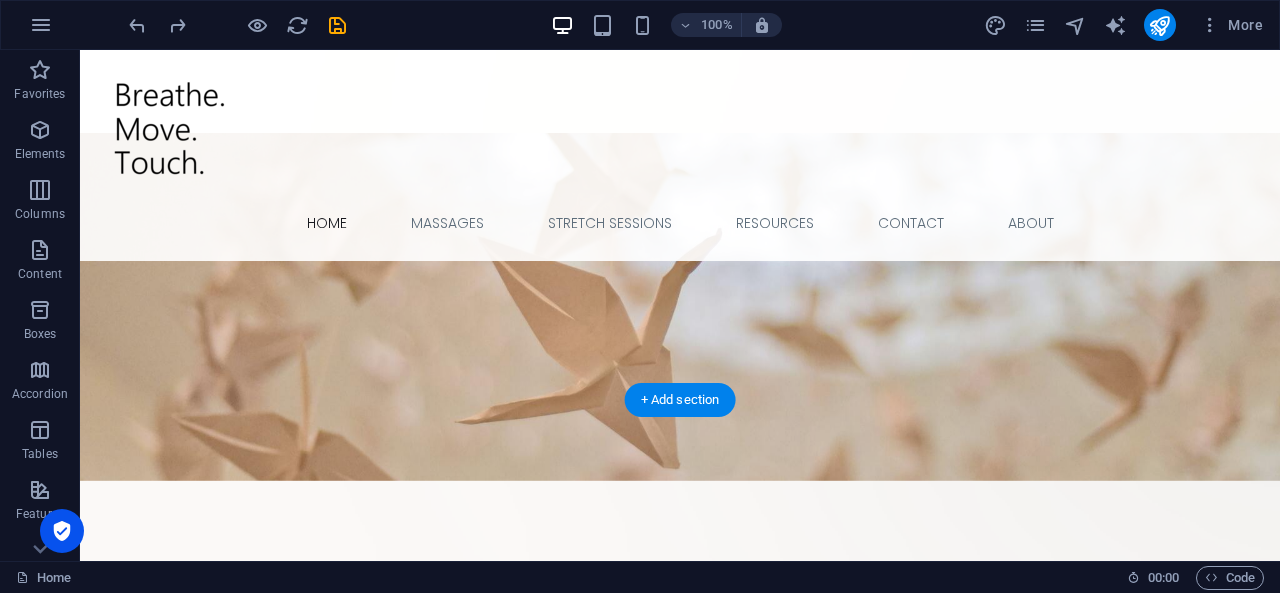 click at bounding box center [680, 783] 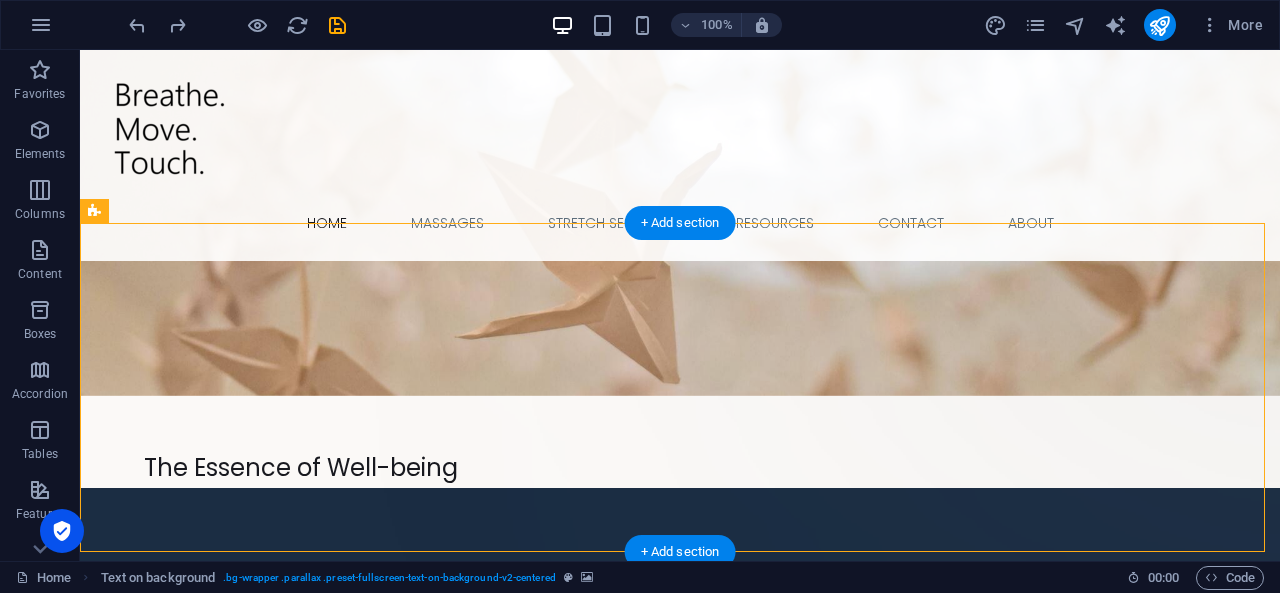 scroll, scrollTop: 187, scrollLeft: 0, axis: vertical 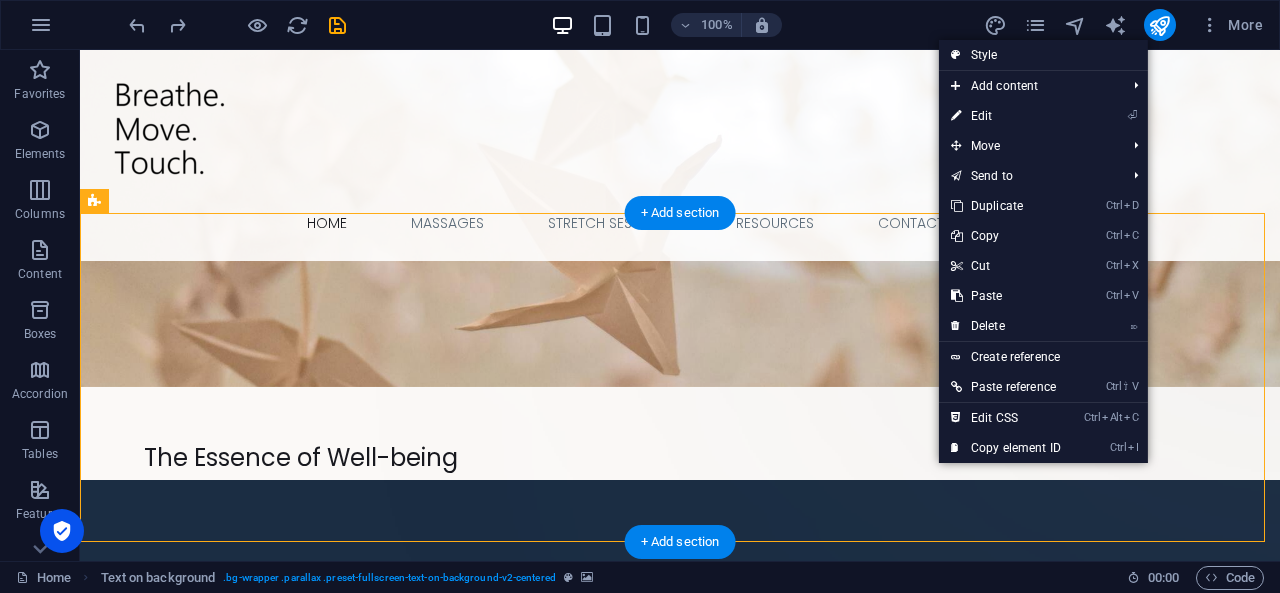click at bounding box center [680, 690] 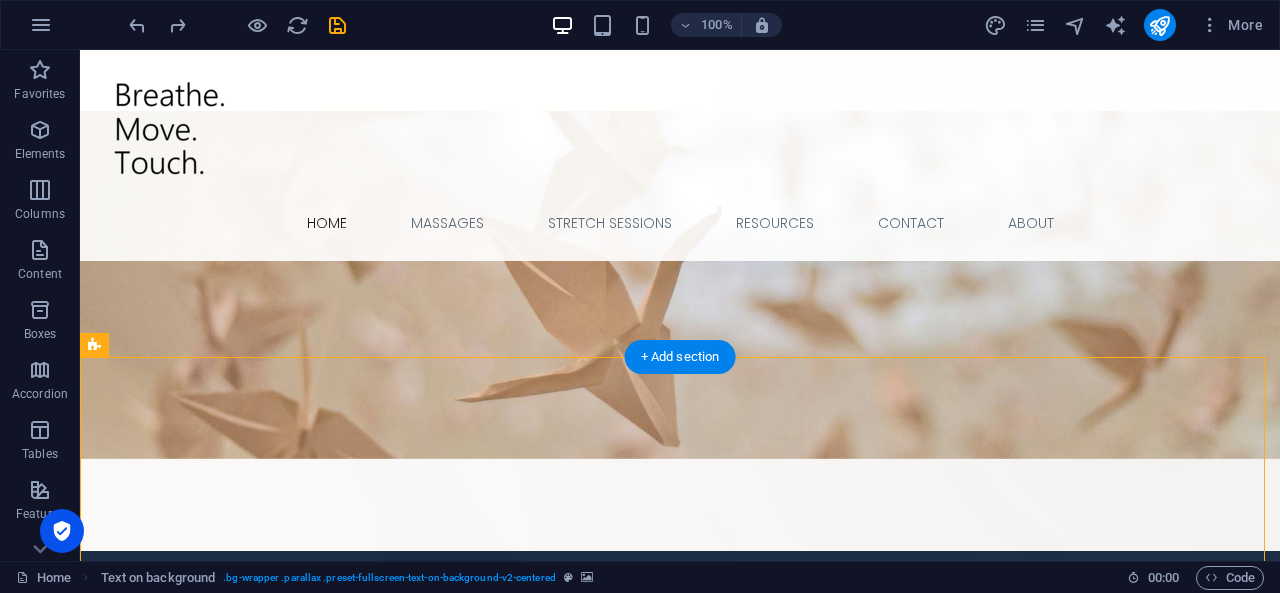 scroll, scrollTop: 39, scrollLeft: 0, axis: vertical 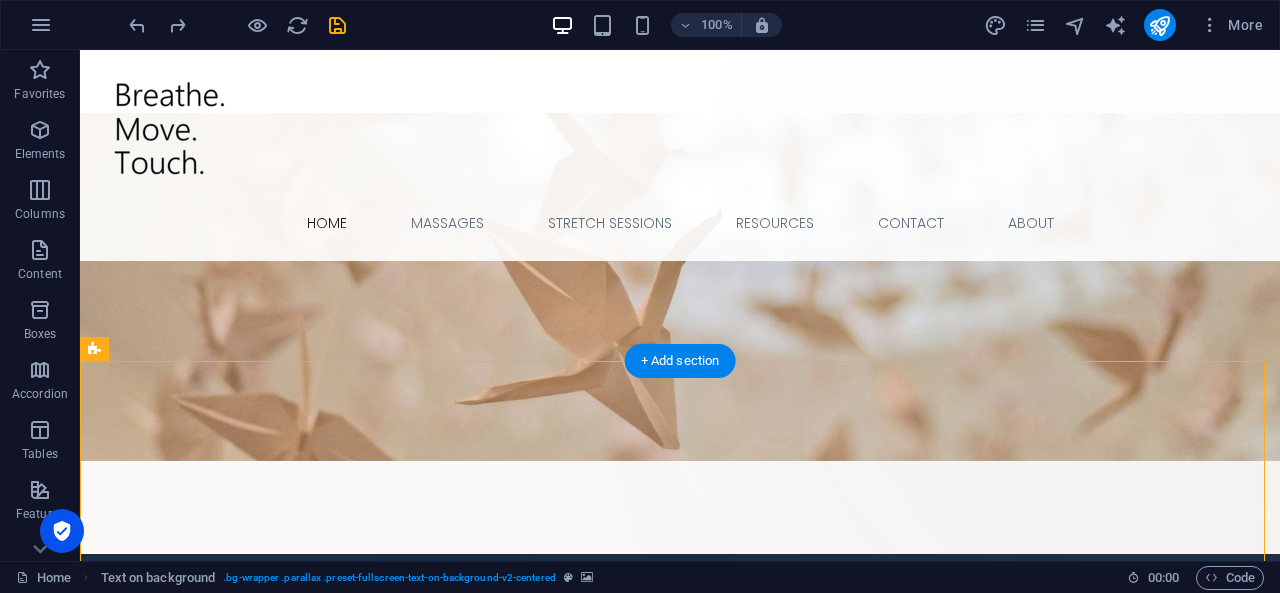 click at bounding box center (680, 764) 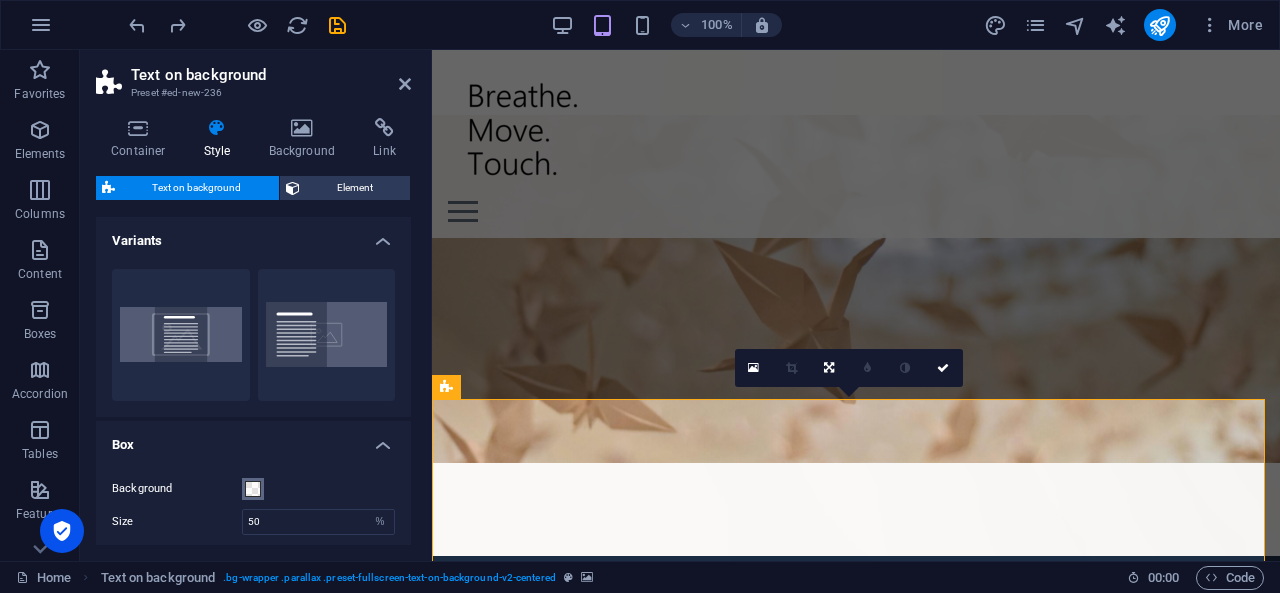 click at bounding box center [253, 489] 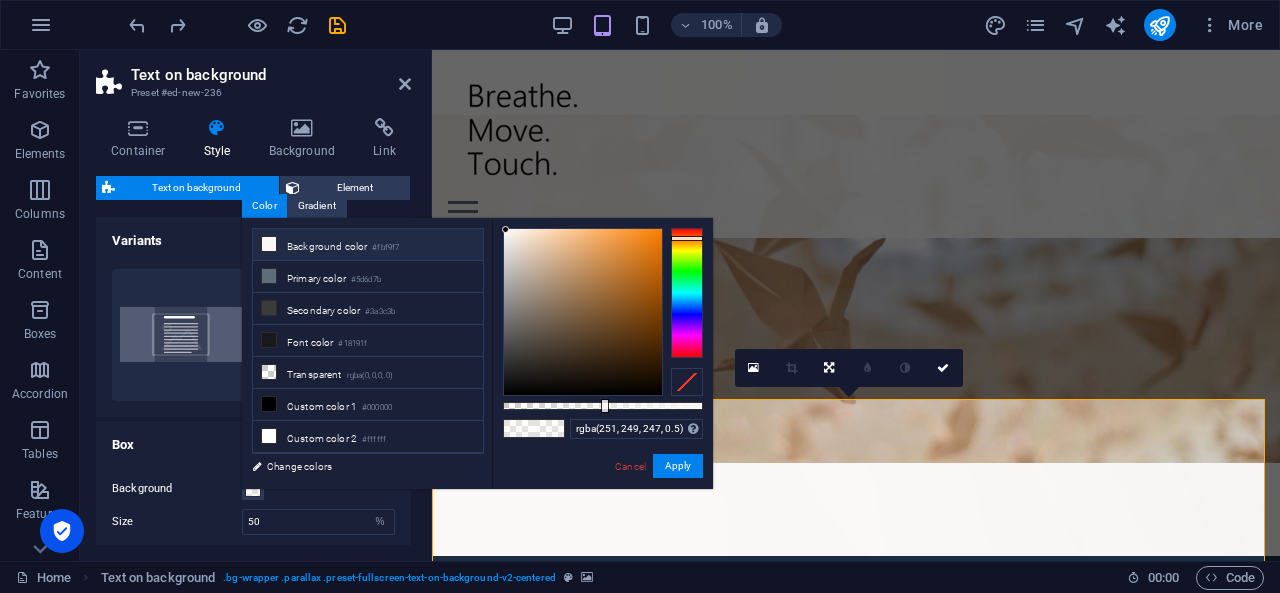click on "Background color
#fbf9f7" at bounding box center [368, 245] 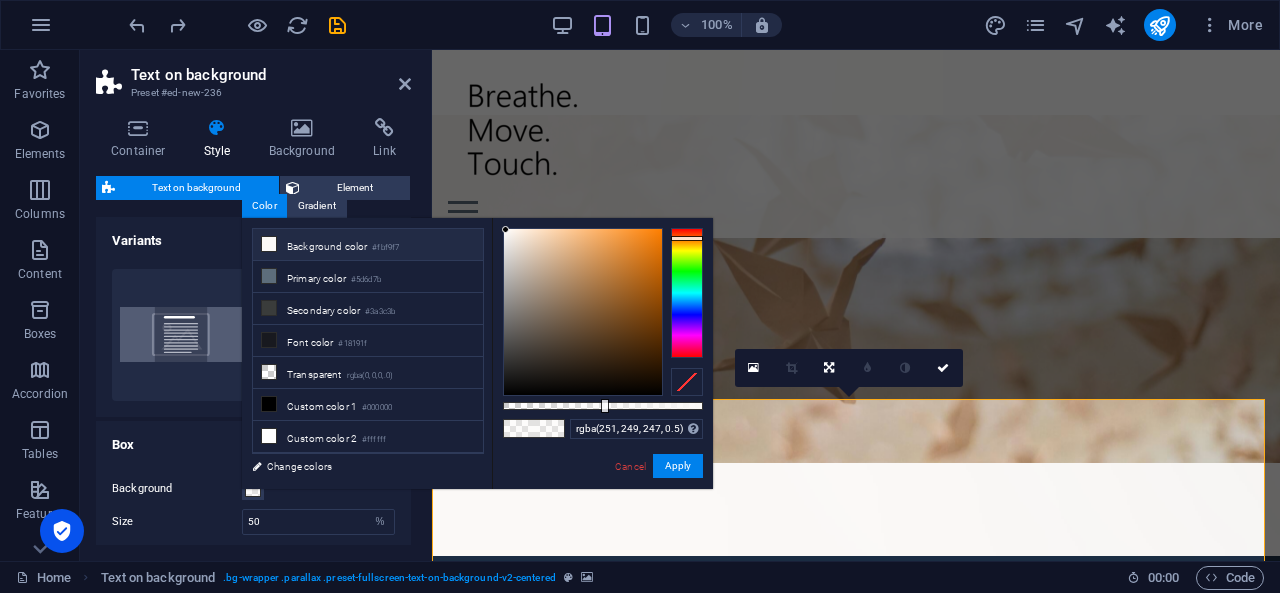 click on "Background color
#fbf9f7" at bounding box center (368, 245) 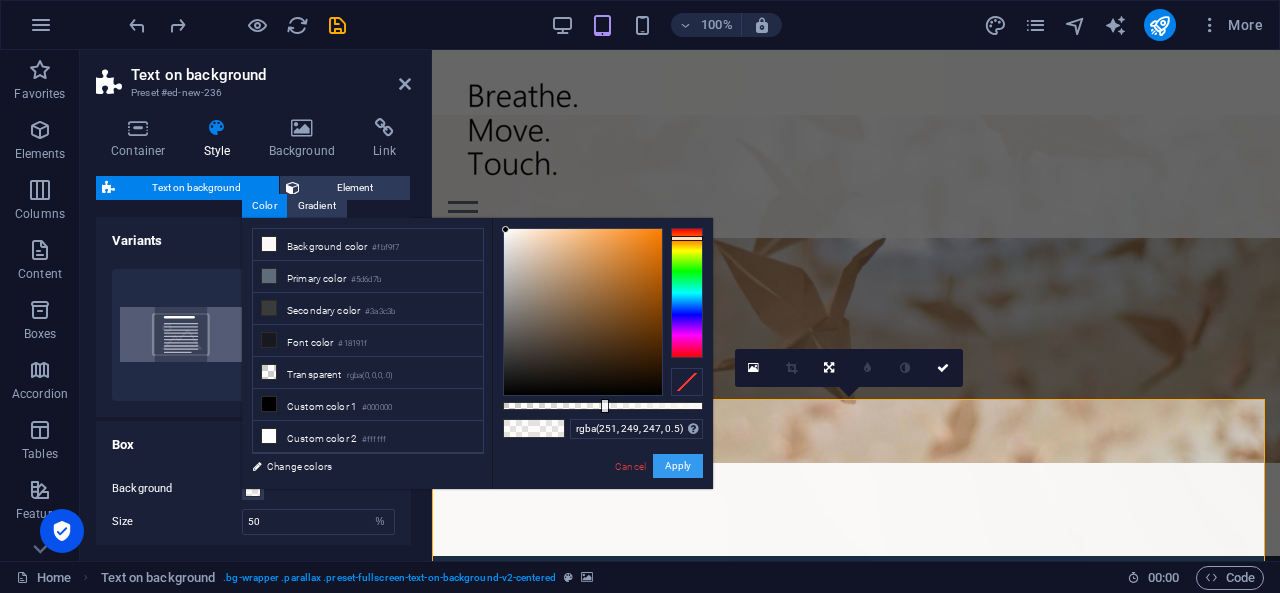 click on "Apply" at bounding box center (678, 466) 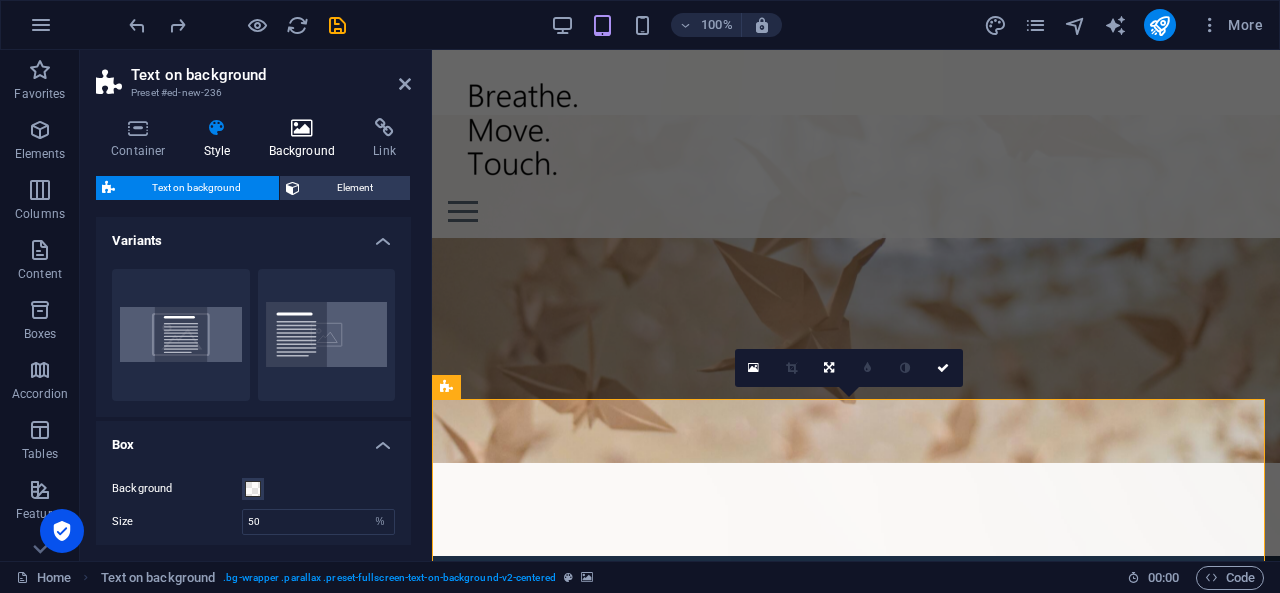 click on "Background" at bounding box center (306, 139) 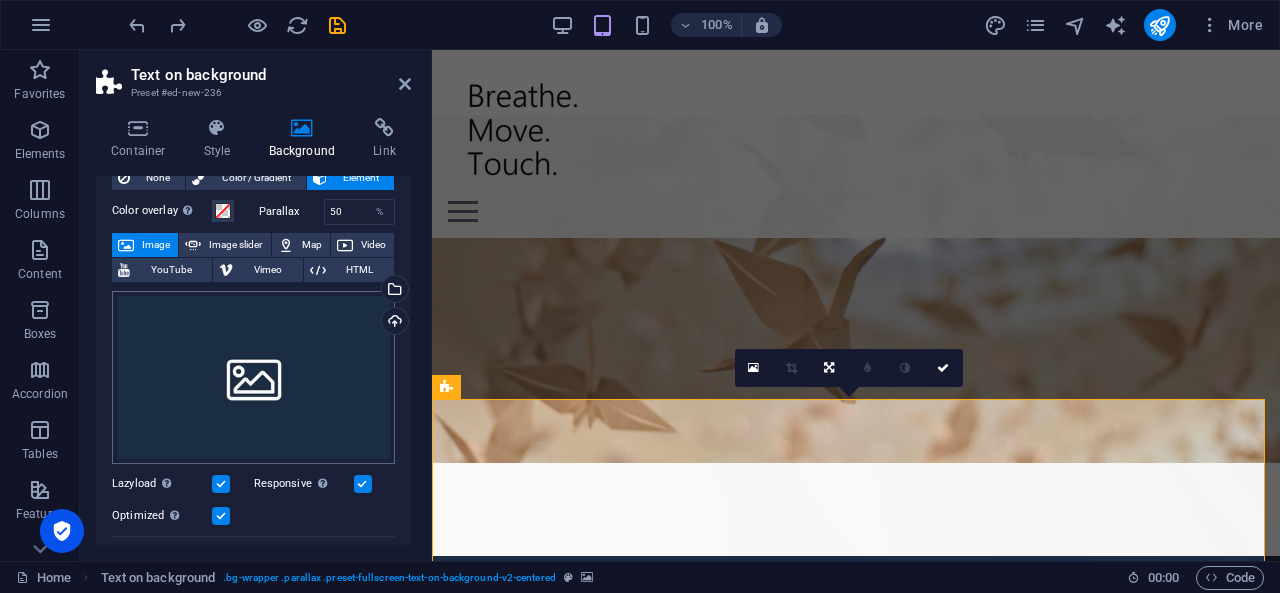 scroll, scrollTop: 64, scrollLeft: 0, axis: vertical 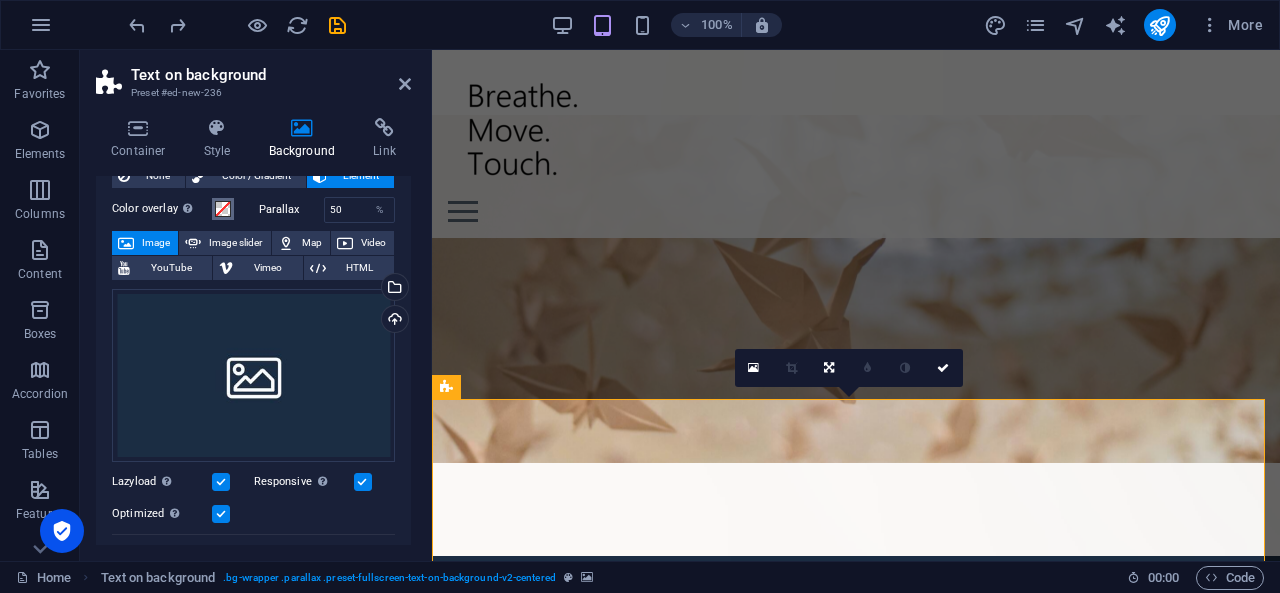 click at bounding box center (223, 209) 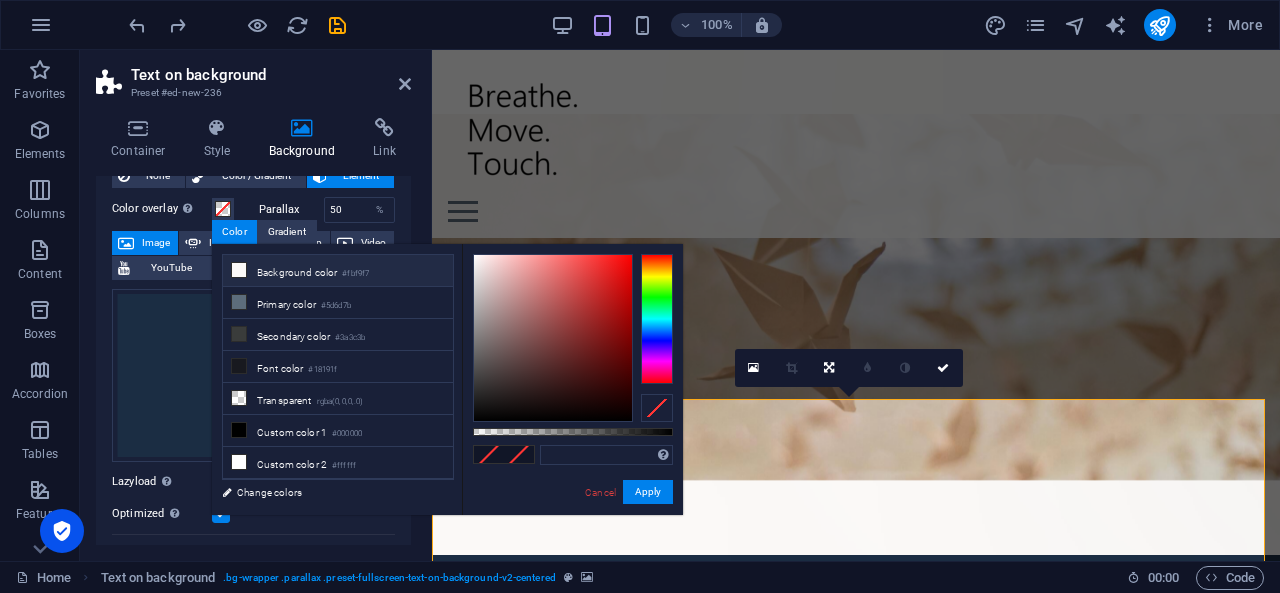 click at bounding box center [239, 270] 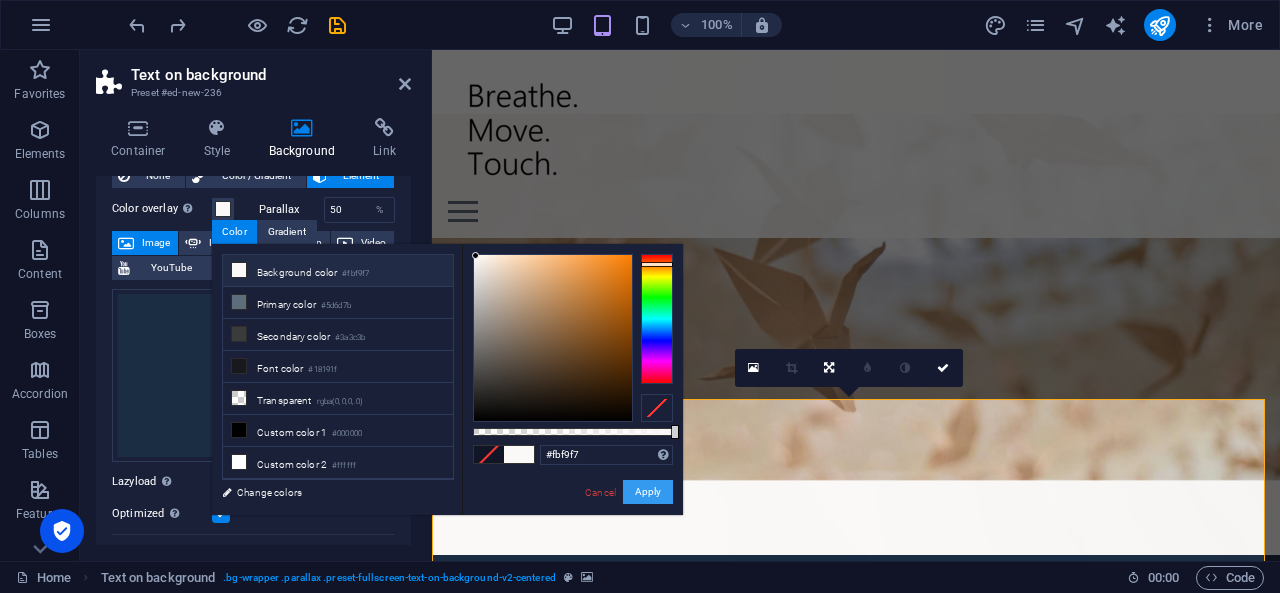 click on "Apply" at bounding box center (648, 492) 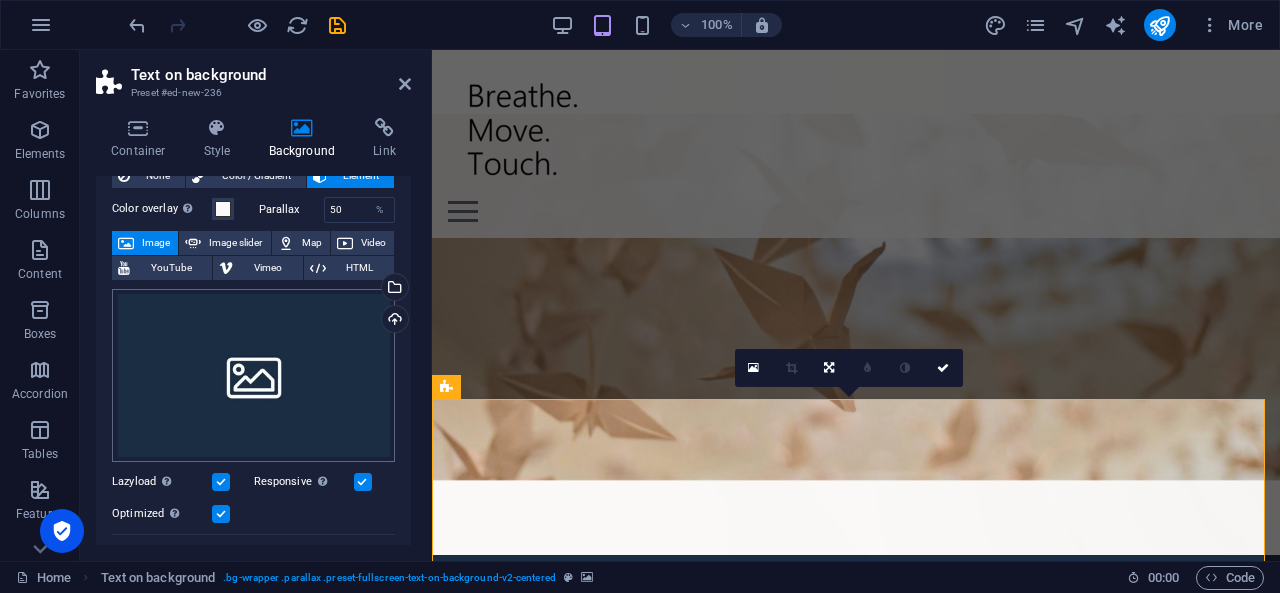 scroll, scrollTop: 0, scrollLeft: 0, axis: both 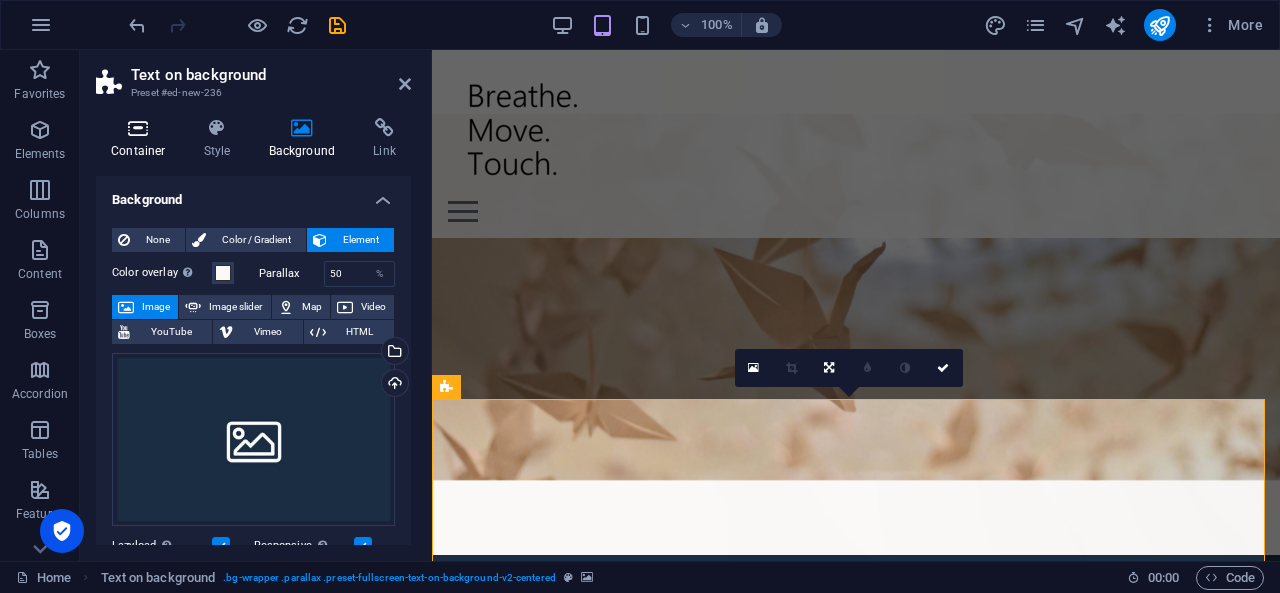 click on "Container" at bounding box center (142, 139) 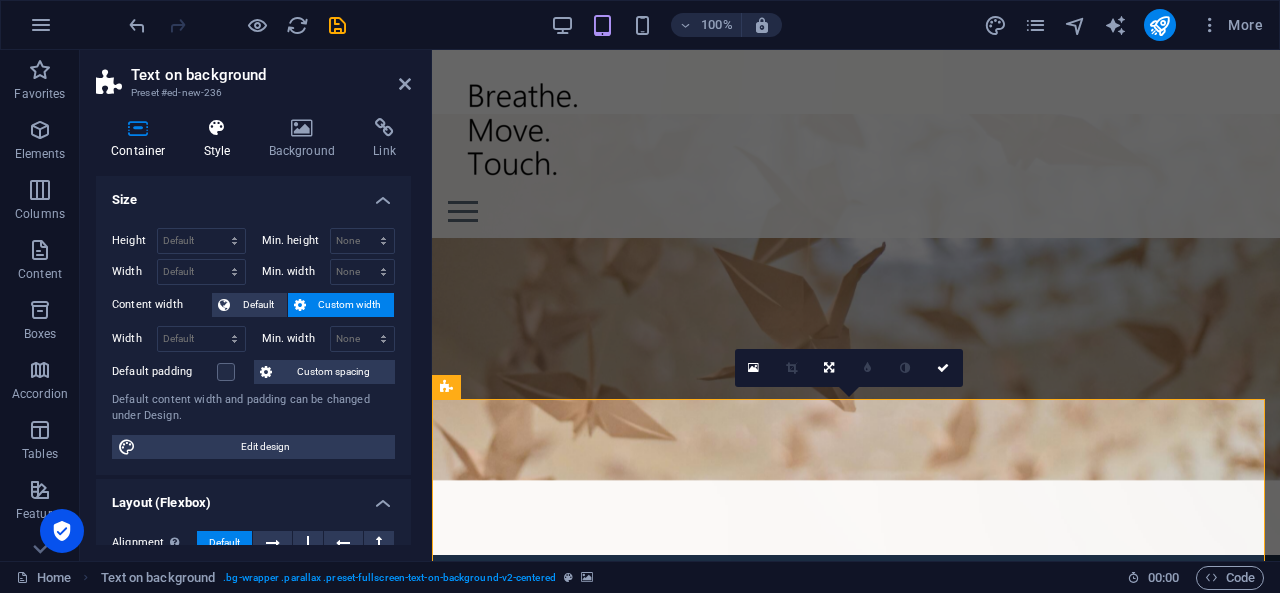click on "Style" at bounding box center (221, 139) 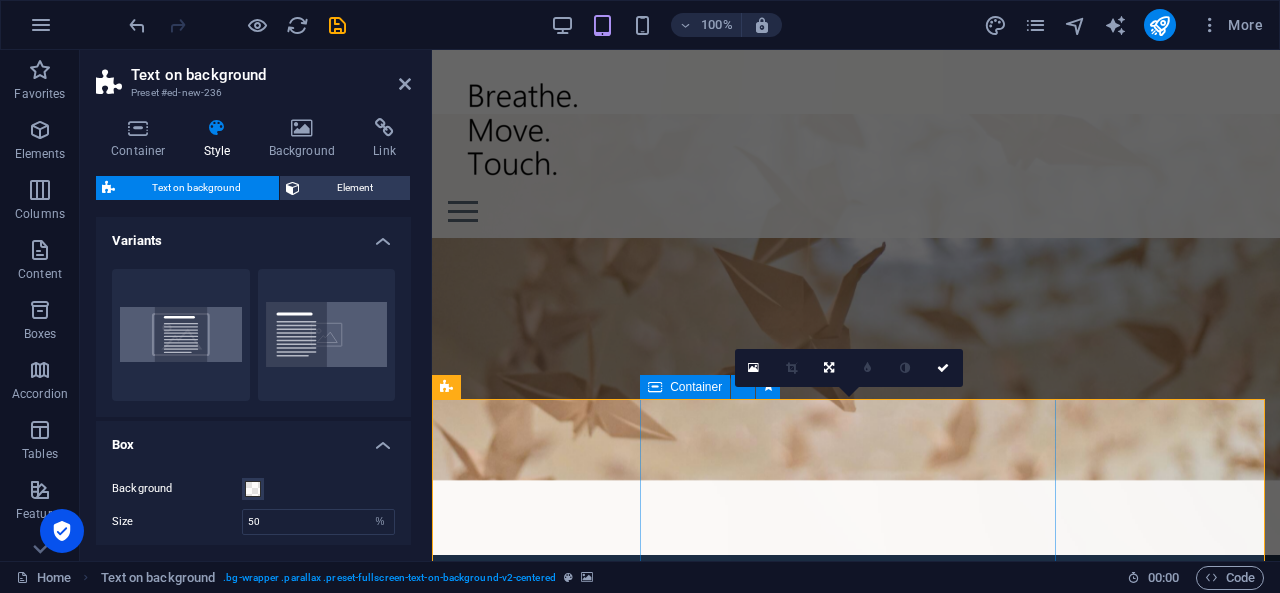click on "Headline Lorem ipsum dolor sit amet, consectetuer adipiscing elit. Aenean commodo ligula eget dolor. Lorem ipsum dolor sit amet, consectetuer adipiscing elit leget dolor. Lorem ipsum dolor sit amet, consectetuer adipiscing elit. Aenean commodo ligula eget dolor. Lorem ipsum dolor sit amet, consectetuer adipiscing elit dolor." at bounding box center [856, 1279] 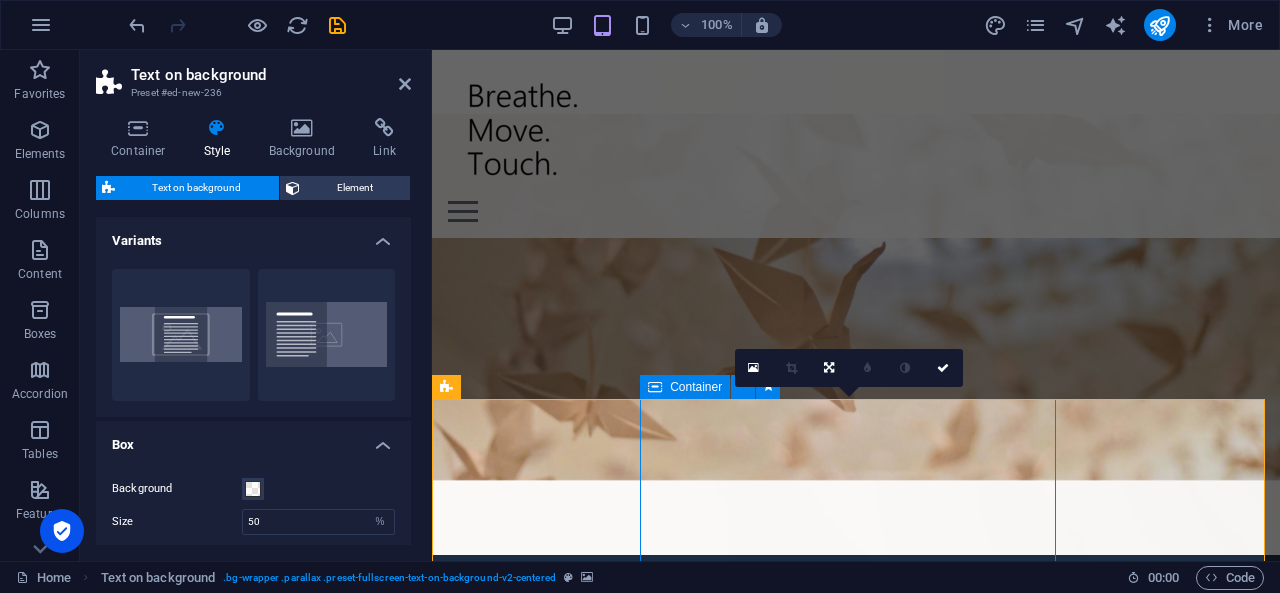 click on "Headline Lorem ipsum dolor sit amet, consectetuer adipiscing elit. Aenean commodo ligula eget dolor. Lorem ipsum dolor sit amet, consectetuer adipiscing elit leget dolor. Lorem ipsum dolor sit amet, consectetuer adipiscing elit. Aenean commodo ligula eget dolor. Lorem ipsum dolor sit amet, consectetuer adipiscing elit dolor." at bounding box center [856, 1279] 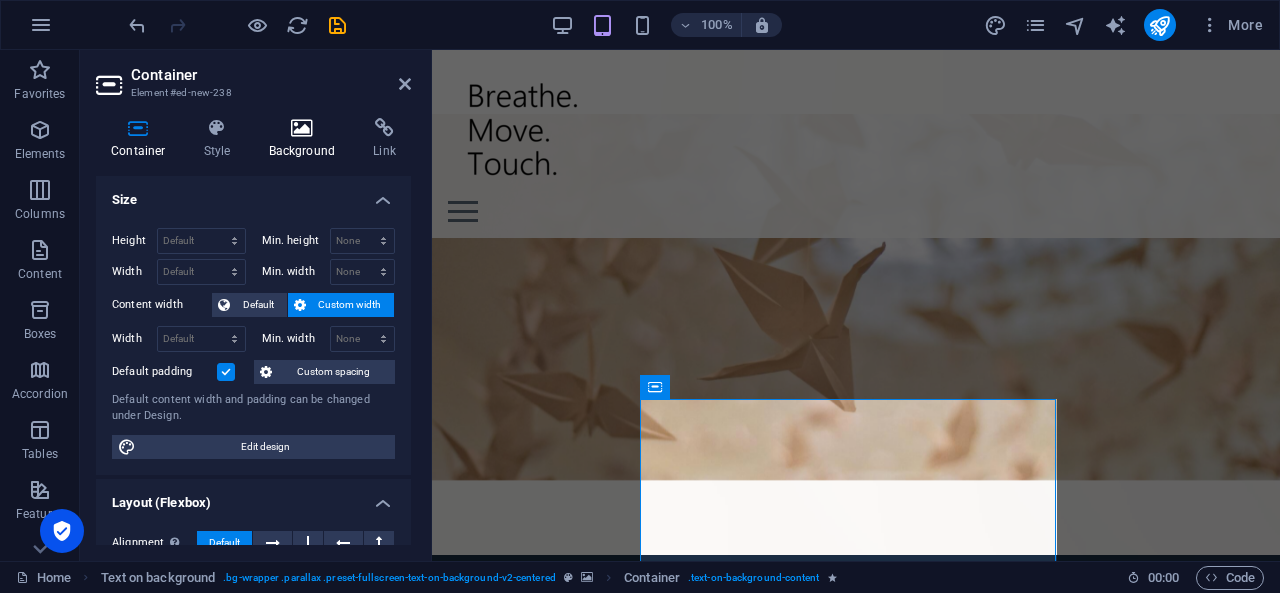 click on "Background" at bounding box center [306, 139] 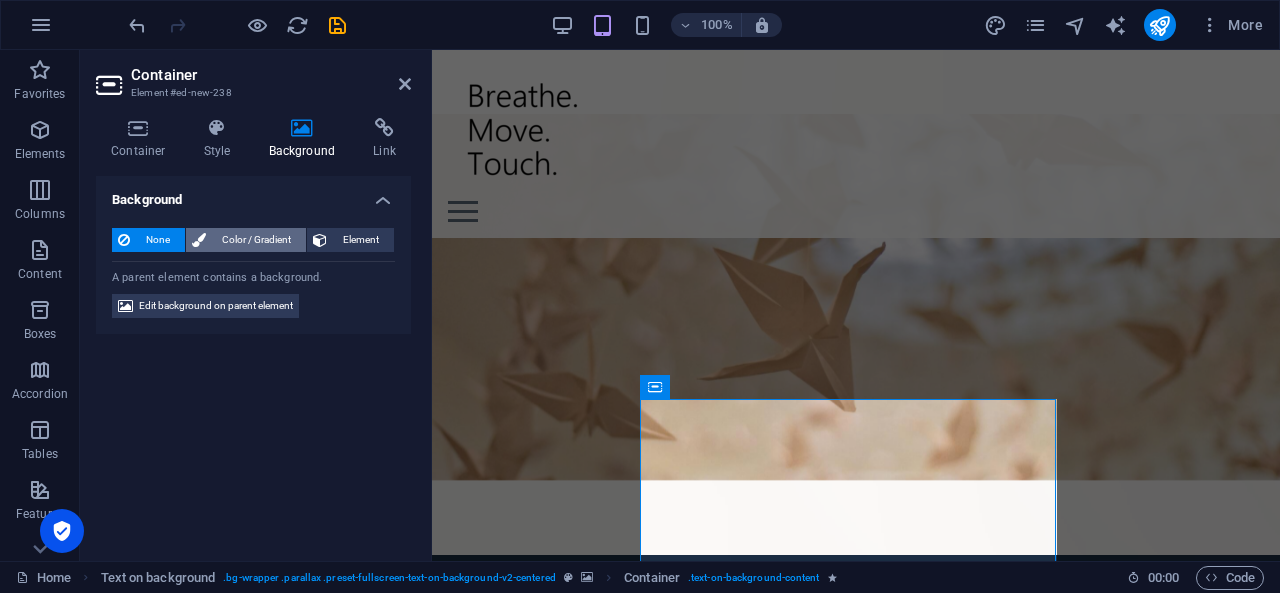 click on "Color / Gradient" at bounding box center [256, 240] 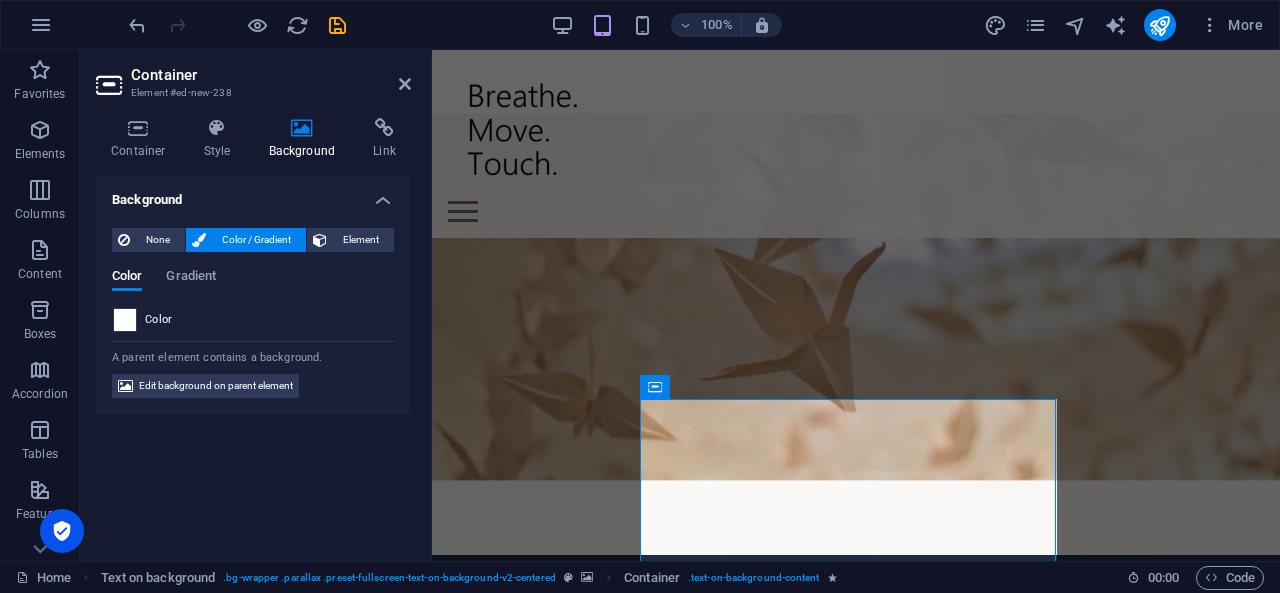 click at bounding box center (125, 320) 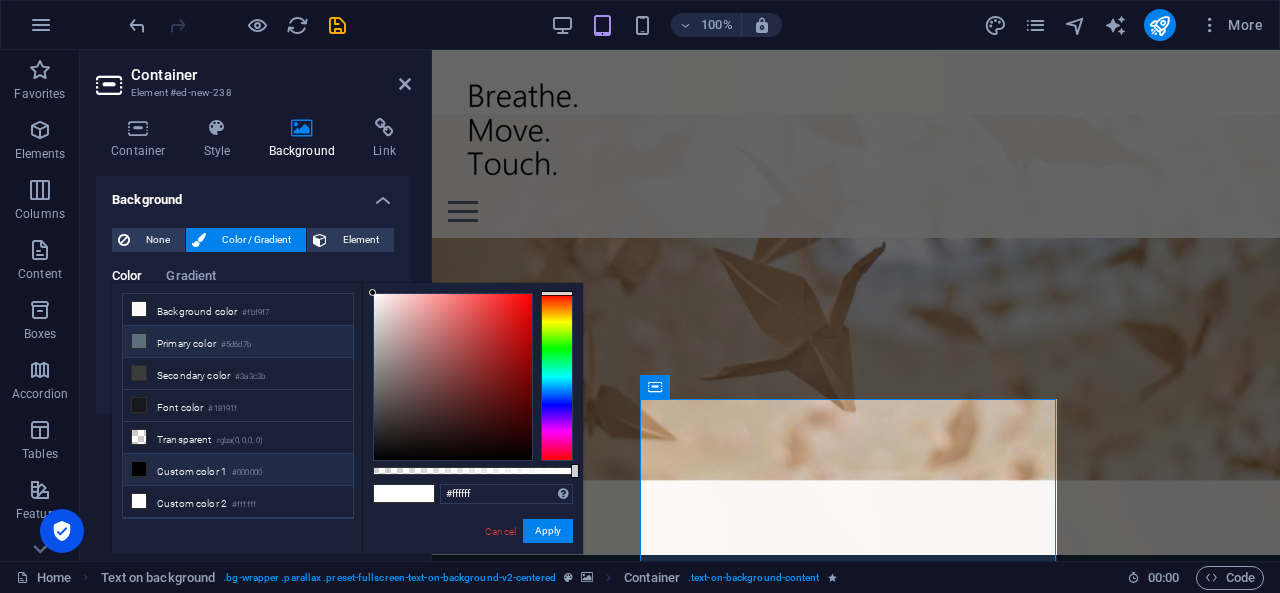 click on "Primary color
#5d6d7b" at bounding box center (238, 342) 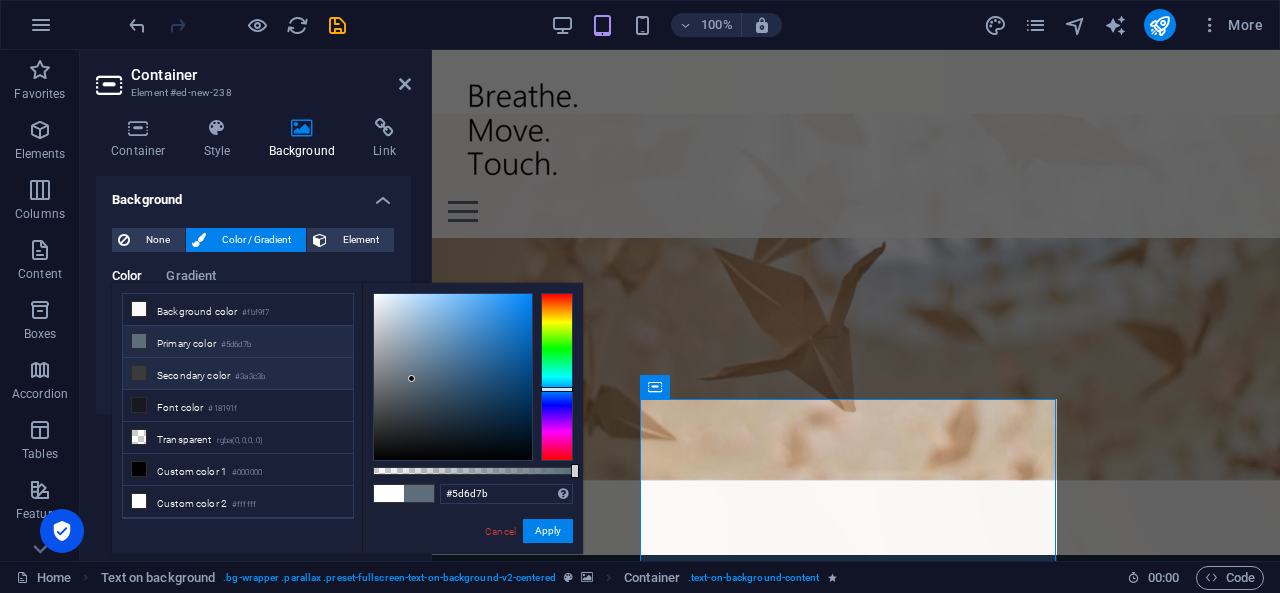 click at bounding box center [139, 373] 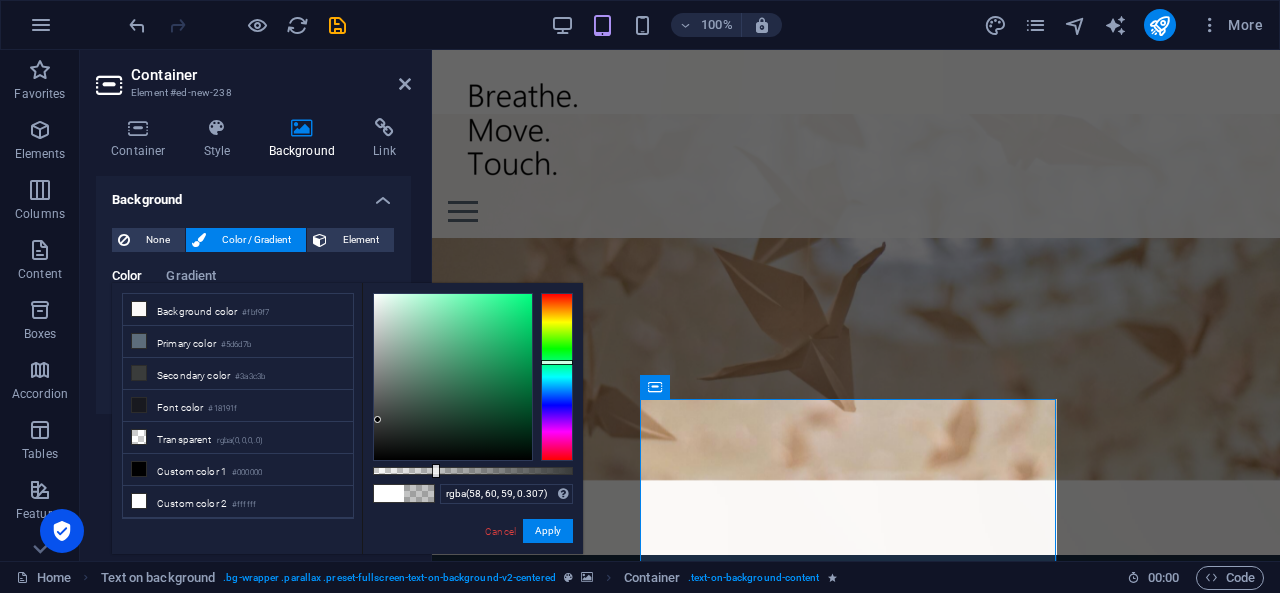 type on "rgba(58, 60, 59, 0.312)" 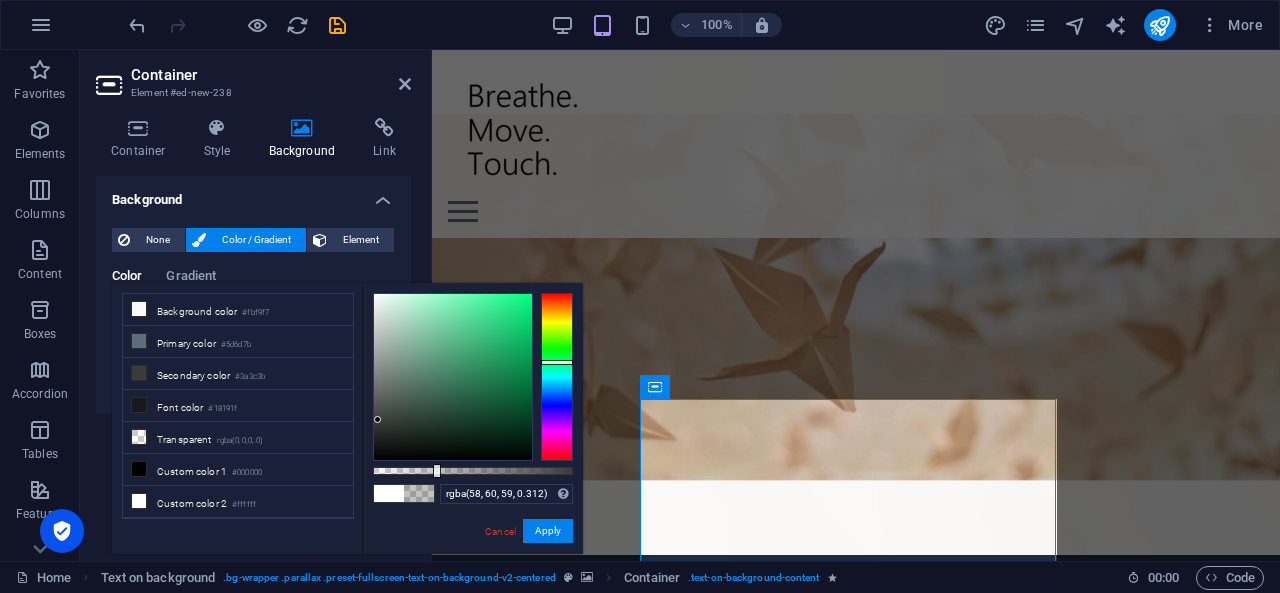 drag, startPoint x: 573, startPoint y: 470, endPoint x: 435, endPoint y: 477, distance: 138.17743 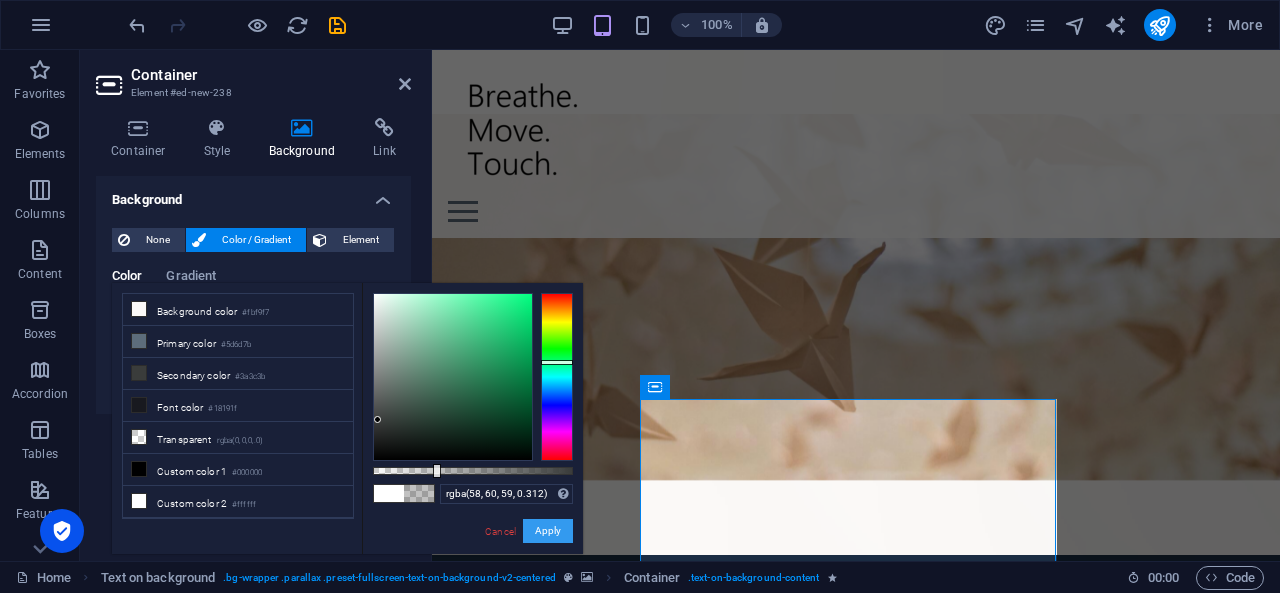 click on "Apply" at bounding box center [548, 531] 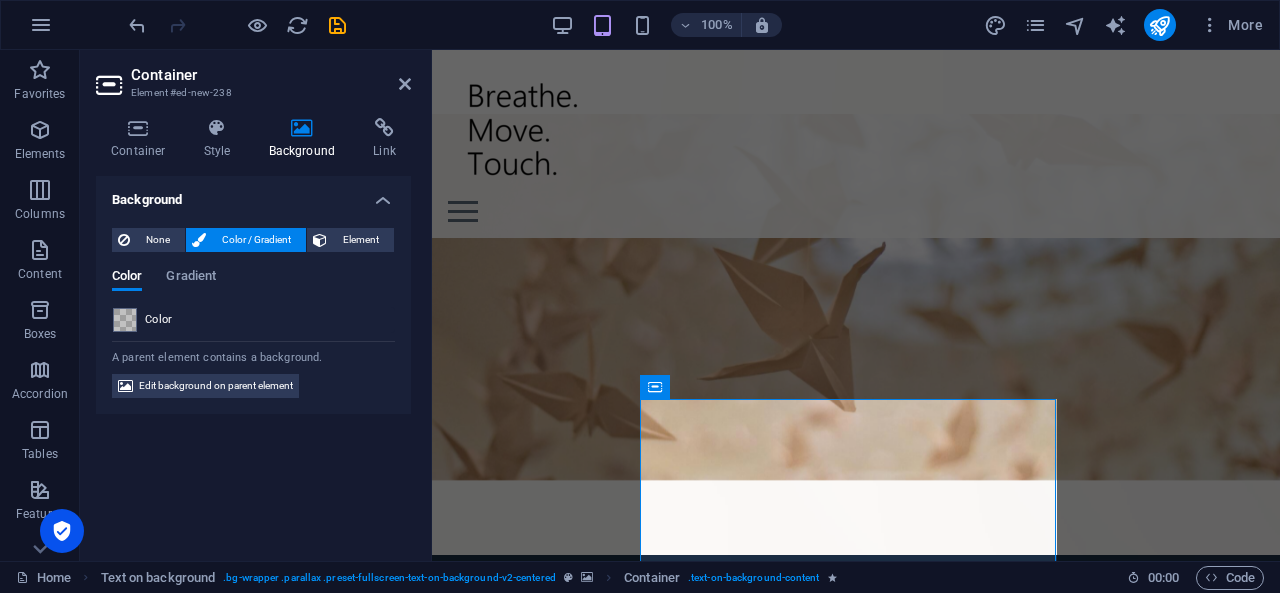 click at bounding box center [856, 767] 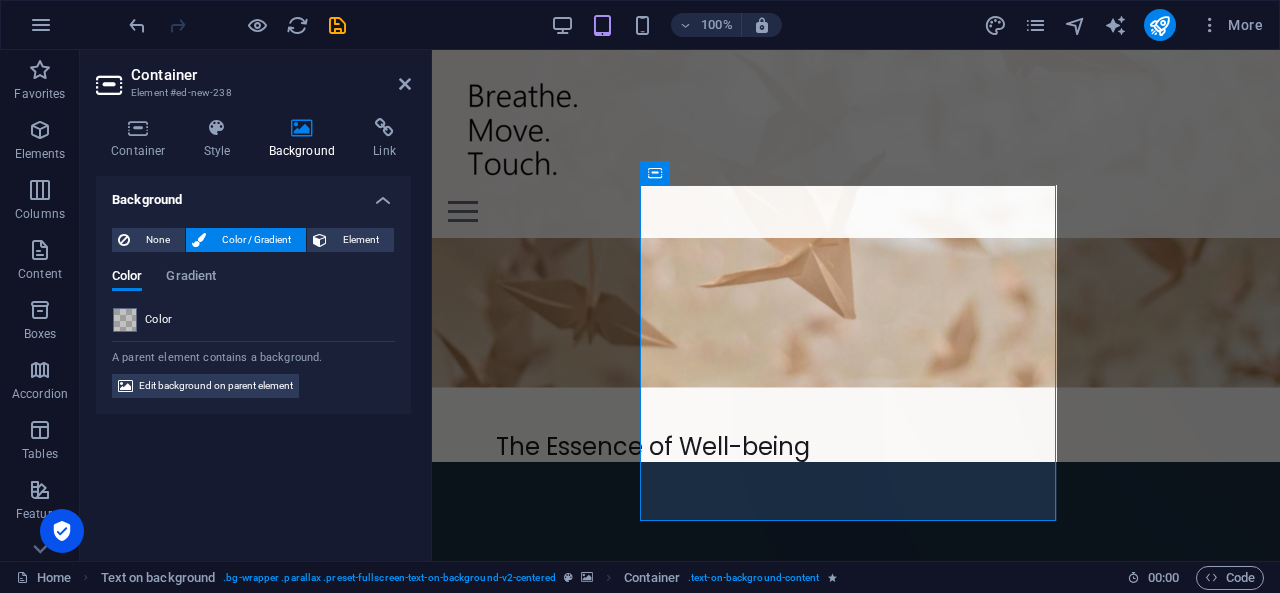 scroll, scrollTop: 212, scrollLeft: 0, axis: vertical 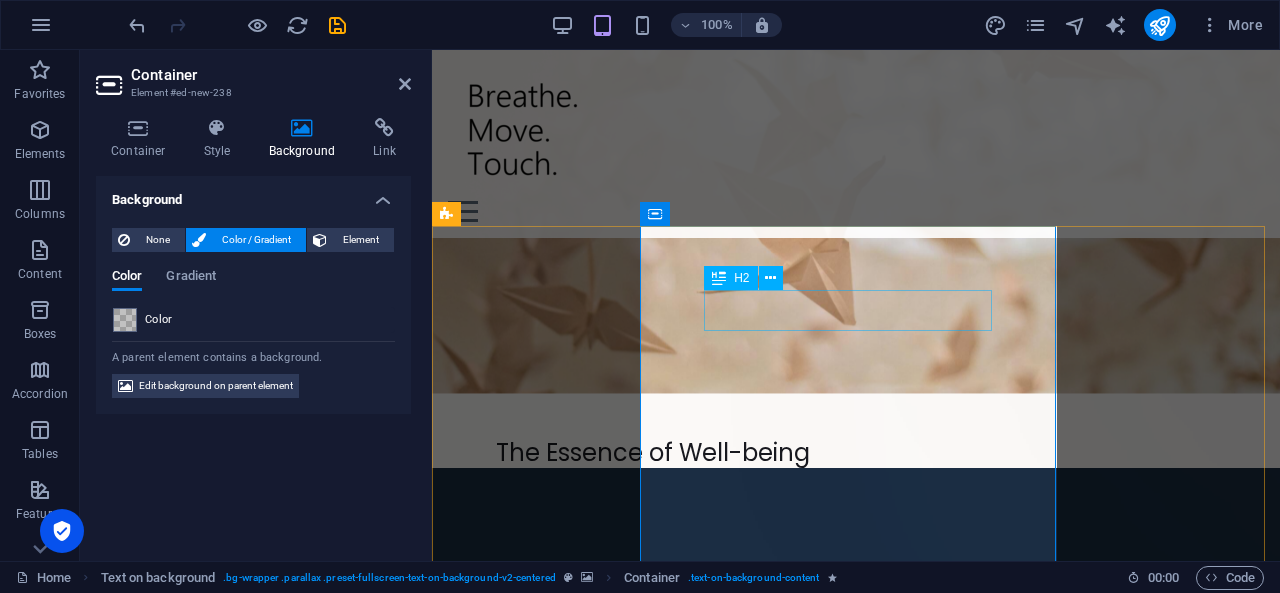 click on "Headline" at bounding box center (856, 1064) 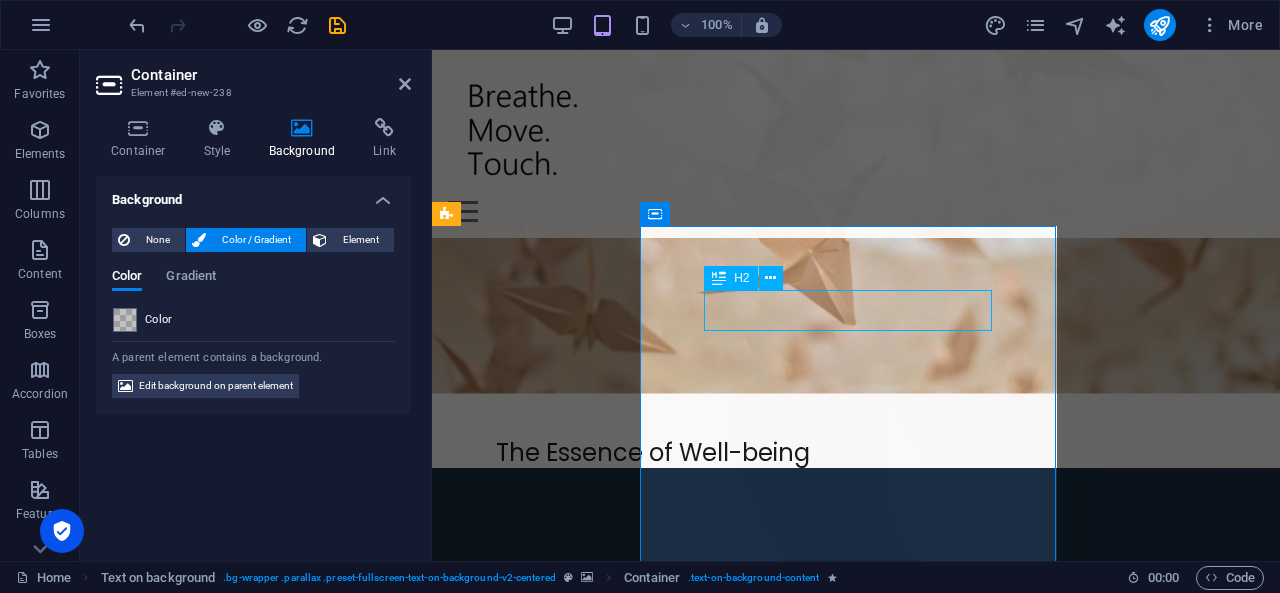 click on "Headline" at bounding box center [856, 1064] 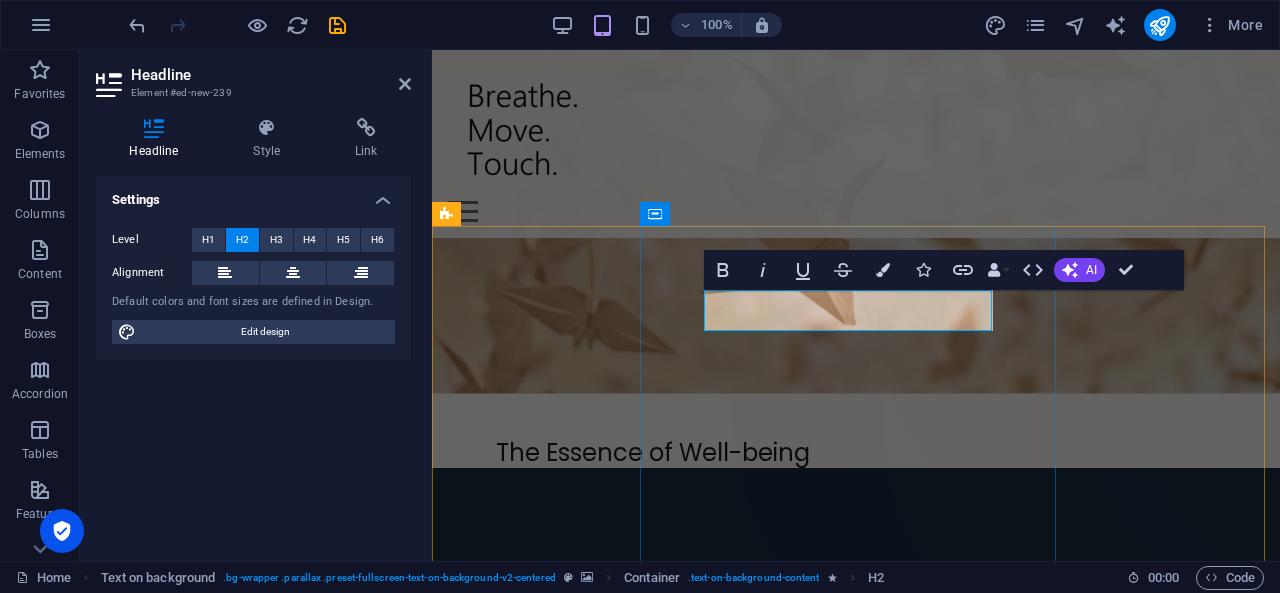 type 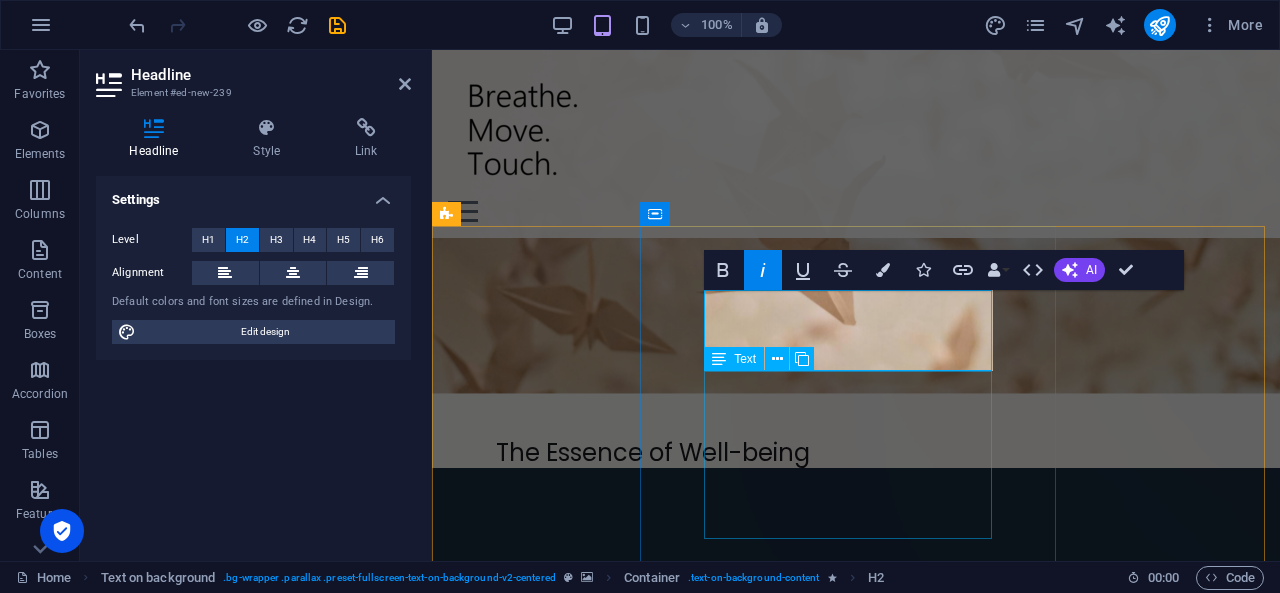 click on "Lorem ipsum dolor sit amet, consectetuer adipiscing elit. Aenean commodo ligula eget dolor. Lorem ipsum dolor sit amet, consectetuer adipiscing elit leget dolor. Lorem ipsum dolor sit amet, consectetuer adipiscing elit. Aenean commodo ligula eget dolor. Lorem ipsum dolor sit amet, consectetuer adipiscing elit dolor." at bounding box center [856, 1147] 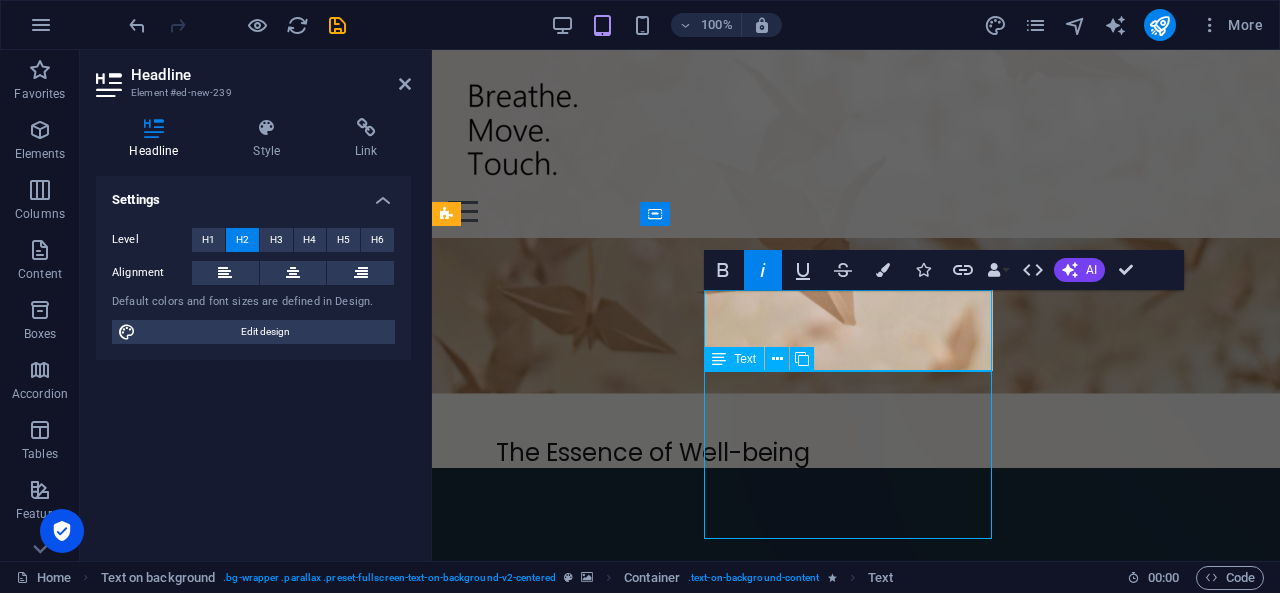 click on "Lorem ipsum dolor sit amet, consectetuer adipiscing elit. Aenean commodo ligula eget dolor. Lorem ipsum dolor sit amet, consectetuer adipiscing elit leget dolor. Lorem ipsum dolor sit amet, consectetuer adipiscing elit. Aenean commodo ligula eget dolor. Lorem ipsum dolor sit amet, consectetuer adipiscing elit dolor." at bounding box center [856, 1147] 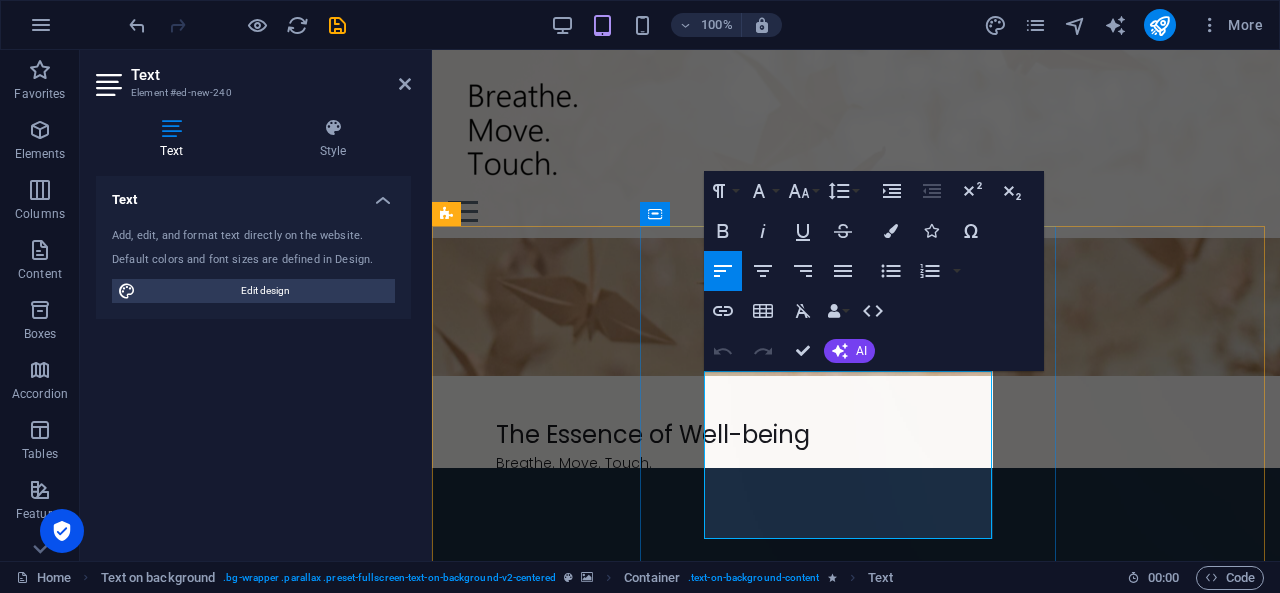 click on "Lorem ipsum dolor sit amet, consectetuer adipiscing elit. Aenean commodo ligula eget dolor. Lorem ipsum dolor sit amet, consectetuer adipiscing elit leget dolor. Lorem ipsum dolor sit amet, consectetuer adipiscing elit. Aenean commodo ligula eget dolor. Lorem ipsum dolor sit amet, consectetuer adipiscing elit dolor." at bounding box center (856, 1143) 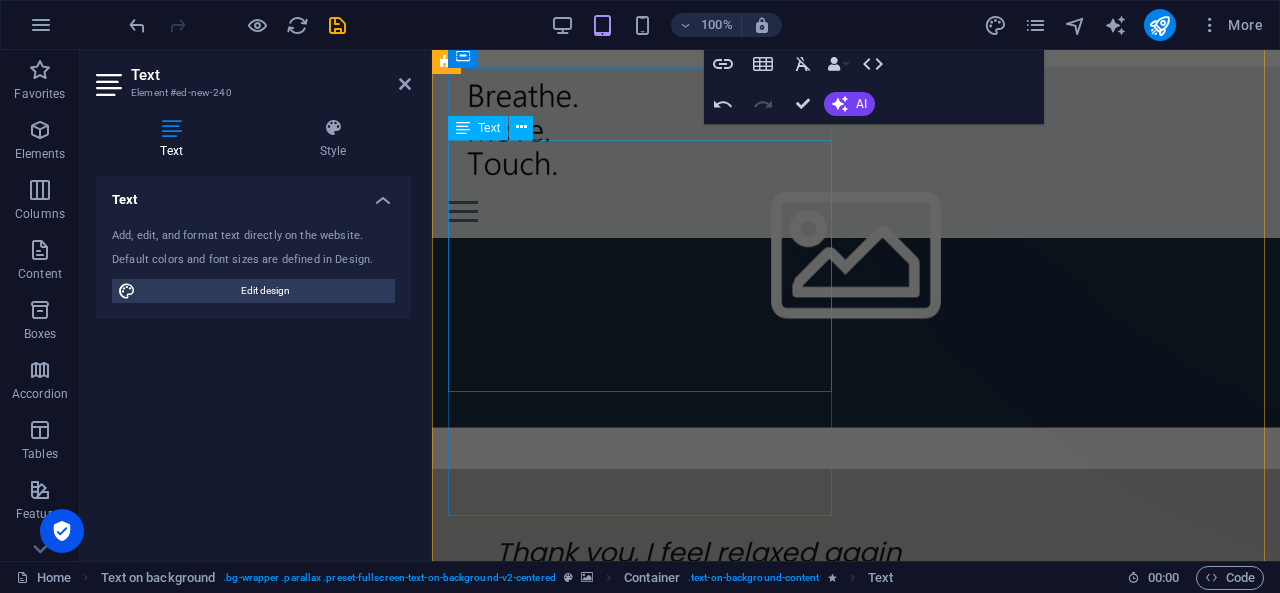 scroll, scrollTop: 0, scrollLeft: 0, axis: both 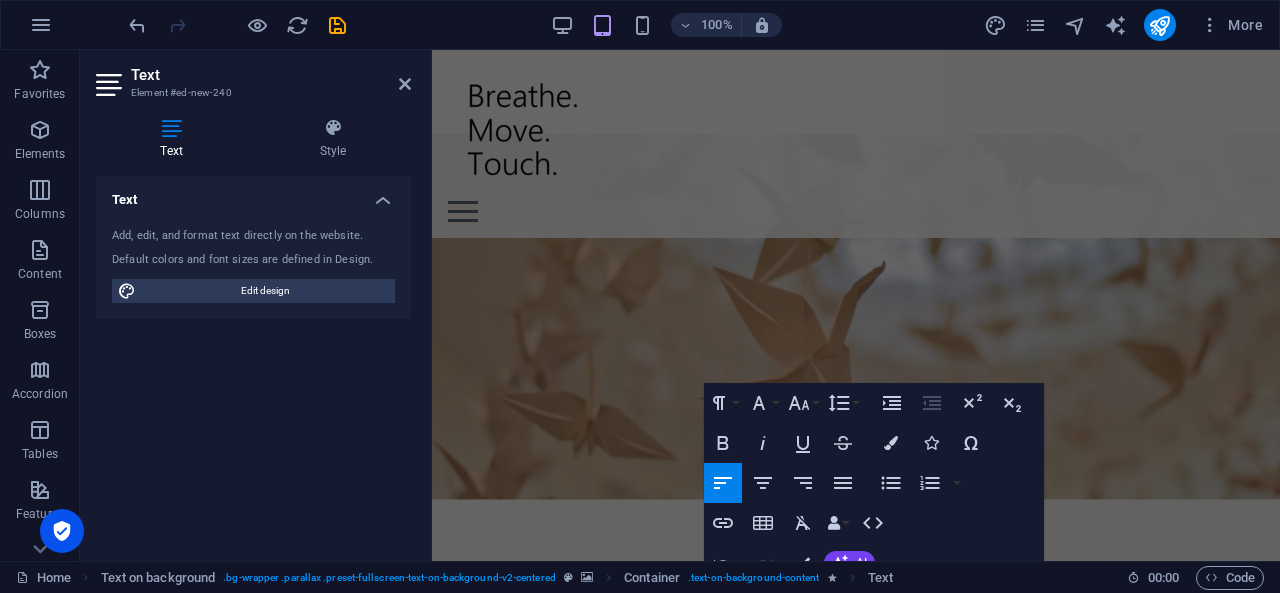 click at bounding box center (856, 754) 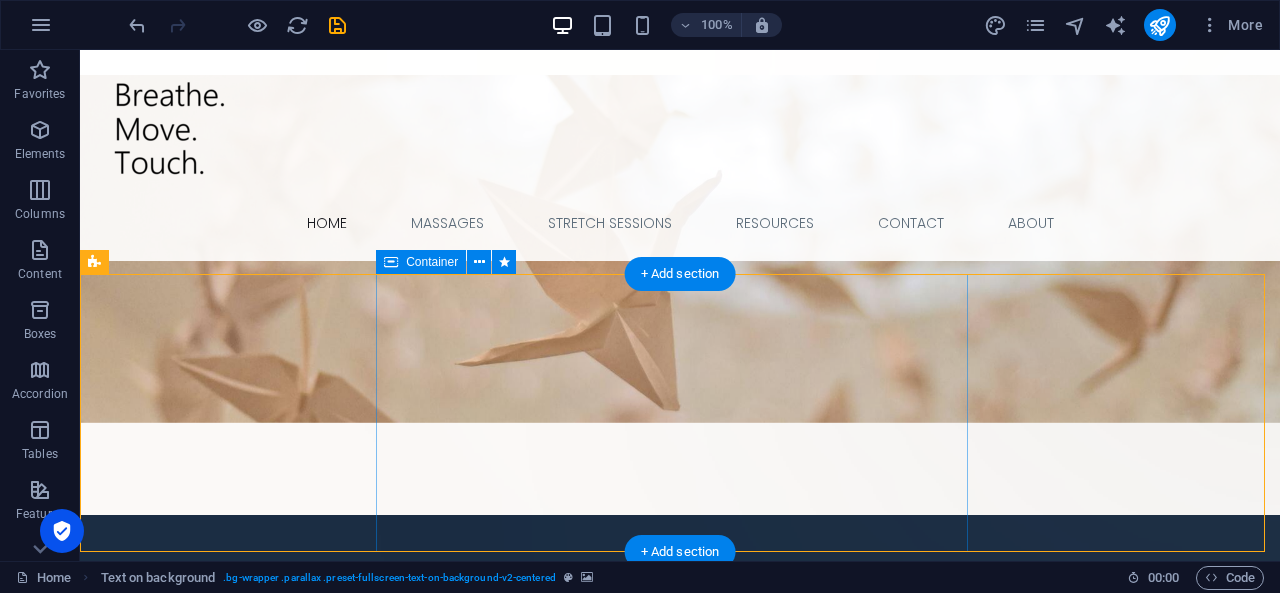 scroll, scrollTop: 84, scrollLeft: 0, axis: vertical 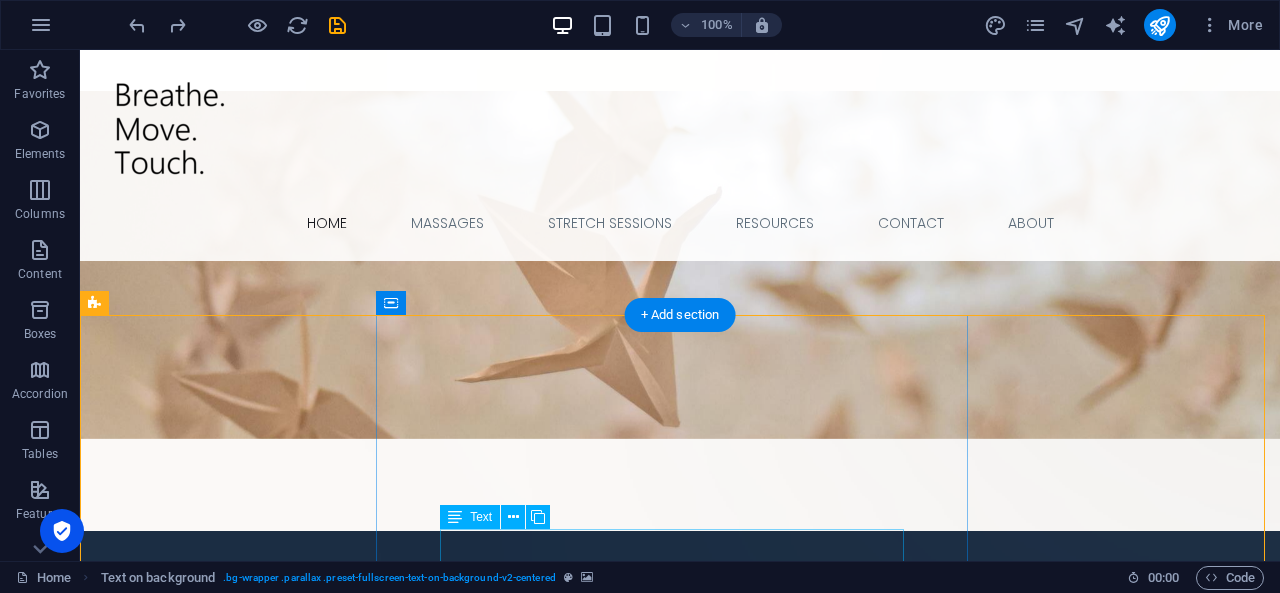 click on "Lorem ipsum dolor sit amet, consectetuer adipiscing elit. Aenean commodo ligula eget dolor. Lorem ipsum dolor sit amet, consectetuer adipiscing elit leget dolor. Lorem ipsum dolor sit amet, consectetuer adipiscing elit. Aenean commodo ligula eget dolor. Lorem ipsum dolor sit amet, consectetuer adipiscing elit dolor." at bounding box center [680, 1292] 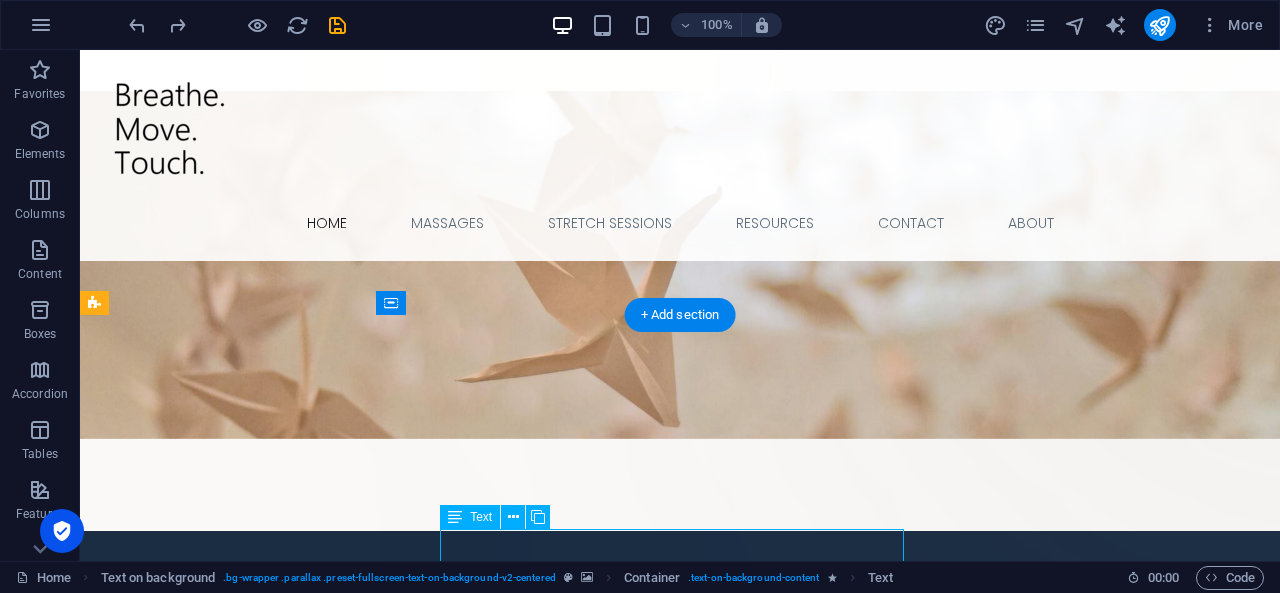 click on "Lorem ipsum dolor sit amet, consectetuer adipiscing elit. Aenean commodo ligula eget dolor. Lorem ipsum dolor sit amet, consectetuer adipiscing elit leget dolor. Lorem ipsum dolor sit amet, consectetuer adipiscing elit. Aenean commodo ligula eget dolor. Lorem ipsum dolor sit amet, consectetuer adipiscing elit dolor." at bounding box center [680, 1292] 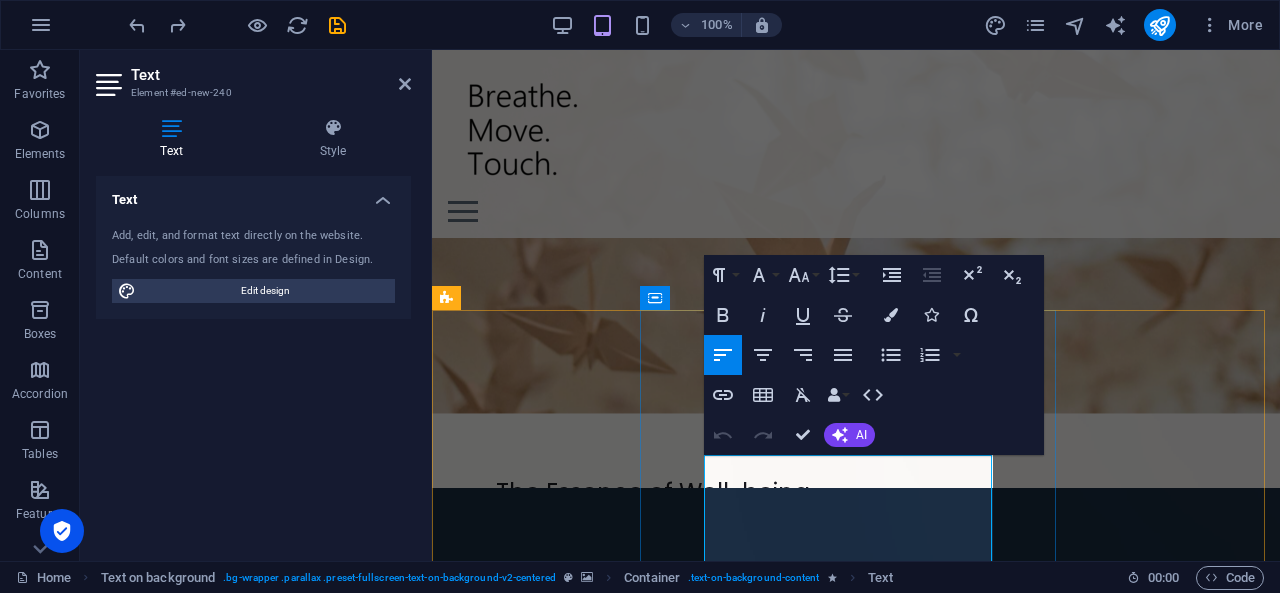 scroll, scrollTop: 174, scrollLeft: 0, axis: vertical 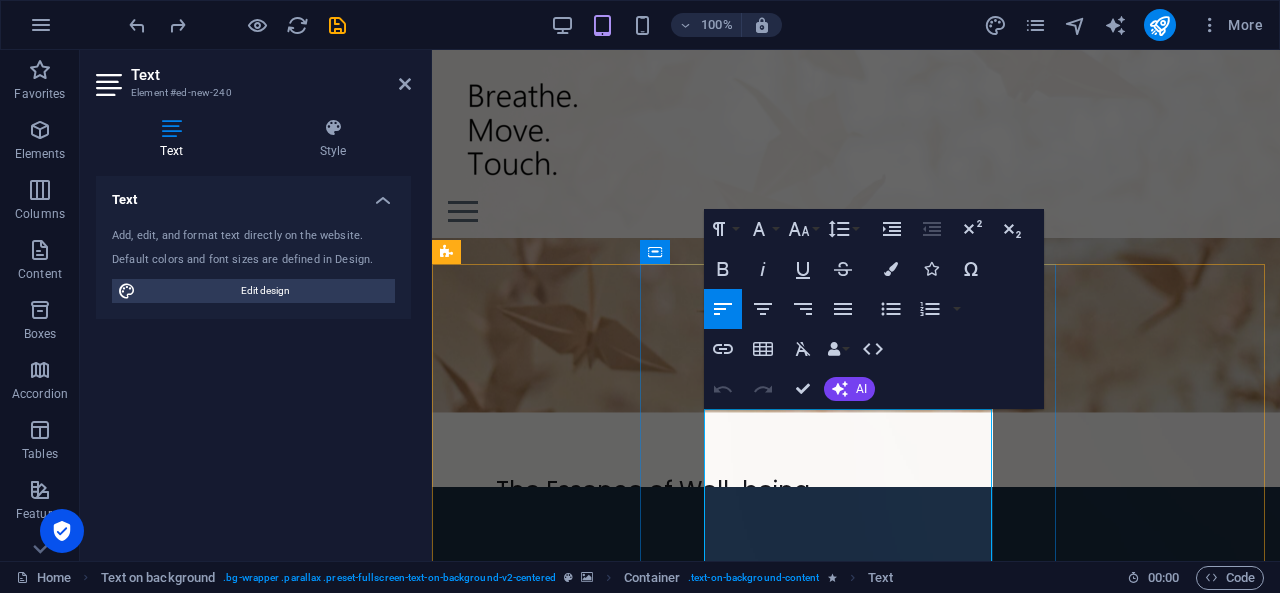 type 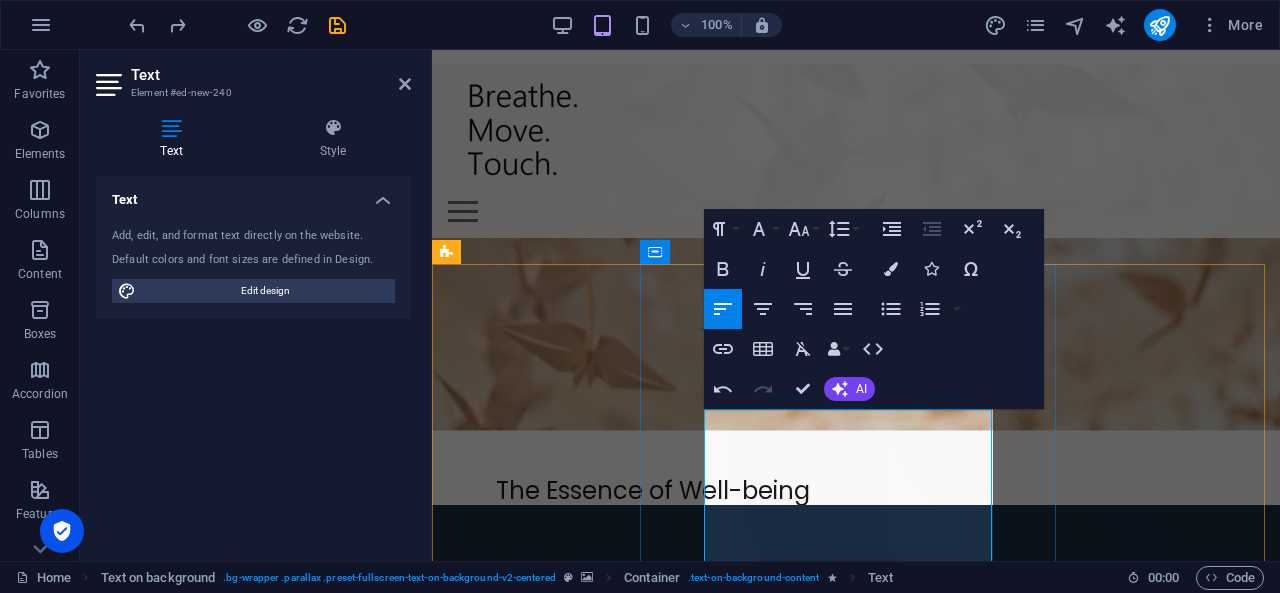 scroll, scrollTop: 210, scrollLeft: 0, axis: vertical 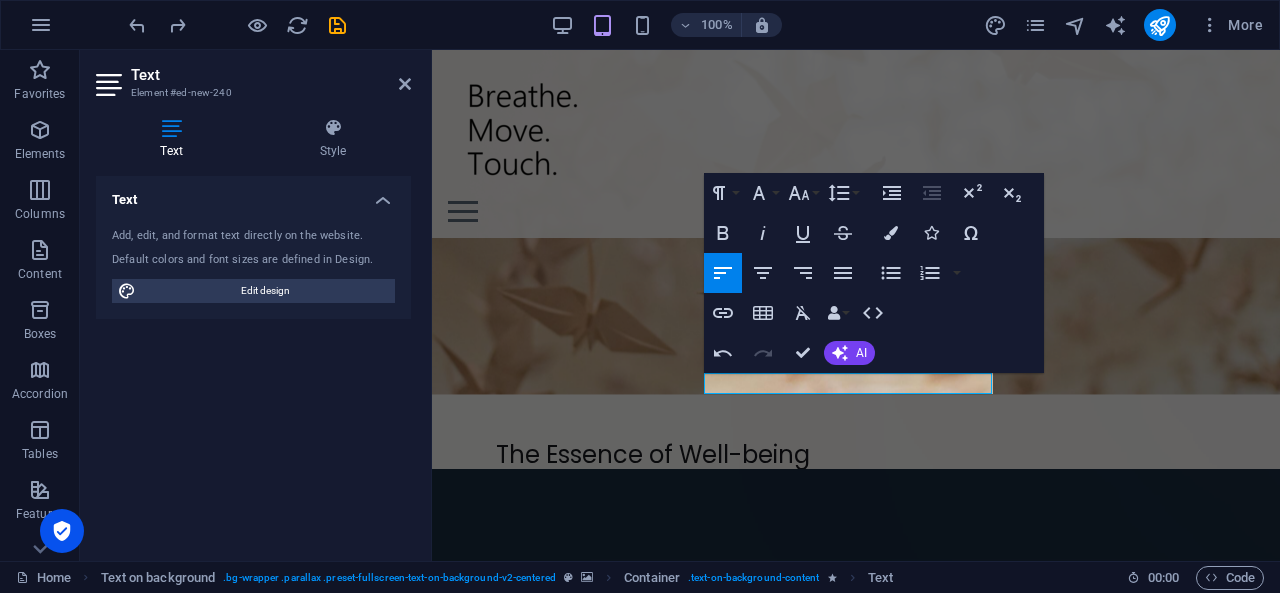 click at bounding box center [856, 654] 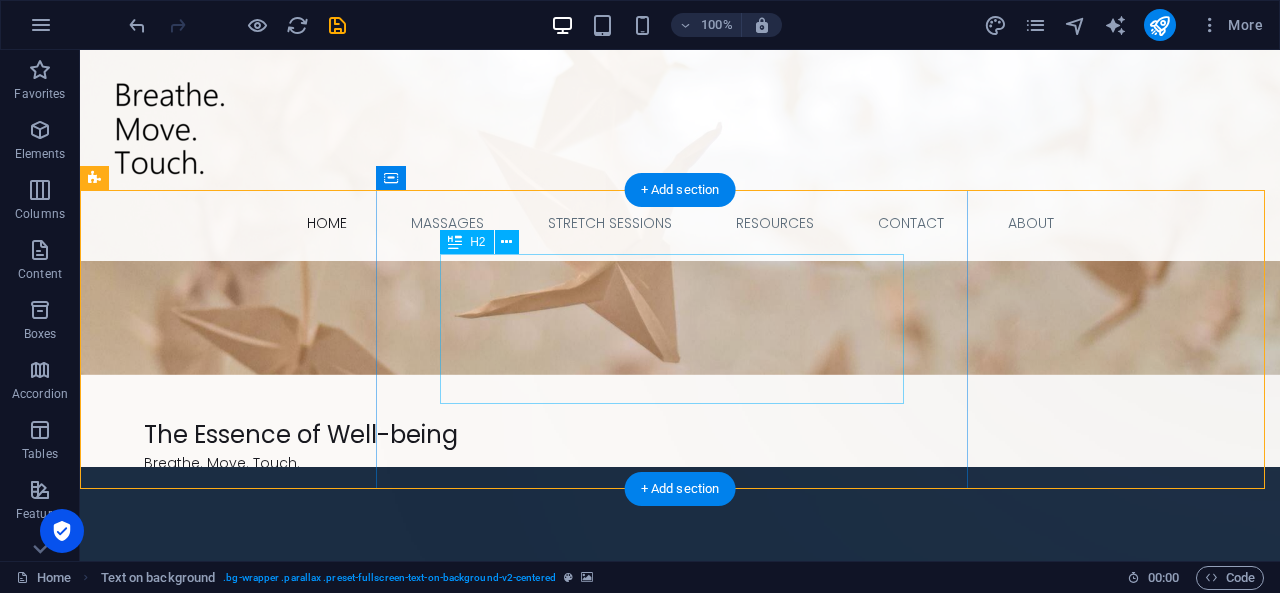 click on "Thank you, I feel relaxed again" at bounding box center (680, 1044) 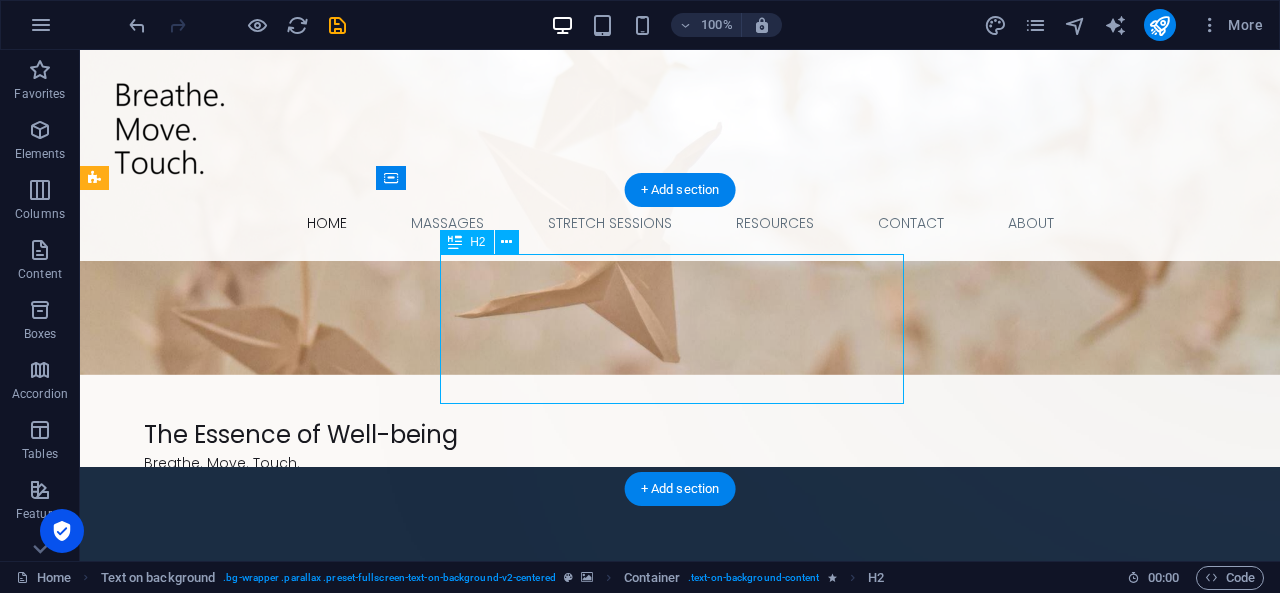 click on "Thank you, I feel relaxed again" at bounding box center [680, 1044] 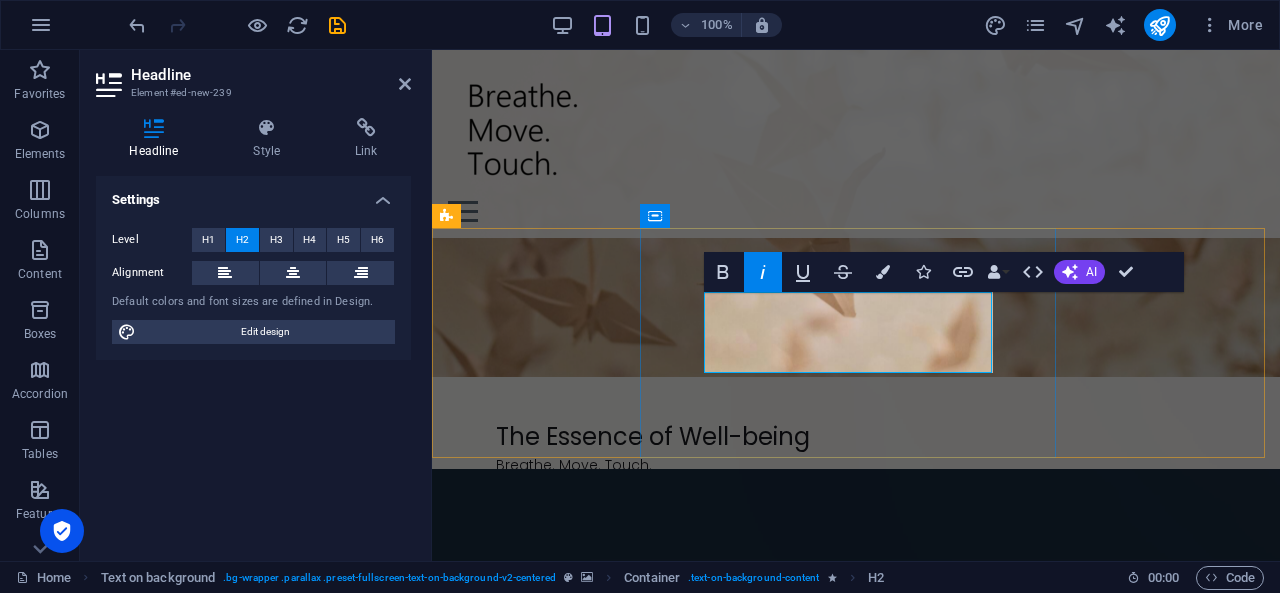click on "Thank you, I feel relaxed again" at bounding box center [698, 1028] 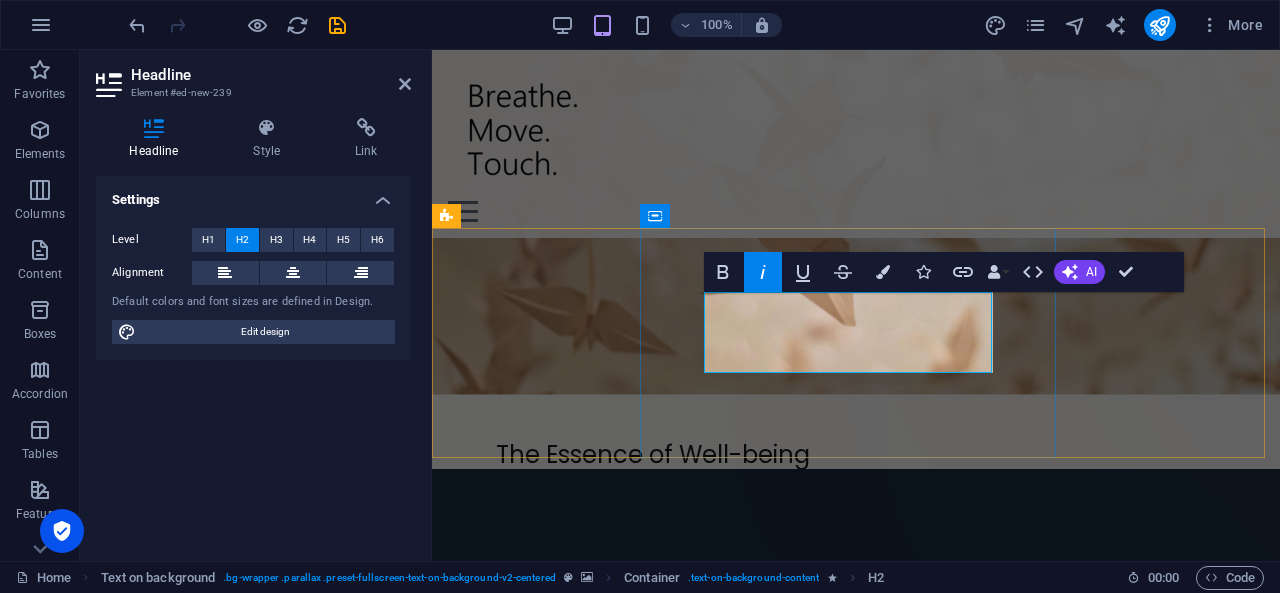 type 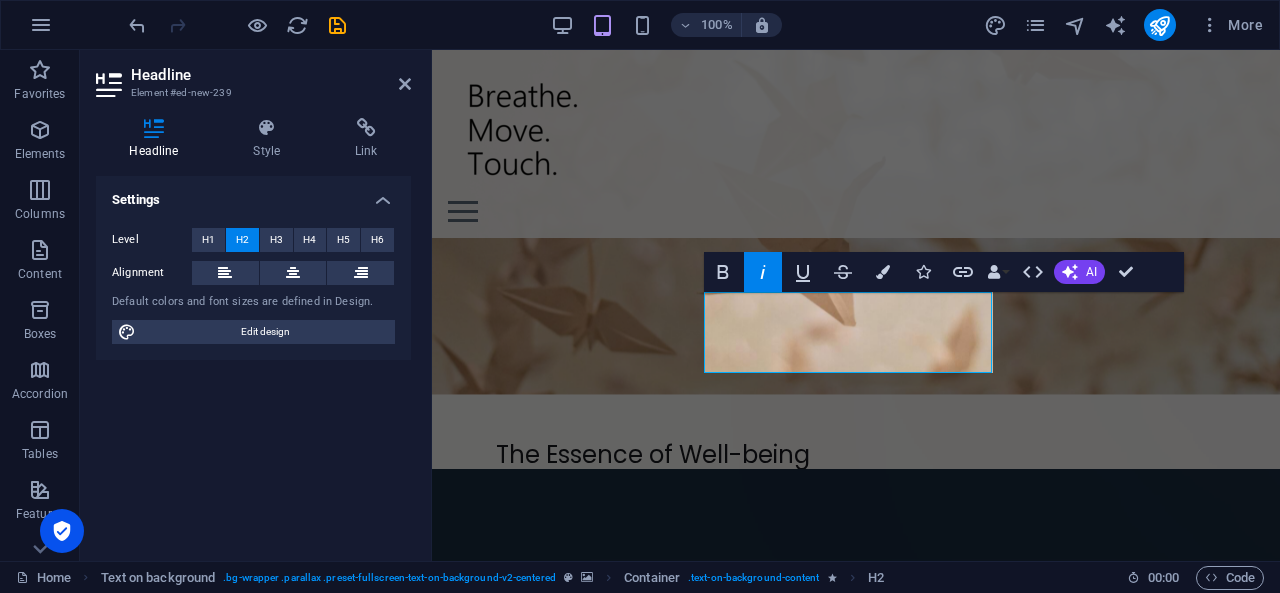 click at bounding box center [856, 654] 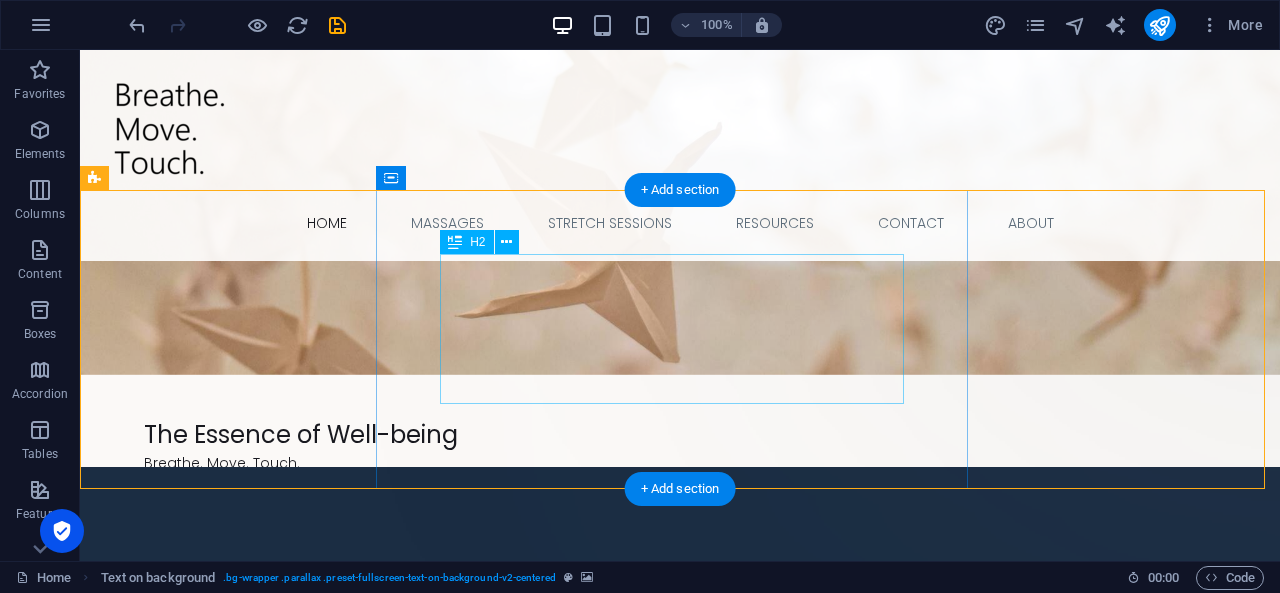 click on ""Thank you, I feel relaxed again"" at bounding box center [680, 1044] 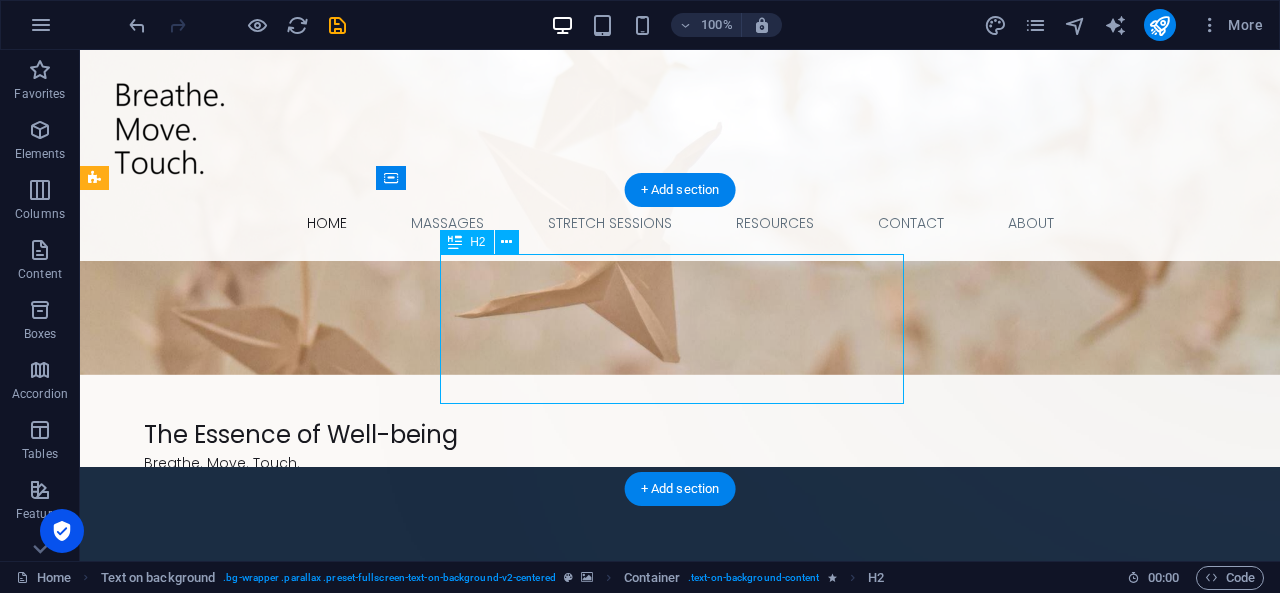 click on ""Thank you, I feel relaxed again"" at bounding box center (680, 1044) 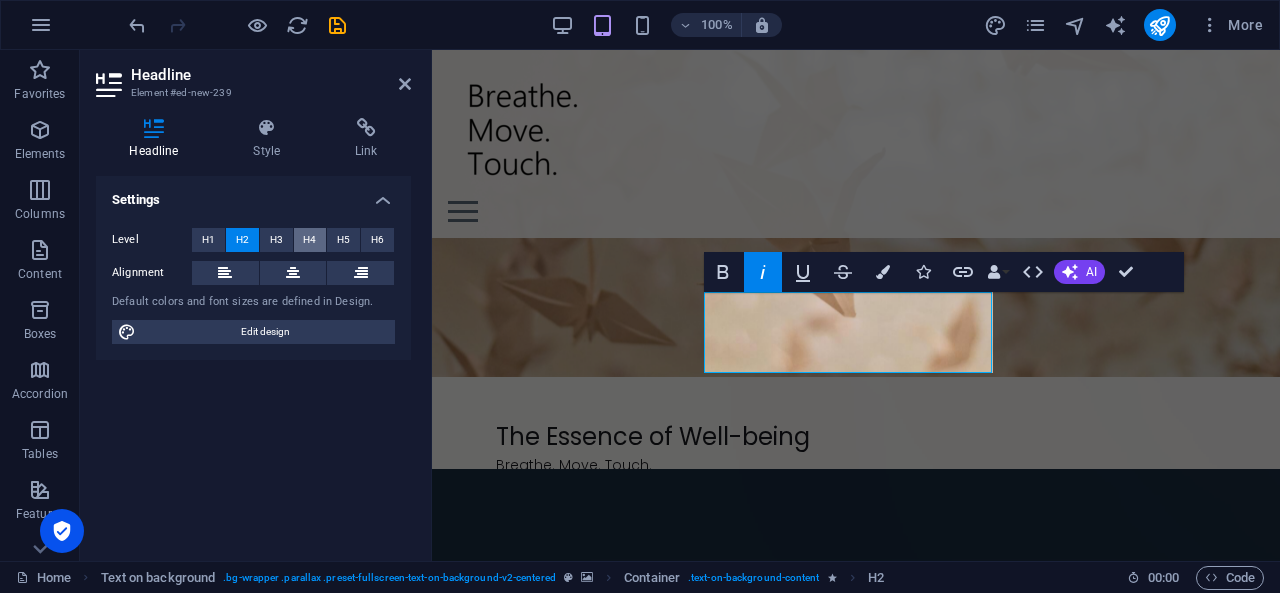 click on "H4" at bounding box center [309, 240] 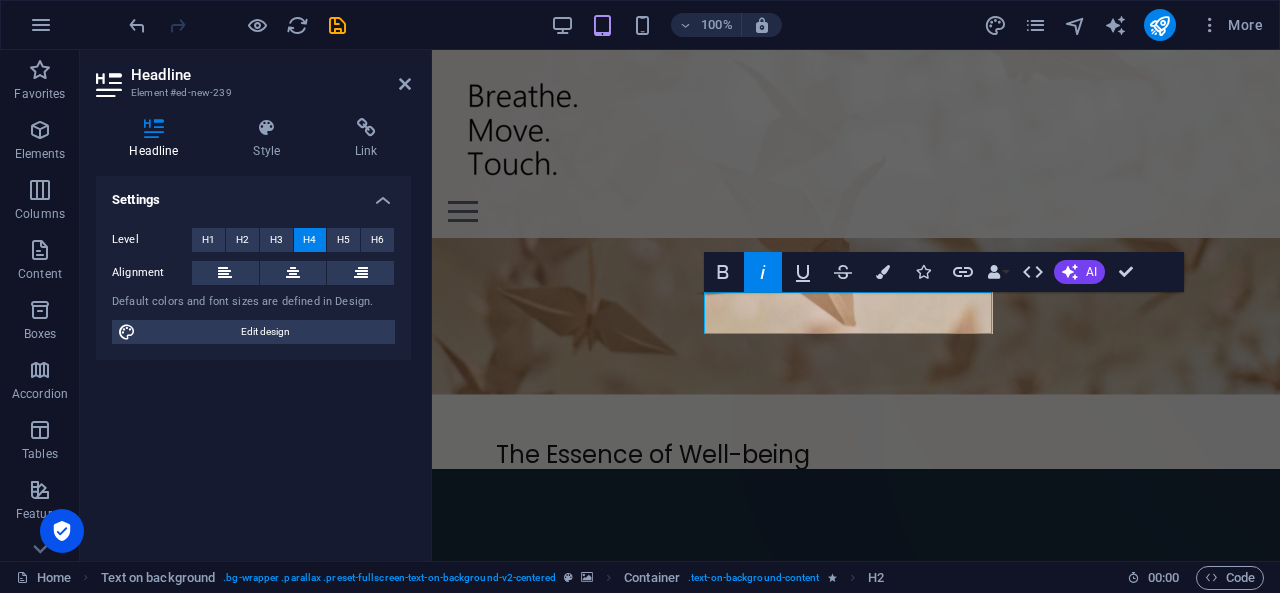 click at bounding box center [856, 644] 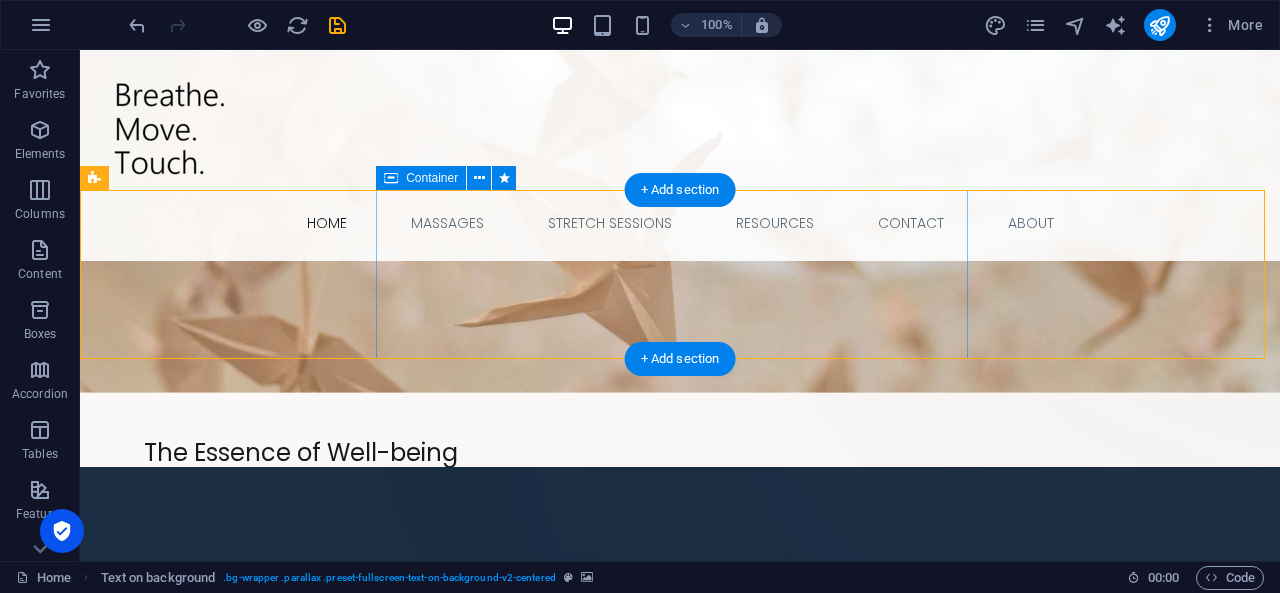 drag, startPoint x: 1054, startPoint y: 272, endPoint x: 413, endPoint y: 291, distance: 641.28156 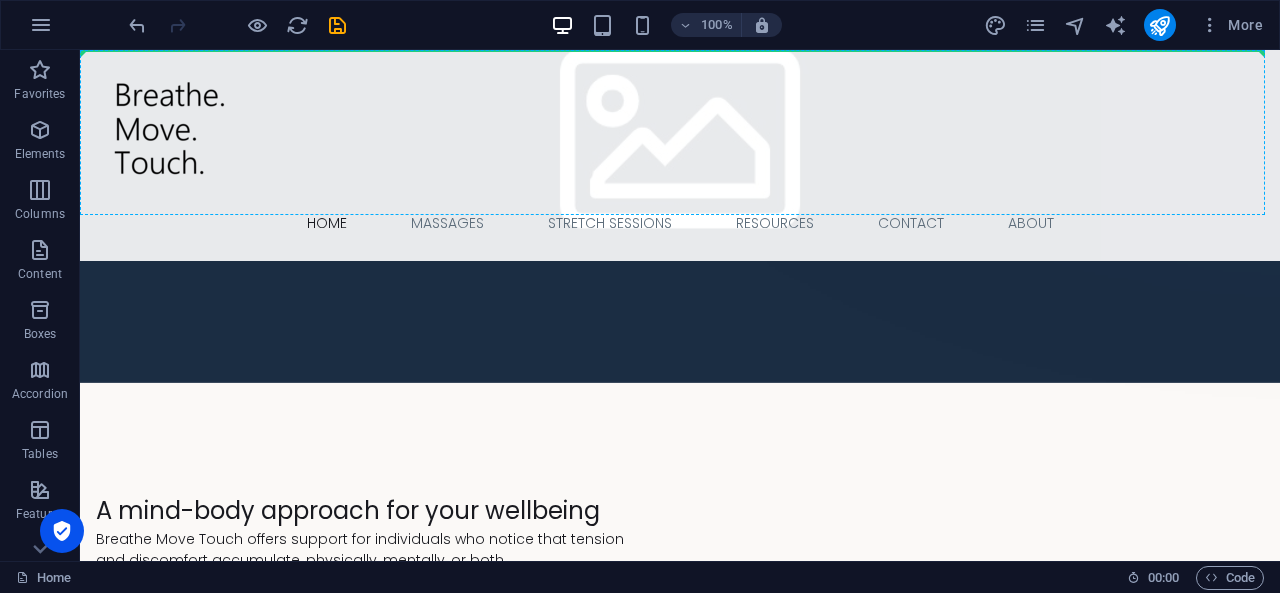 scroll, scrollTop: 849, scrollLeft: 0, axis: vertical 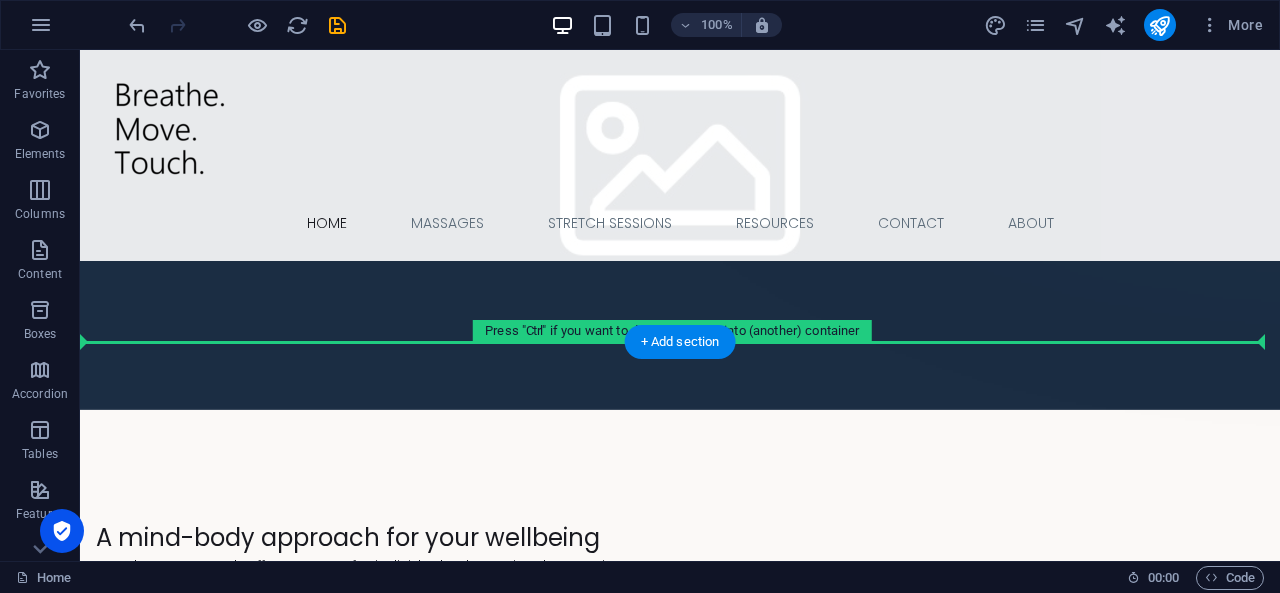 drag, startPoint x: 173, startPoint y: 227, endPoint x: 280, endPoint y: 336, distance: 152.74161 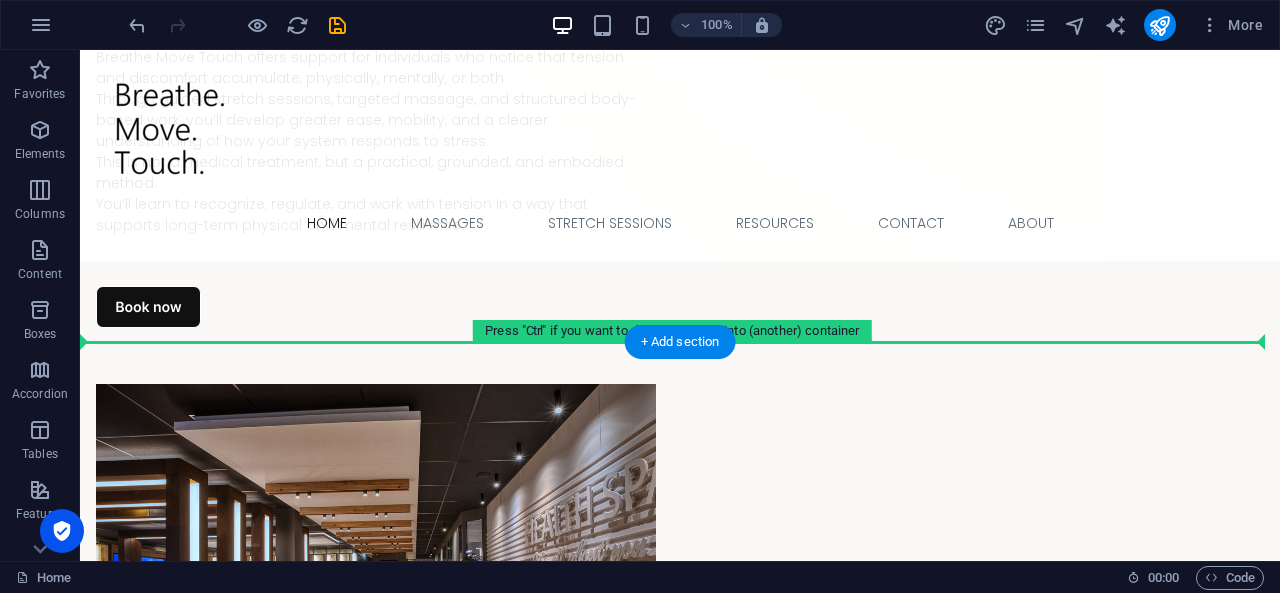 scroll, scrollTop: 680, scrollLeft: 0, axis: vertical 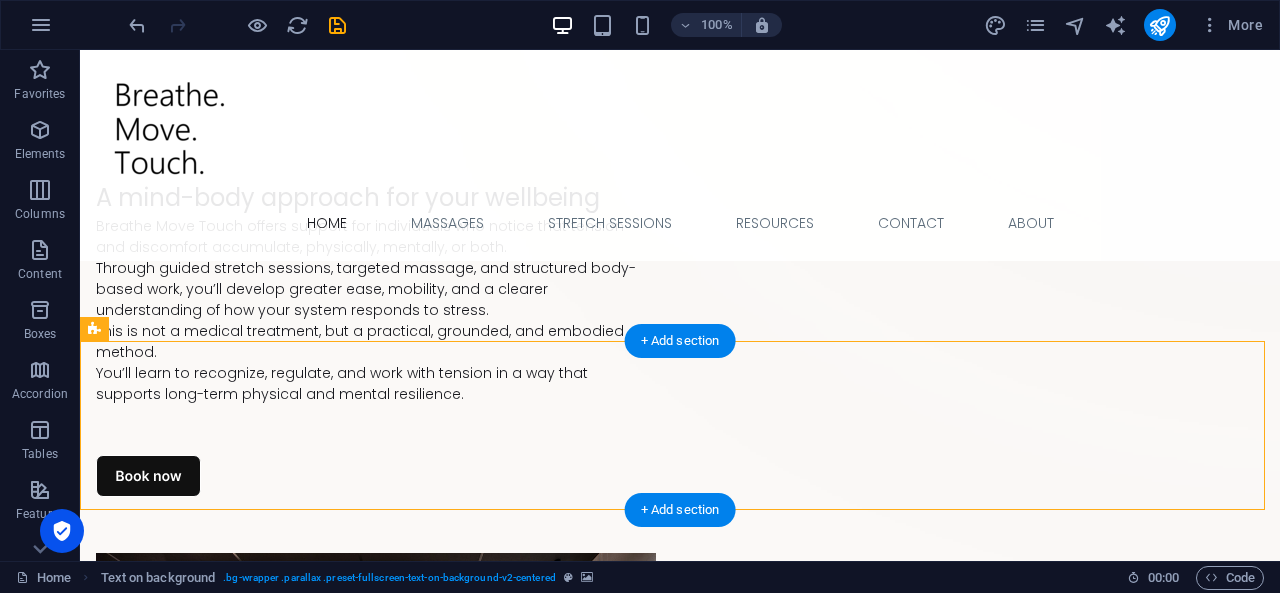 click at bounding box center [680, 1093] 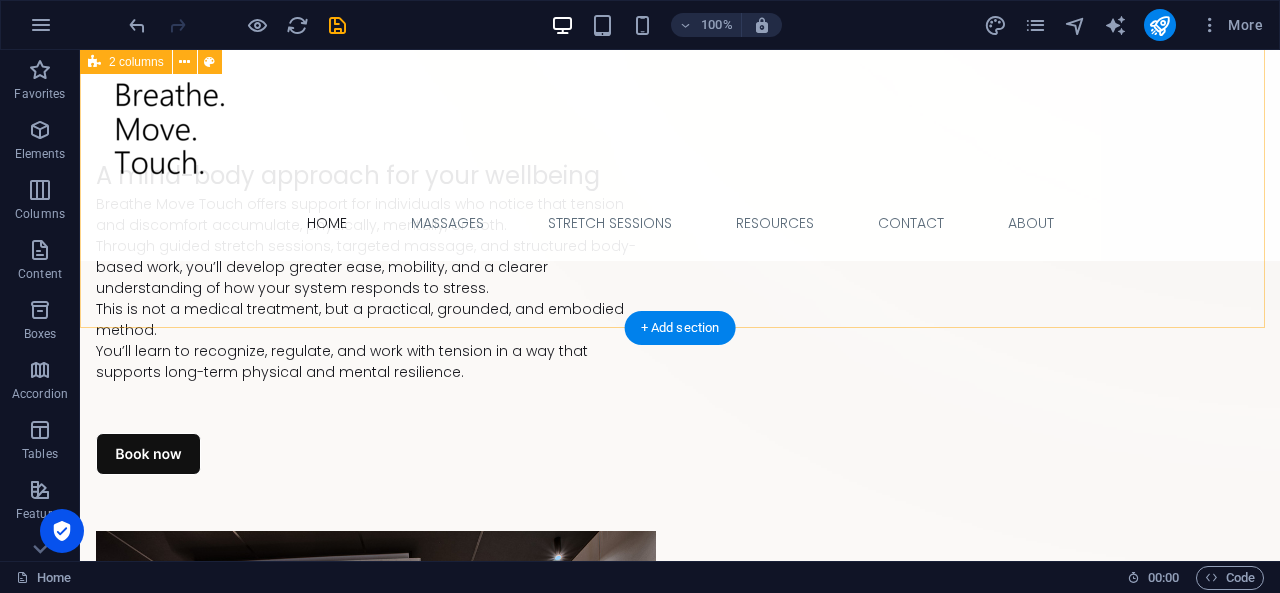 scroll, scrollTop: 704, scrollLeft: 0, axis: vertical 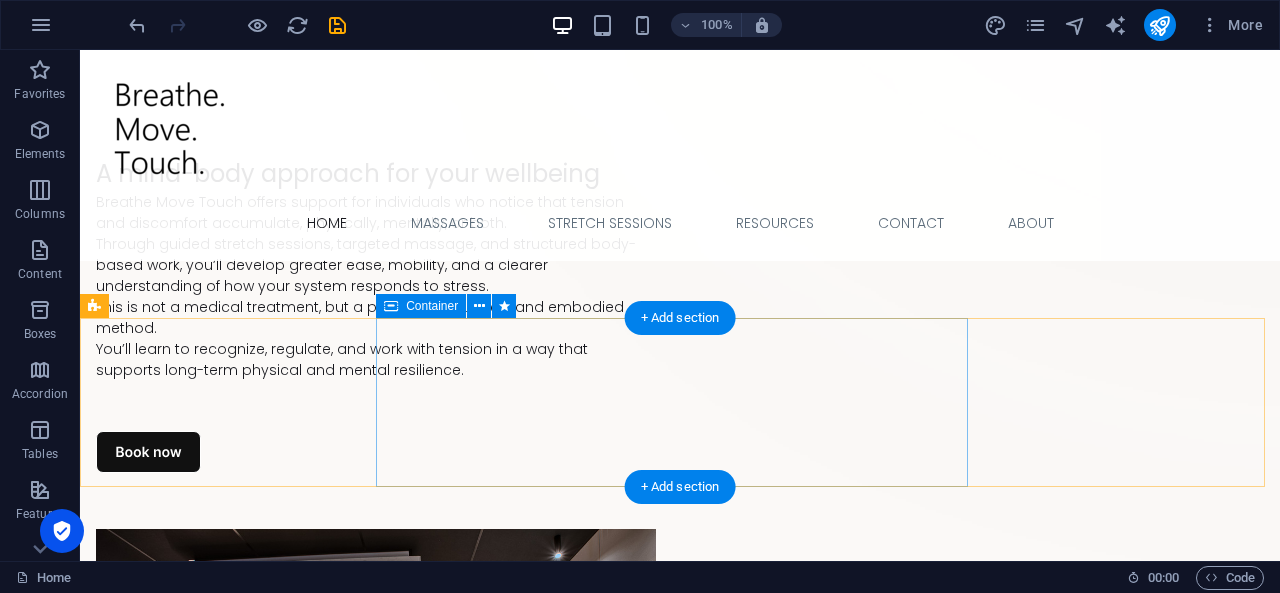 click on ""Thank you, I feel relaxed again" - Client" at bounding box center [680, 1469] 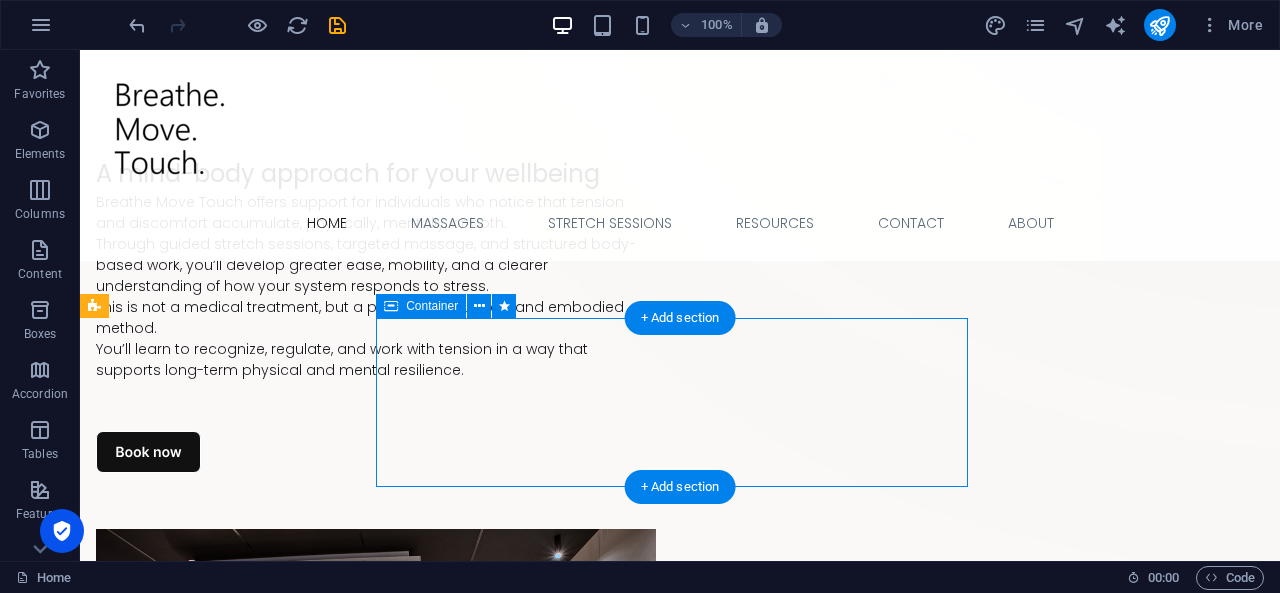 click on ""Thank you, I feel relaxed again" - Client" at bounding box center (680, 1469) 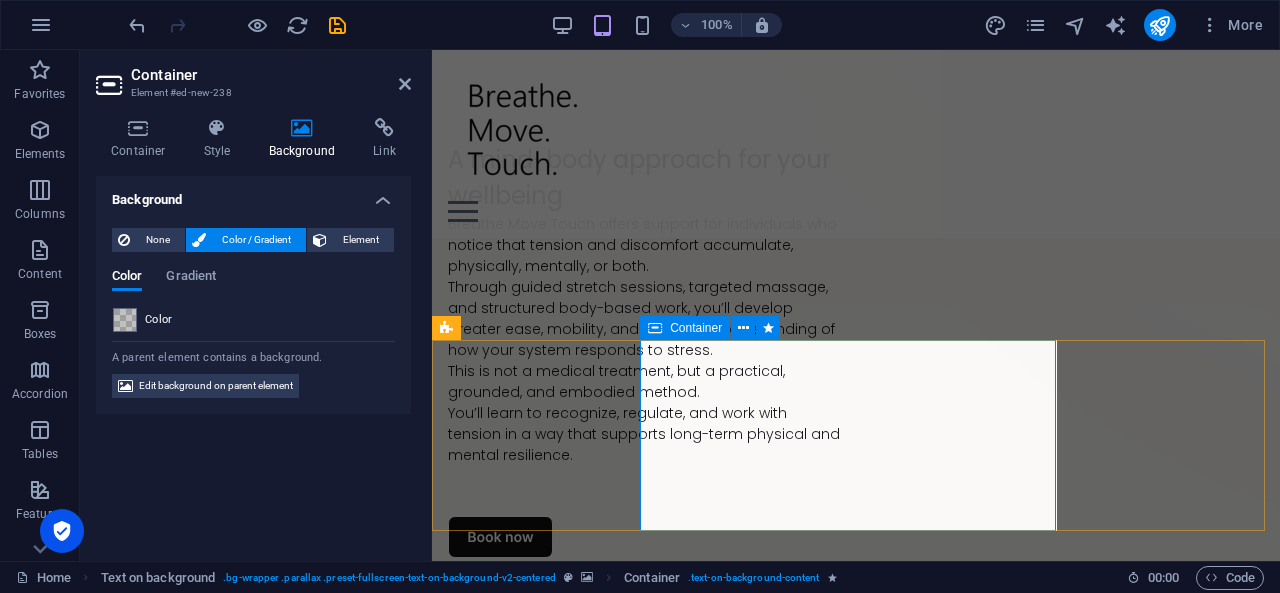 click on ""Thank you, I feel relaxed again" - Client" at bounding box center [856, 1405] 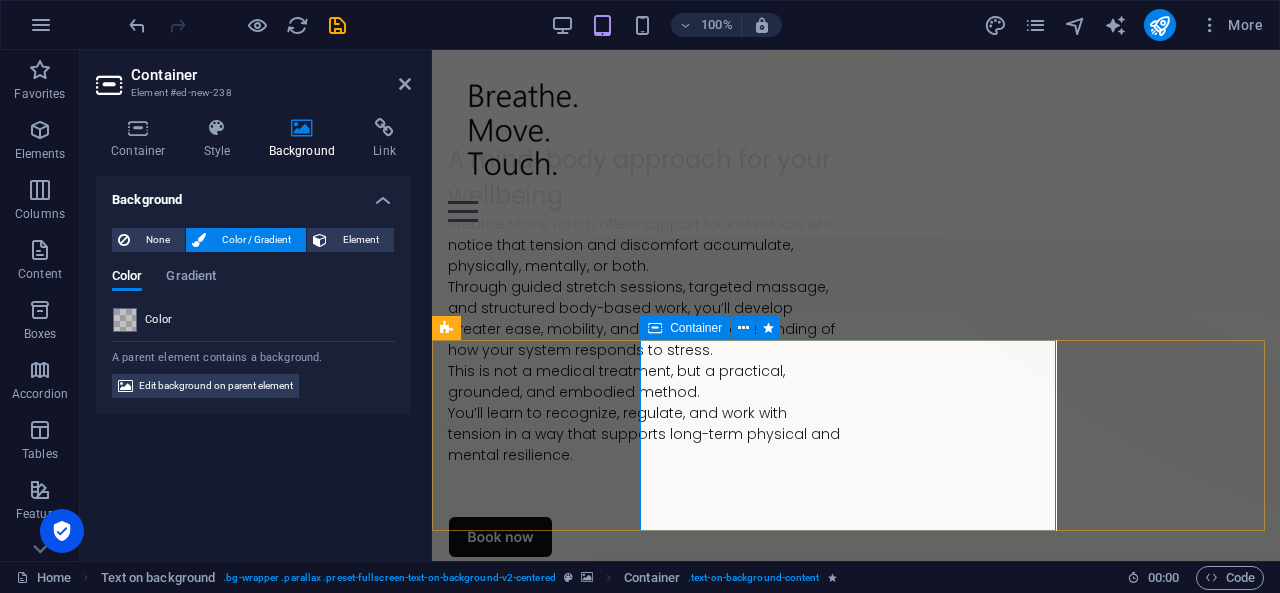 click on ""Thank you, I feel relaxed again" - Client" at bounding box center (856, 1405) 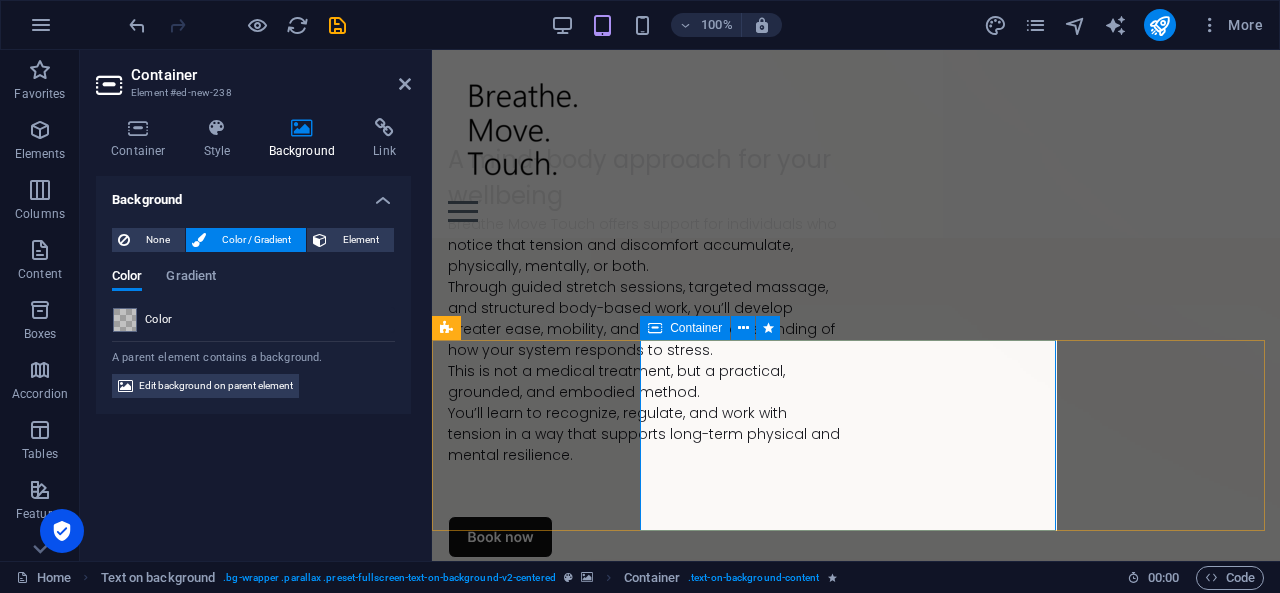 click on "Container" at bounding box center [685, 328] 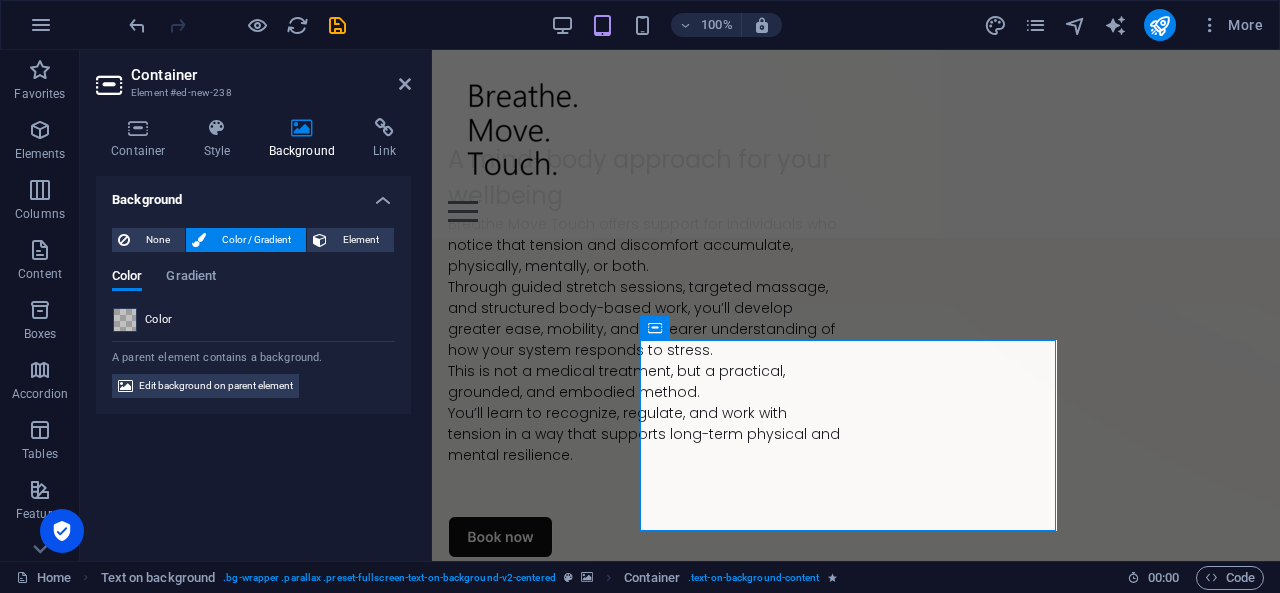 click at bounding box center (125, 320) 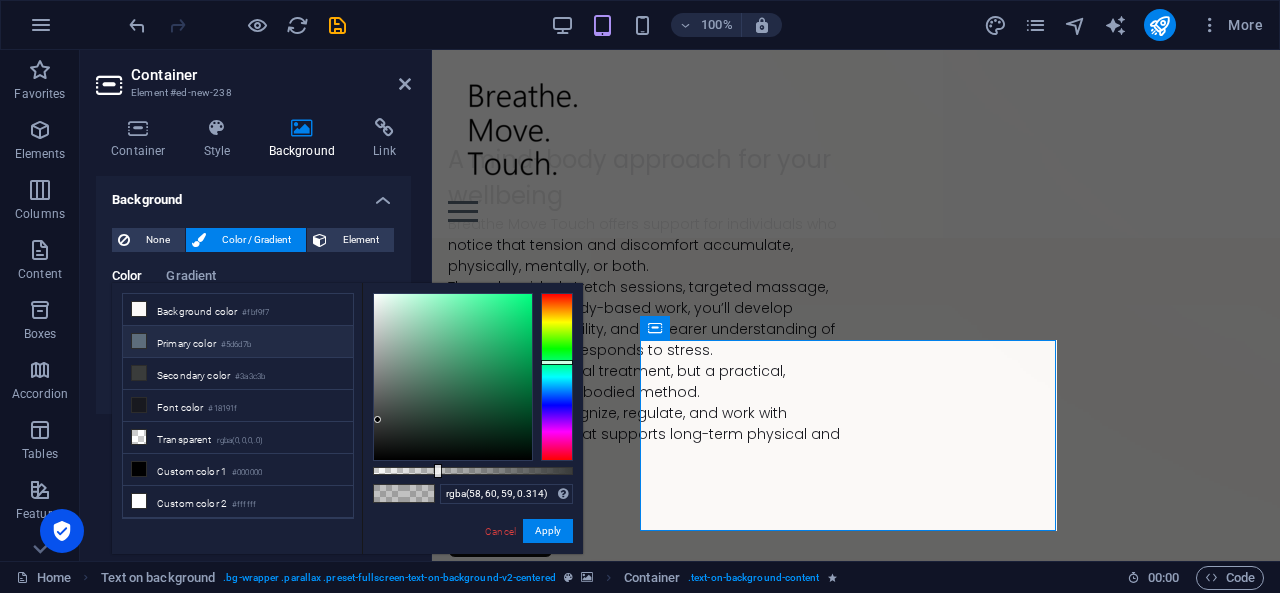 click on "Primary color
#5d6d7b" at bounding box center (238, 342) 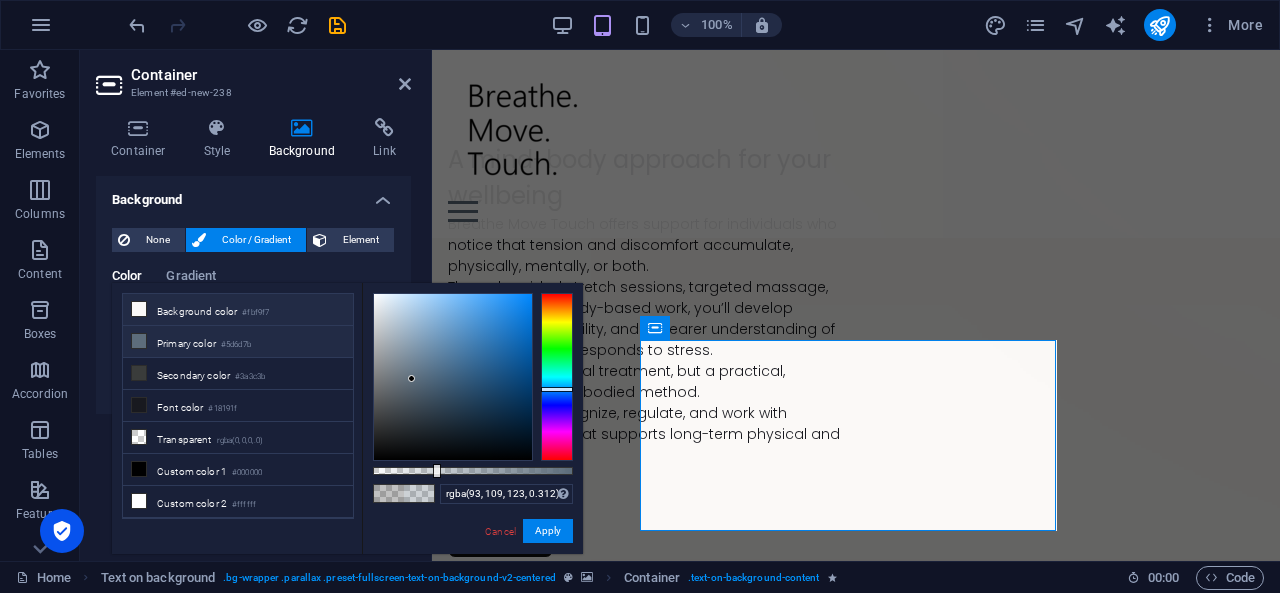 click at bounding box center (139, 309) 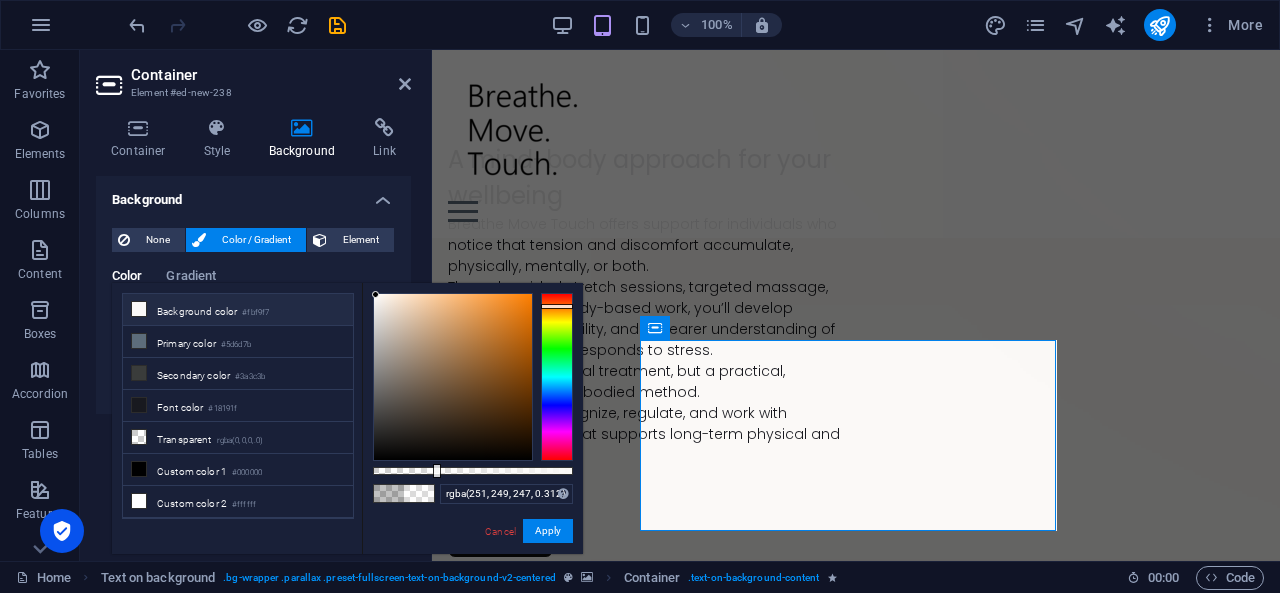 click on "Background color
#fbf9f7" at bounding box center (238, 310) 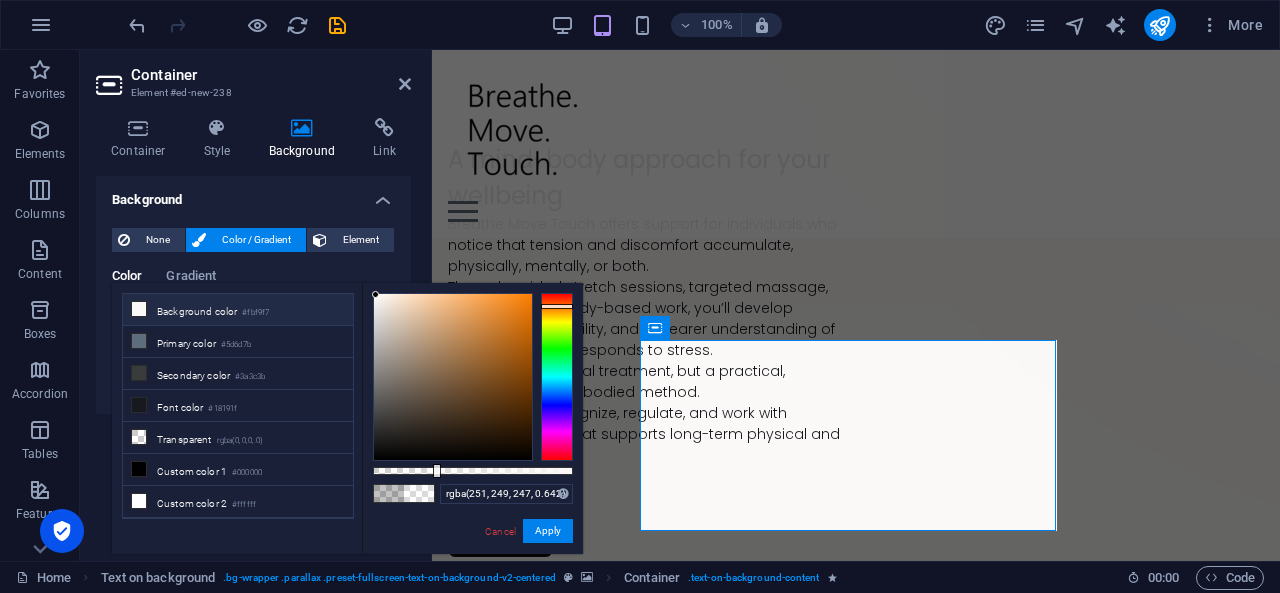 click at bounding box center (473, 471) 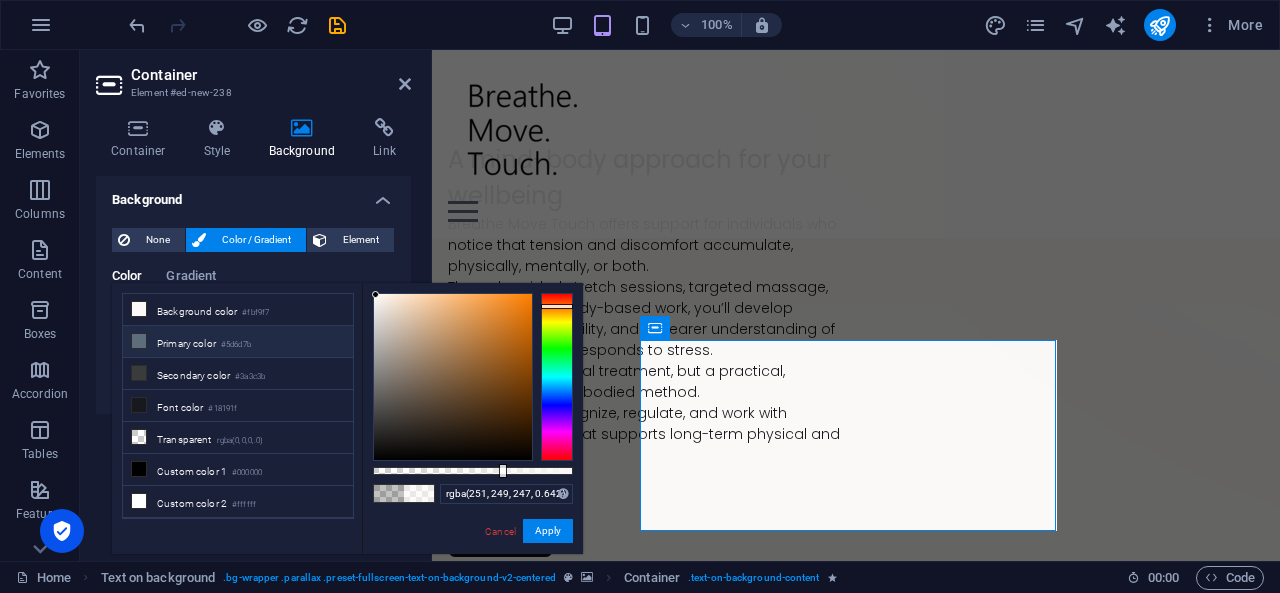click at bounding box center [139, 341] 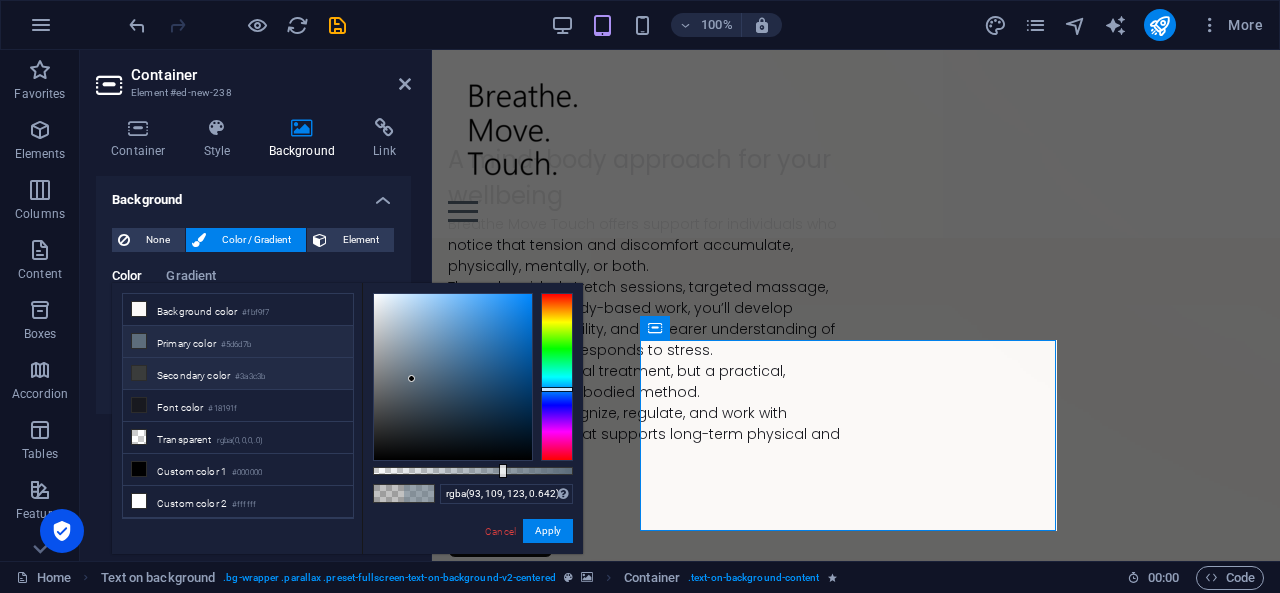 click at bounding box center [139, 373] 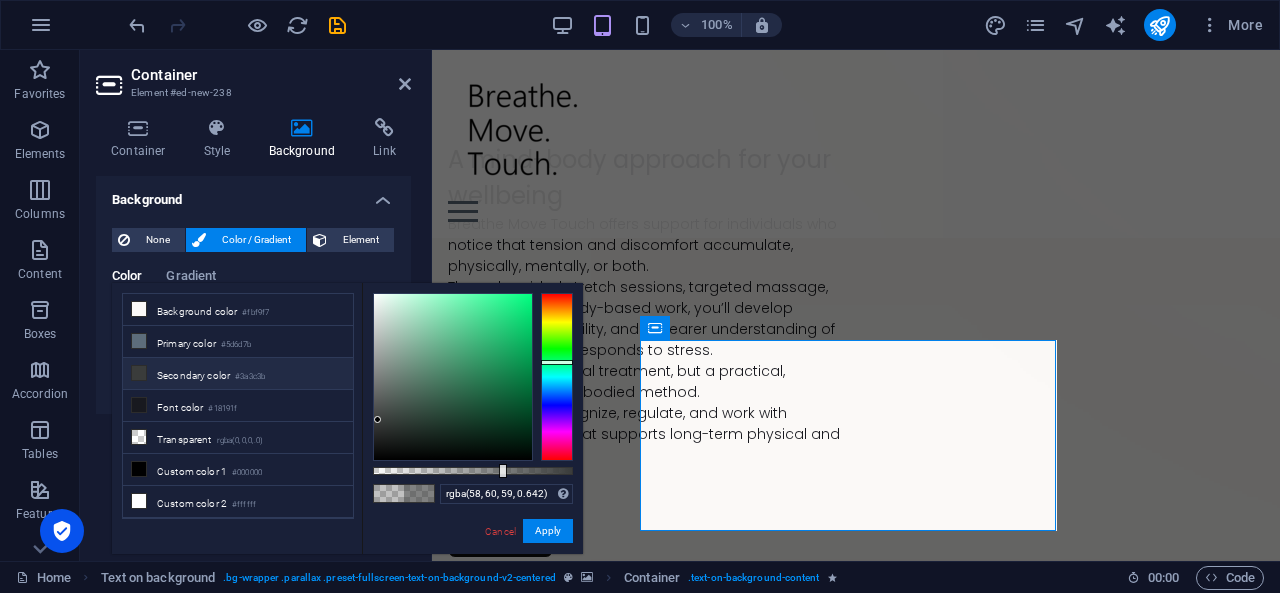 click on "rgba(58, 60, 59, 0.642) Supported formats #0852ed rgb(8, 82, 237) rgba(8, 82, 237, 90%) hsv(221,97,93) hsl(221, 93%, 48%) Cancel Apply" at bounding box center [472, 563] 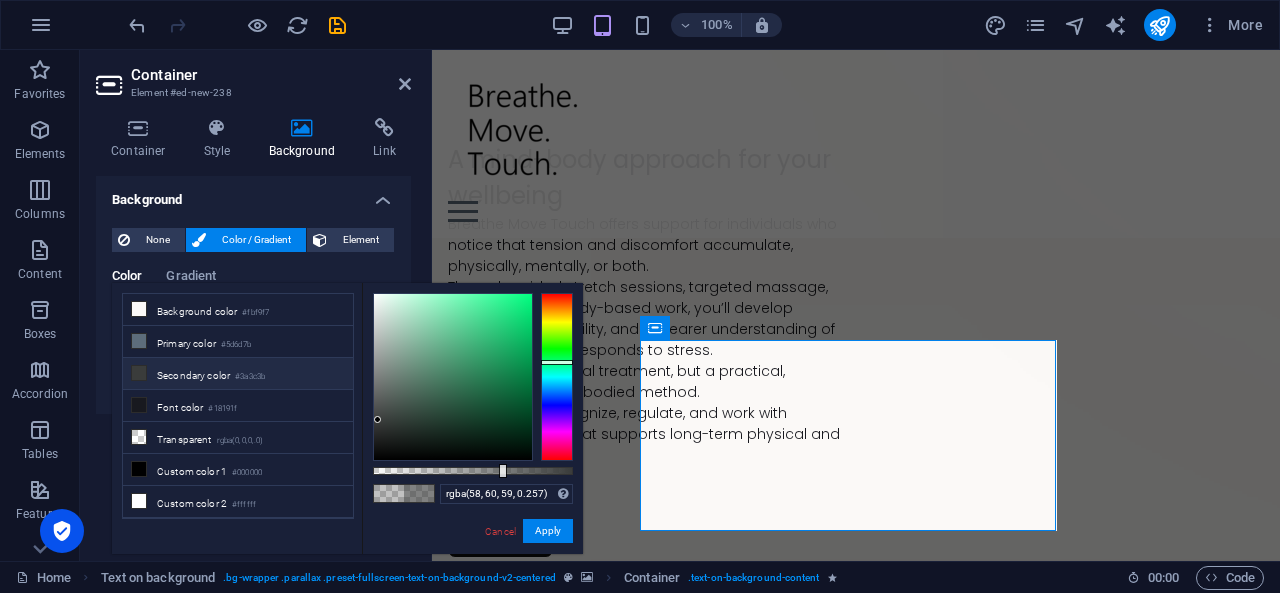 click at bounding box center (473, 471) 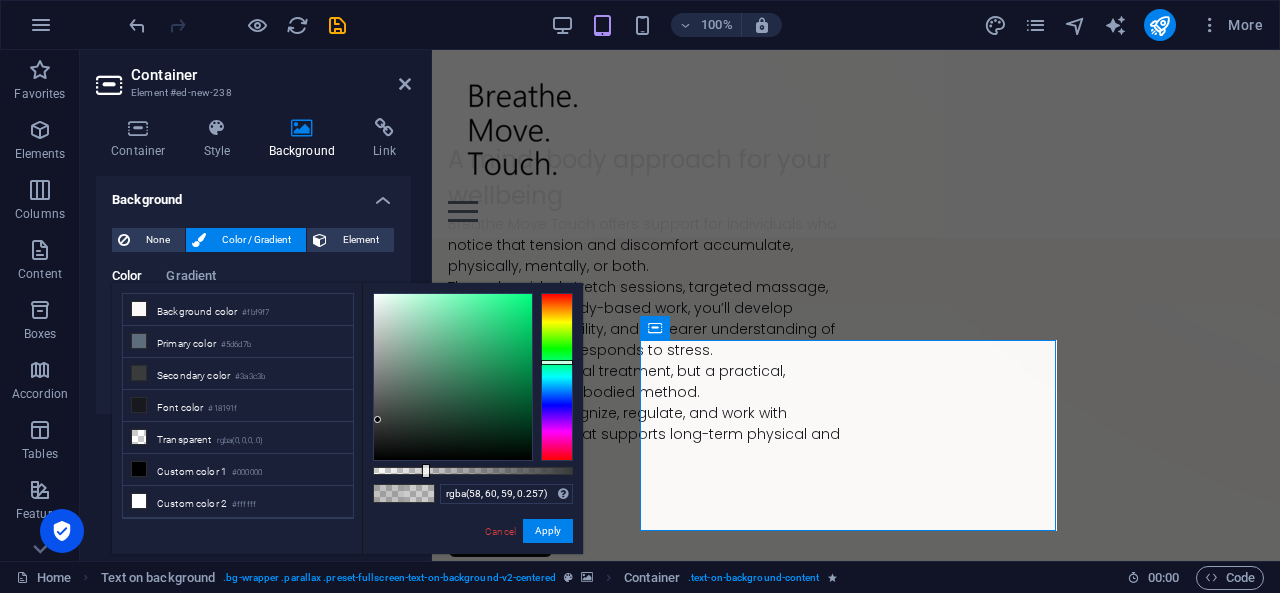 click at bounding box center (426, 471) 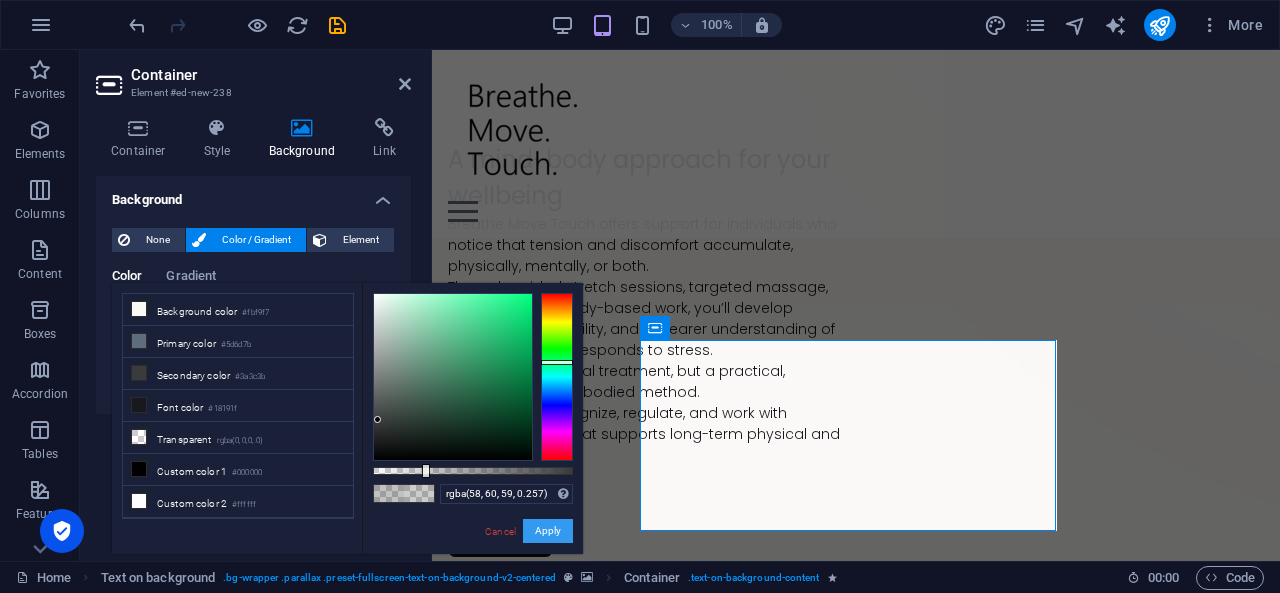 click on "Apply" at bounding box center (548, 531) 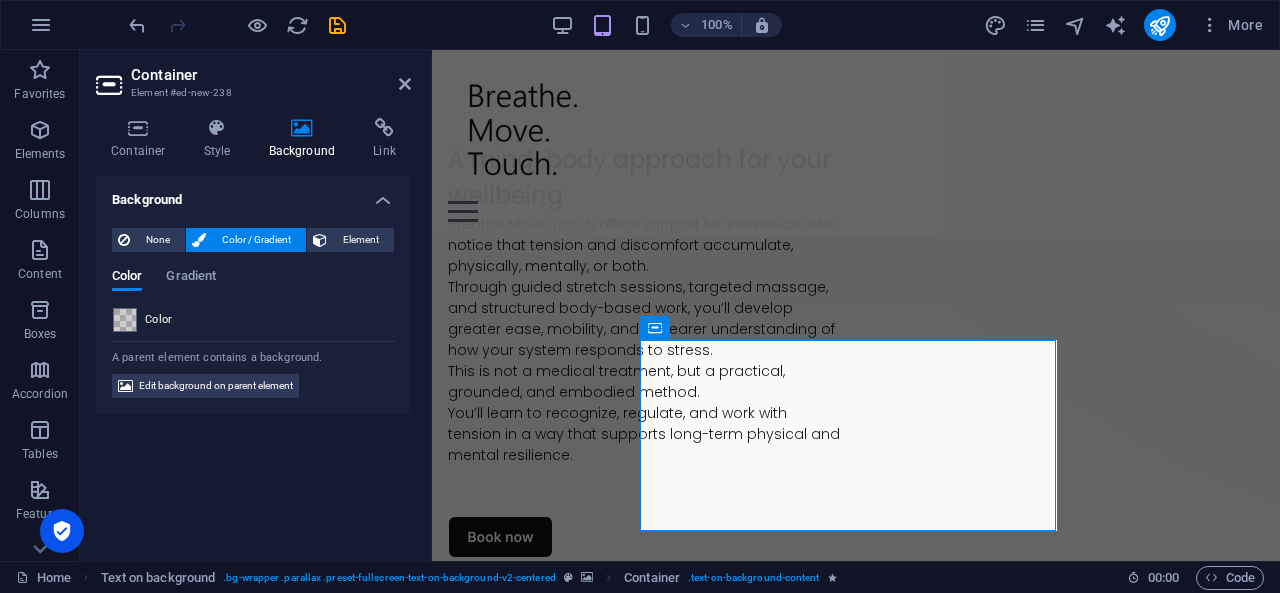 click at bounding box center (856, 999) 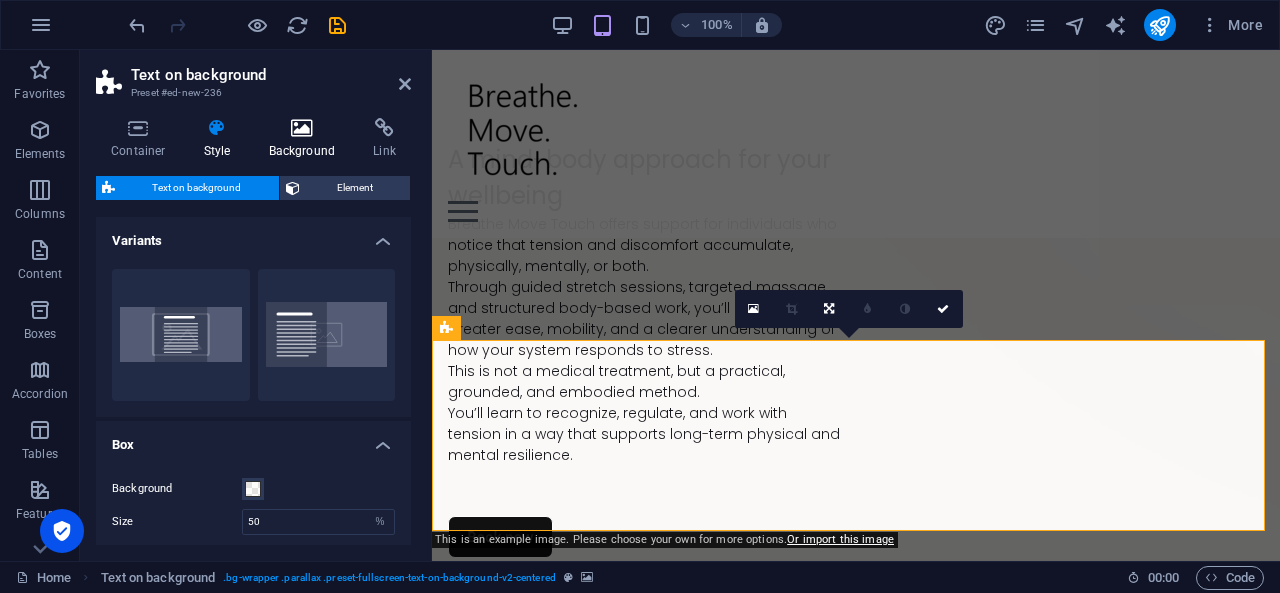 click on "Background" at bounding box center [306, 139] 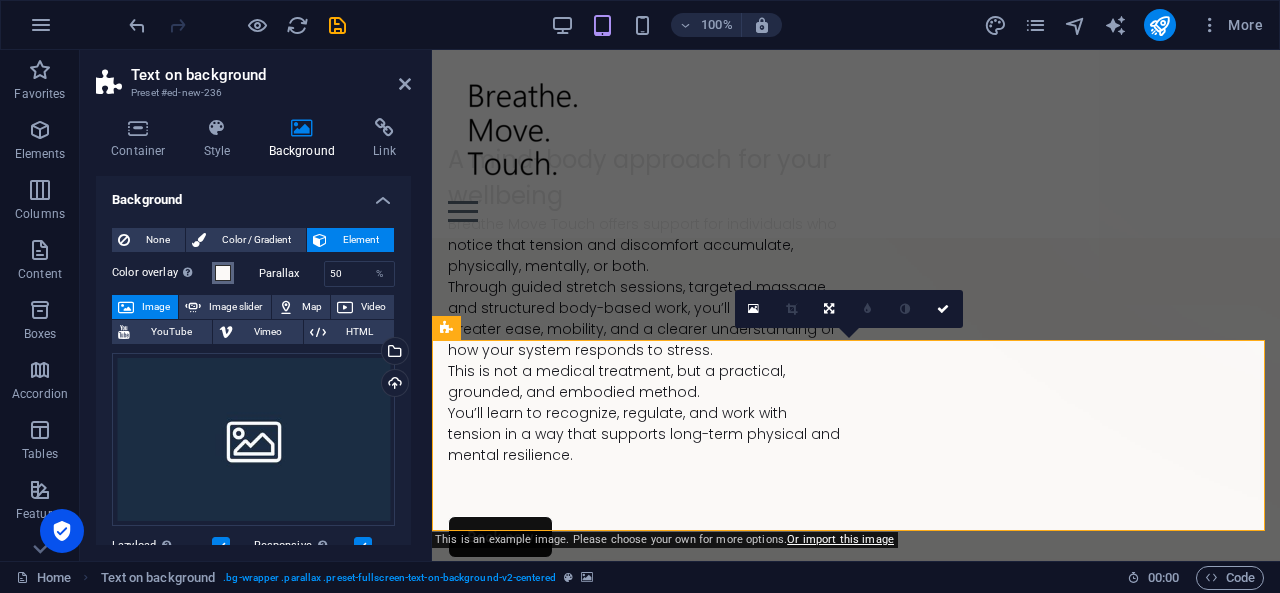 click at bounding box center (223, 273) 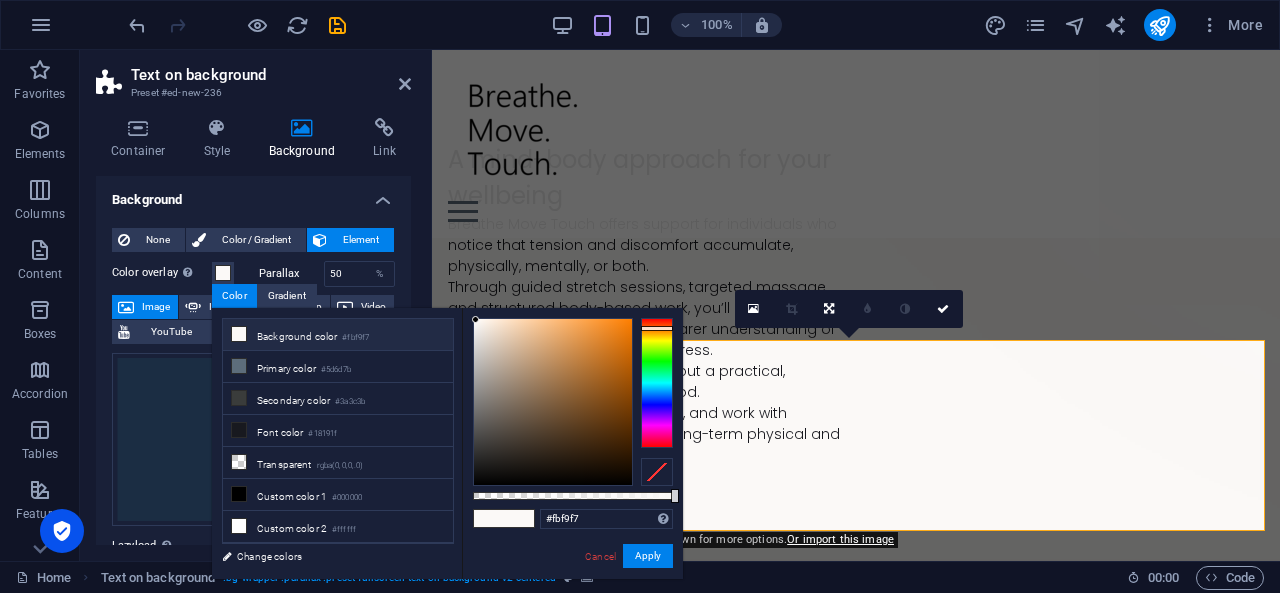 click on "Background" at bounding box center [253, 194] 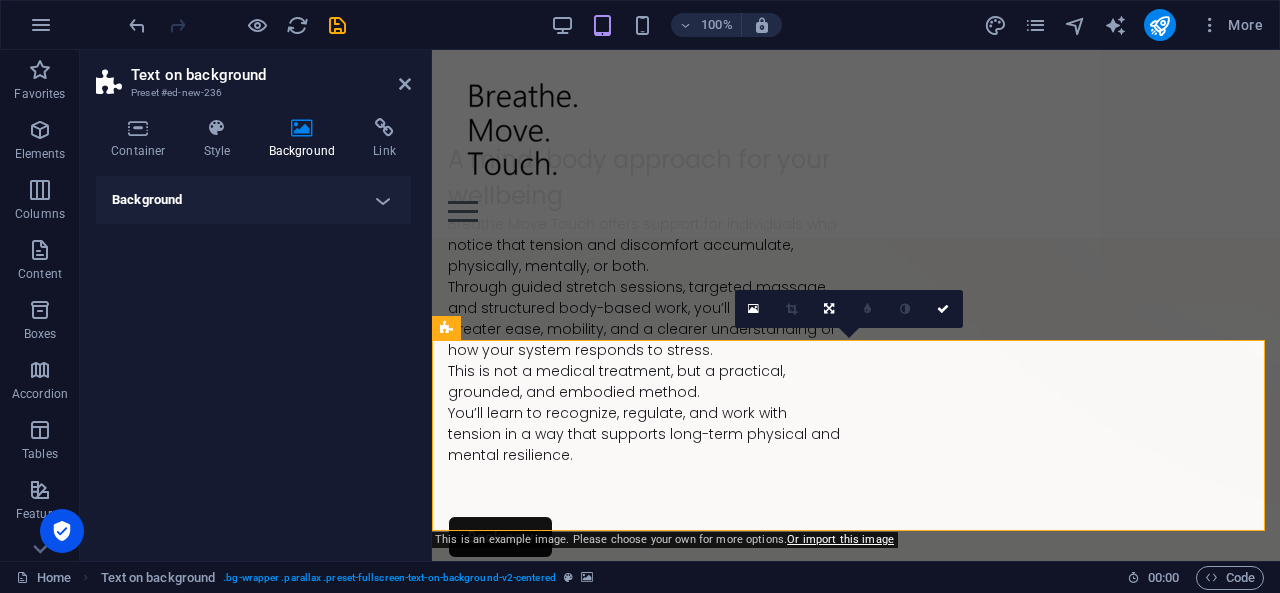 click at bounding box center [302, 128] 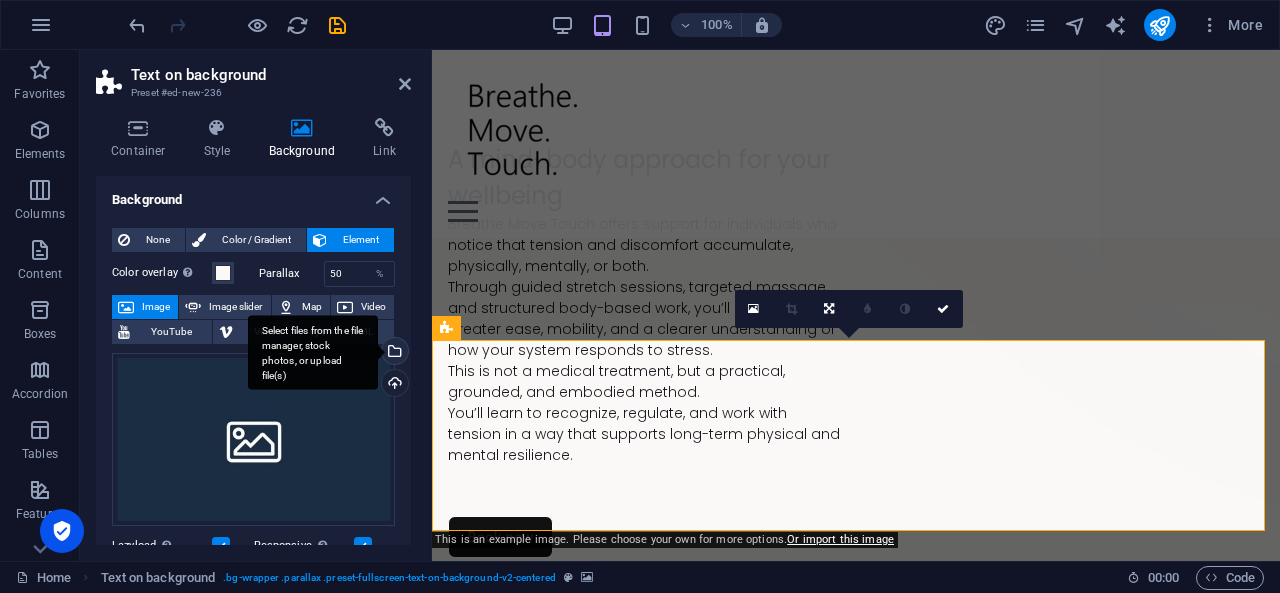 click on "Select files from the file manager, stock photos, or upload file(s)" at bounding box center [393, 353] 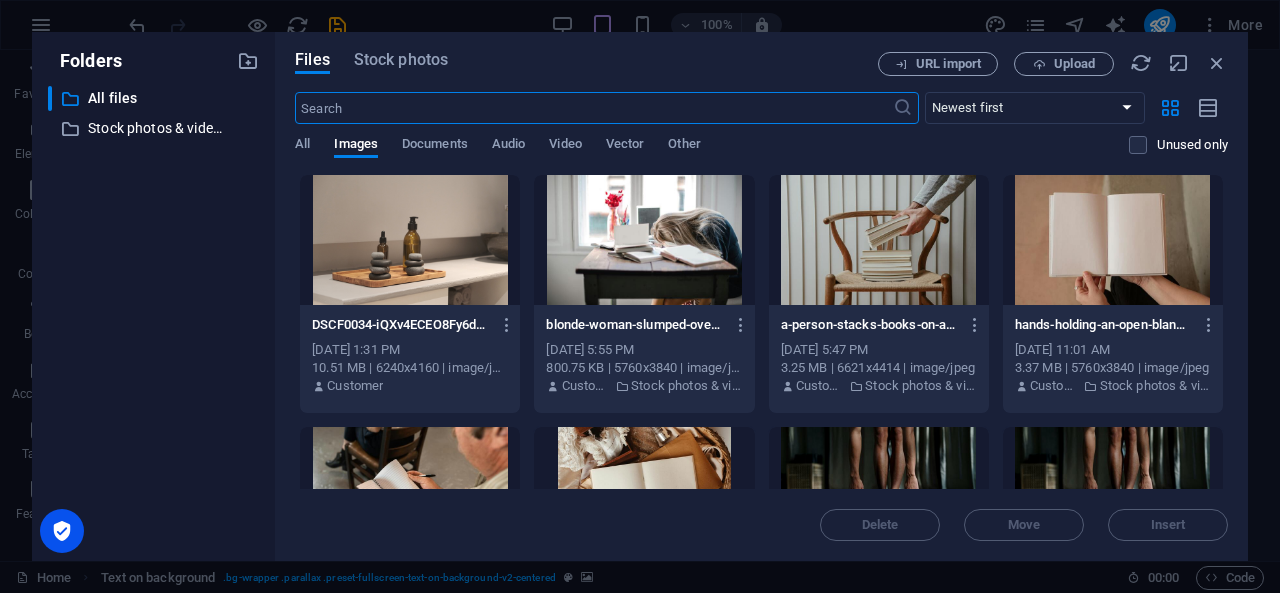 scroll, scrollTop: 698, scrollLeft: 0, axis: vertical 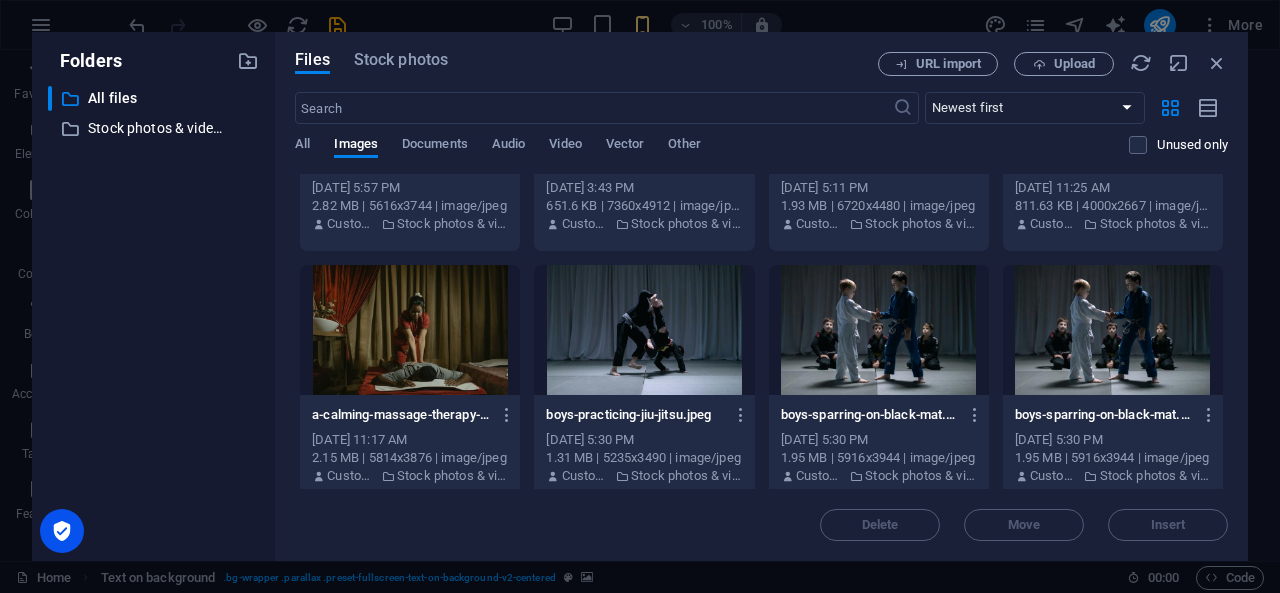 click on "Files Stock photos URL import Upload ​ Newest first Oldest first Name (A-Z) Name (Z-A) Size (0-9) Size (9-0) Resolution (0-9) Resolution (9-0) All Images Documents Audio Video Vector Other Unused only Drop files here to upload them instantly DSCF0034-iQXv4ECEO8Fy6dUh73pqOA.JPG DSCF0034-iQXv4ECEO8Fy6dUh73pqOA.JPG Jul 11, 2025 1:31 PM 10.51 MB | 6240x4160 | image/jpeg Customer blonde-woman-slumped-over-desk-filled-with-books-showcasing-study-fatigue-indoors-otY2naW-_1ZLIvAu4a3ucw.jpeg blonde-woman-slumped-over-desk-filled-with-books-showcasing-study-fatigue-indoors-otY2naW-_1ZLIvAu4a3ucw.jpeg Jul 6, 2025 5:55 PM 800.75 KB | 5760x3840 | image/jpeg Customer Stock photos & videos a-person-stacks-books-on-a-wooden-chair-against-a-white-wall-UYAeaqhUQqMC4X512Wgj7A.jpeg a-person-stacks-books-on-a-wooden-chair-against-a-white-wall-UYAeaqhUQqMC4X512Wgj7A.jpeg Jul 6, 2025 5:47 PM 3.25 MB | 6621x4414 | image/jpeg Customer Stock photos & videos Jun 16, 2025 11:01 AM 3.37 MB | 5760x3840 | image/jpeg Customer Customer" at bounding box center [761, 296] 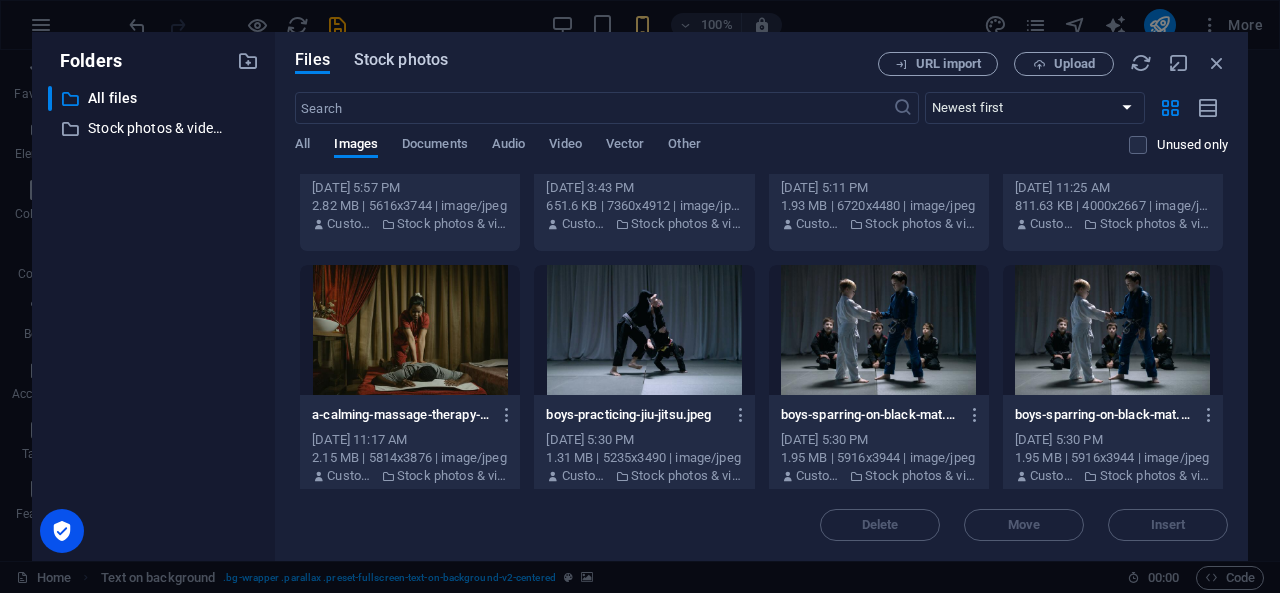 click on "Stock photos" at bounding box center (401, 60) 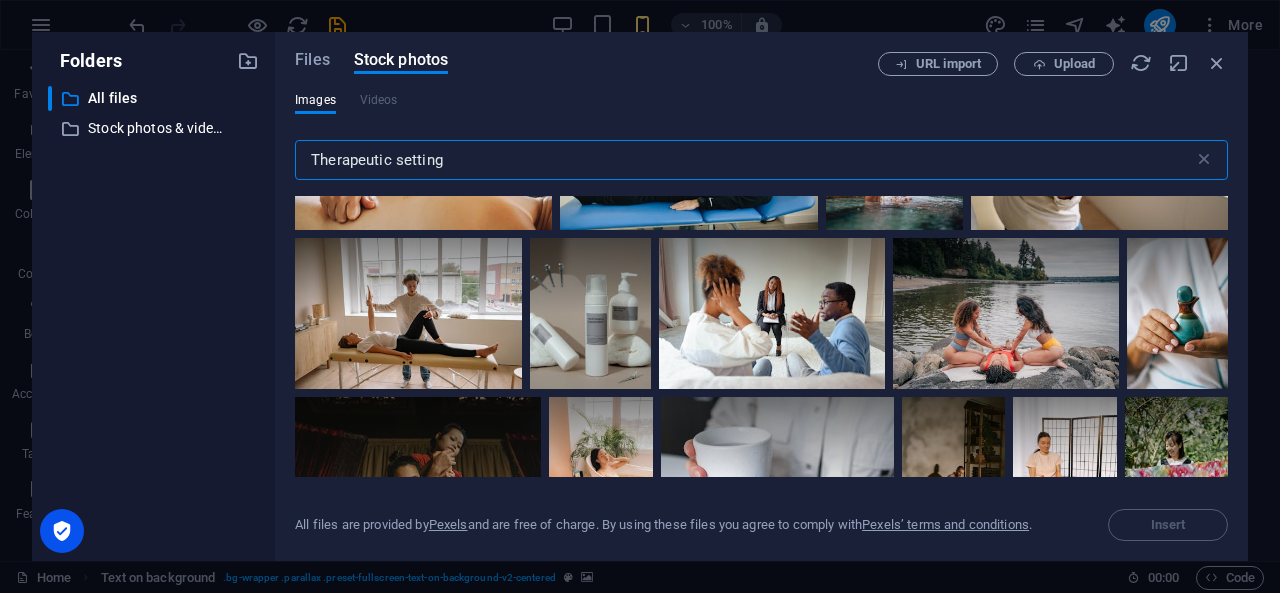 scroll, scrollTop: 2382, scrollLeft: 0, axis: vertical 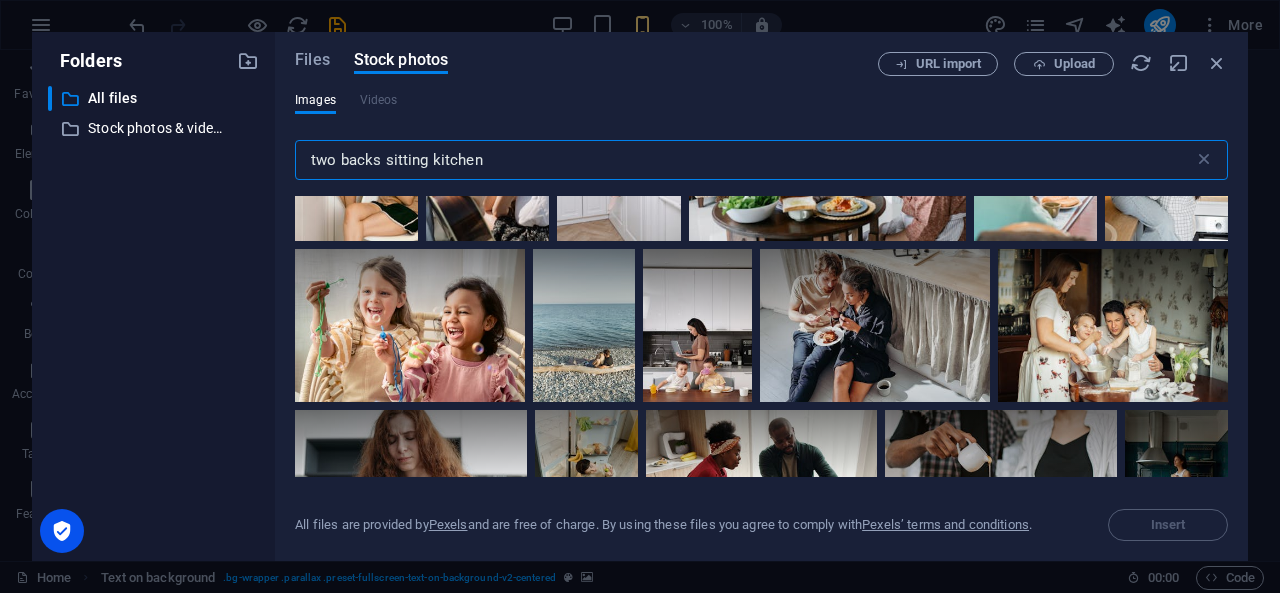 drag, startPoint x: 524, startPoint y: 163, endPoint x: 212, endPoint y: 157, distance: 312.05768 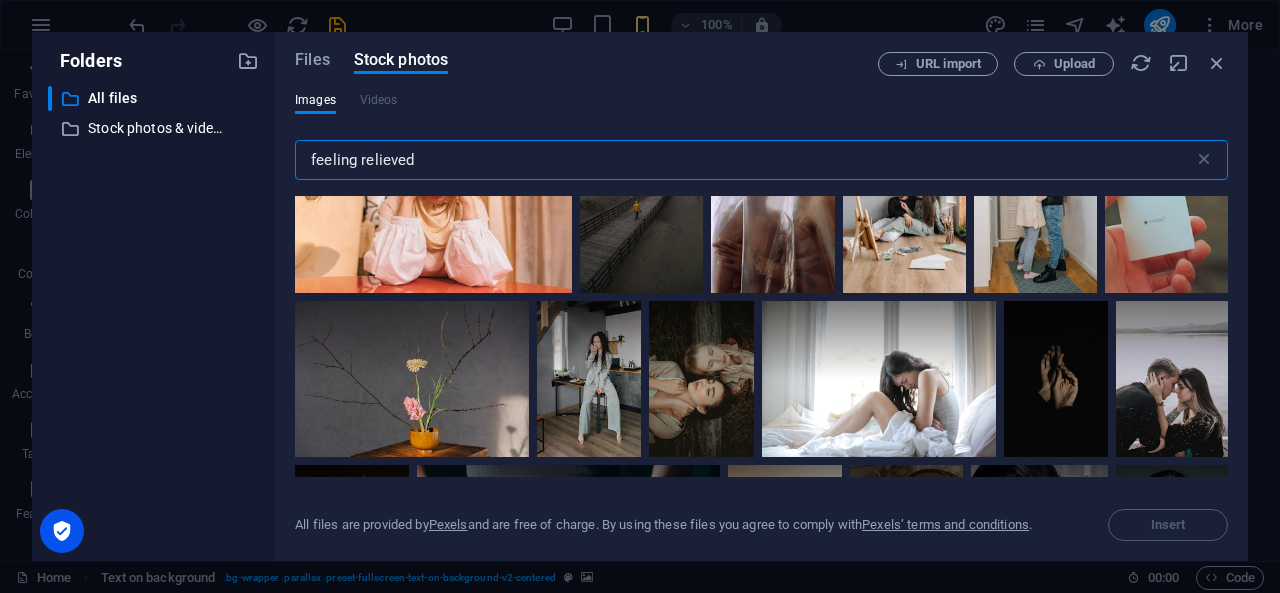scroll, scrollTop: 1788, scrollLeft: 0, axis: vertical 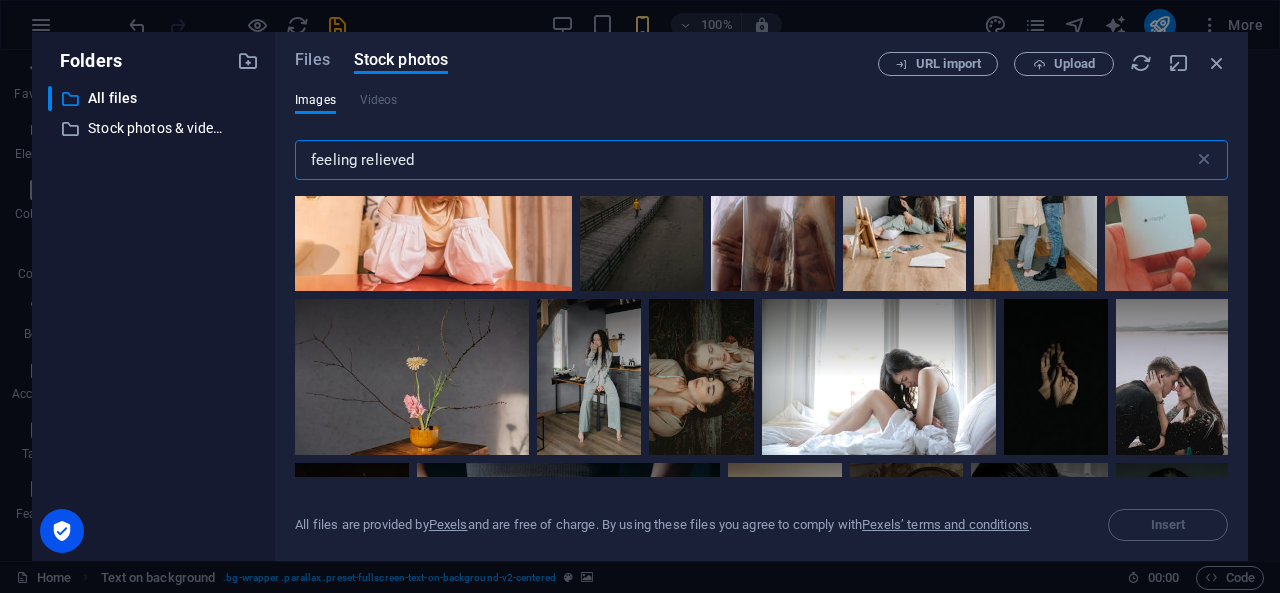 type on "feeling relieved" 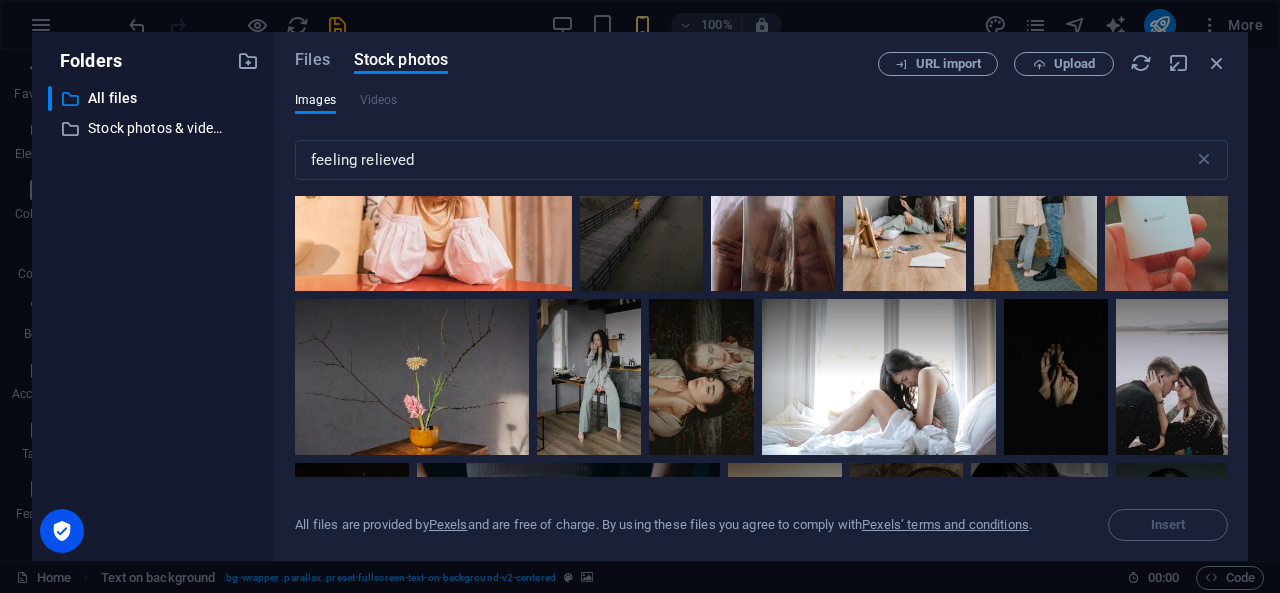 click at bounding box center [701, 377] 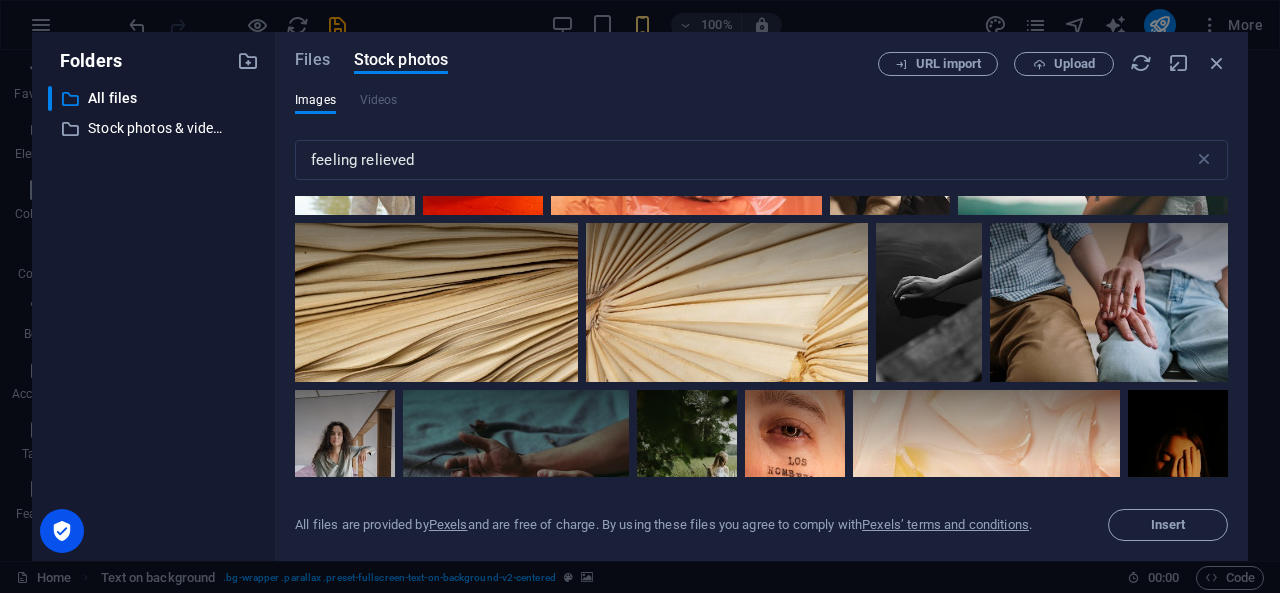 scroll, scrollTop: 2555, scrollLeft: 0, axis: vertical 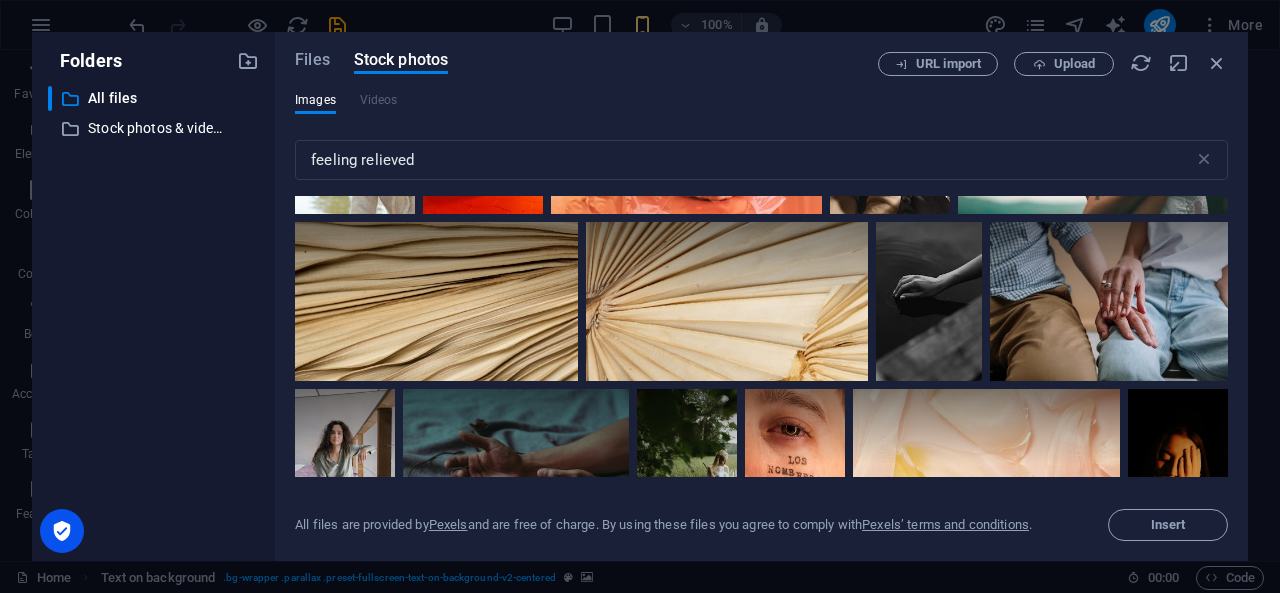click at bounding box center [761, 1537] 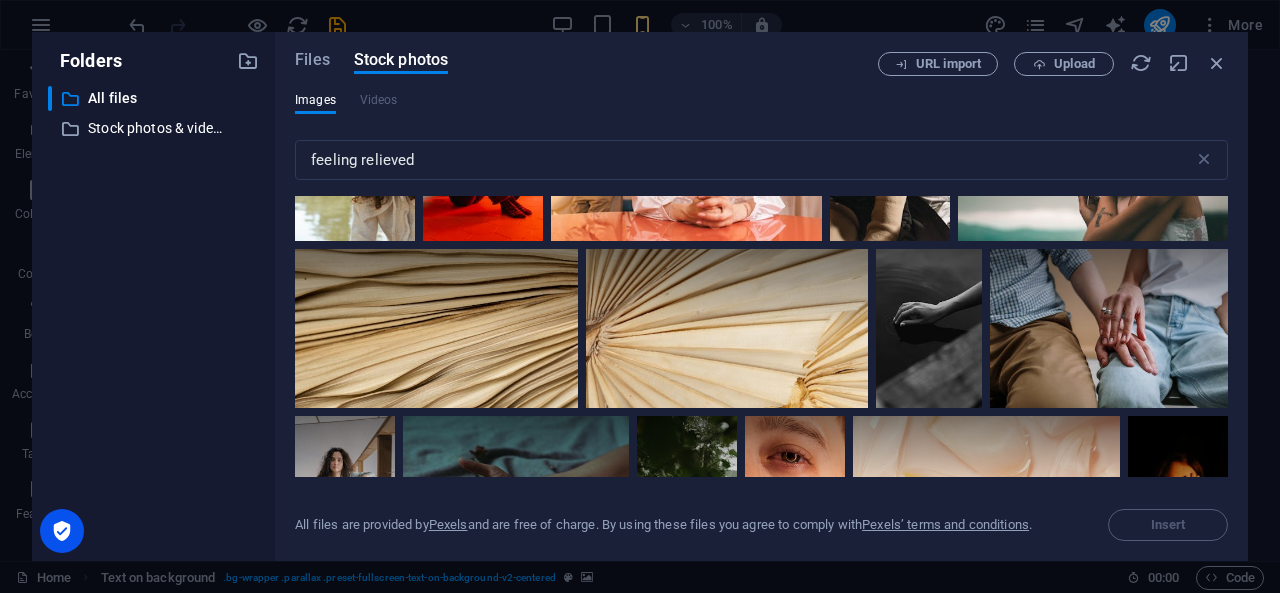 scroll, scrollTop: 2527, scrollLeft: 0, axis: vertical 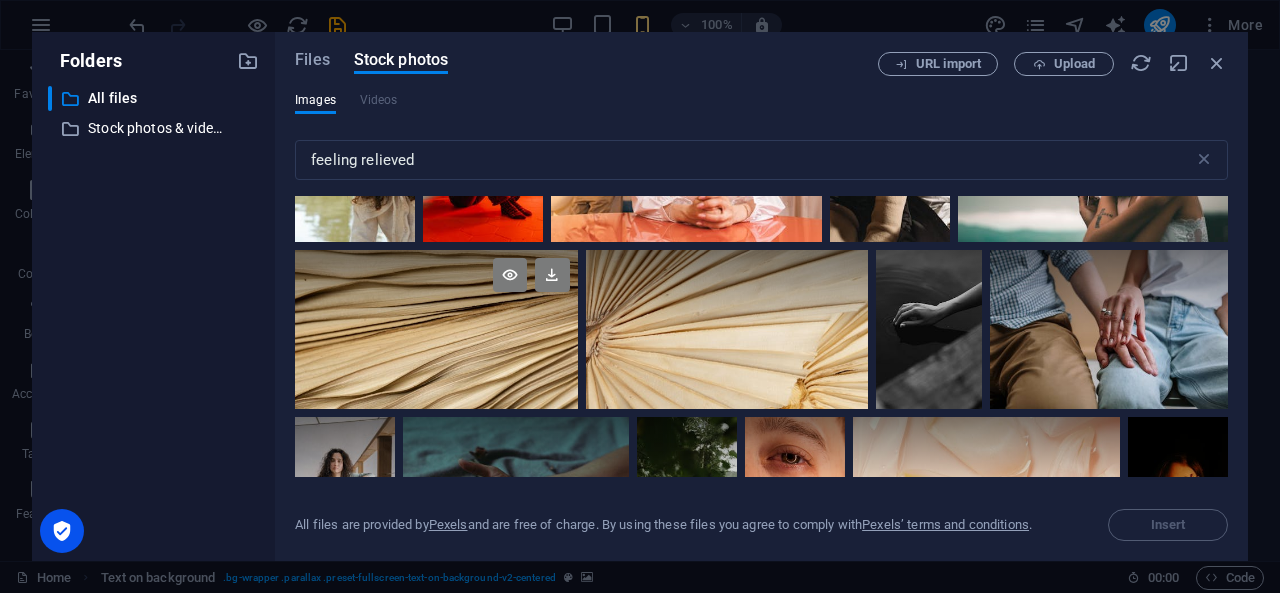 click at bounding box center [436, 289] 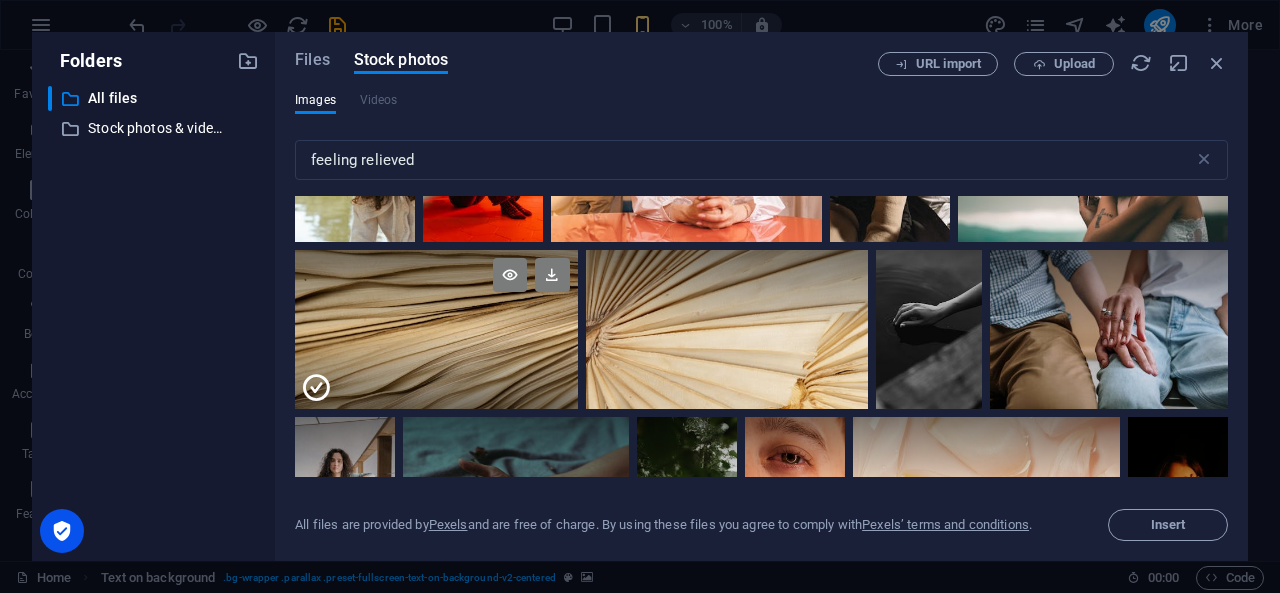 click at bounding box center [436, 289] 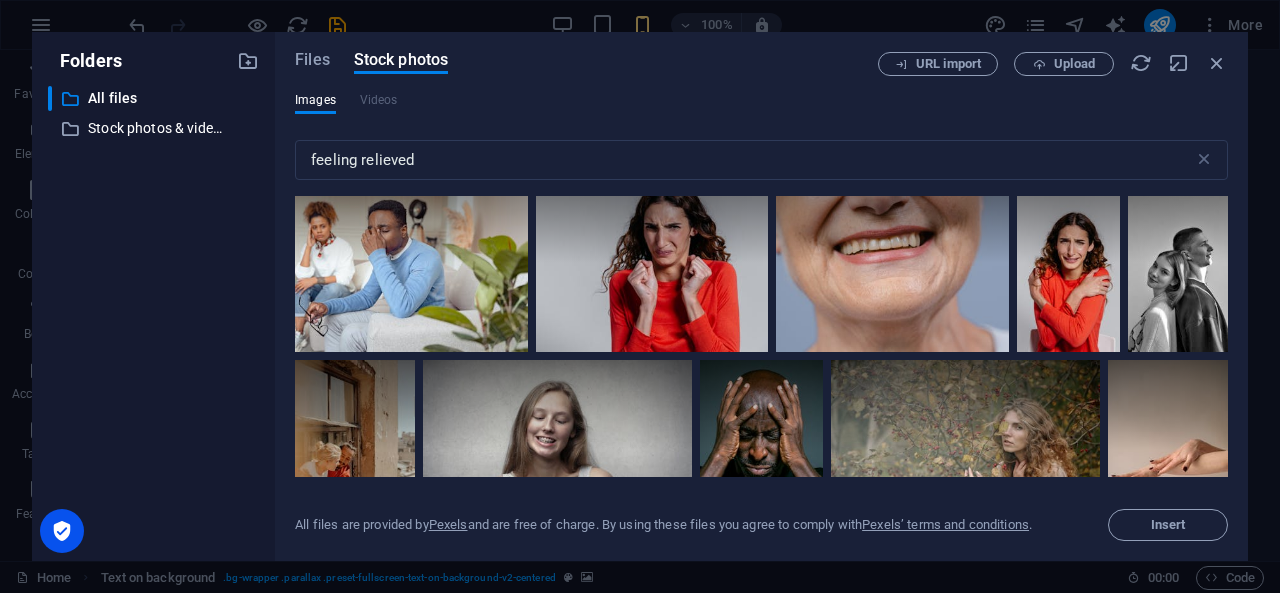 scroll, scrollTop: 4205, scrollLeft: 0, axis: vertical 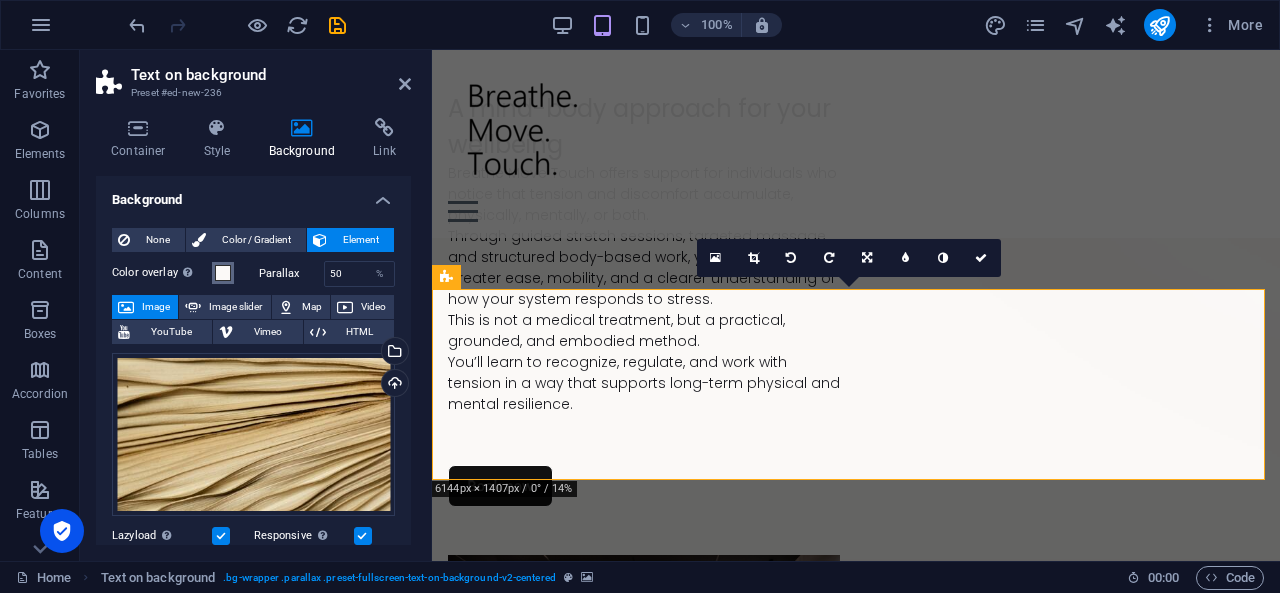 click at bounding box center (223, 273) 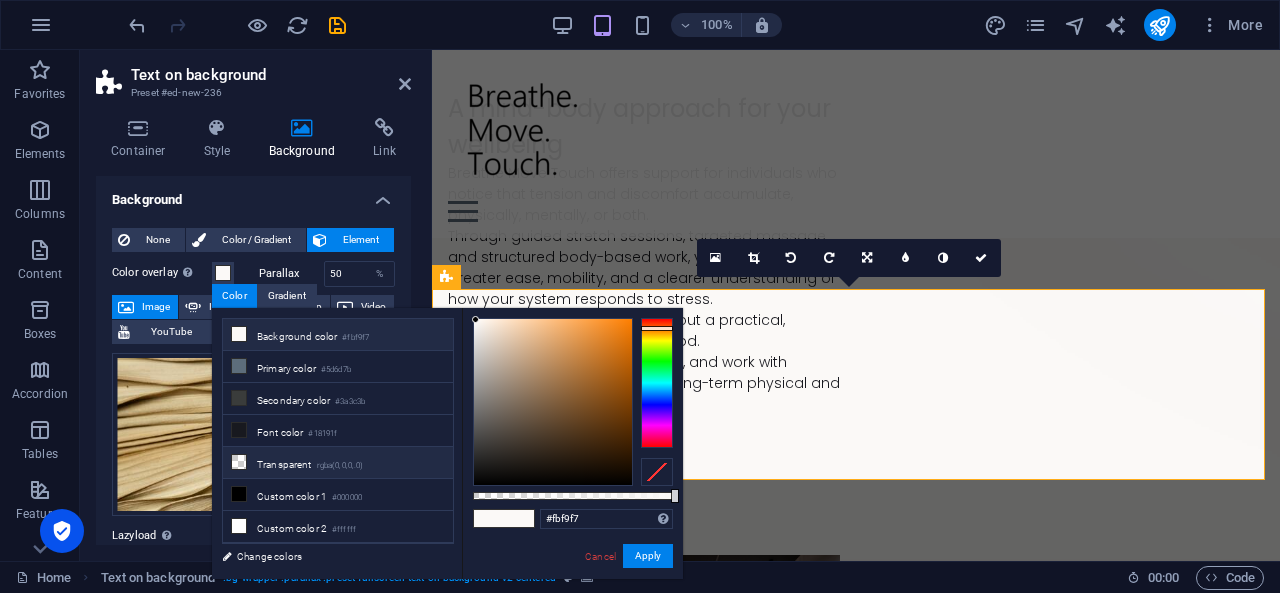 click on "Transparent
rgba(0,0,0,.0)" at bounding box center (338, 463) 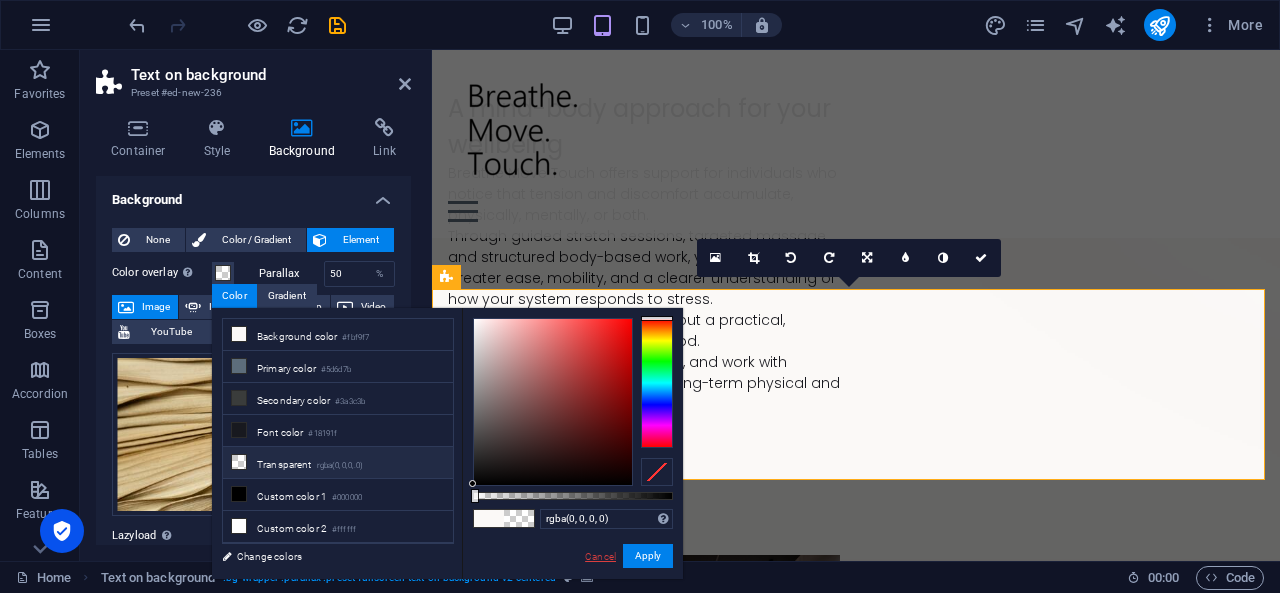 click on "Cancel" at bounding box center [600, 556] 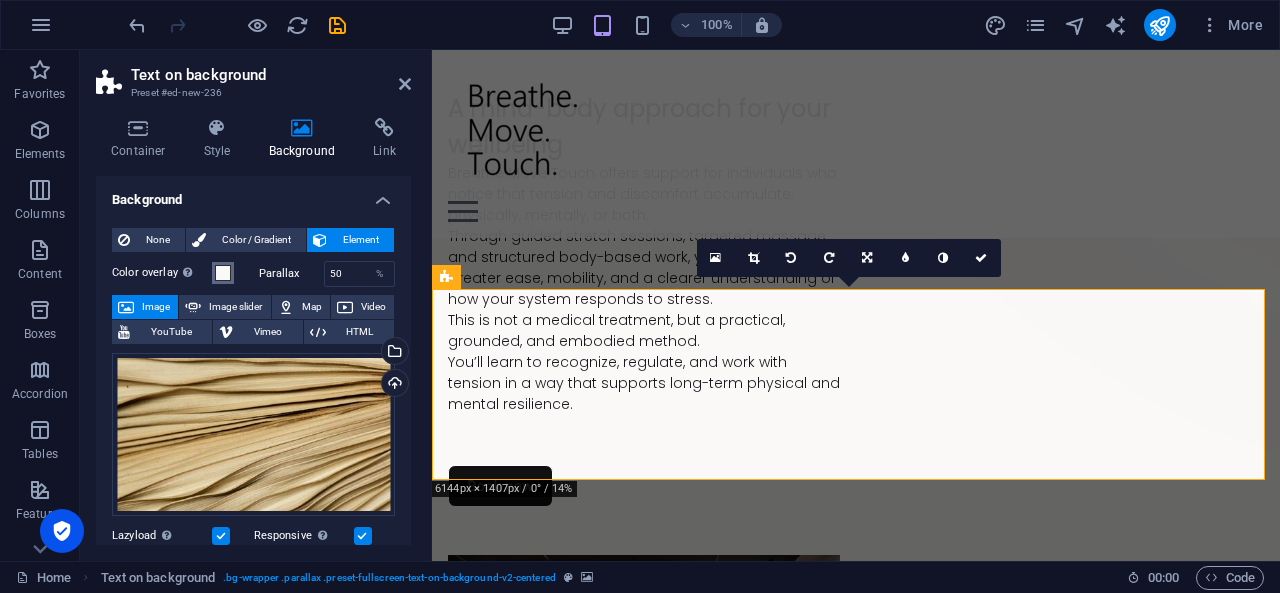 click on "Color overlay Places an overlay over the background to colorize it" at bounding box center [223, 273] 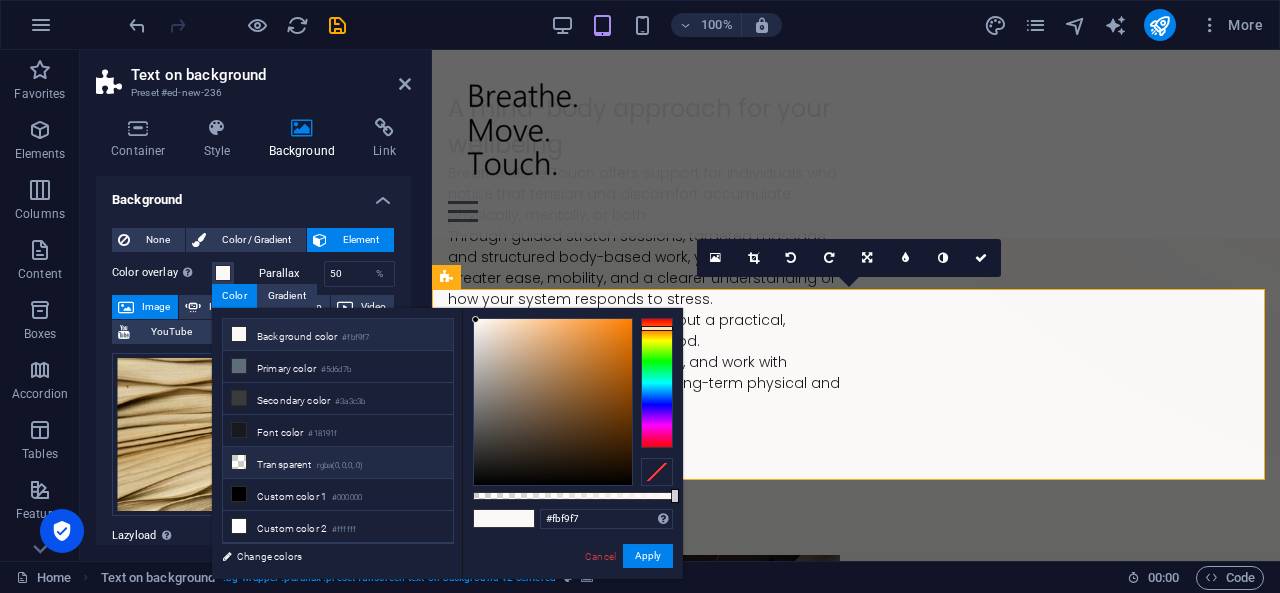 click on "Transparent
rgba(0,0,0,.0)" at bounding box center [338, 463] 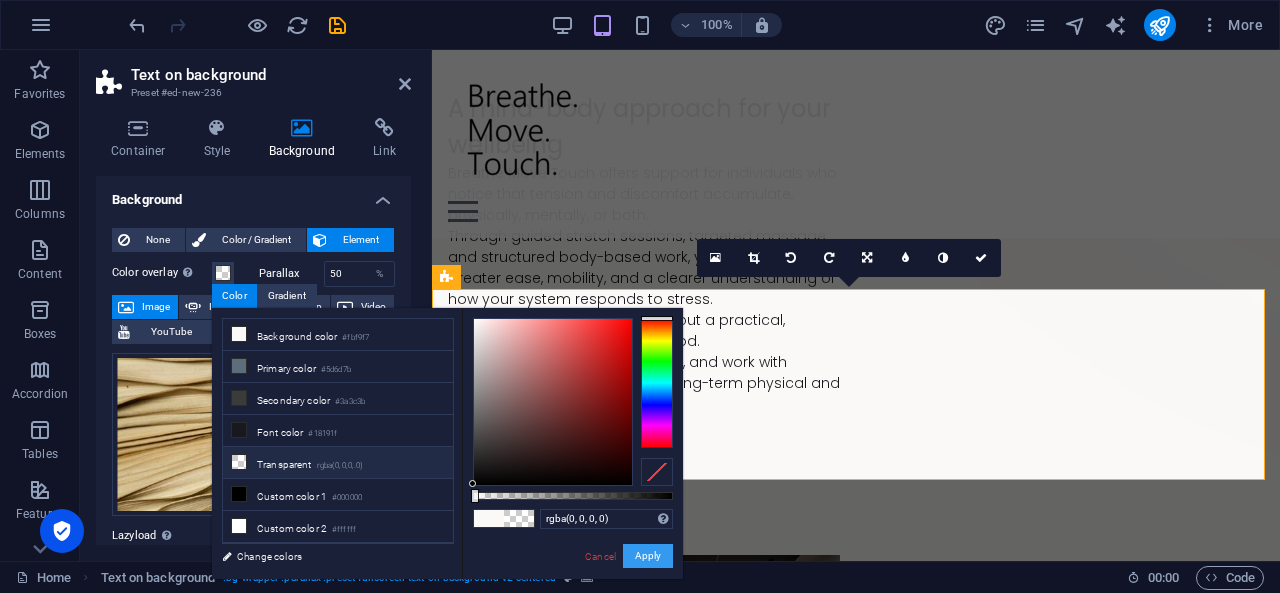 click on "Apply" at bounding box center [648, 556] 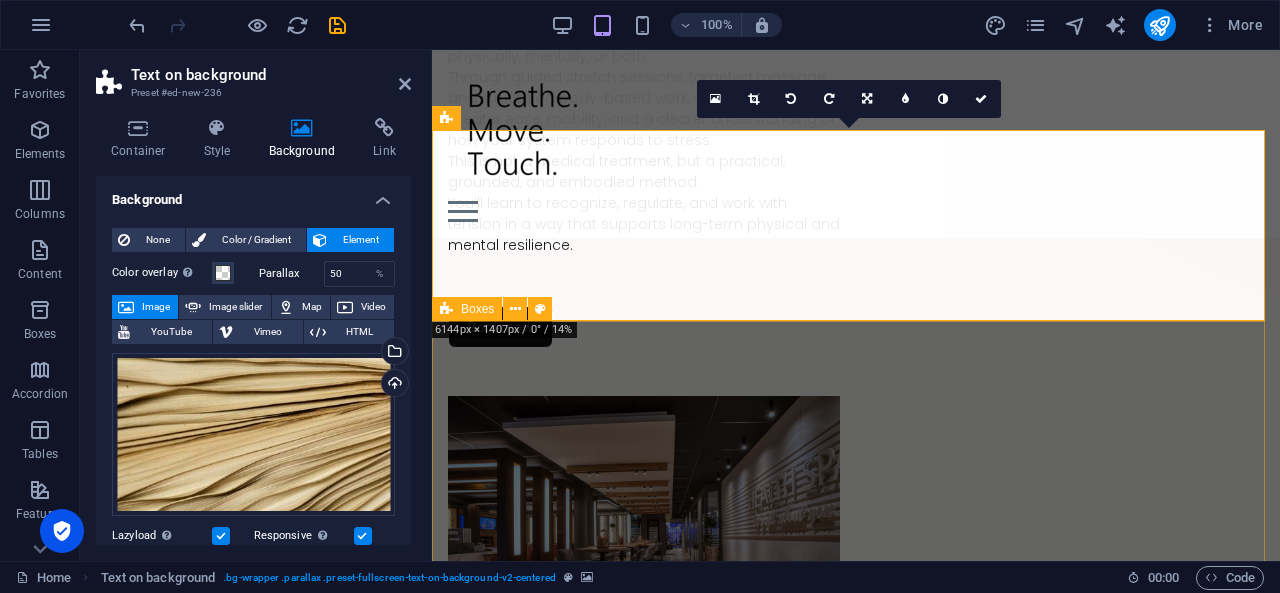 scroll, scrollTop: 736, scrollLeft: 0, axis: vertical 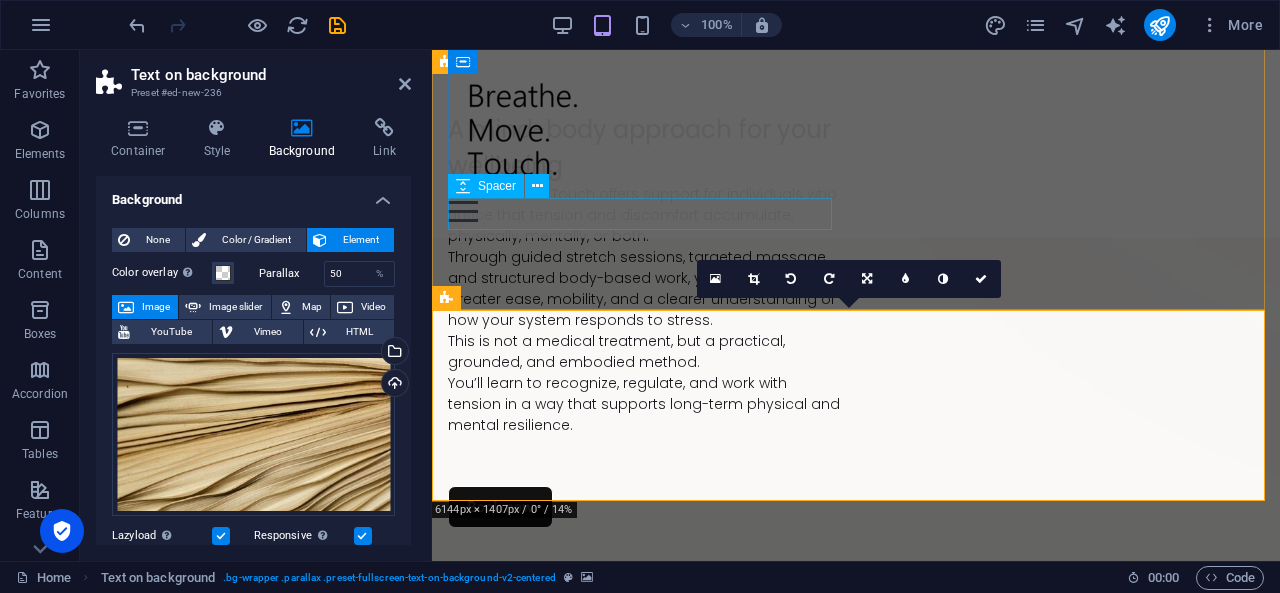 click at bounding box center [644, 544] 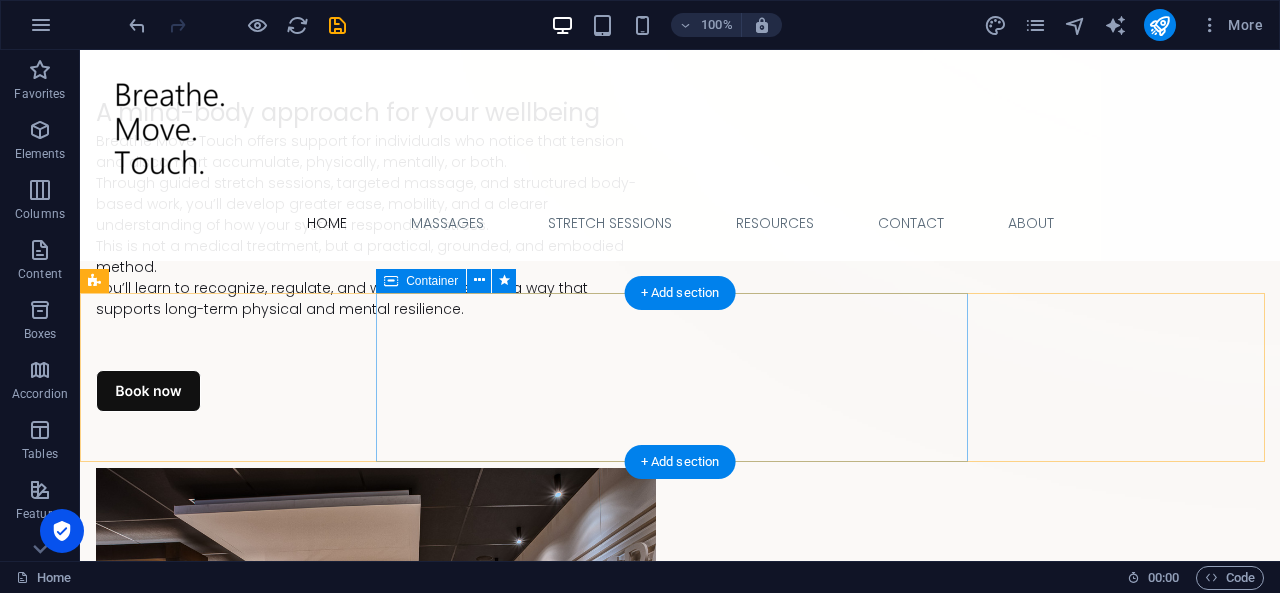 scroll, scrollTop: 769, scrollLeft: 0, axis: vertical 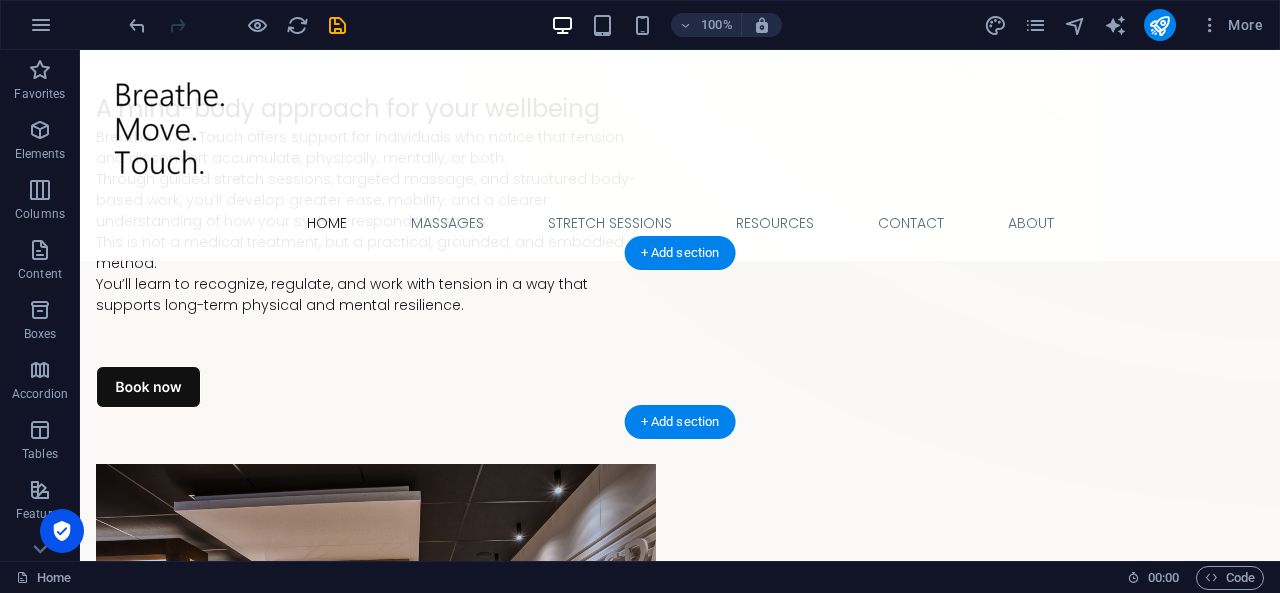 click at bounding box center [680, 1048] 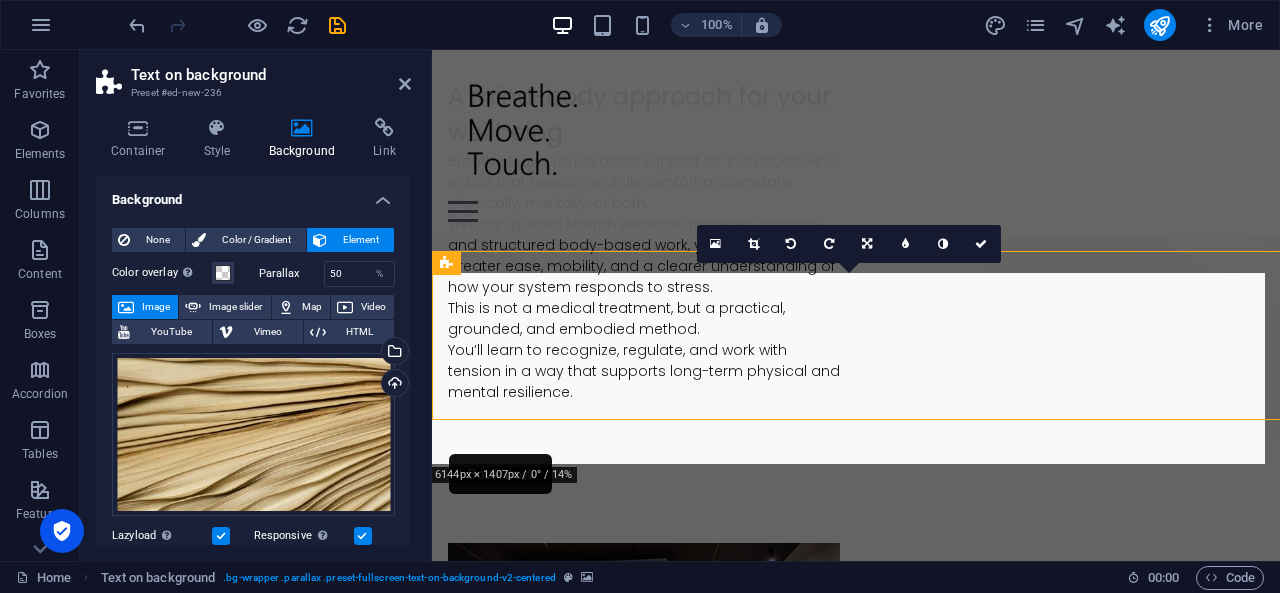 scroll, scrollTop: 771, scrollLeft: 0, axis: vertical 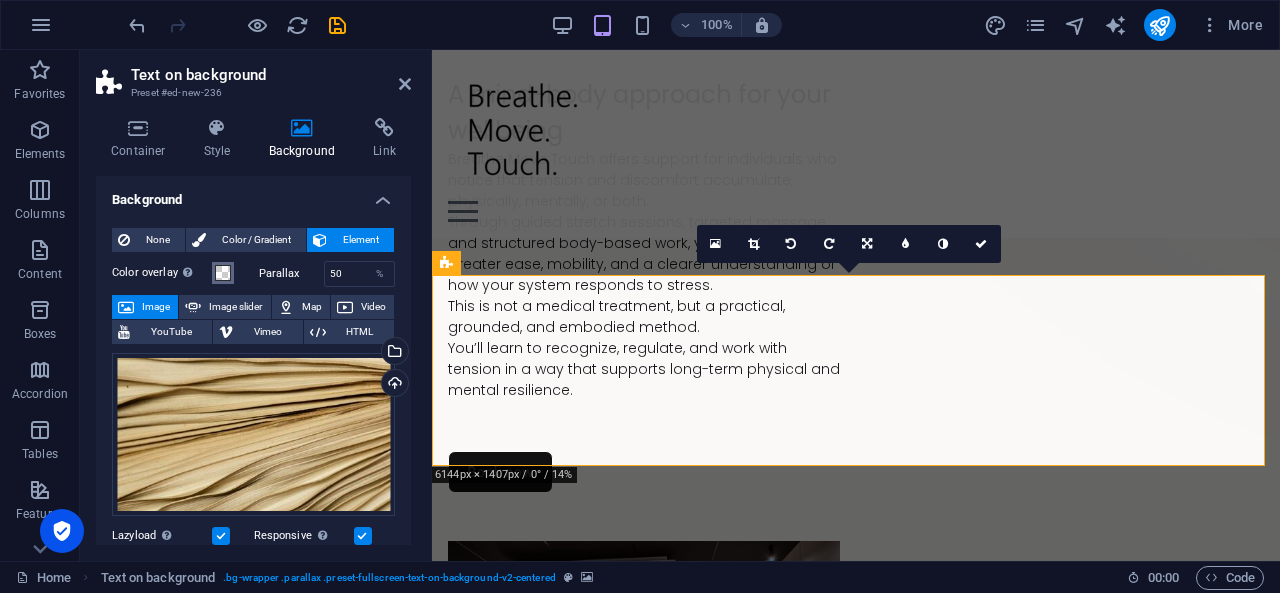 click at bounding box center (223, 273) 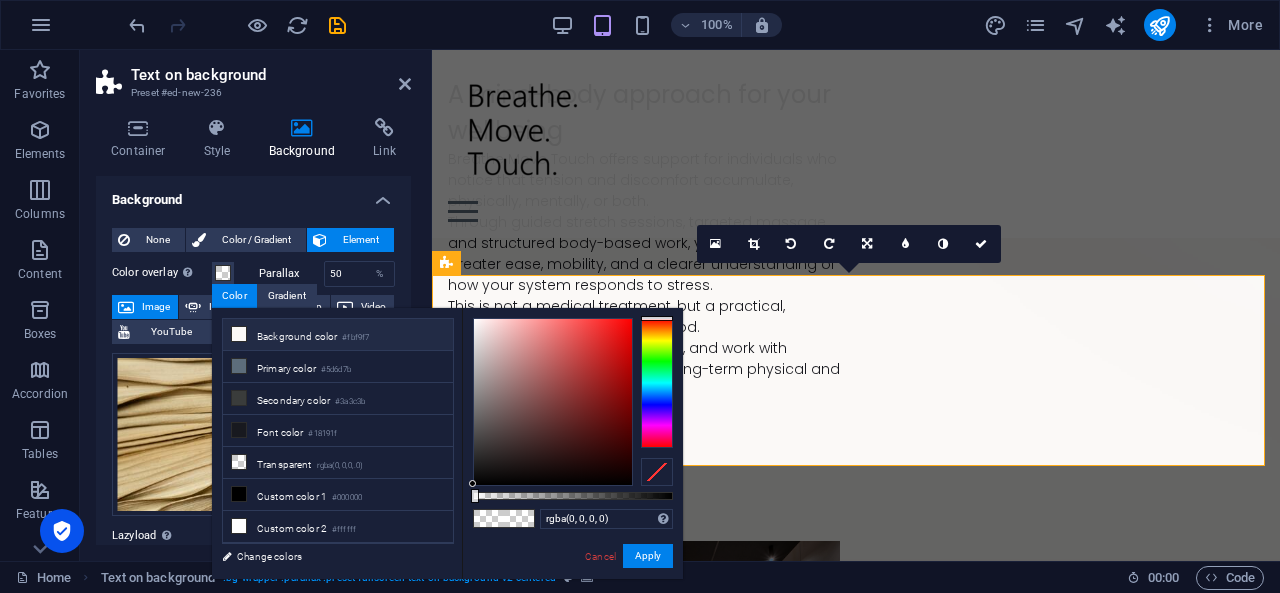 click at bounding box center (239, 334) 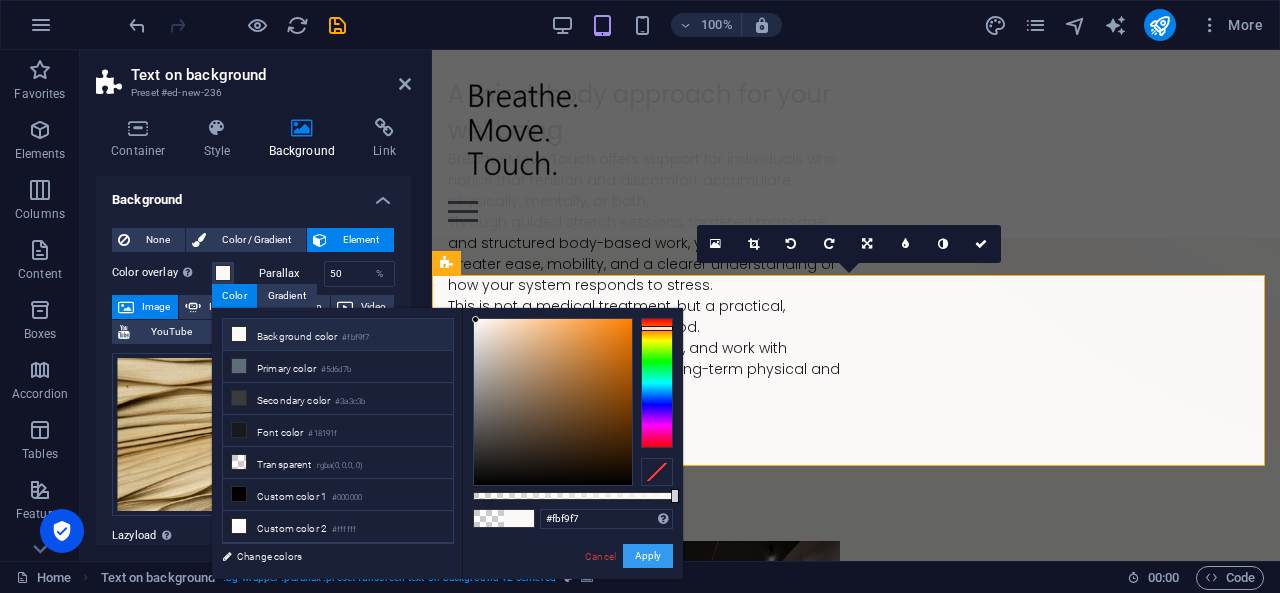 click on "Apply" at bounding box center (648, 556) 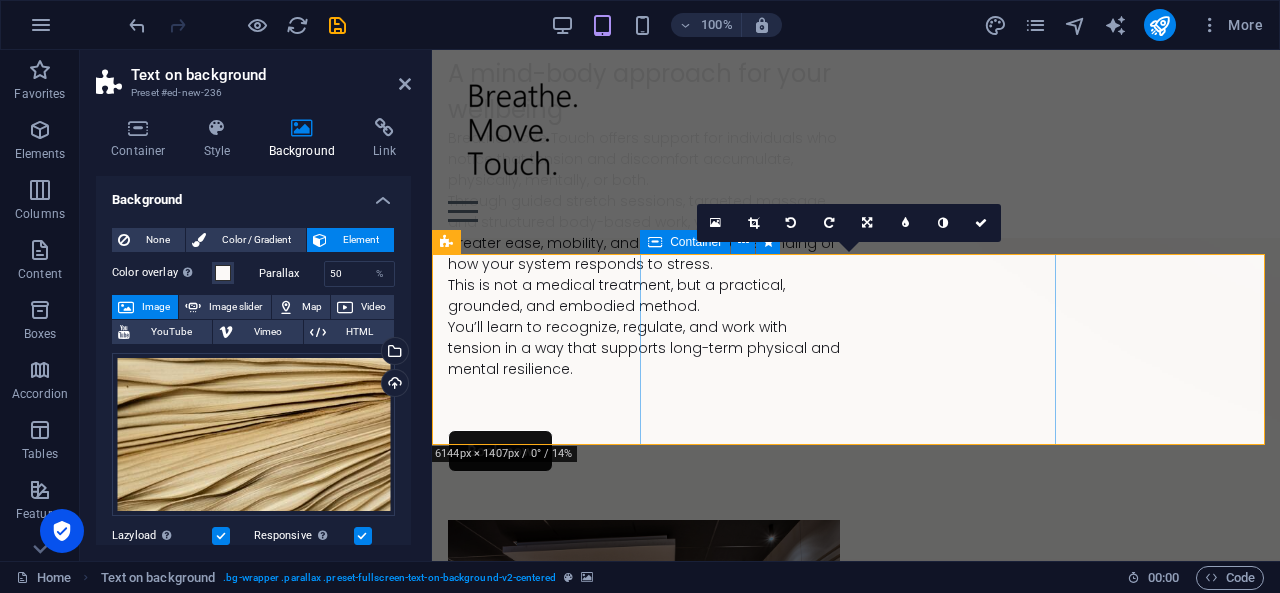 scroll, scrollTop: 807, scrollLeft: 0, axis: vertical 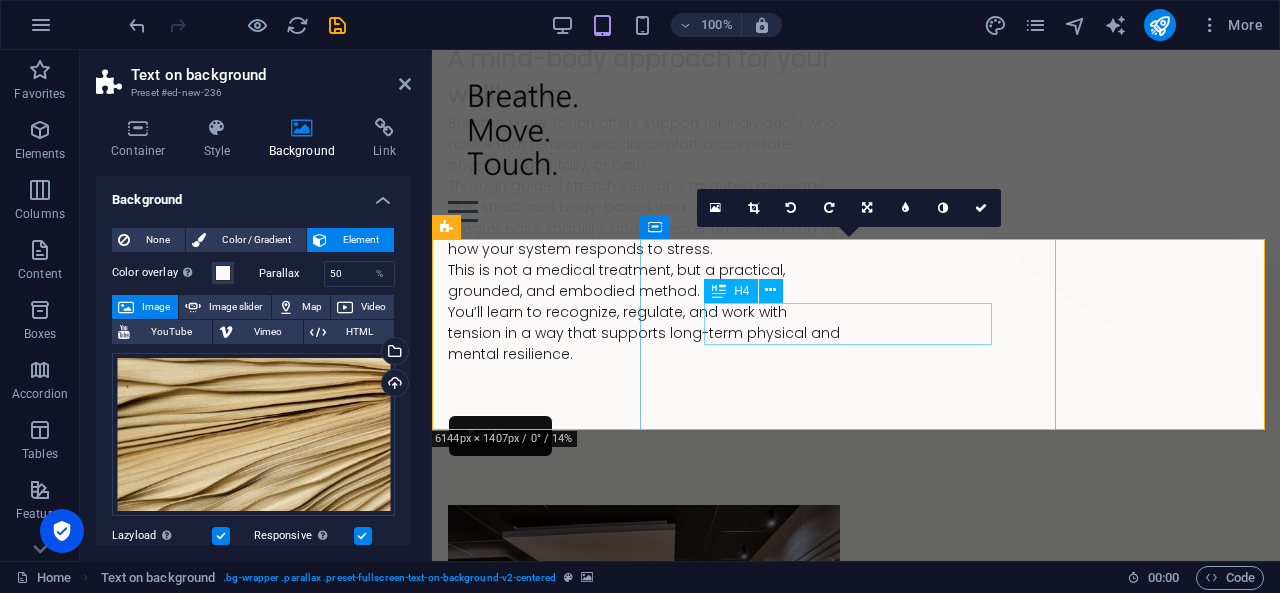 click on ""Thank you, I feel relaxed again"" at bounding box center [856, 1293] 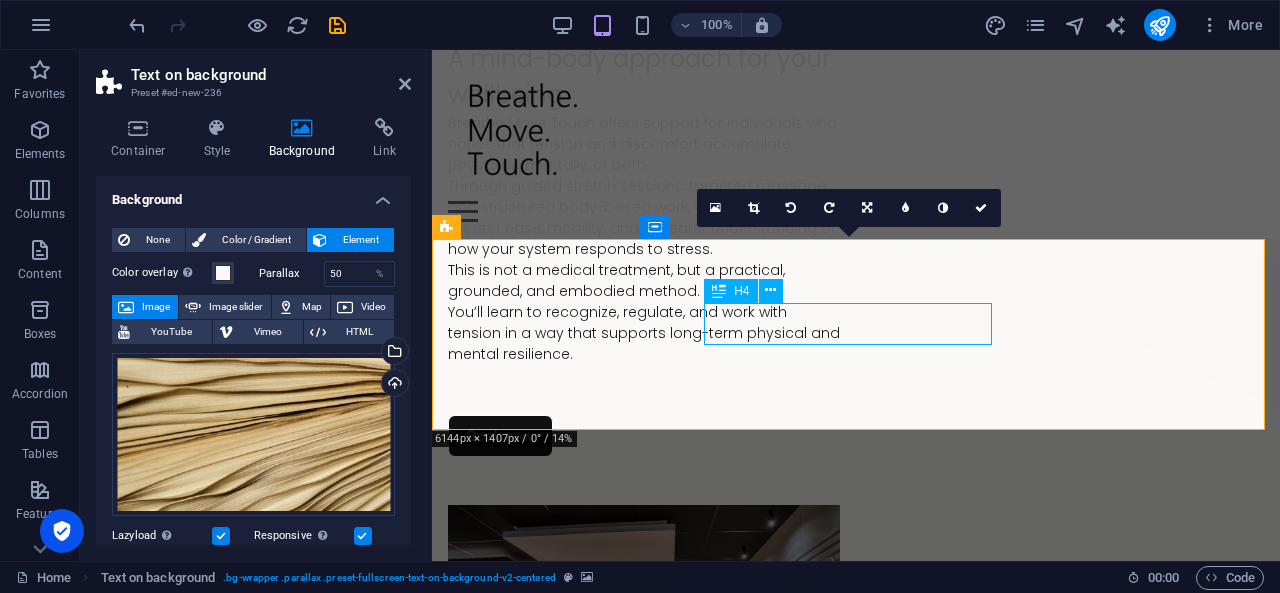 click on ""Thank you, I feel relaxed again"" at bounding box center [856, 1293] 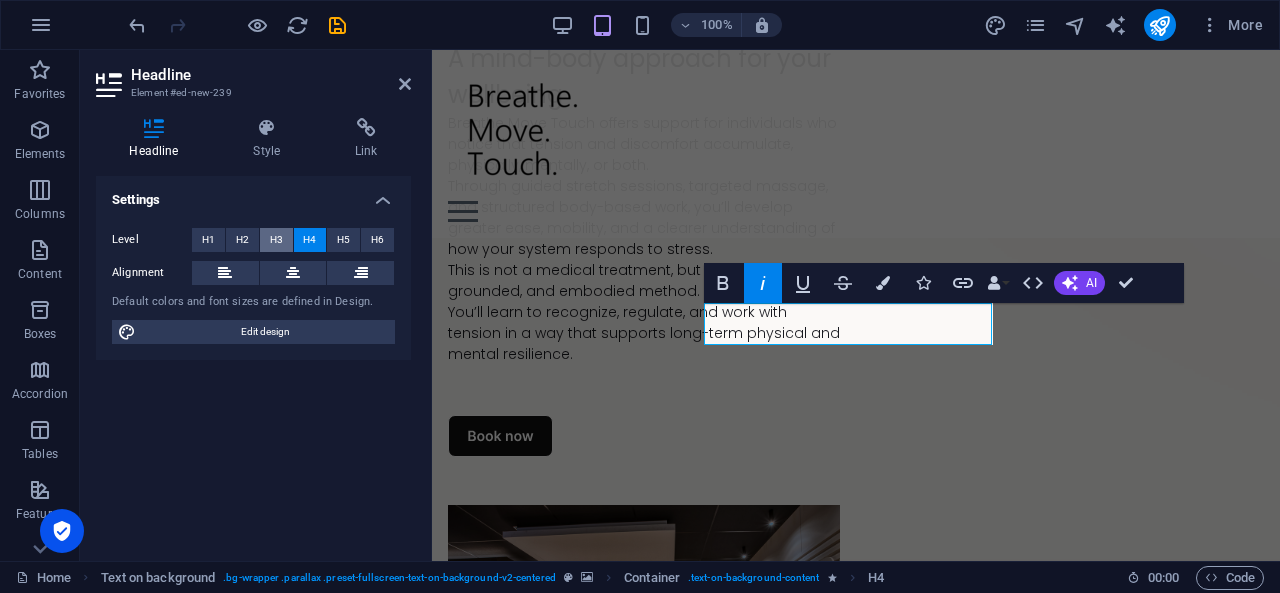 click on "H3" at bounding box center [276, 240] 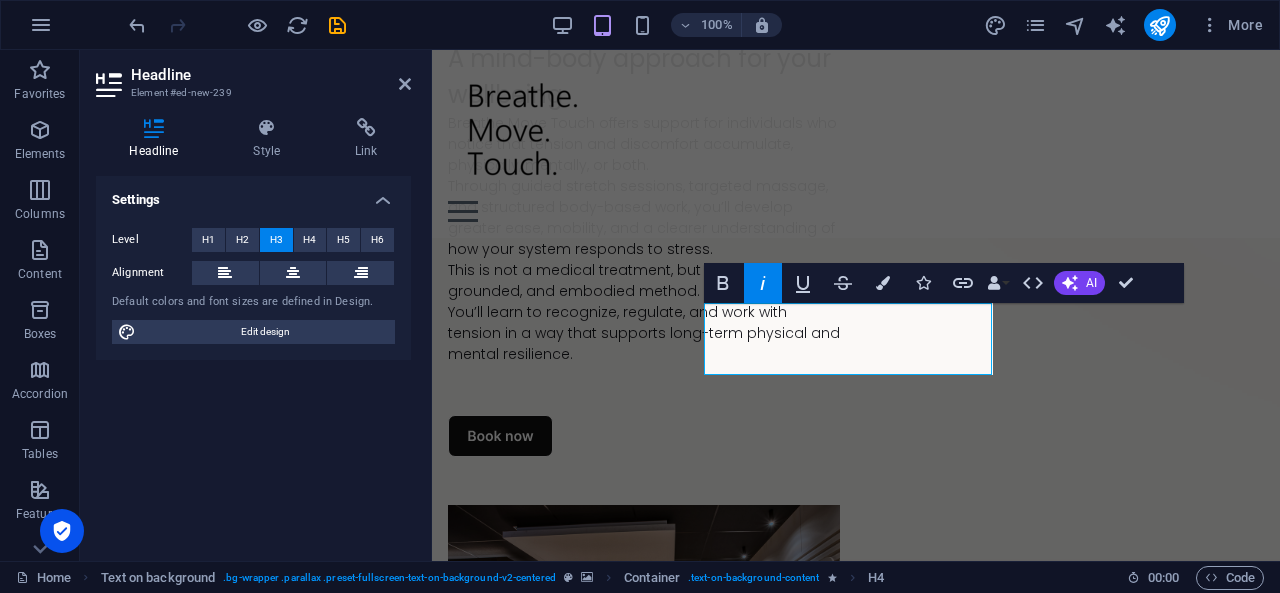 click at bounding box center (856, 956) 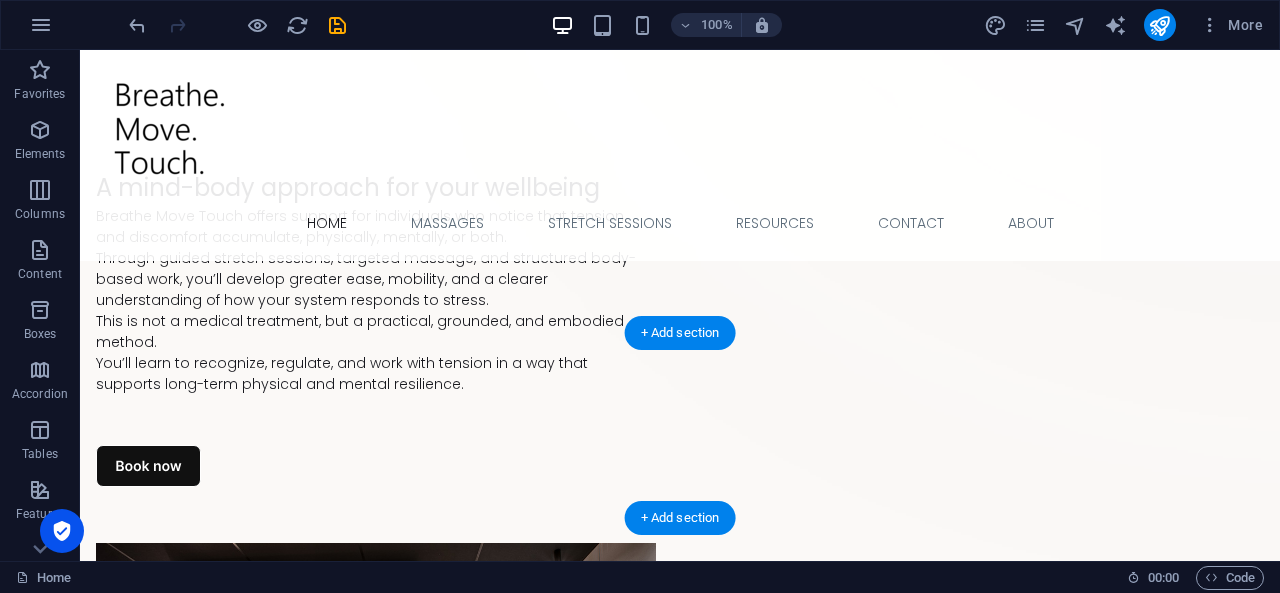 scroll, scrollTop: 689, scrollLeft: 0, axis: vertical 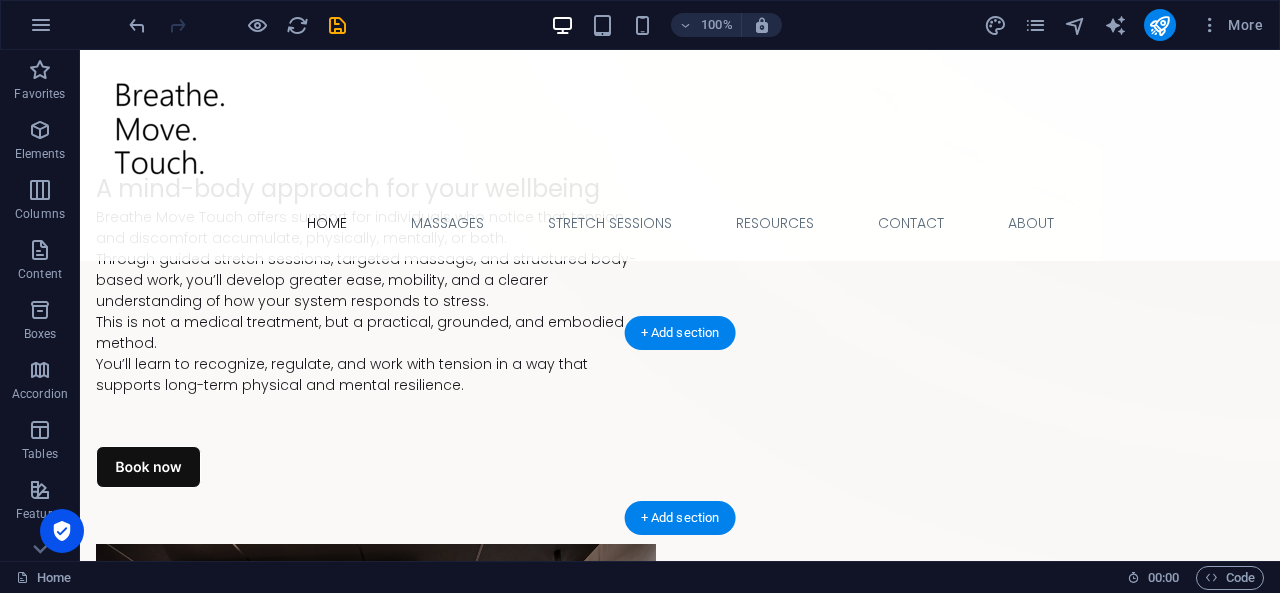 click at bounding box center (680, 1092) 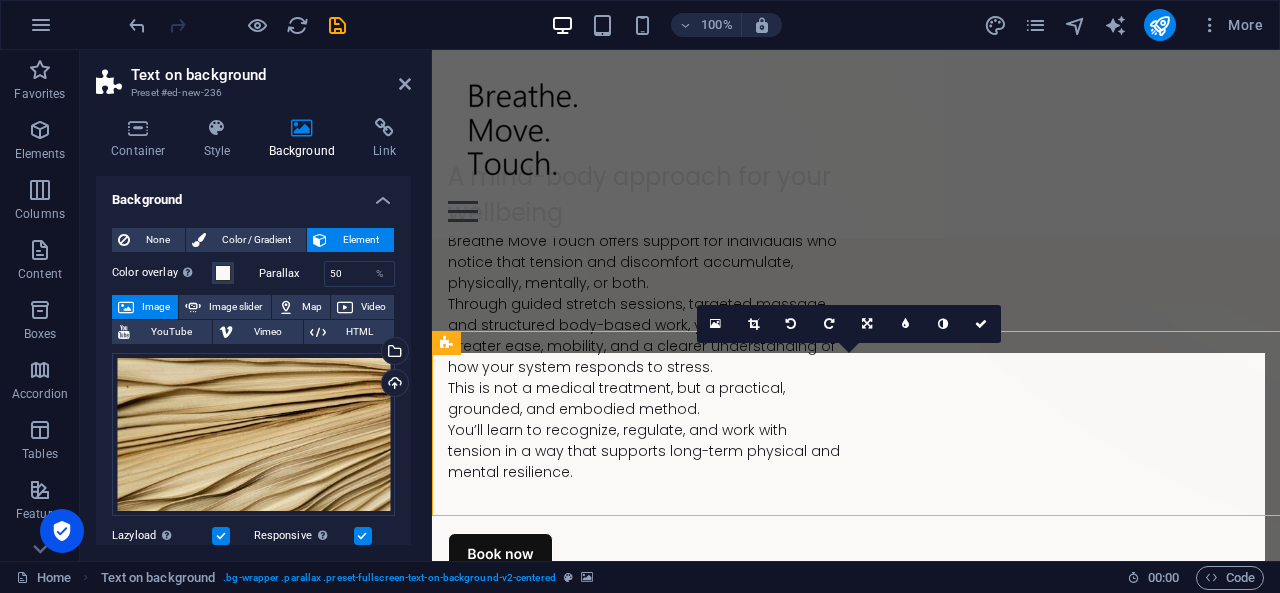scroll, scrollTop: 691, scrollLeft: 0, axis: vertical 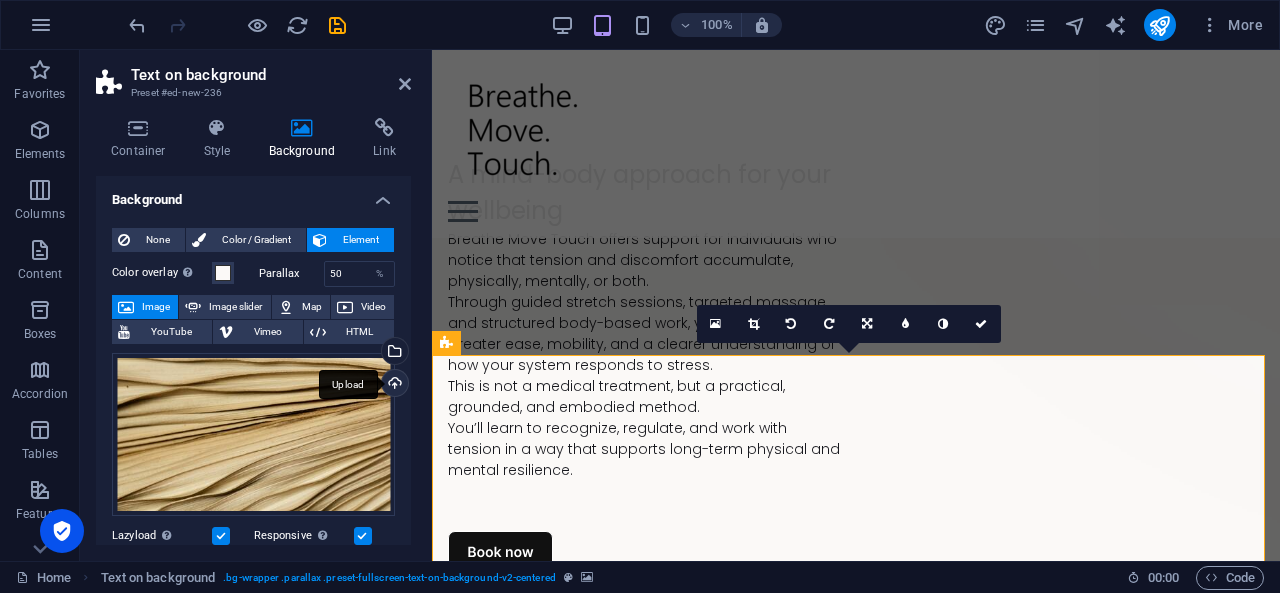 click on "Upload" at bounding box center [393, 385] 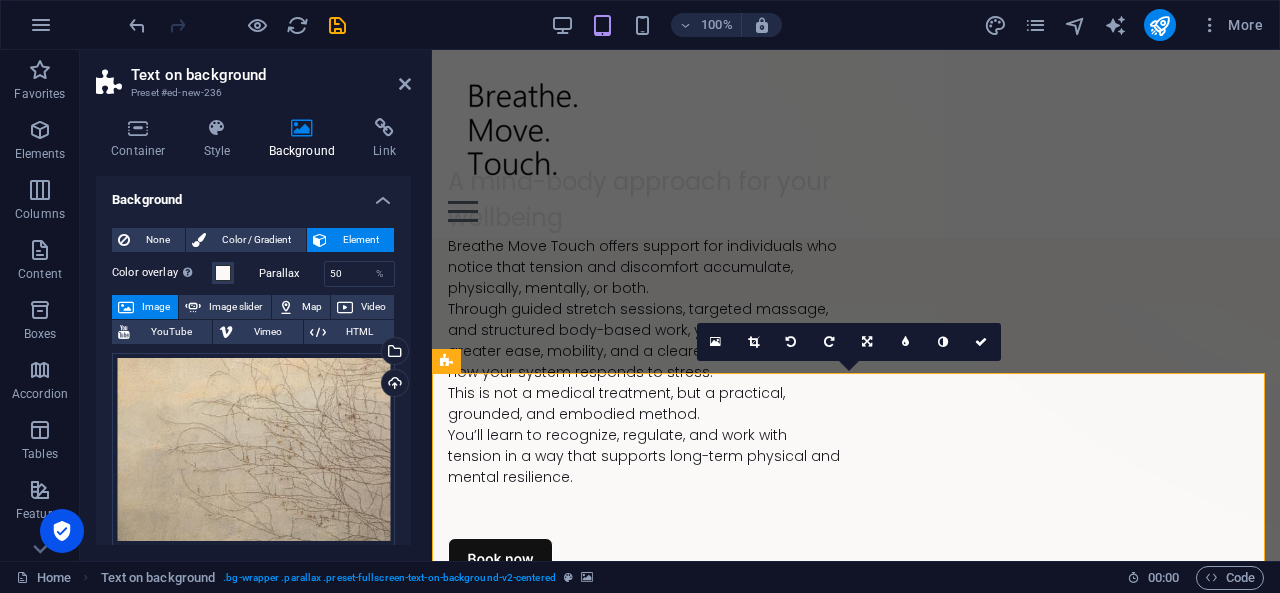 scroll, scrollTop: 663, scrollLeft: 0, axis: vertical 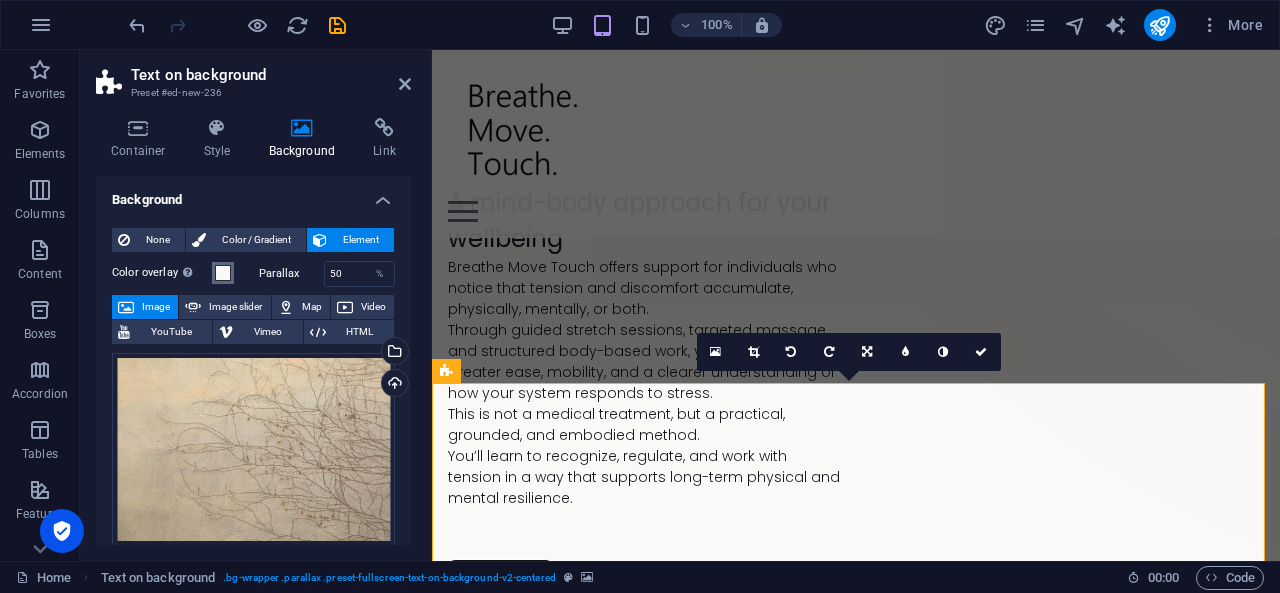 click at bounding box center (223, 273) 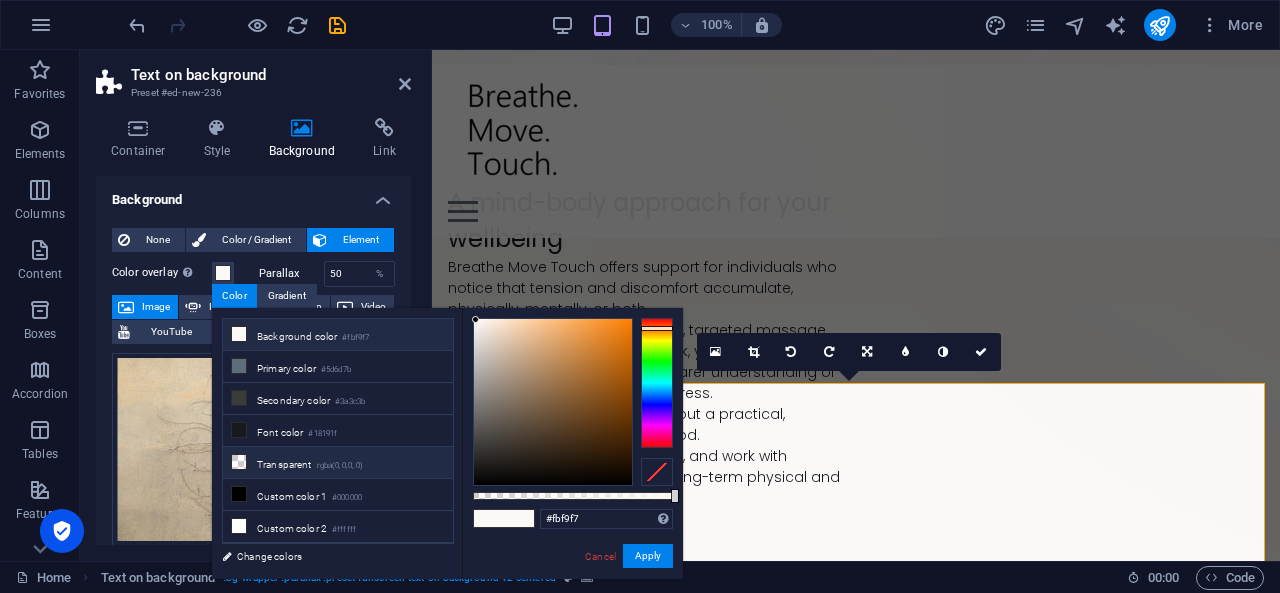 click on "Transparent
rgba(0,0,0,.0)" at bounding box center (338, 463) 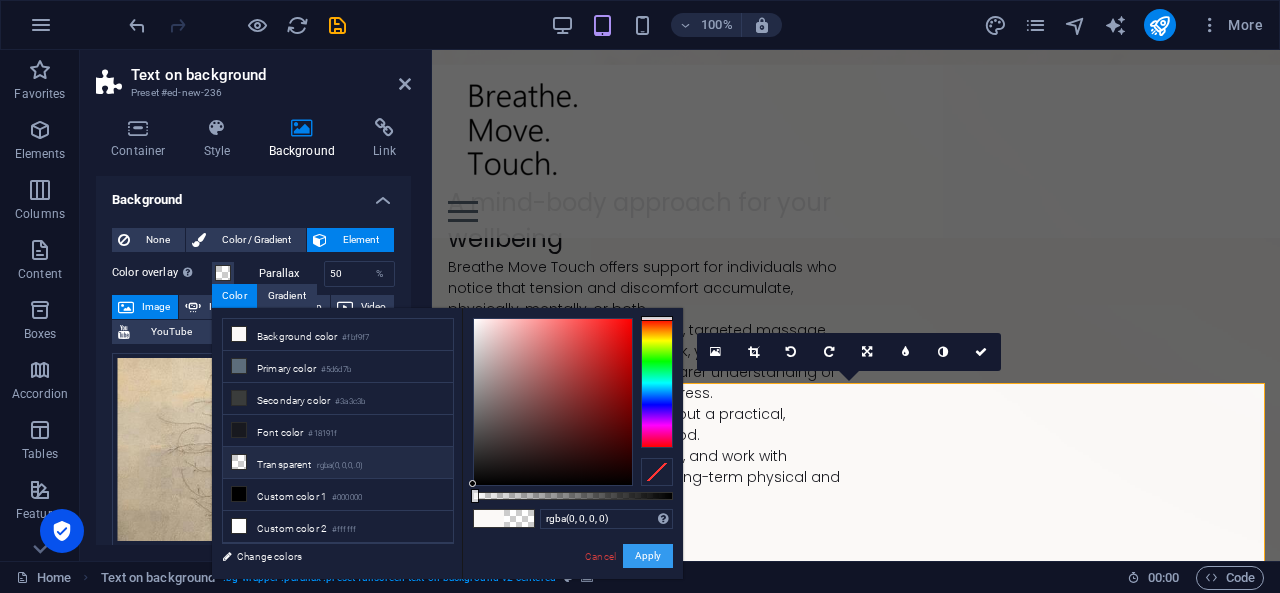 click on "Apply" at bounding box center (648, 556) 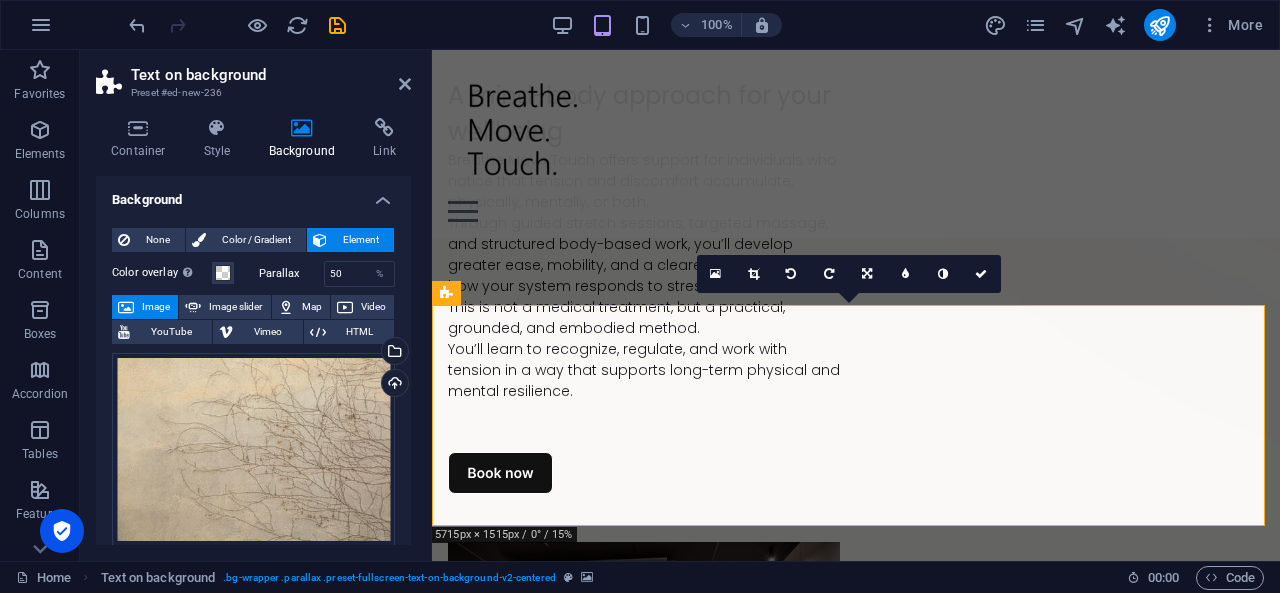 scroll, scrollTop: 773, scrollLeft: 0, axis: vertical 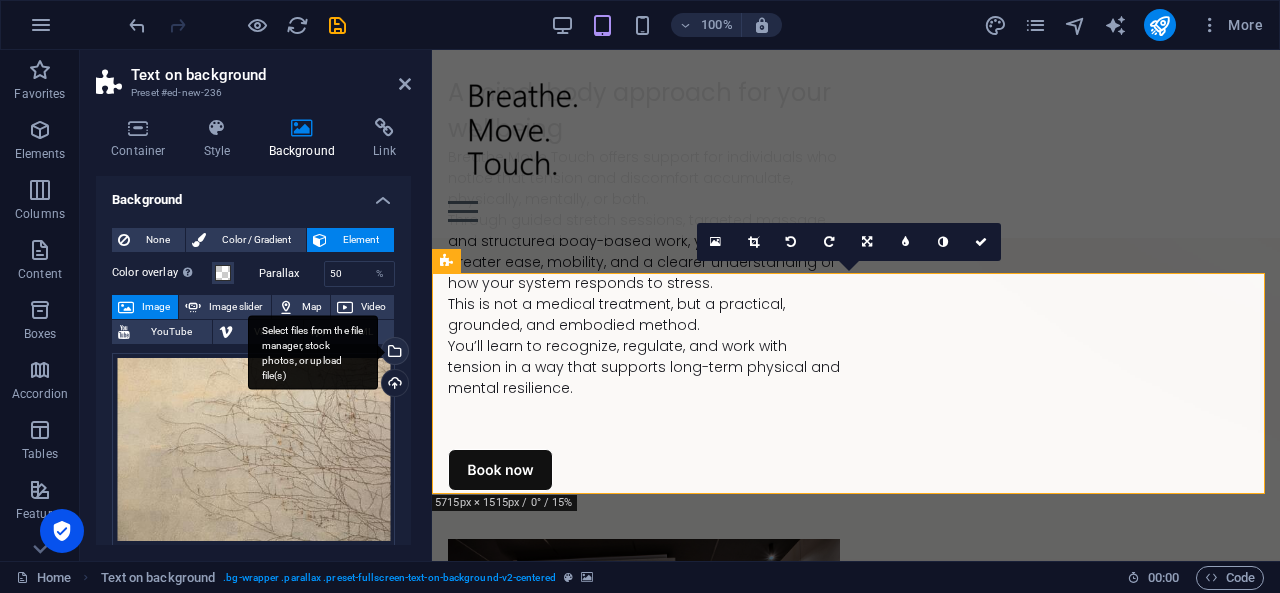 click on "Select files from the file manager, stock photos, or upload file(s)" at bounding box center [393, 353] 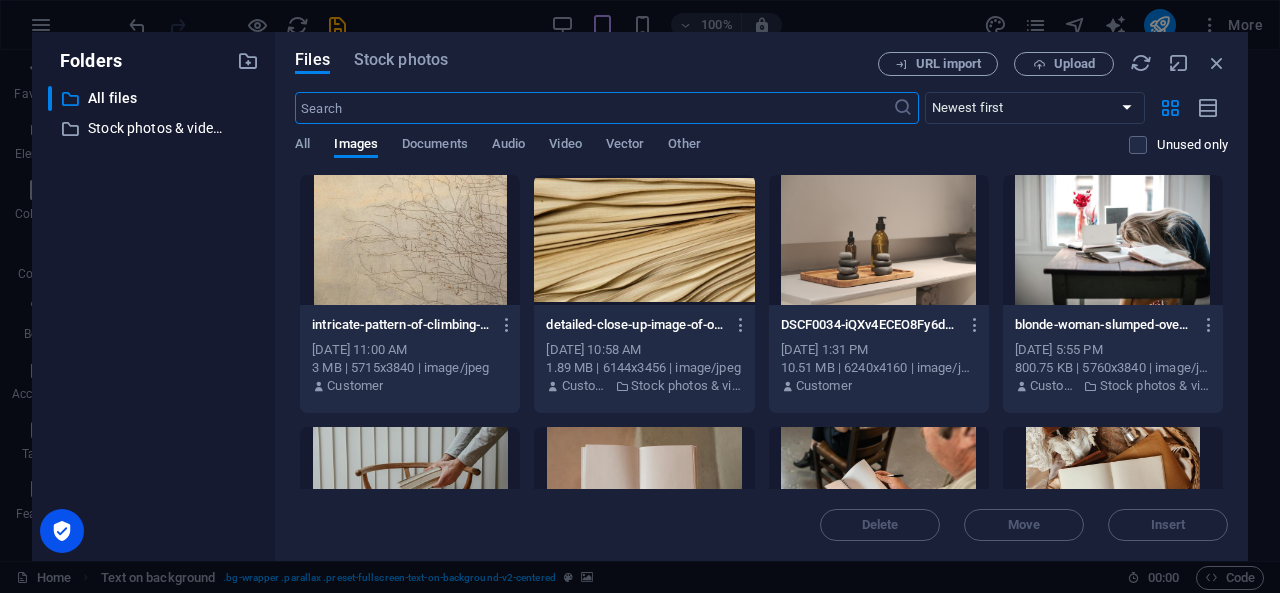 scroll, scrollTop: 766, scrollLeft: 0, axis: vertical 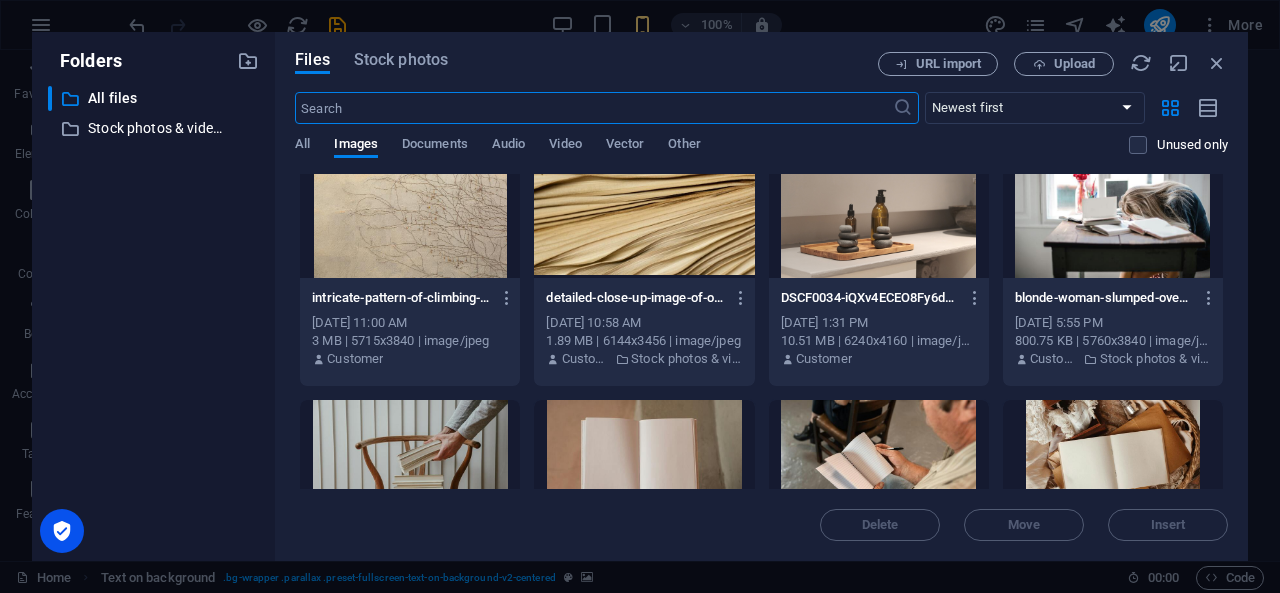 click at bounding box center (1113, 465) 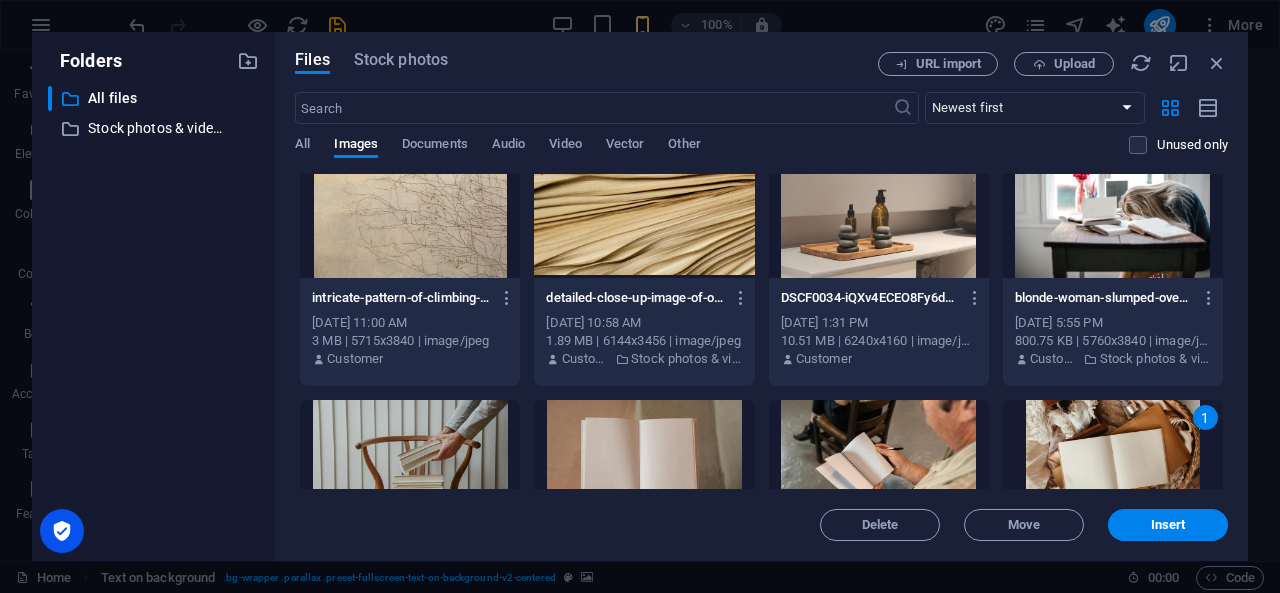 click on "1" at bounding box center (1113, 465) 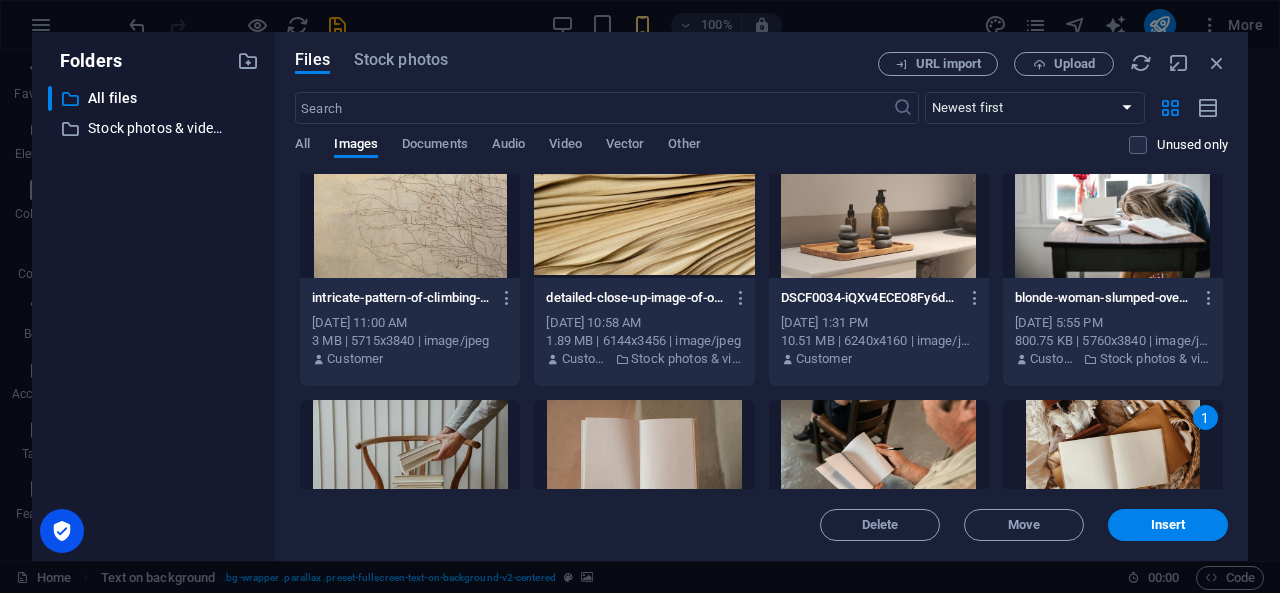 scroll, scrollTop: 773, scrollLeft: 0, axis: vertical 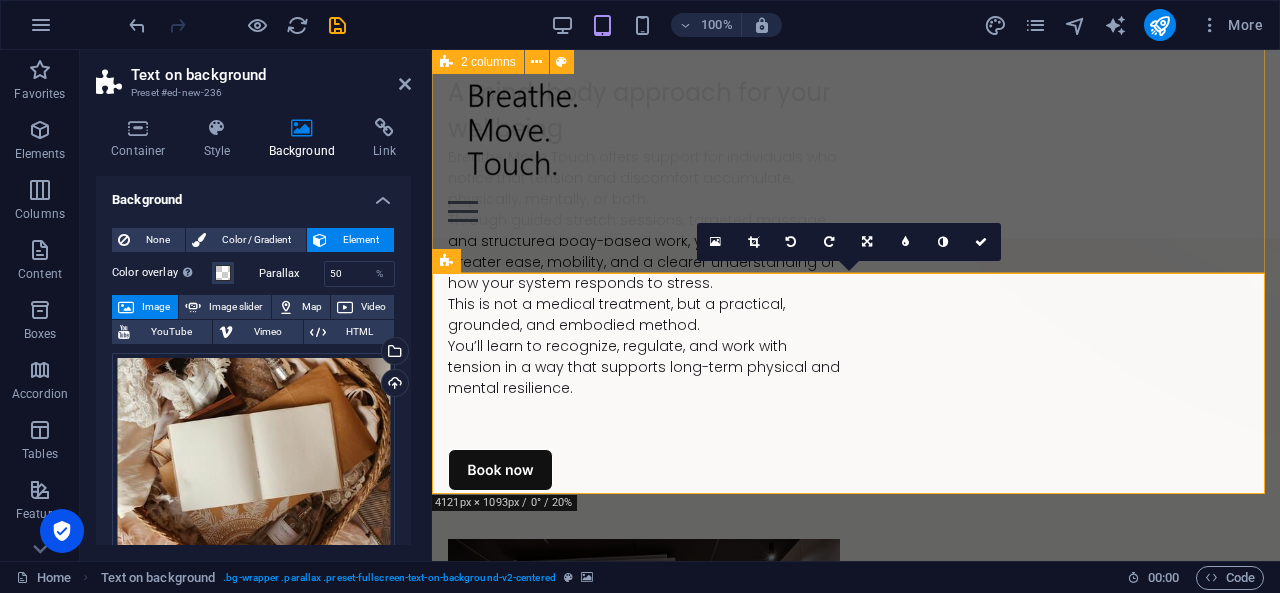 click on "Drop content here or  Add elements  Paste clipboard A mind-body approach for your wellbeing Breathe Move Touch offers support for individuals who notice that tension and discomfort accumulate, physically, mentally, or both. Through guided stretch sessions, targeted massage, and structured body-based work, you’ll develop greater ease, mobility, and a clearer understanding of how your system responds to stress. This is not a medical treatment, but a practical, grounded, and embodied method. You’ll learn to recognize, regulate, and work with tension in a way that supports long-term physical and mental resilience." at bounding box center [856, 448] 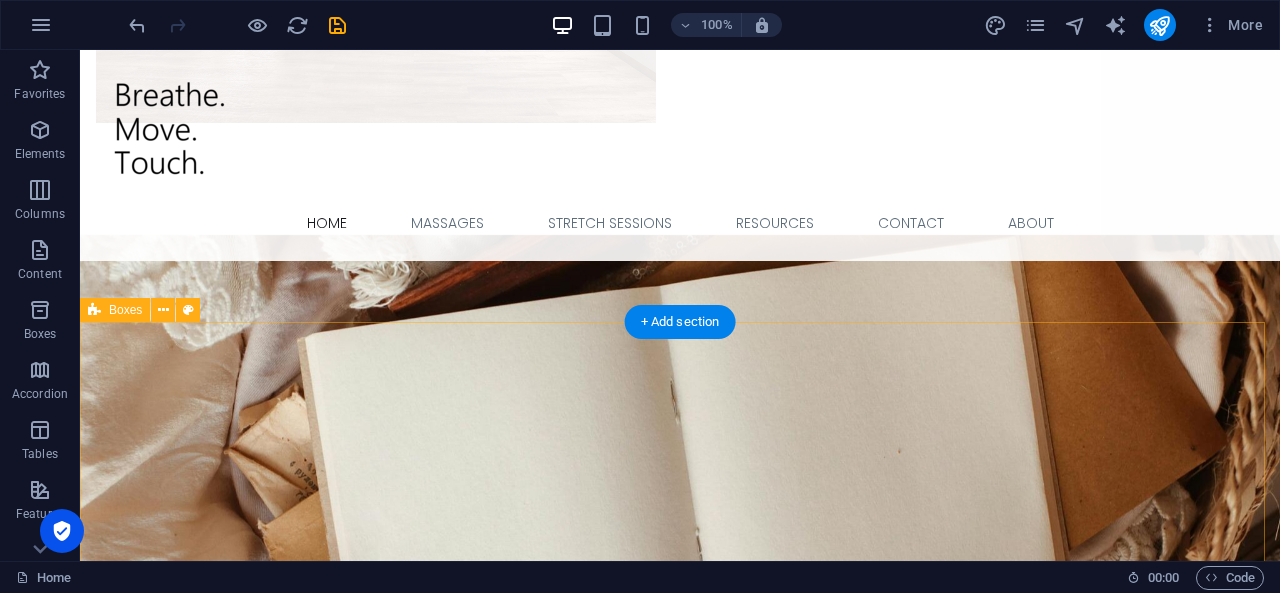 scroll, scrollTop: 1515, scrollLeft: 0, axis: vertical 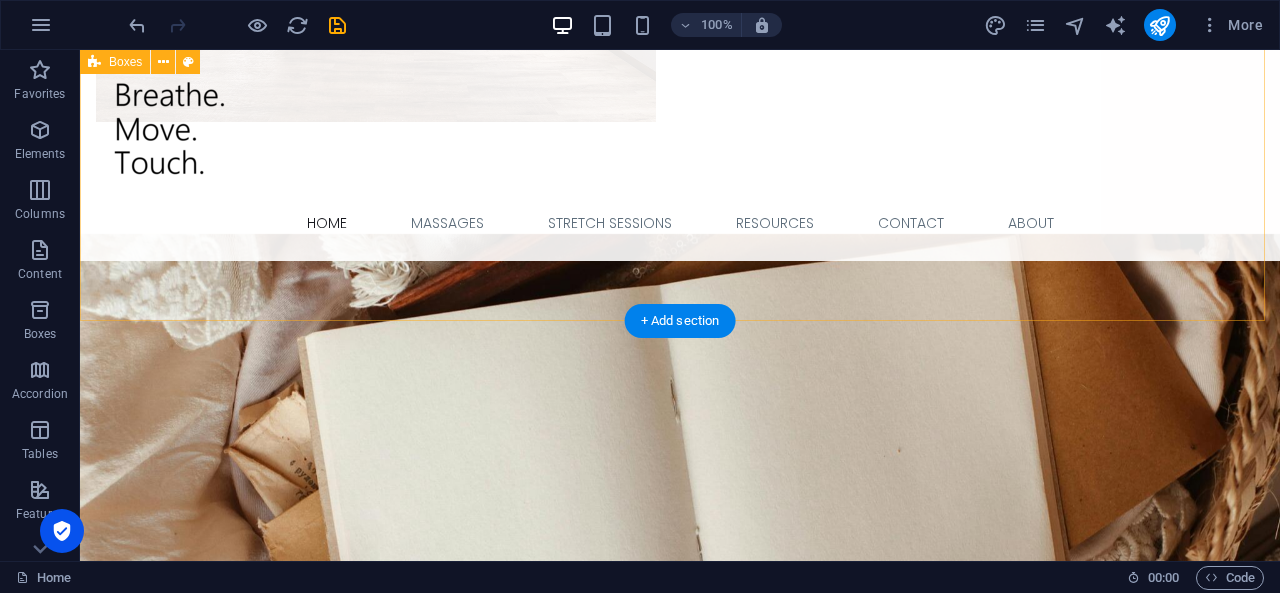 click on "Sessions The sessions are non-medical and offer a grounded, mind-body approach to sustainable resilience. Functional Massages Massage sessions focused on reducing internal stress in the body. Work includes treatment of superficial fascia, deeper layers of tissue, muscular tension, and stress-related discomfort. Read more Stretch Sessions Stretch sessions in the comfort of your own home. Designed to improve mobility, reduce tension, and increase body awareness. Their is a strong focus on relaxation techniques and increasing functional mobility. Read more Mind-body Guidance Structured in-home sessions (6 or 12 sessions) designed to integrate physical and psychological regulation. You will work from understanding and feeling towards practical regulation tools. Read more" at bounding box center (680, 1401) 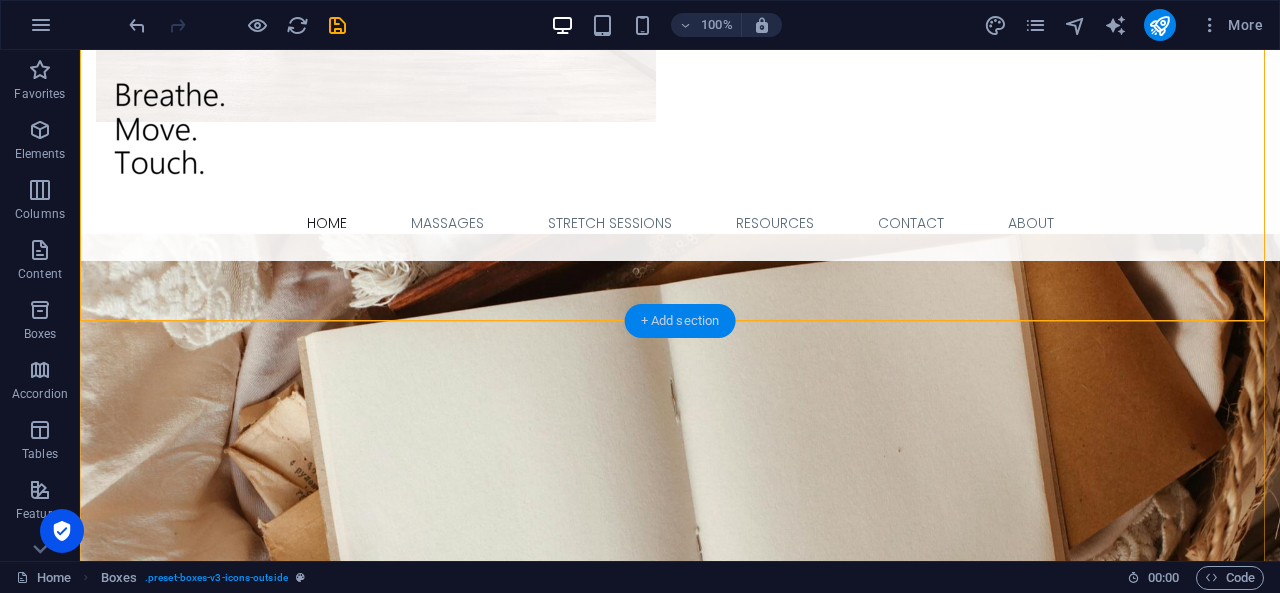 click on "+ Add section" at bounding box center [680, 321] 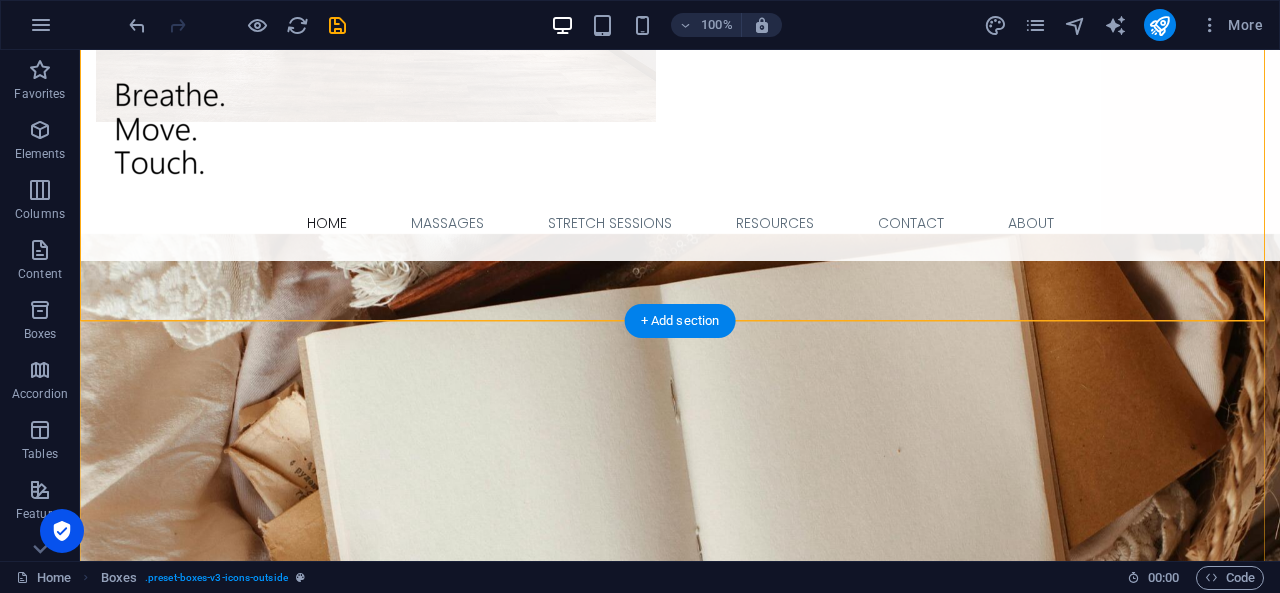 drag, startPoint x: 734, startPoint y: 375, endPoint x: 287, endPoint y: 337, distance: 448.6123 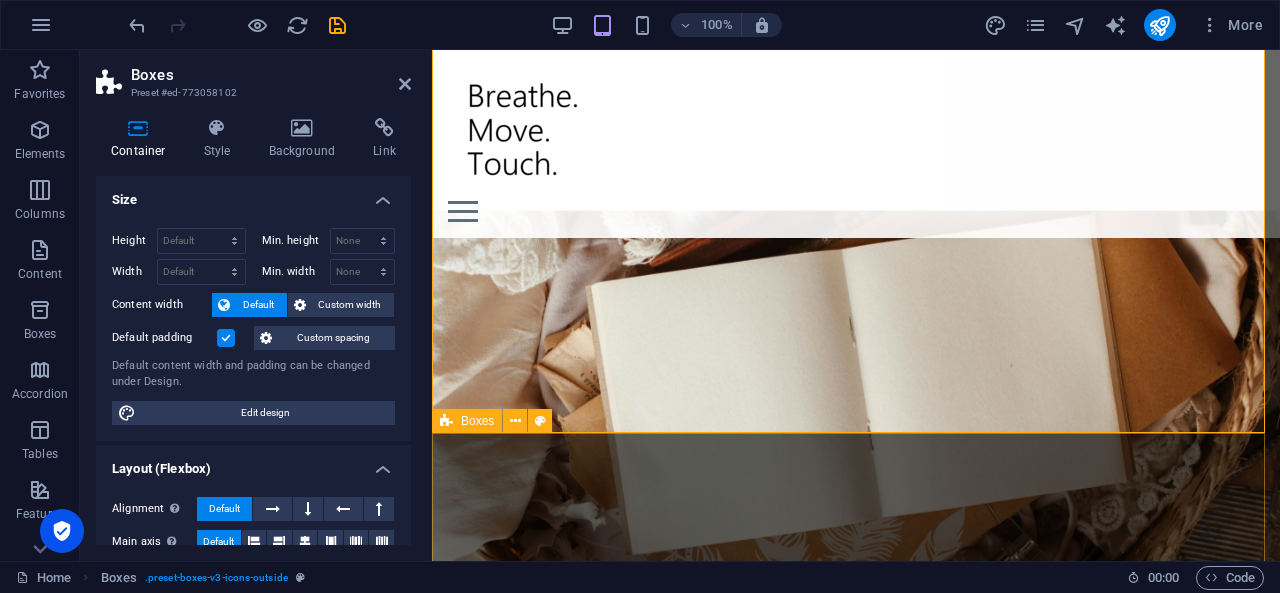 scroll, scrollTop: 1555, scrollLeft: 0, axis: vertical 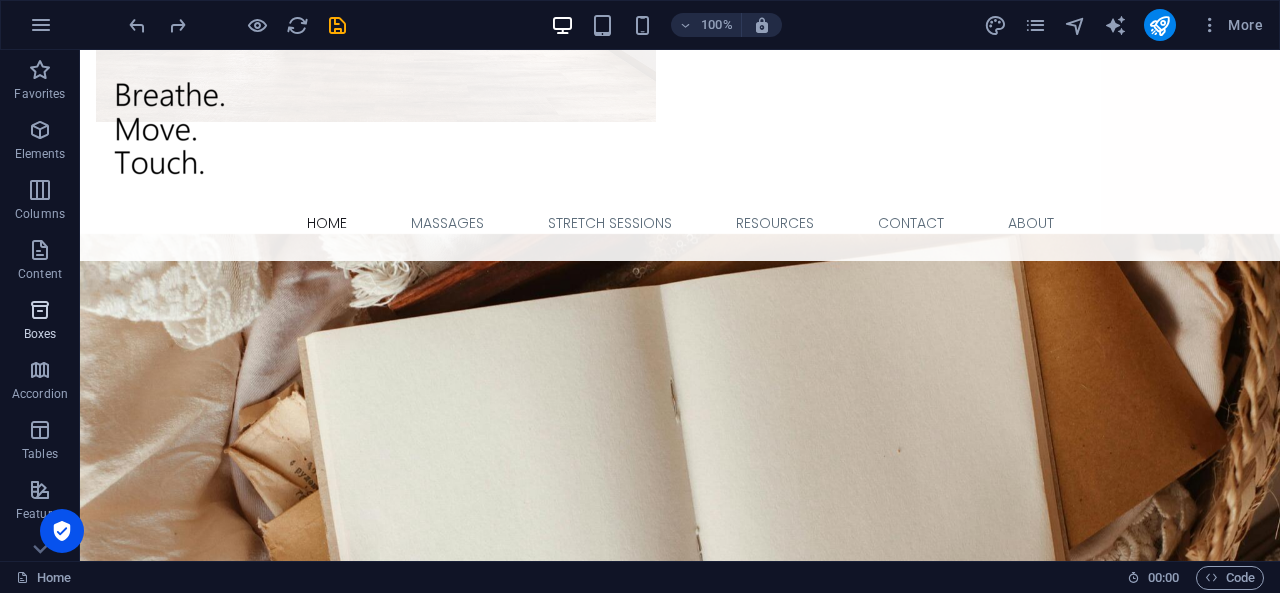 click at bounding box center [40, 310] 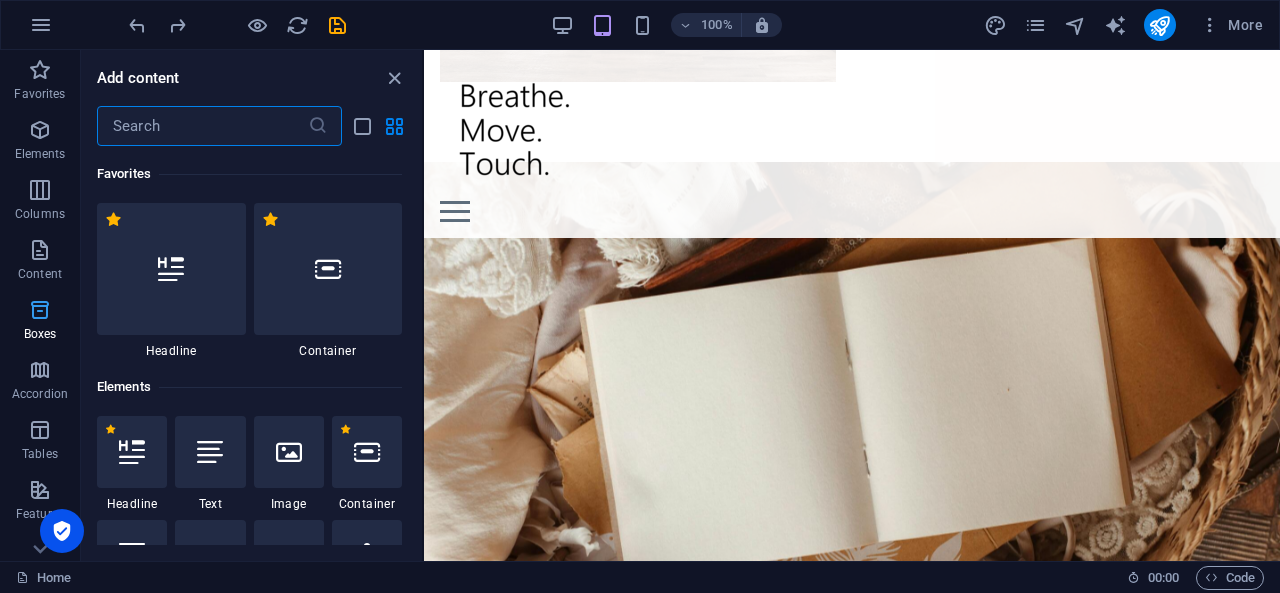 scroll, scrollTop: 1517, scrollLeft: 0, axis: vertical 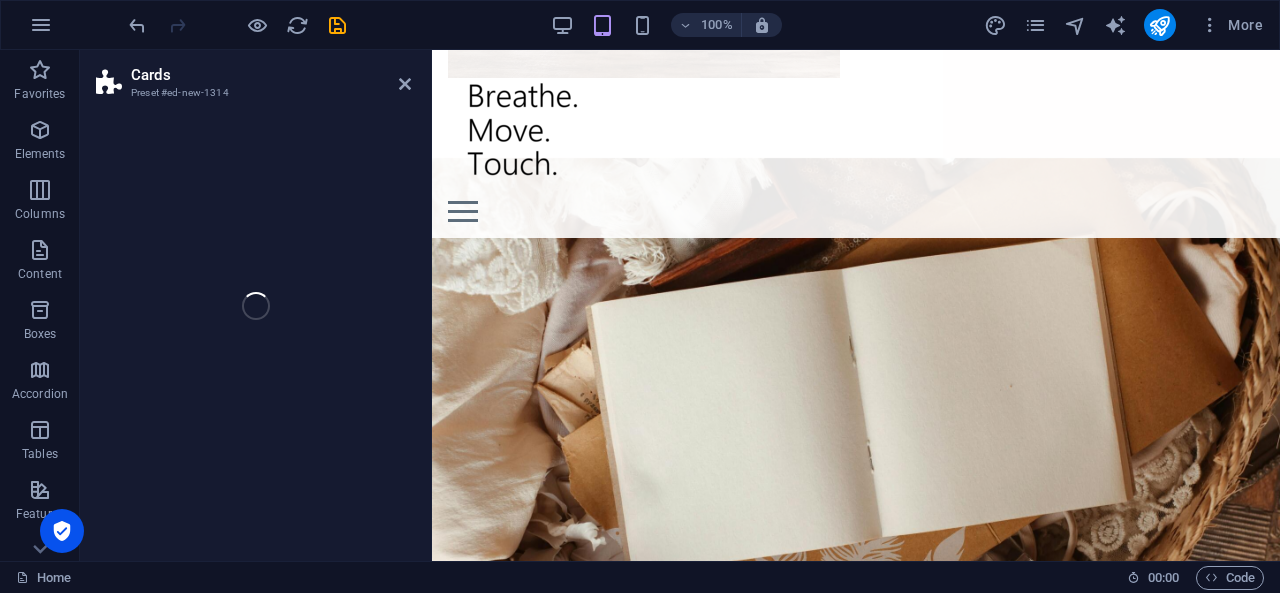 select on "rem" 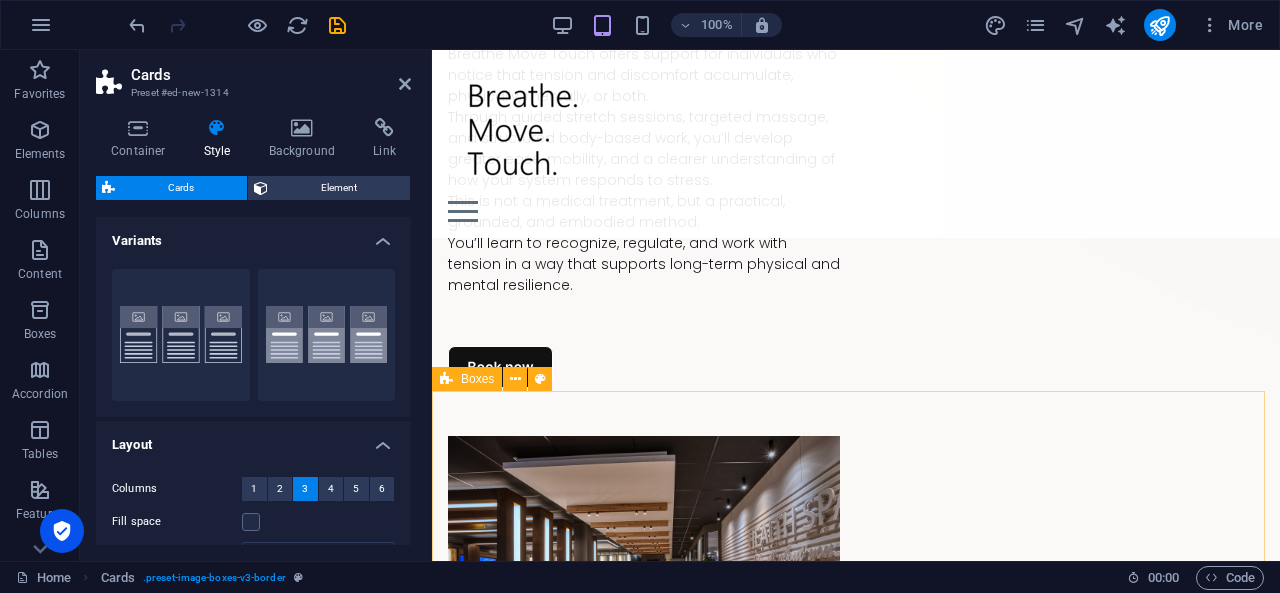 scroll, scrollTop: 728, scrollLeft: 0, axis: vertical 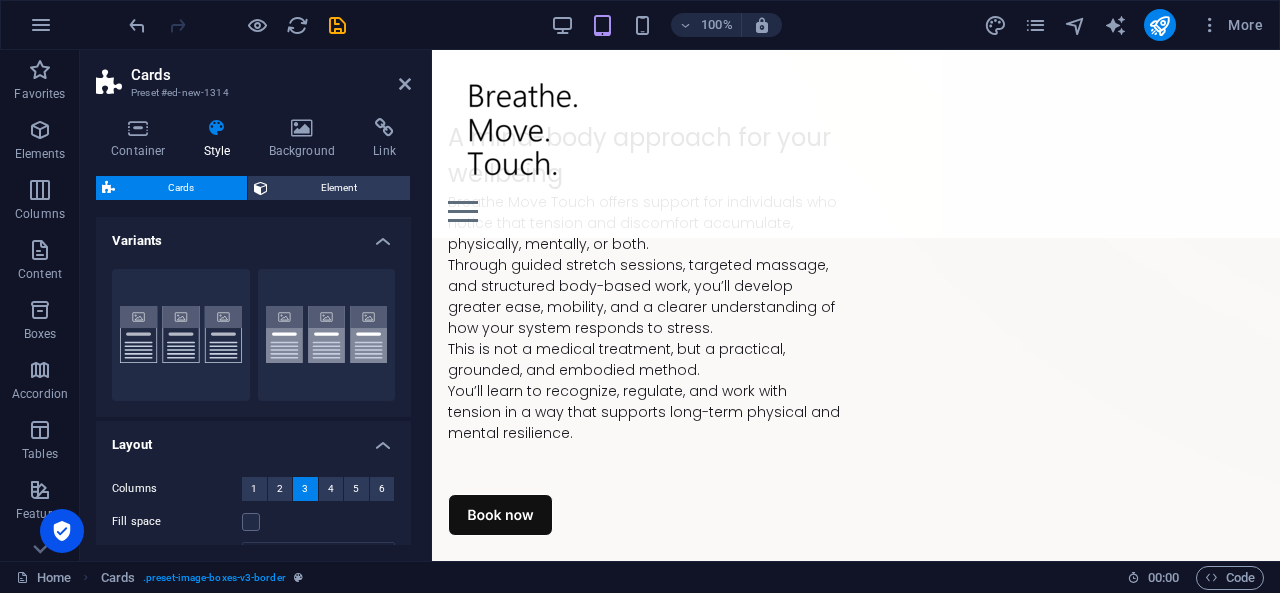 click at bounding box center (856, 996) 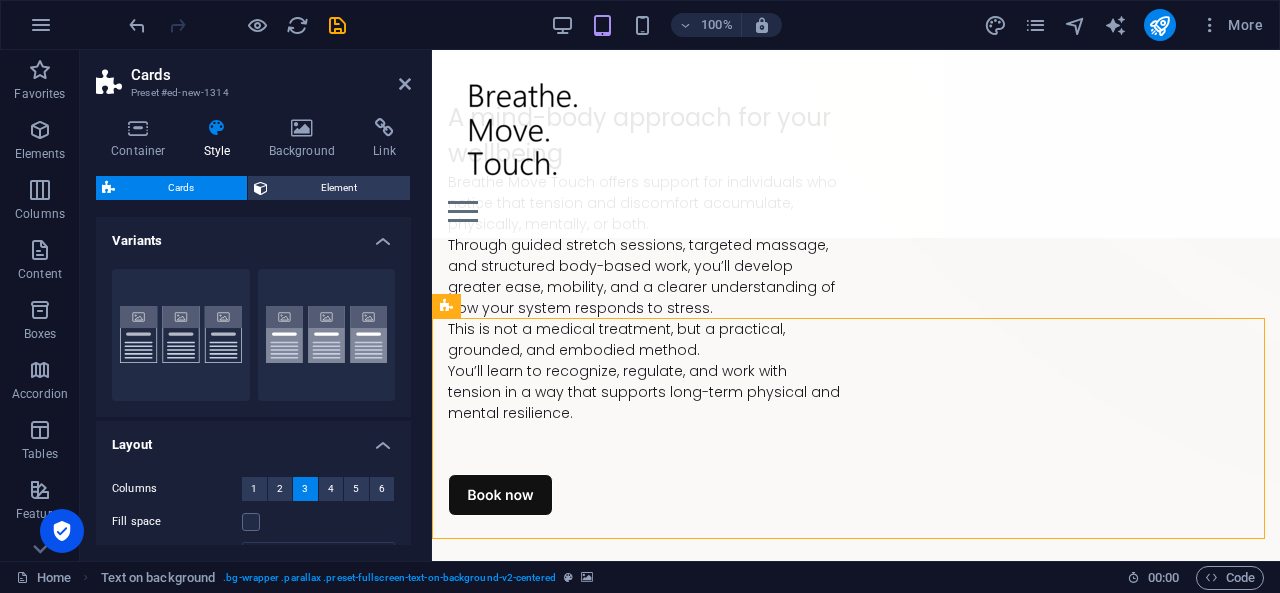 scroll, scrollTop: 726, scrollLeft: 0, axis: vertical 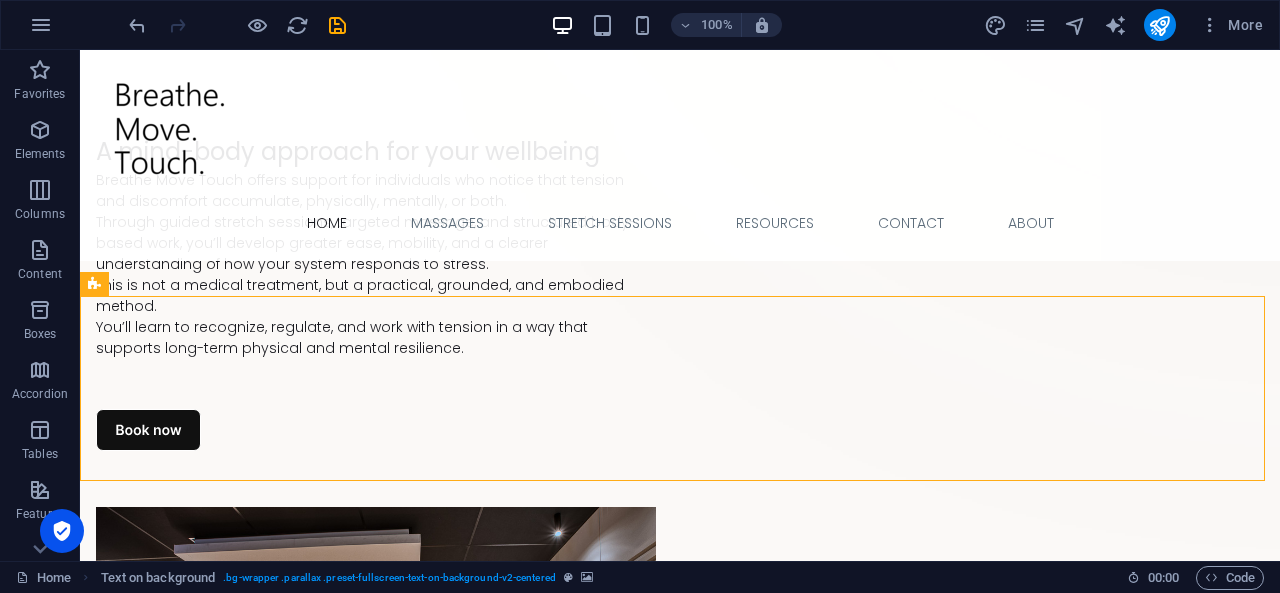 click at bounding box center [680, 1074] 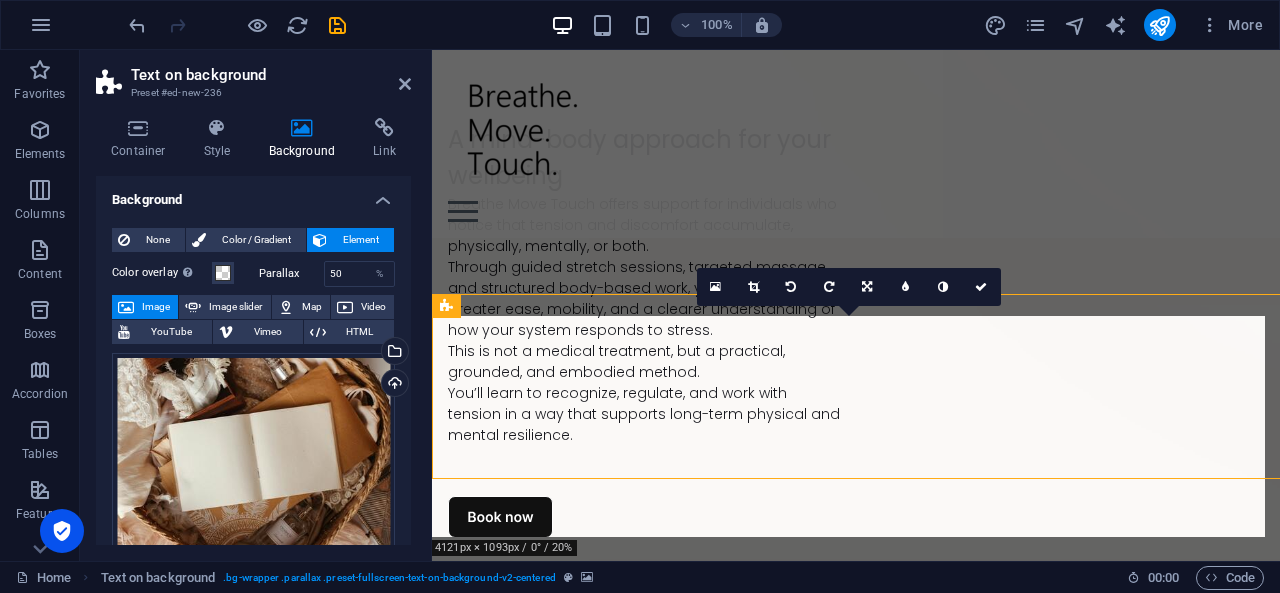 scroll, scrollTop: 728, scrollLeft: 0, axis: vertical 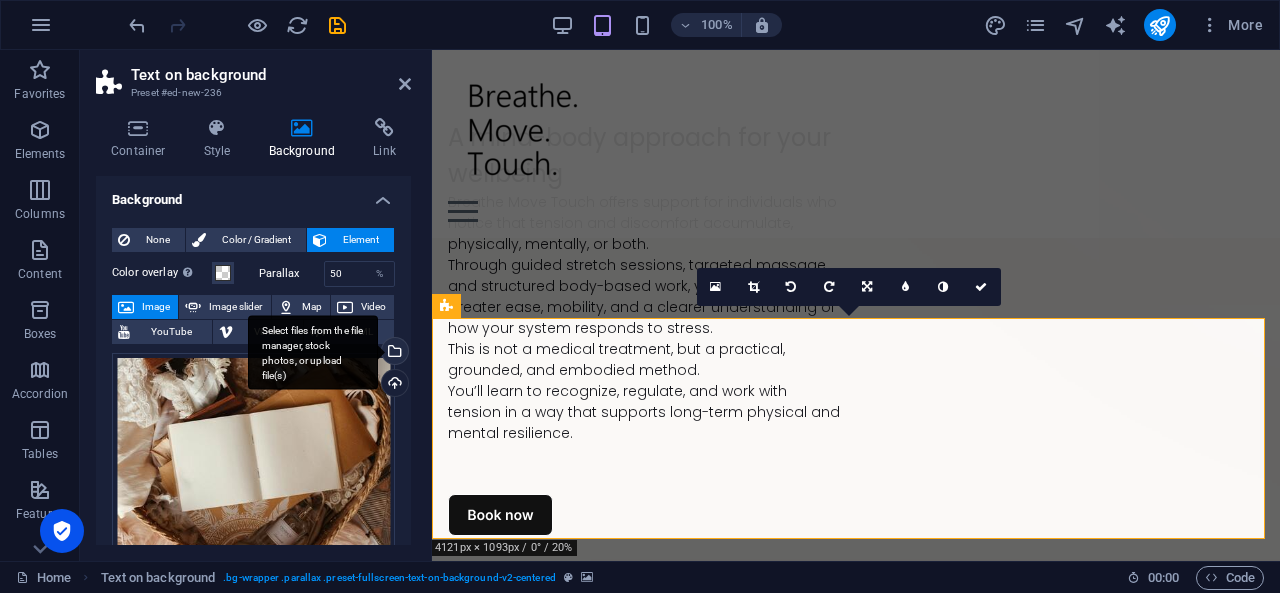 click on "Select files from the file manager, stock photos, or upload file(s)" at bounding box center [313, 352] 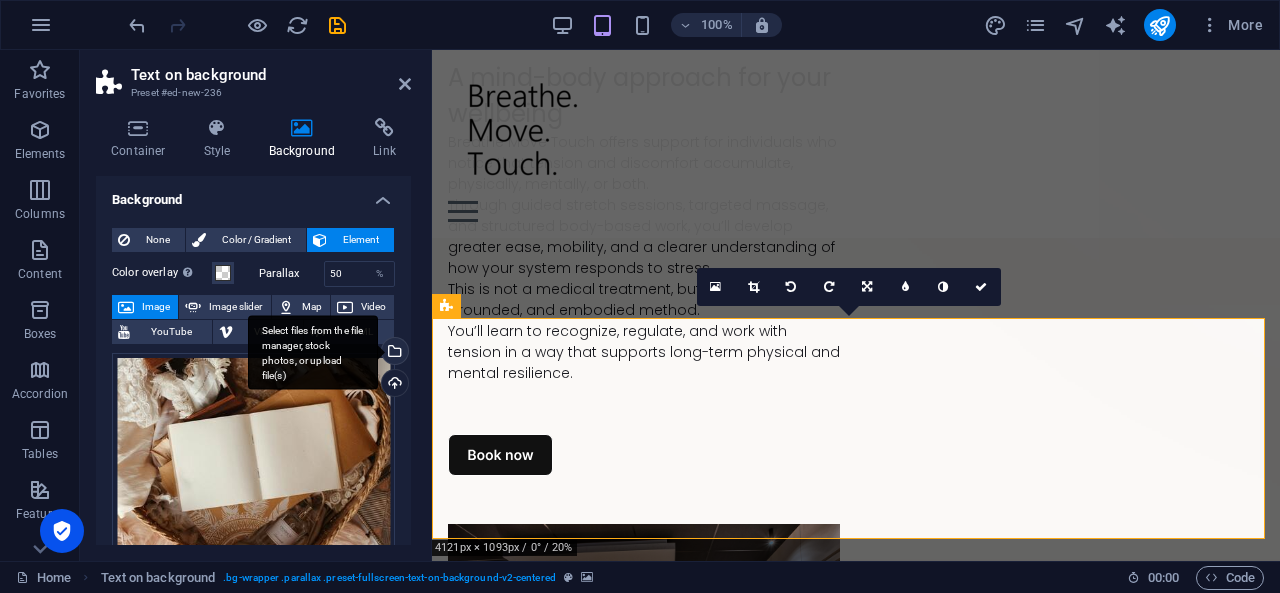 scroll, scrollTop: 720, scrollLeft: 0, axis: vertical 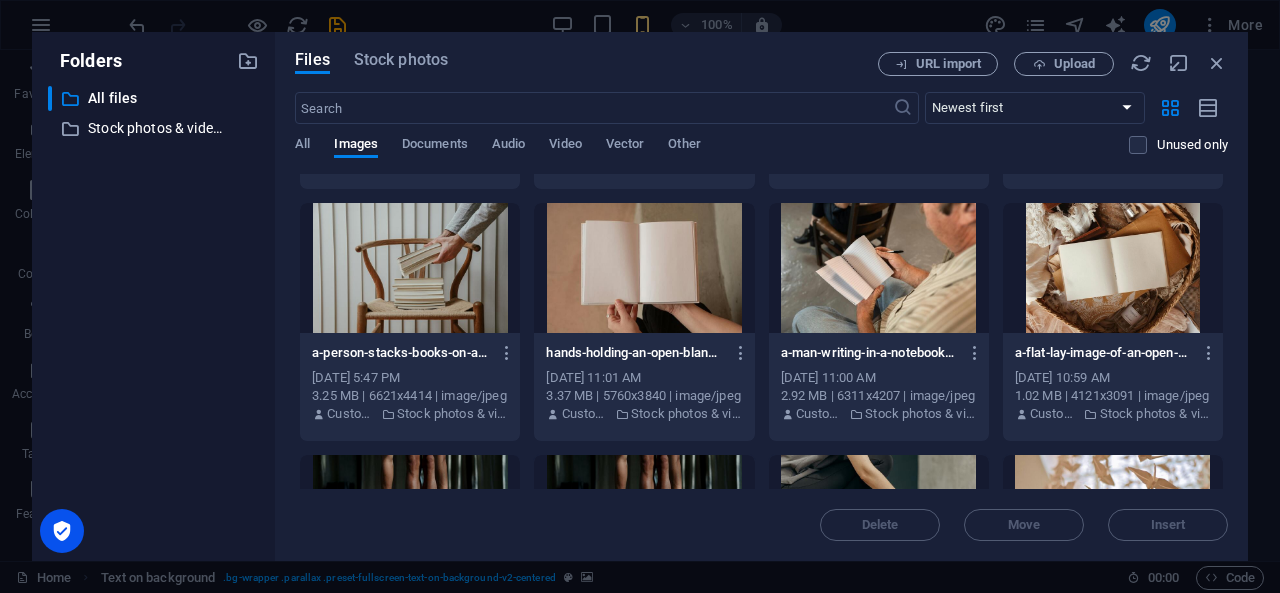 click at bounding box center [1113, 268] 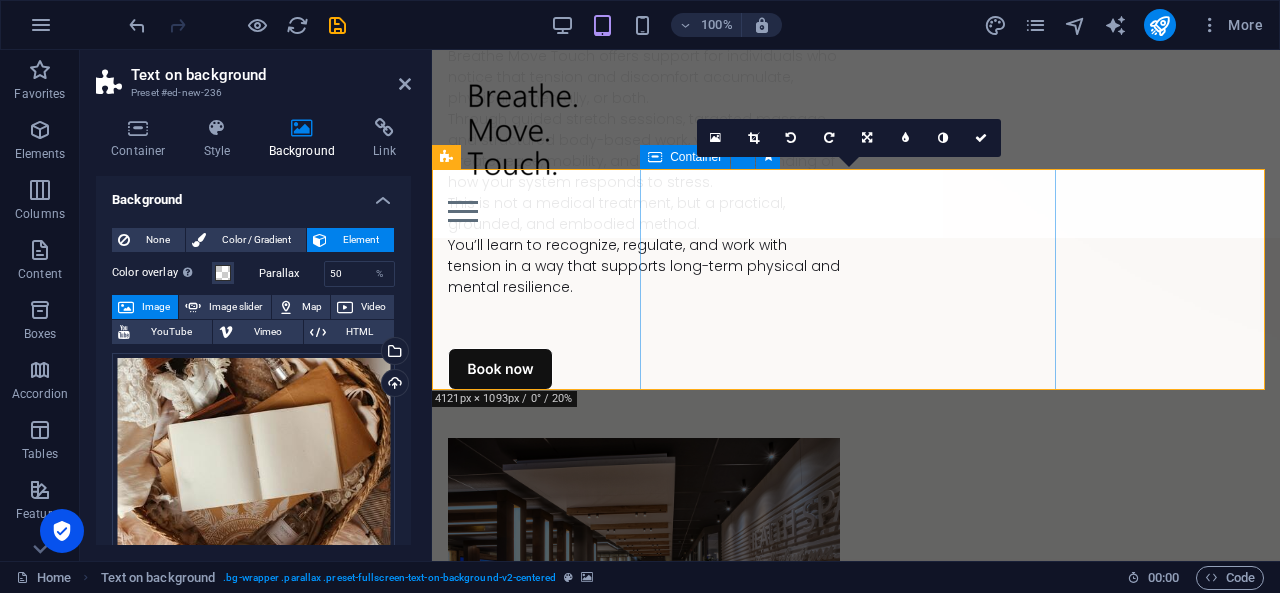 scroll, scrollTop: 879, scrollLeft: 0, axis: vertical 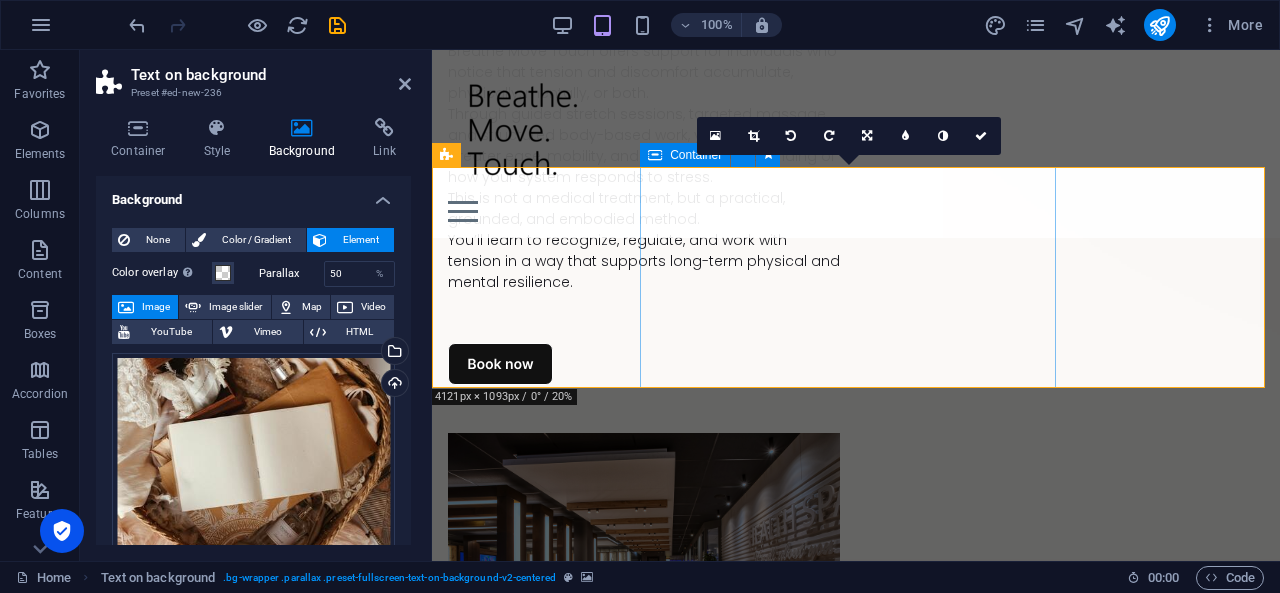 click on ""Thank you, I feel relaxed again" - Client" at bounding box center [856, 1254] 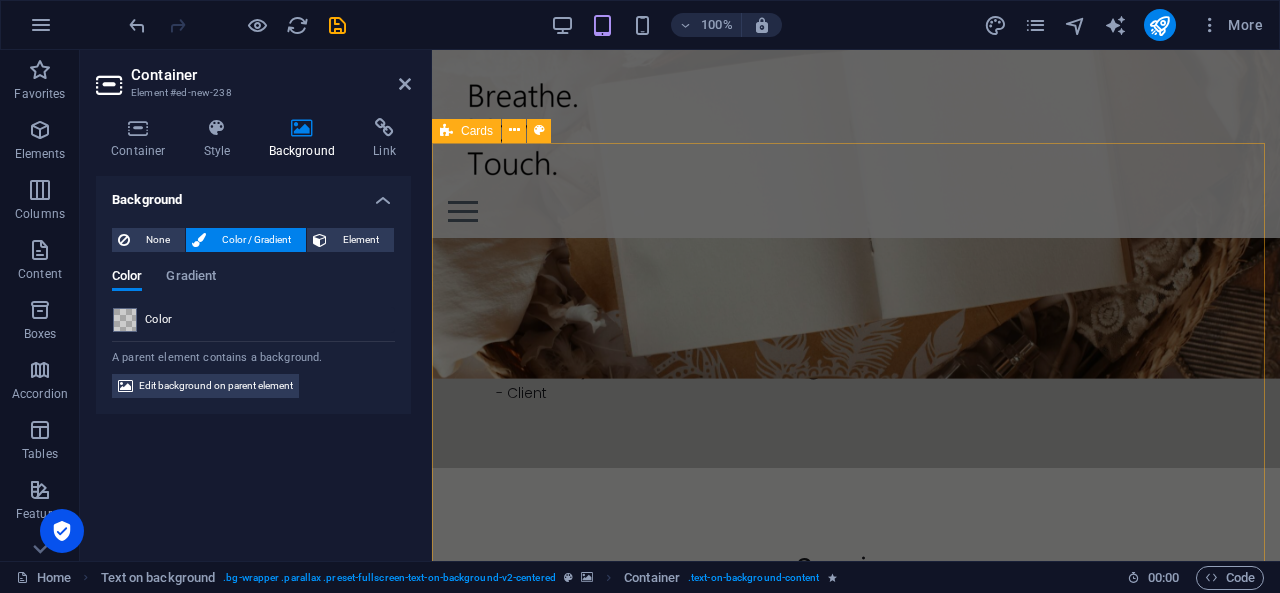 scroll, scrollTop: 1759, scrollLeft: 0, axis: vertical 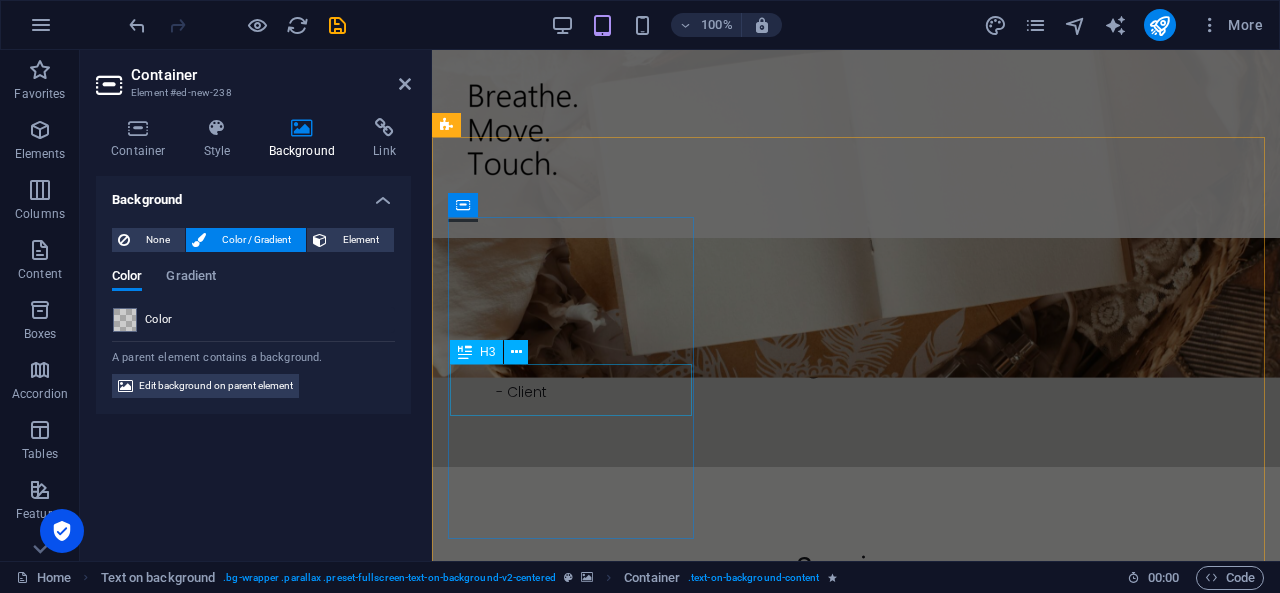 click on "Headline" at bounding box center (573, 2111) 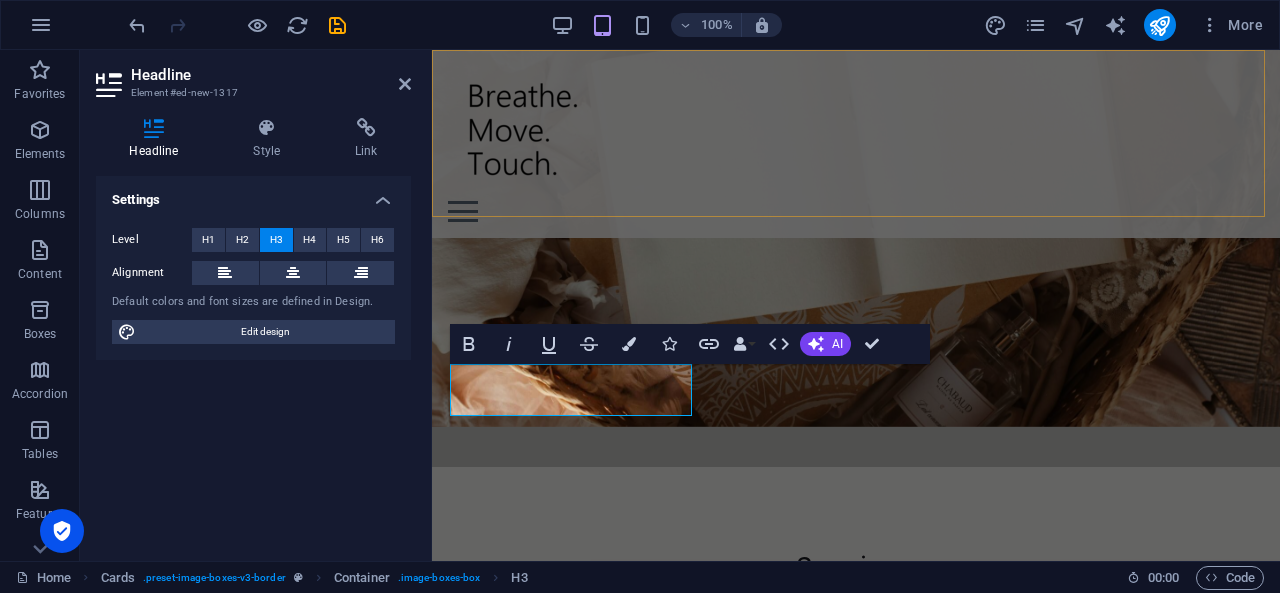 click on "Home Massages Stretch Sessions Resources Contact About" at bounding box center [856, 144] 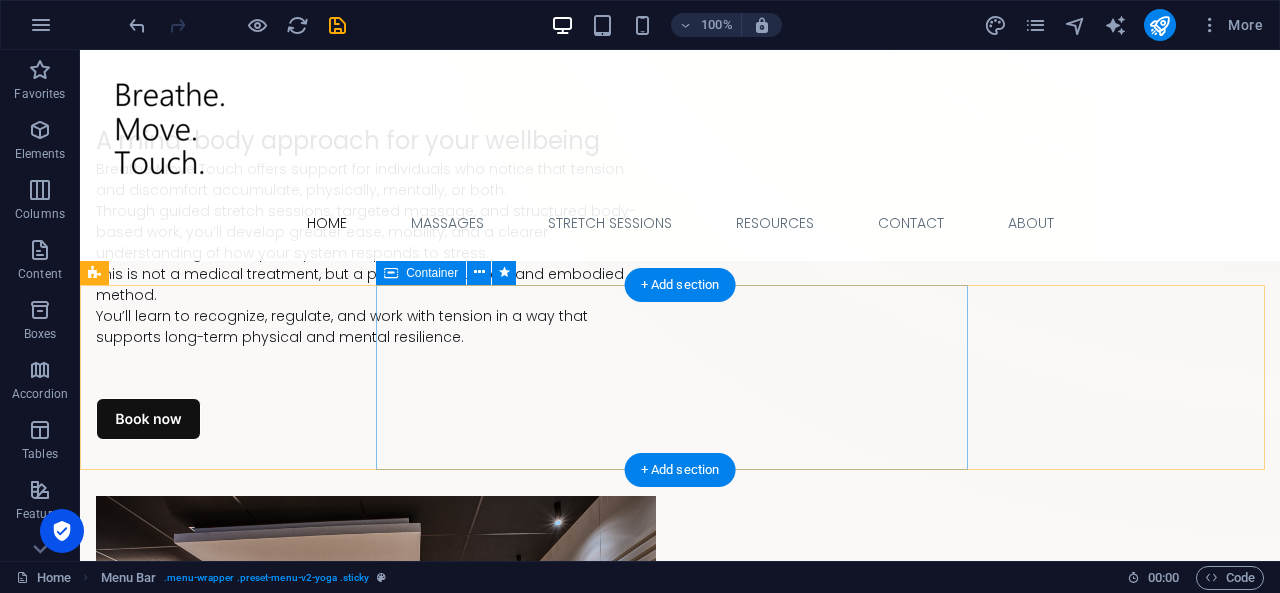 scroll, scrollTop: 0, scrollLeft: 0, axis: both 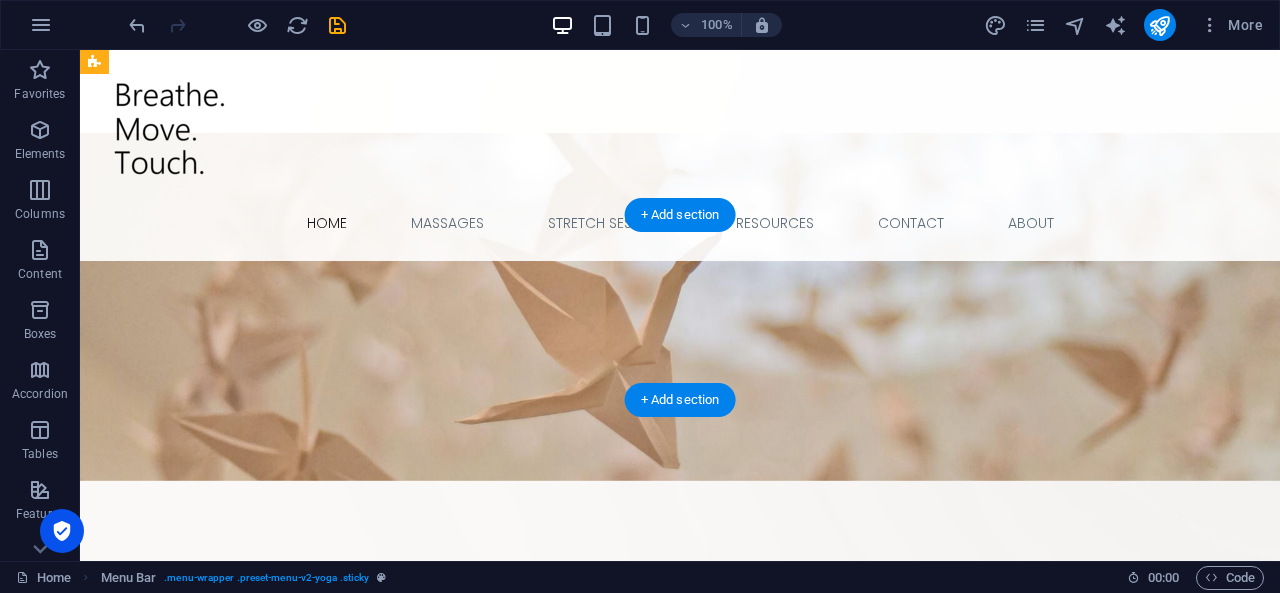 click at bounding box center (680, 307) 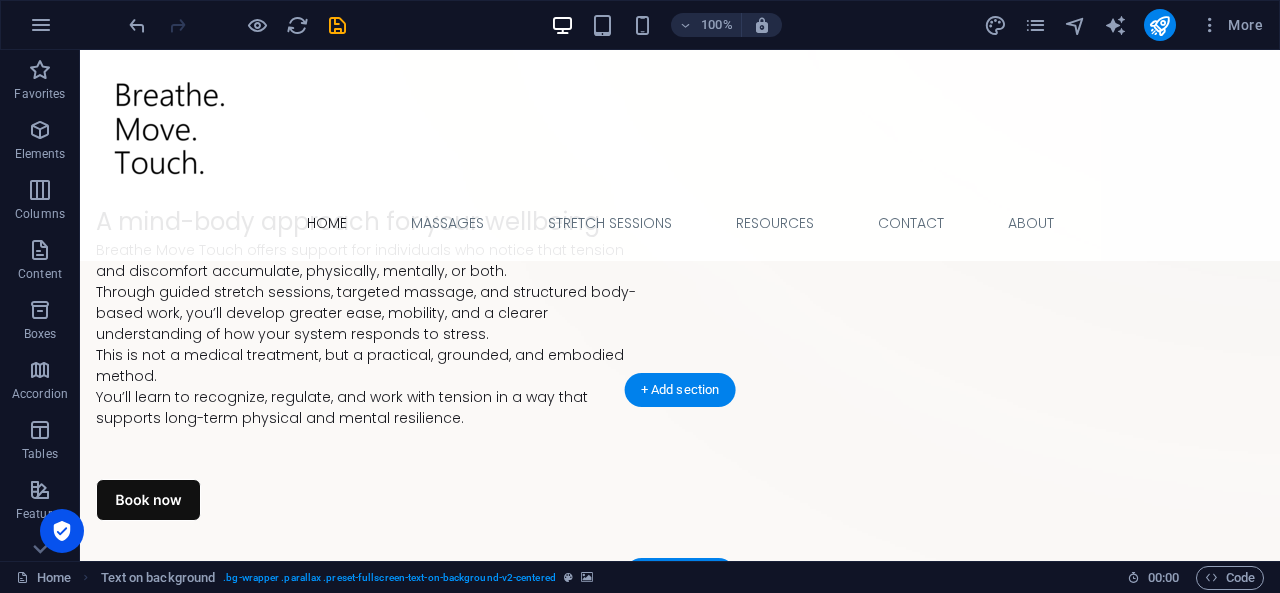scroll, scrollTop: 660, scrollLeft: 0, axis: vertical 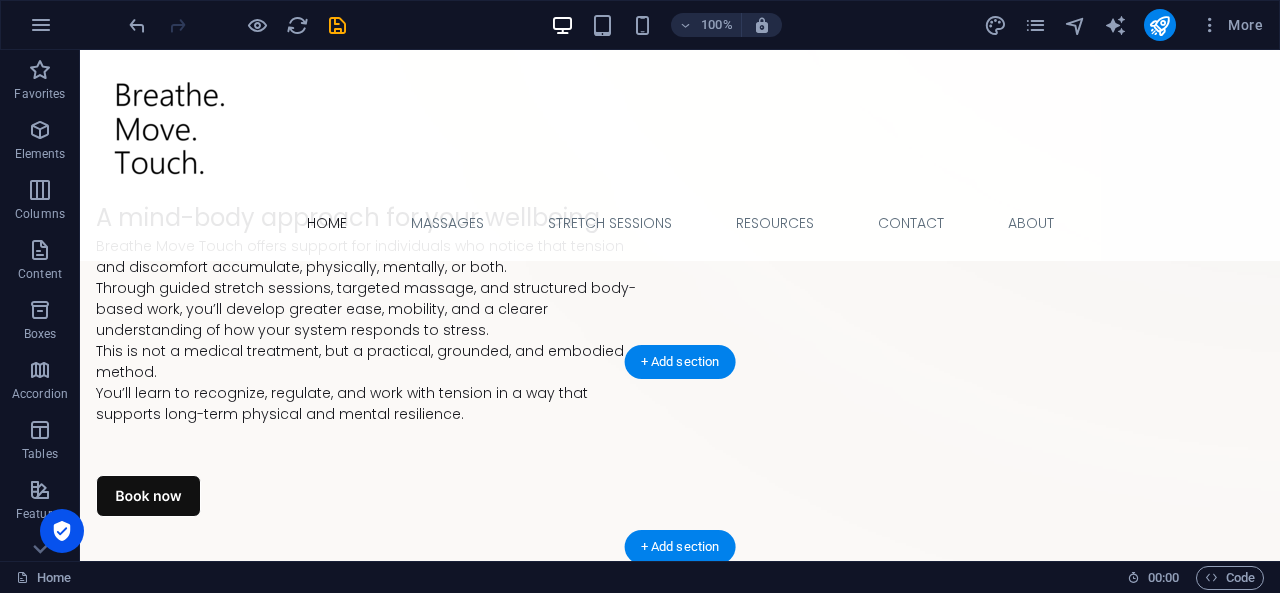 click at bounding box center (680, 1107) 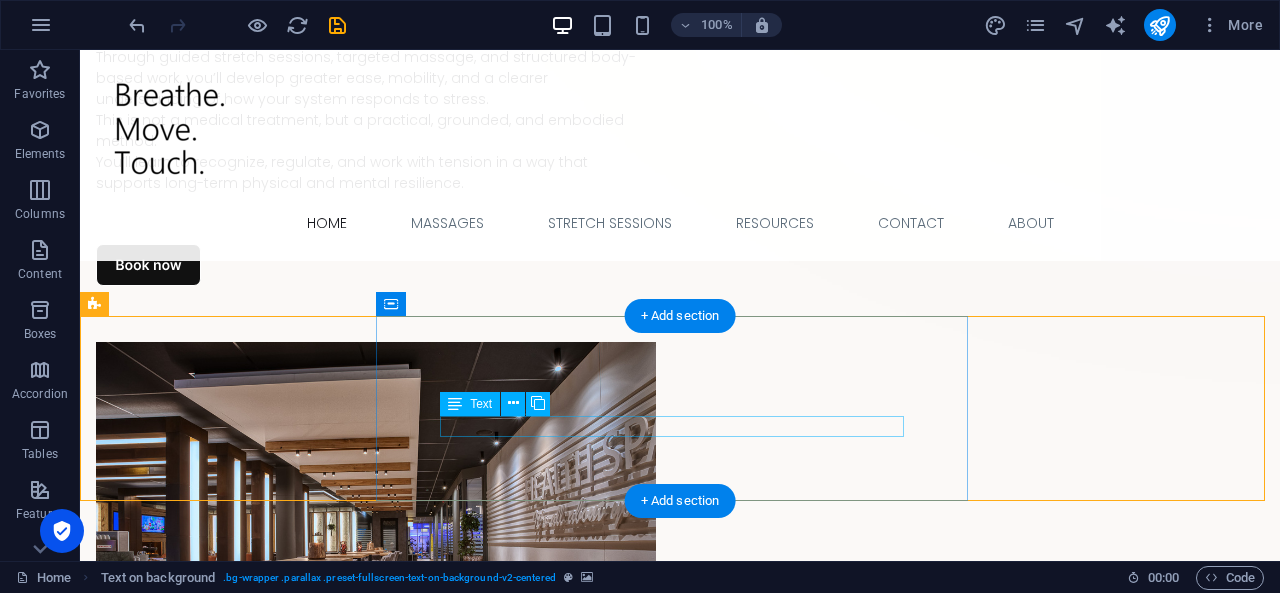 scroll, scrollTop: 918, scrollLeft: 0, axis: vertical 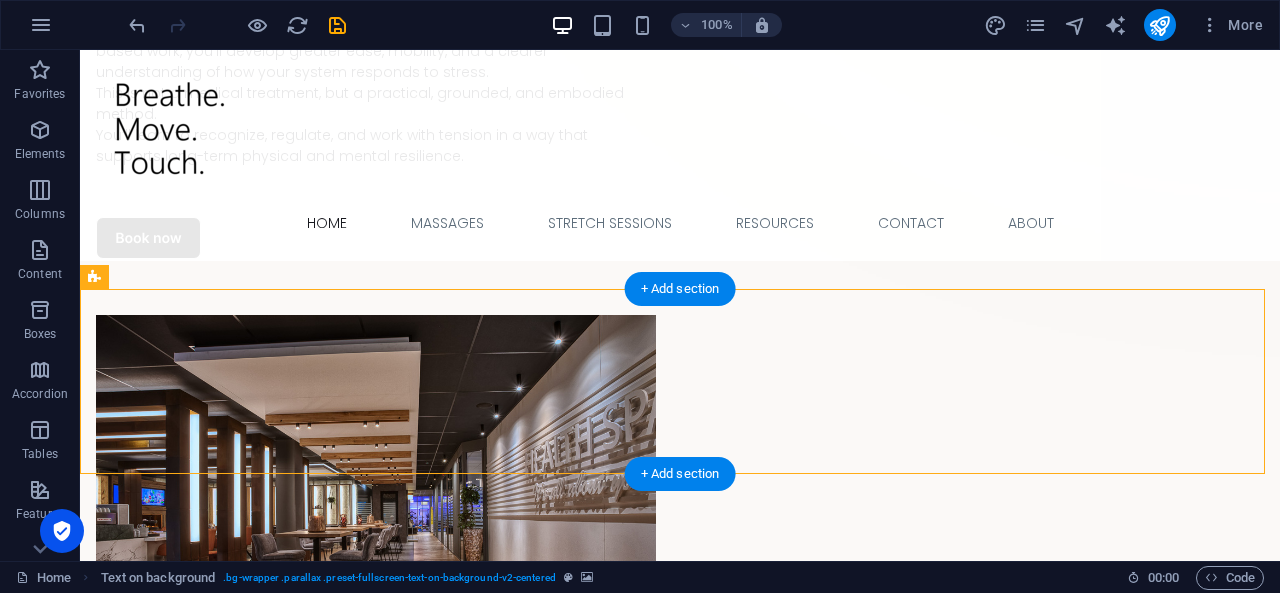 click at bounding box center (680, 1438) 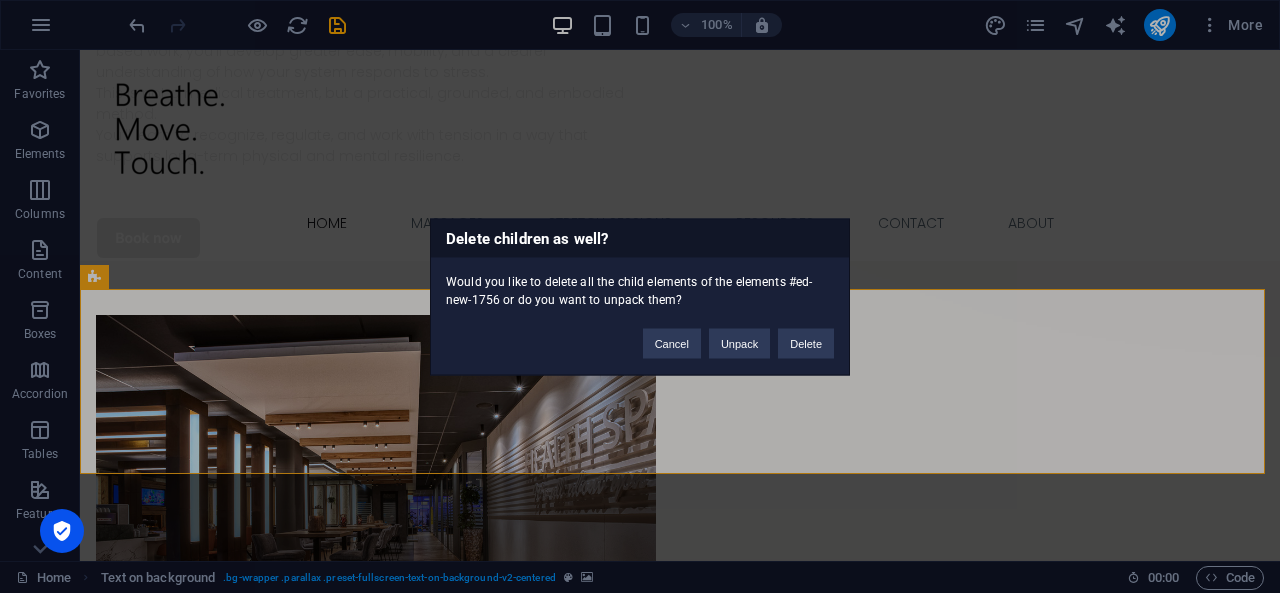 type 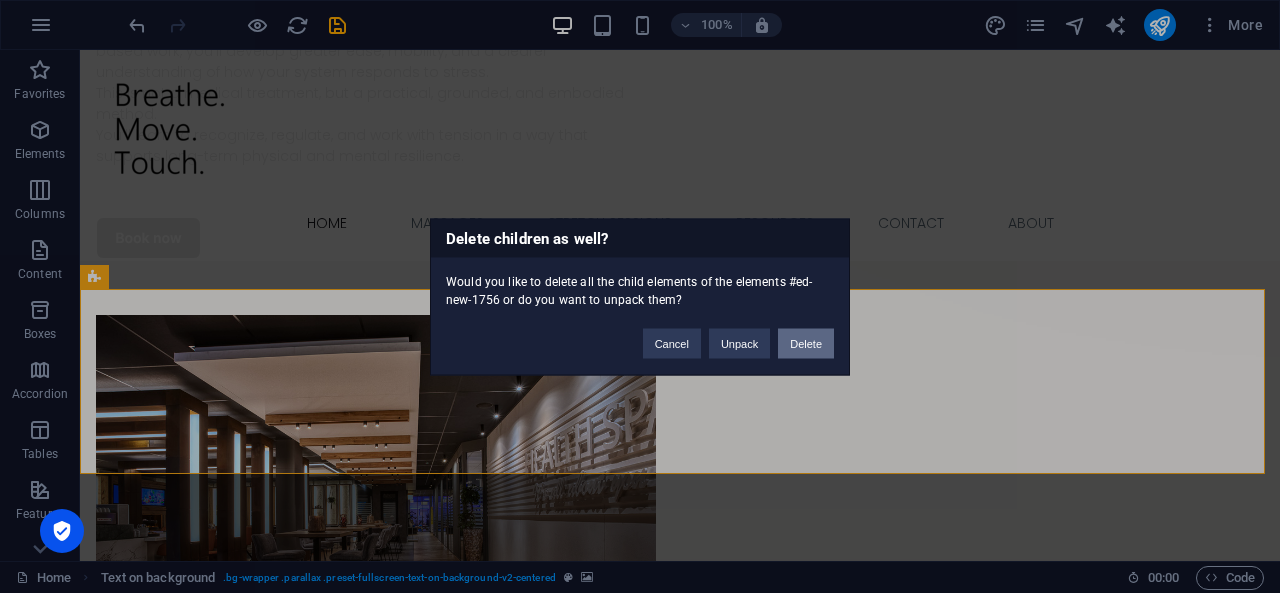click on "Delete" at bounding box center [806, 343] 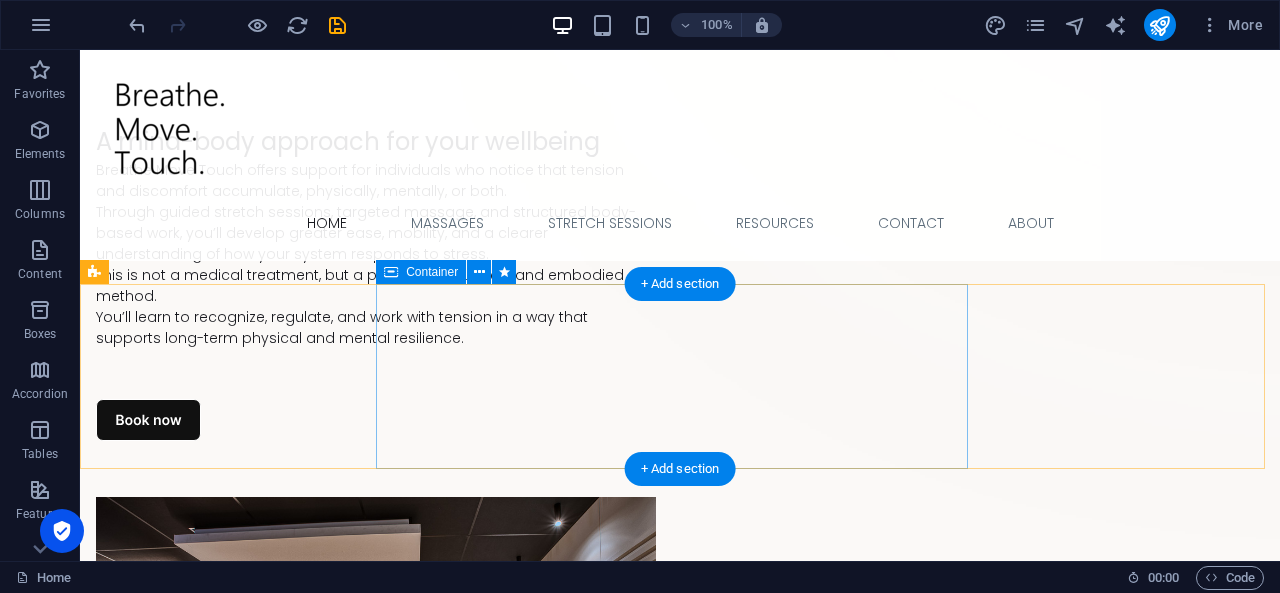 scroll, scrollTop: 962, scrollLeft: 0, axis: vertical 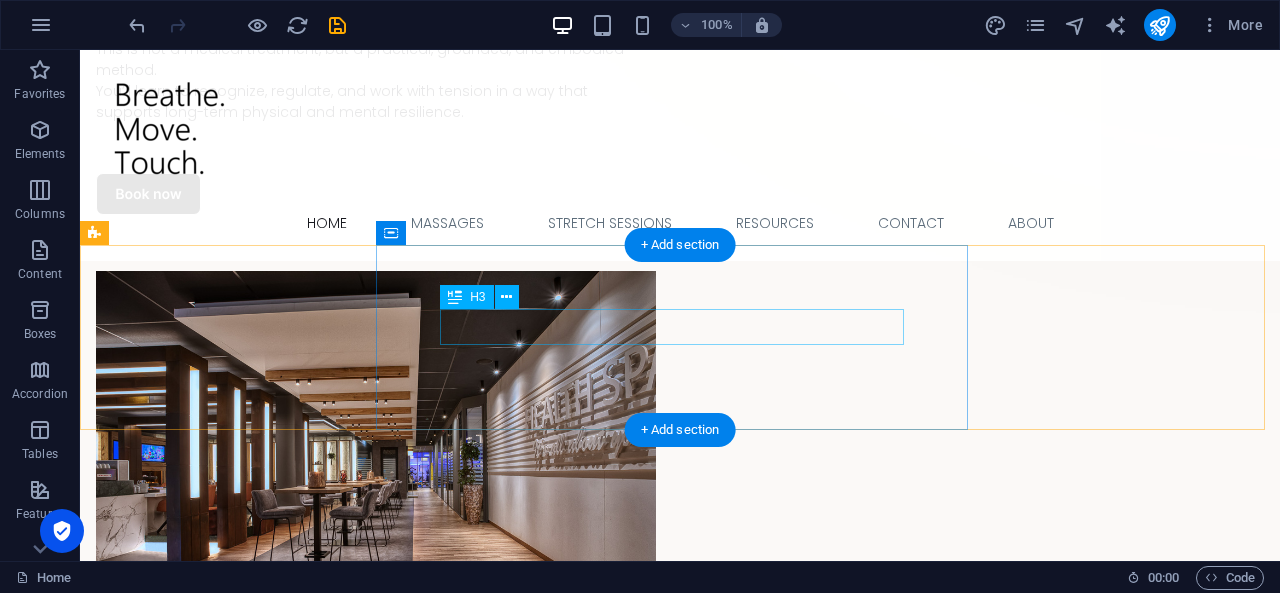 click on "The Essence of Well-being" at bounding box center (680, 1791) 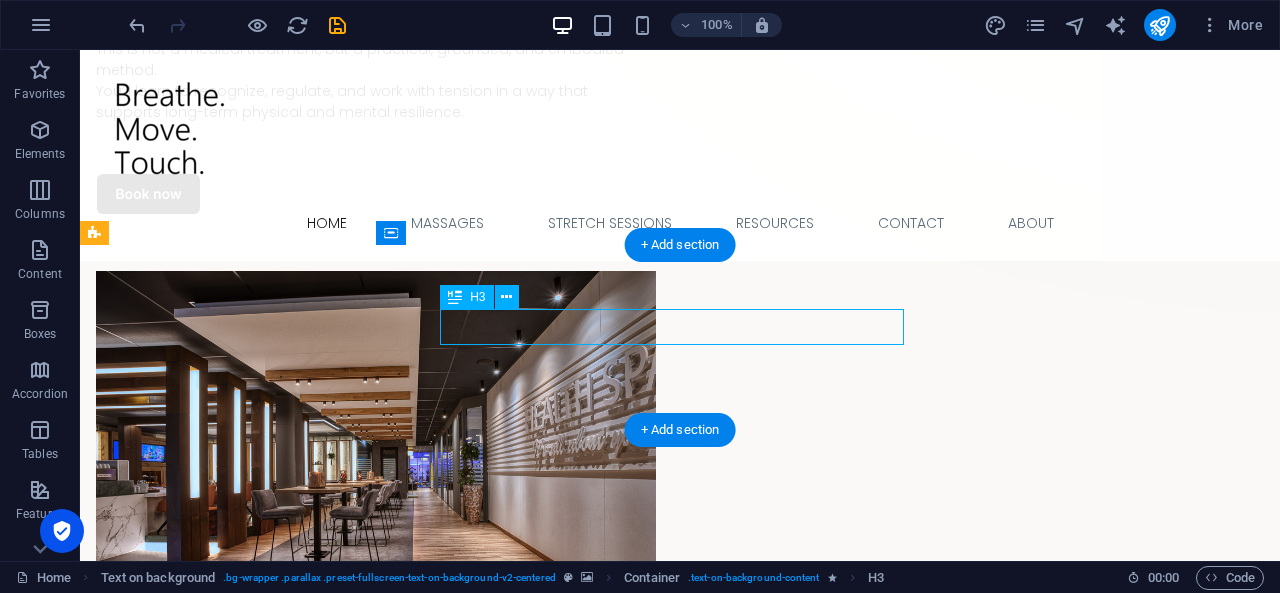 click on "The Essence of Well-being" at bounding box center (680, 1791) 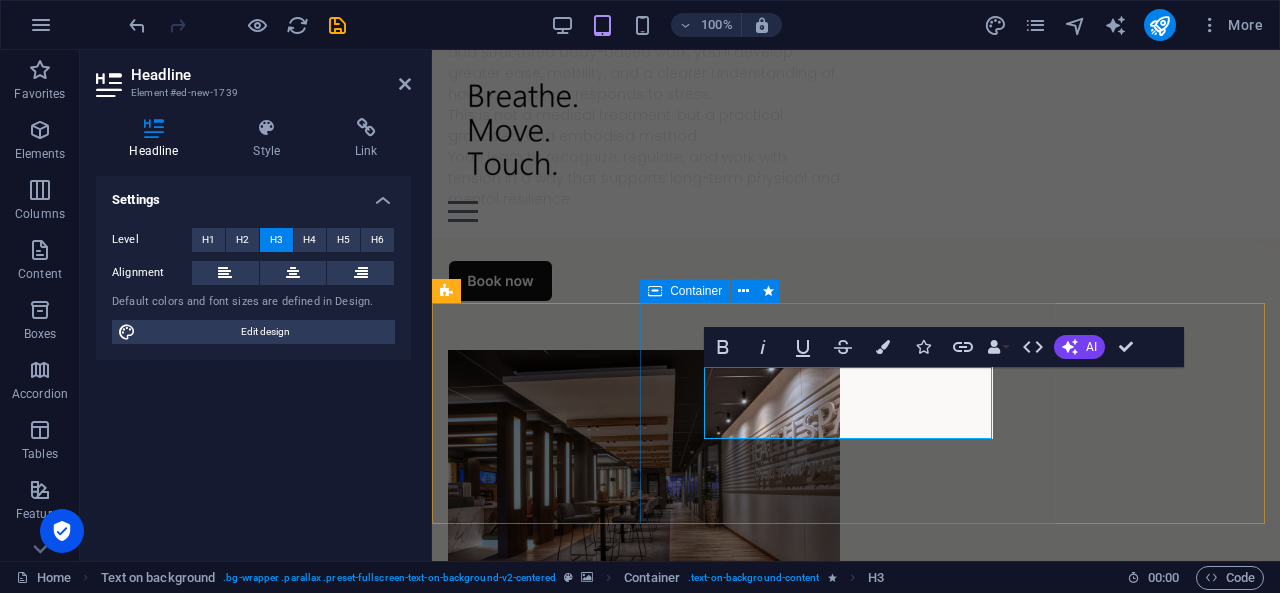 scroll, scrollTop: 964, scrollLeft: 0, axis: vertical 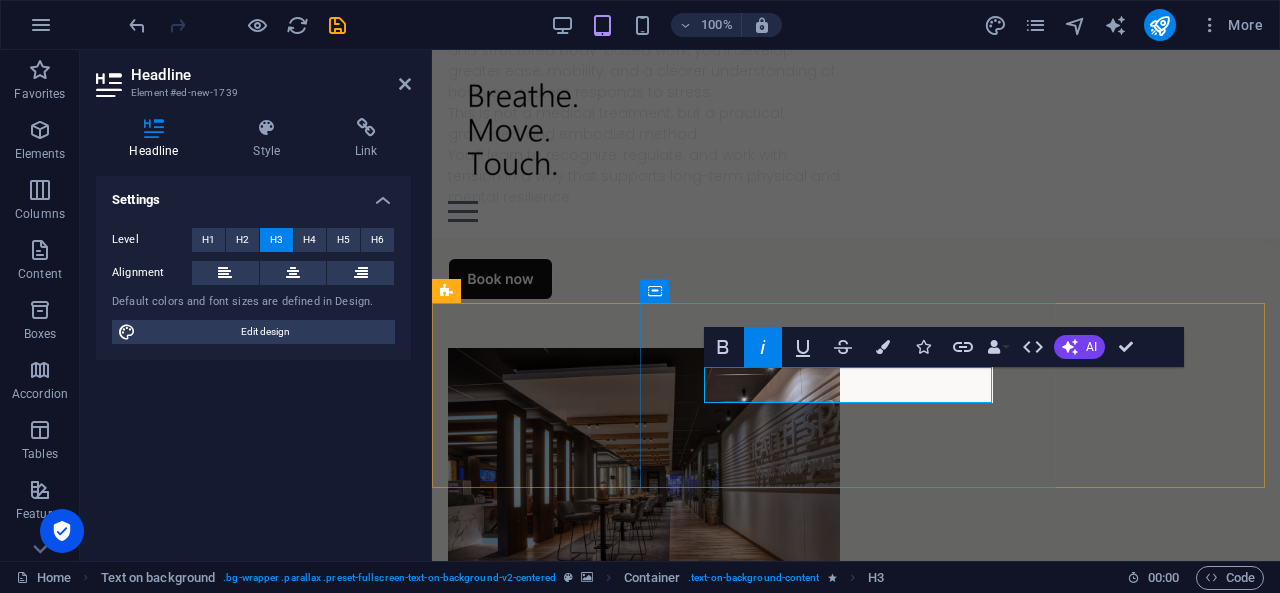 type 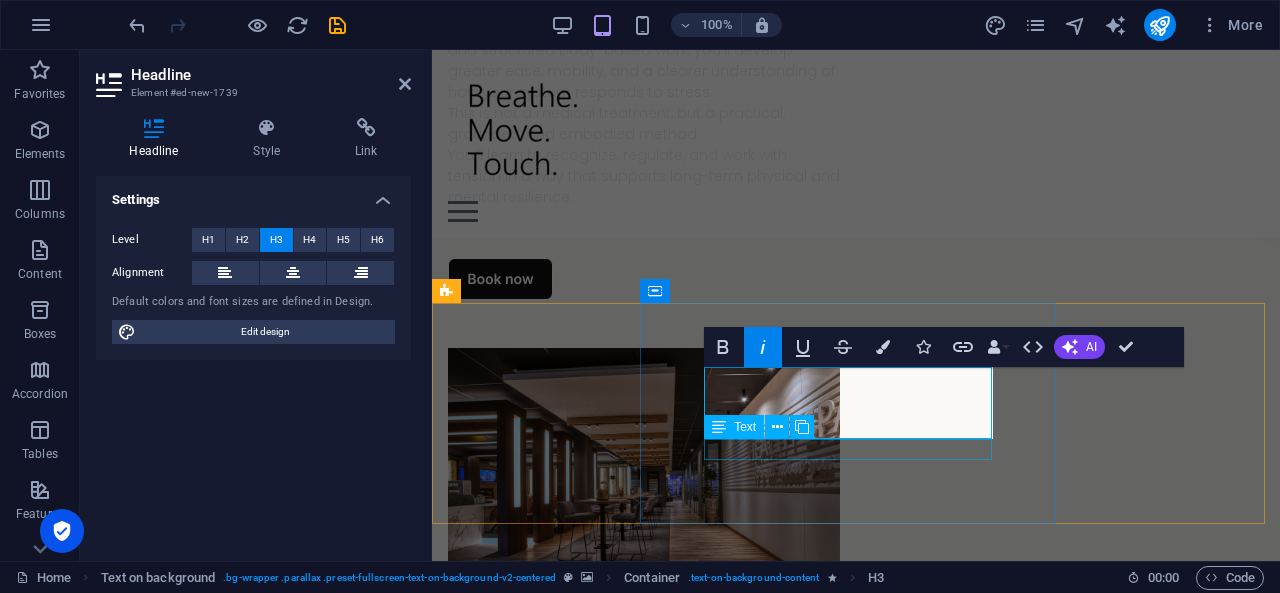 click on "Breathe. Move. Touch." at bounding box center [856, 1779] 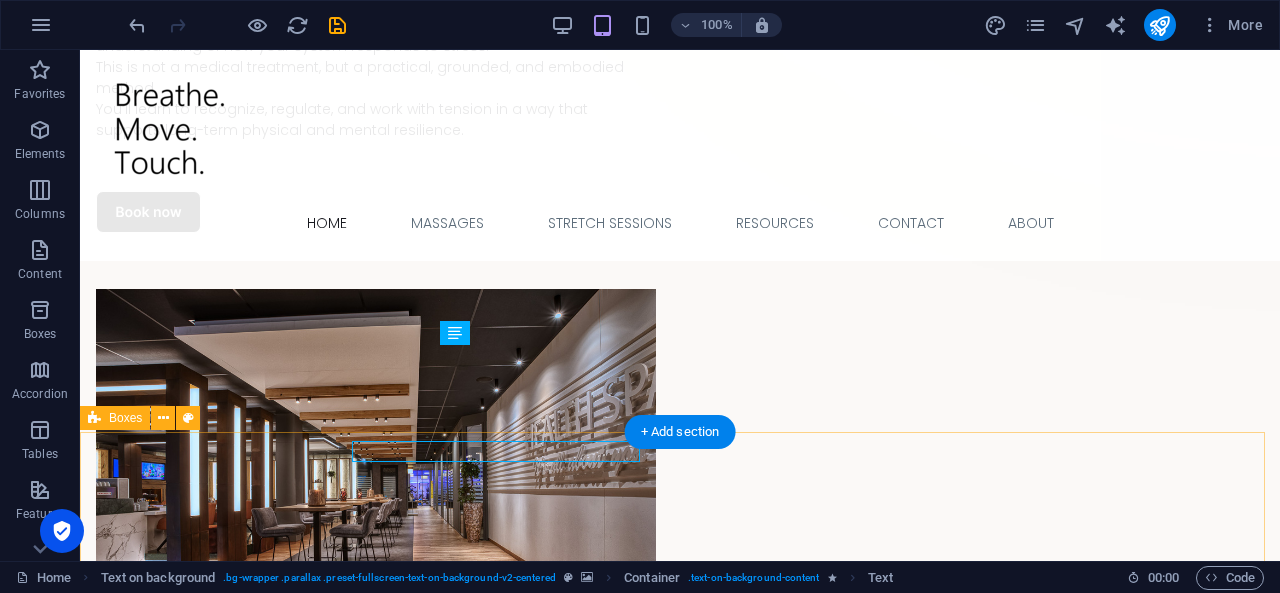 click on "Sessions The sessions are non-medical and offer a grounded, mind-body approach to sustainable resilience. Functional Massages Massage sessions focused on reducing internal stress in the body. Work includes treatment of superficial fascia, deeper layers of tissue, muscular tension, and stress-related discomfort. Read more Stretch Sessions Stretch sessions in the comfort of your own home. Designed to improve mobility, reduce tension, and increase body awareness. Their is a strong focus on relaxation techniques and increasing functional mobility. Read more Mind-body Guidance Structured in-home sessions (6 or 12 sessions) designed to integrate physical and psychological regulation. You will work from understanding and feeling towards practical regulation tools. Read more" at bounding box center (680, 2582) 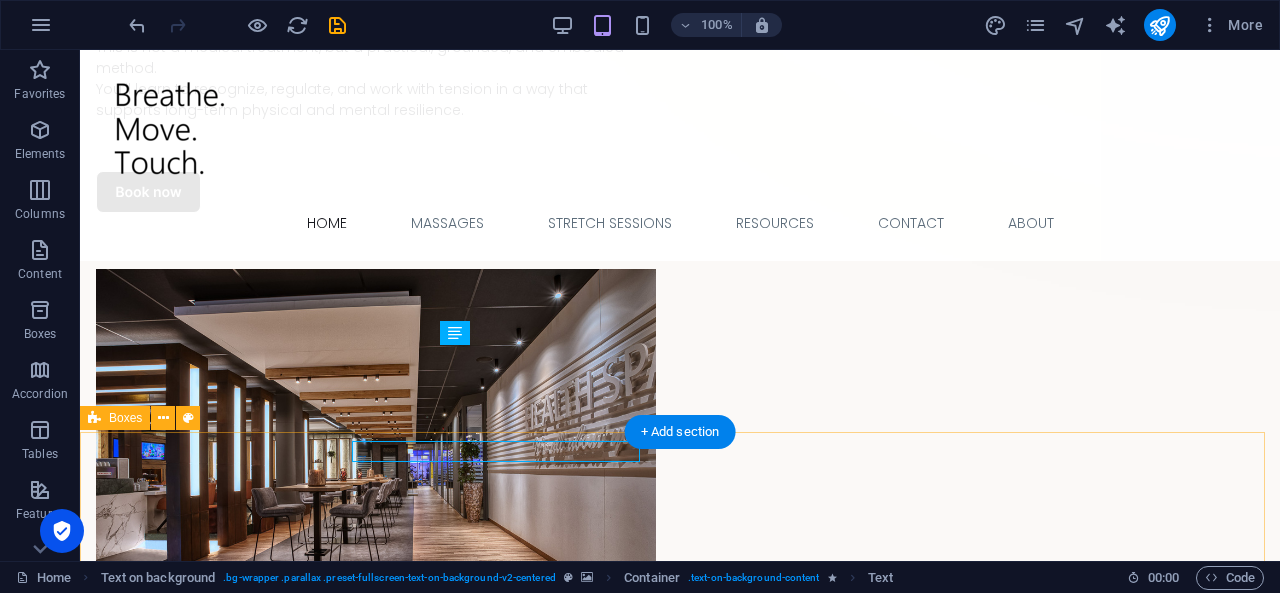 scroll, scrollTop: 962, scrollLeft: 0, axis: vertical 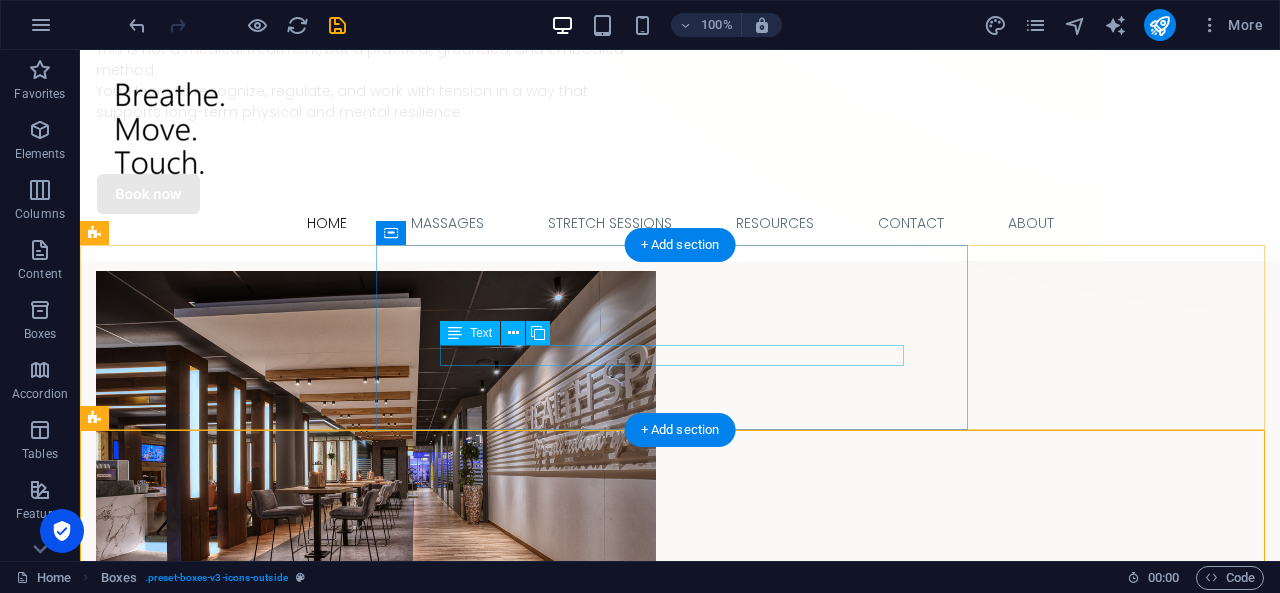 click on "Breathe. Move. Touch." at bounding box center [680, 1819] 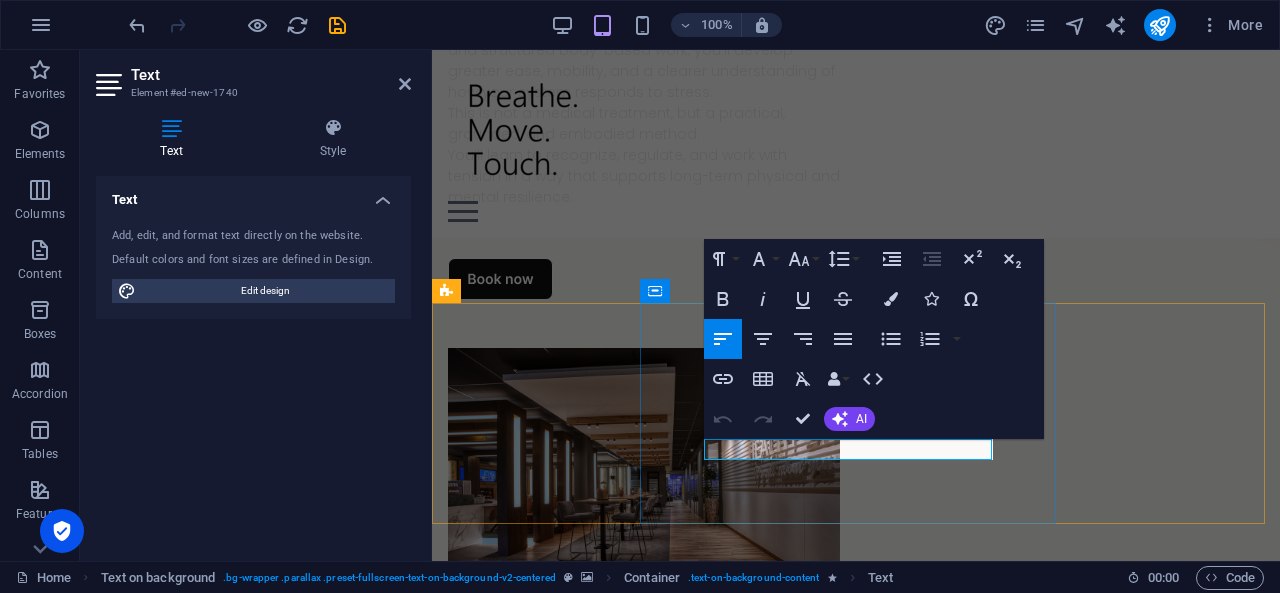 click on "Breathe. Move. Touch." at bounding box center [856, 1779] 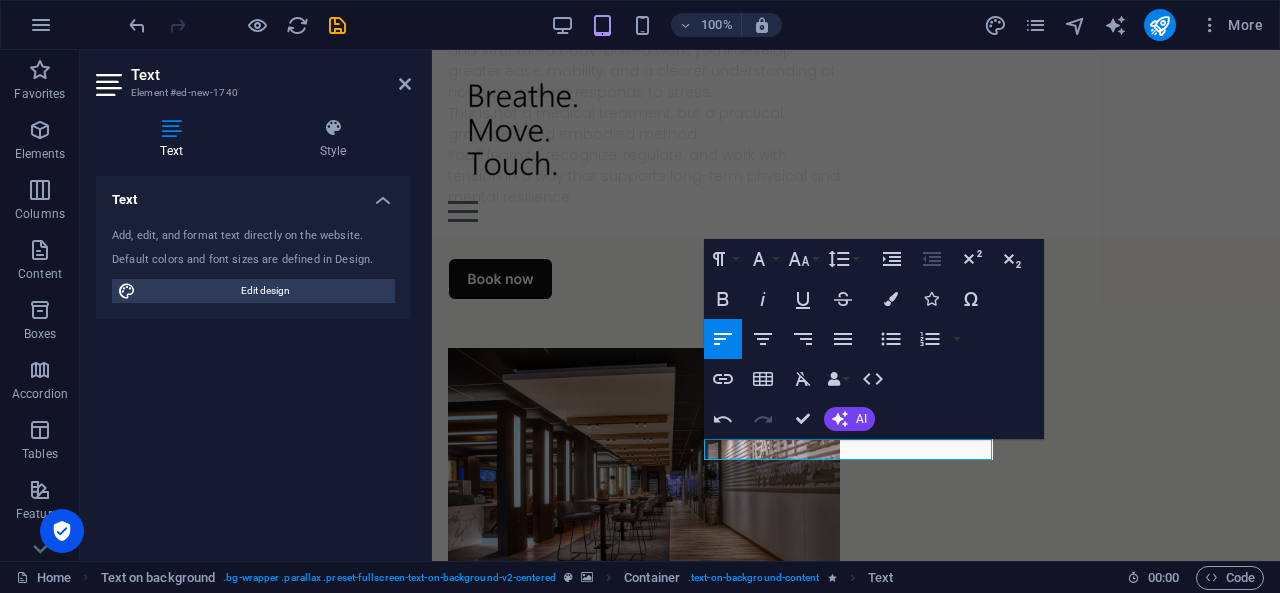 click at bounding box center [856, 1338] 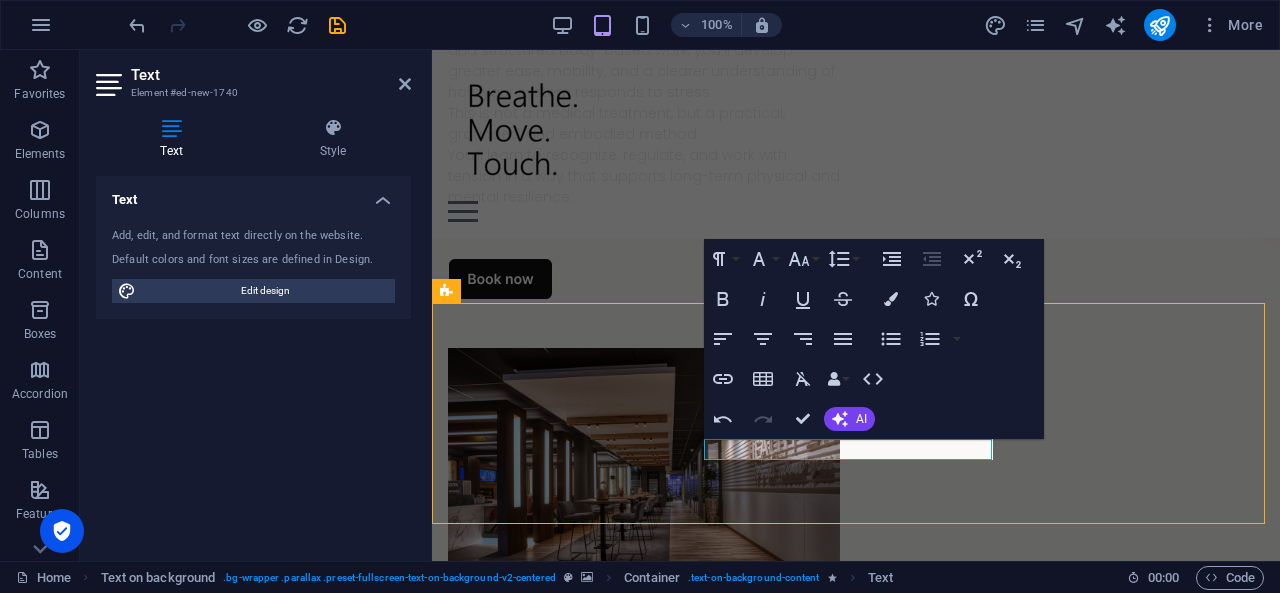 click at bounding box center [856, 1338] 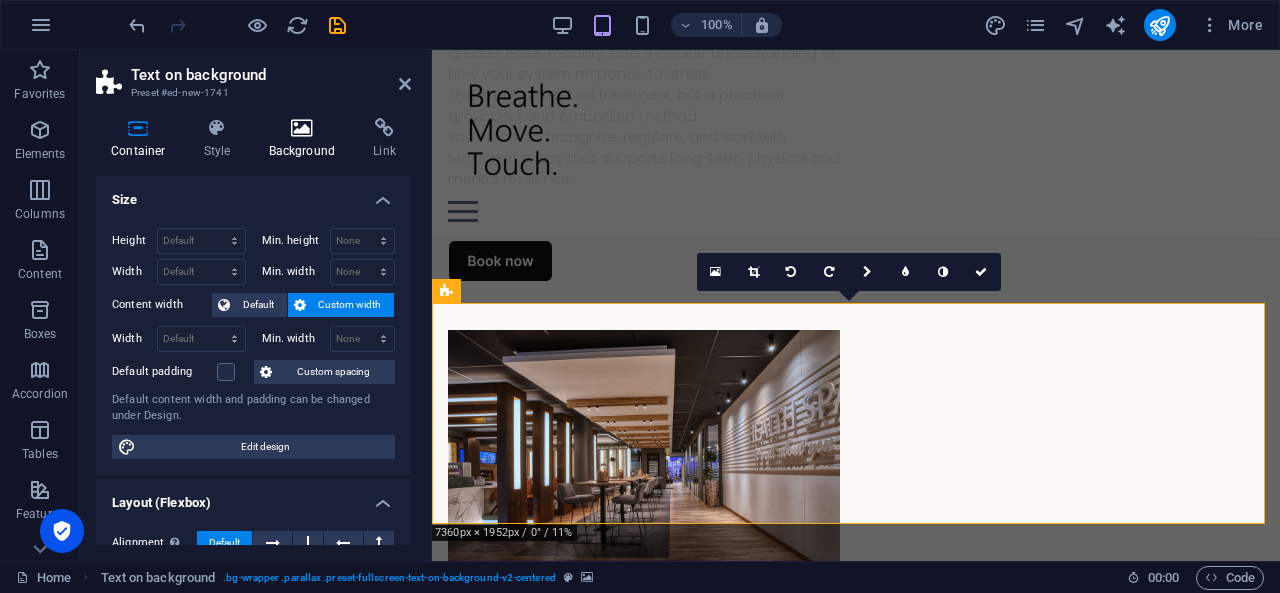 click on "Background" at bounding box center [306, 139] 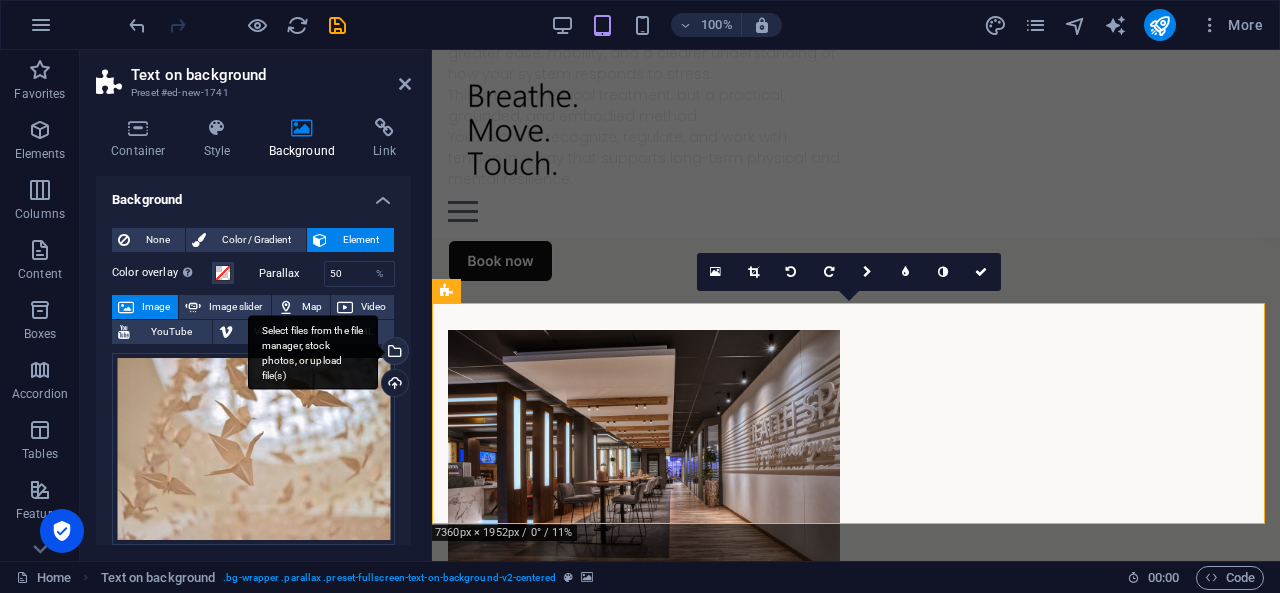 click on "Select files from the file manager, stock photos, or upload file(s)" at bounding box center (393, 353) 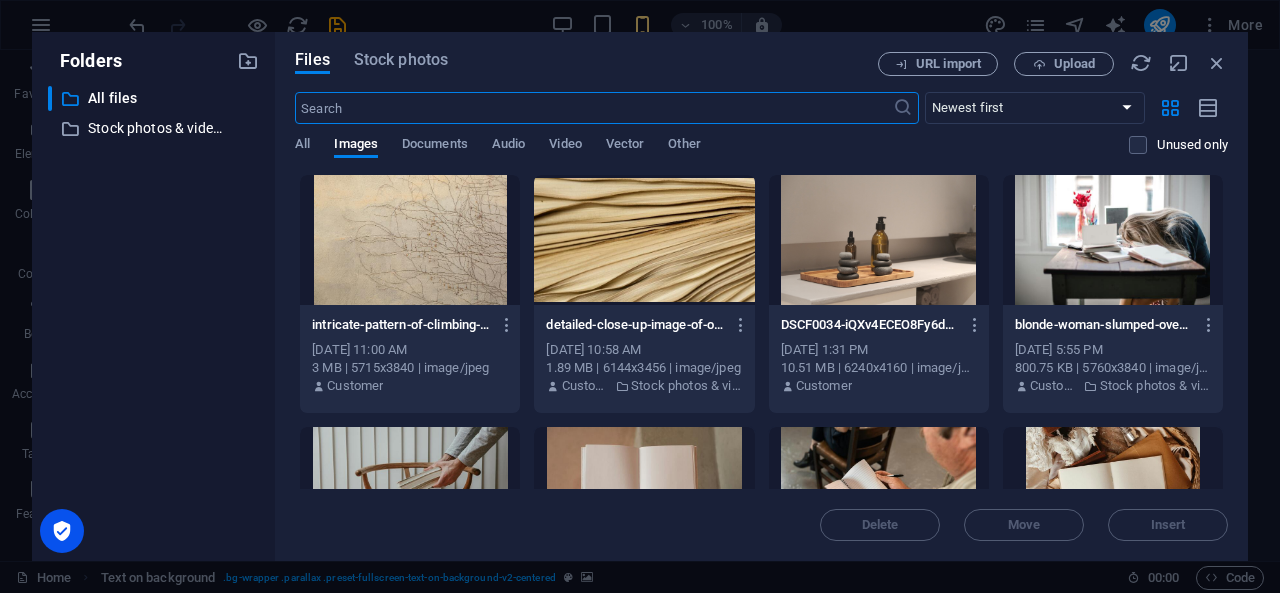 scroll, scrollTop: 956, scrollLeft: 0, axis: vertical 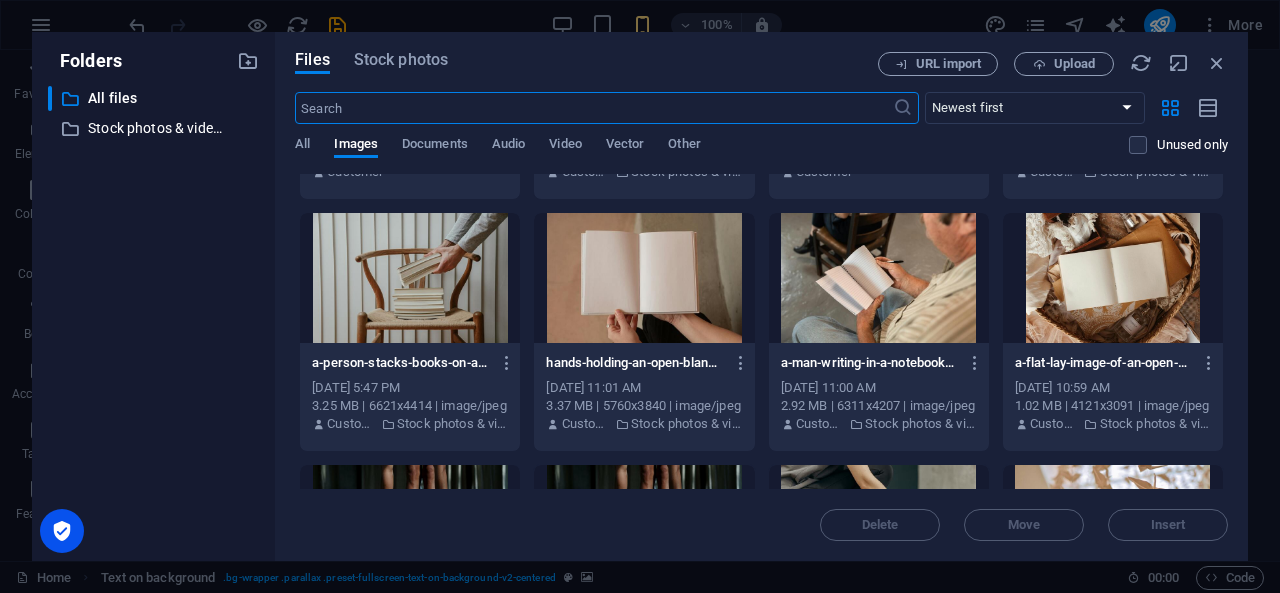 click at bounding box center (644, 278) 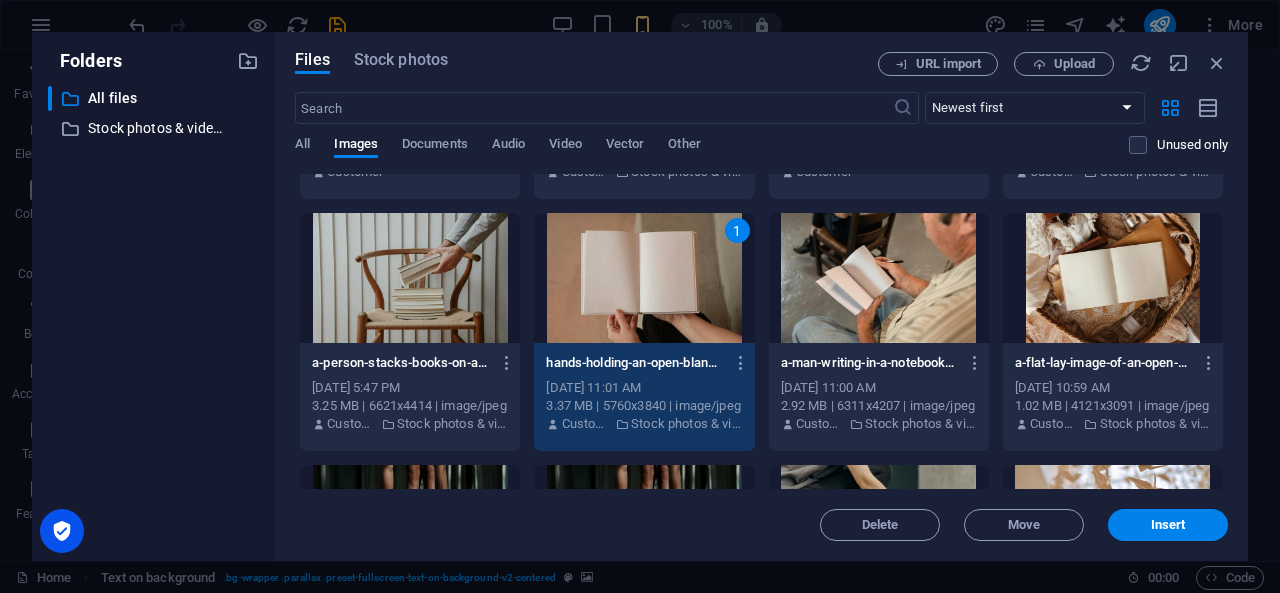 click on "1" at bounding box center [644, 278] 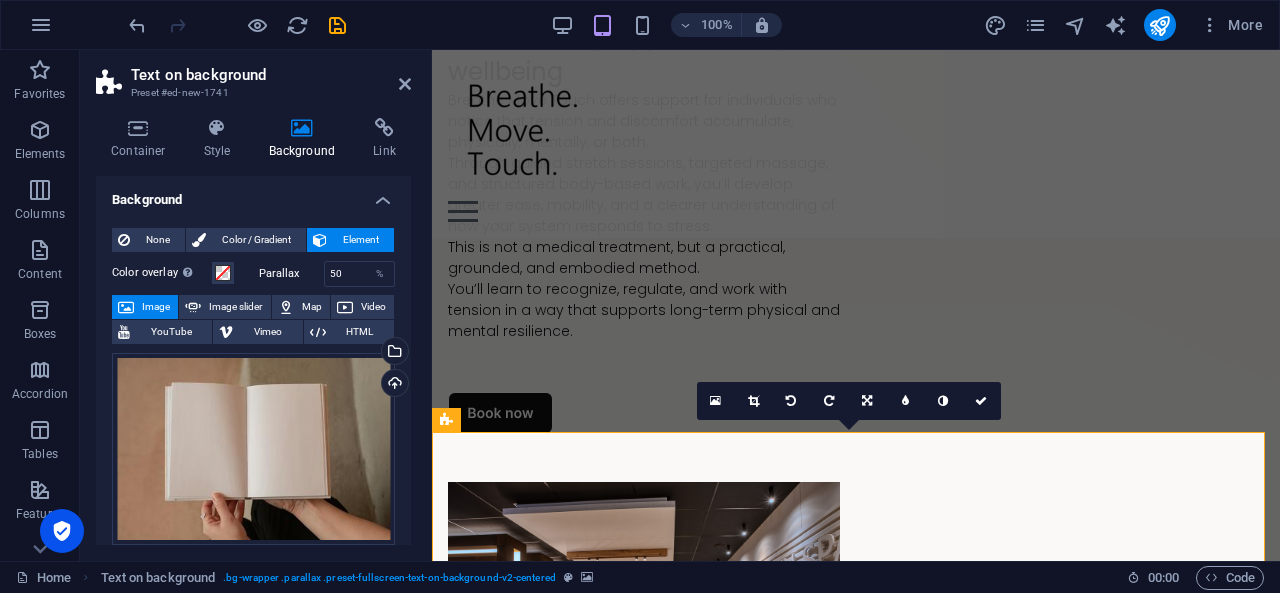 scroll, scrollTop: 829, scrollLeft: 0, axis: vertical 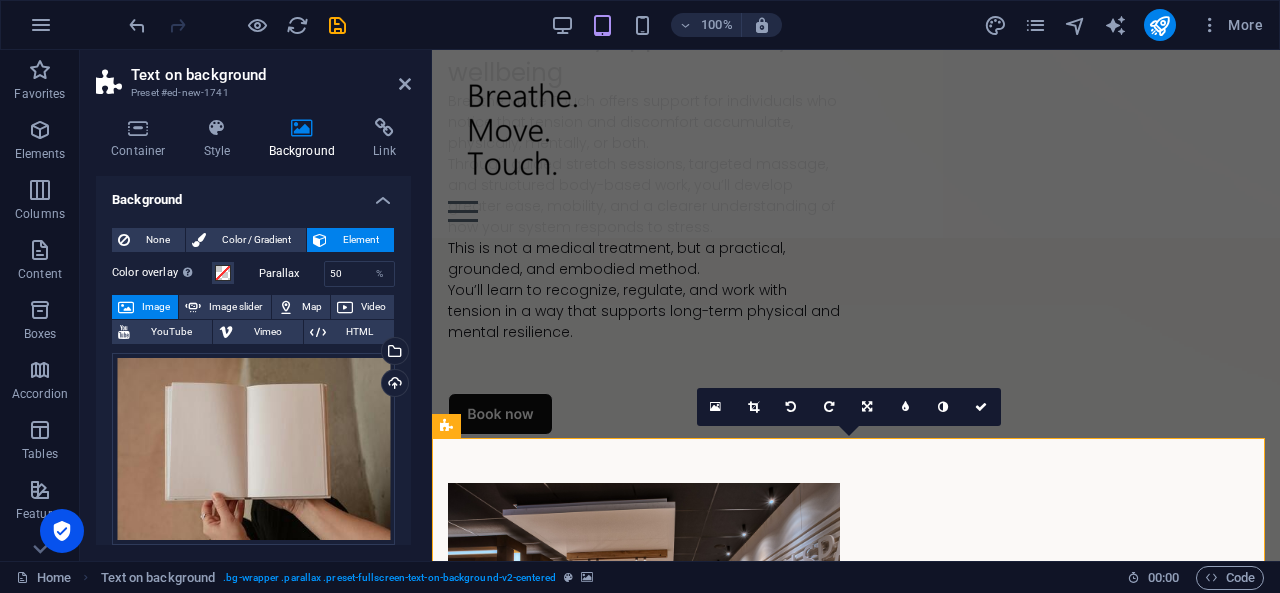 click at bounding box center (856, 945) 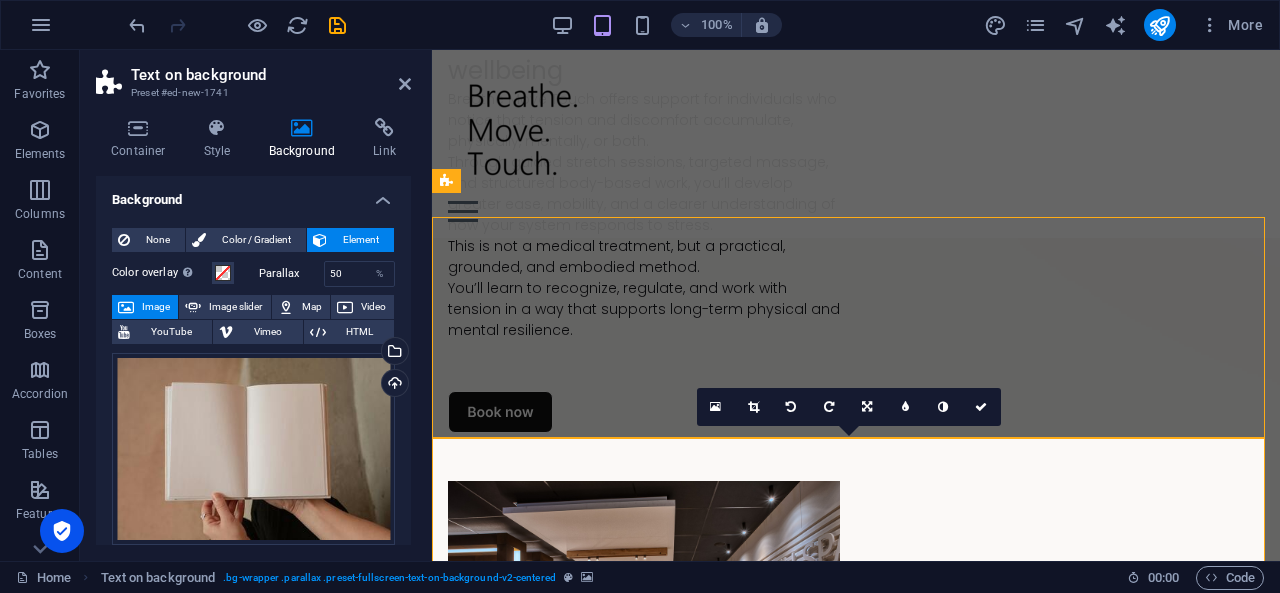 scroll, scrollTop: 827, scrollLeft: 0, axis: vertical 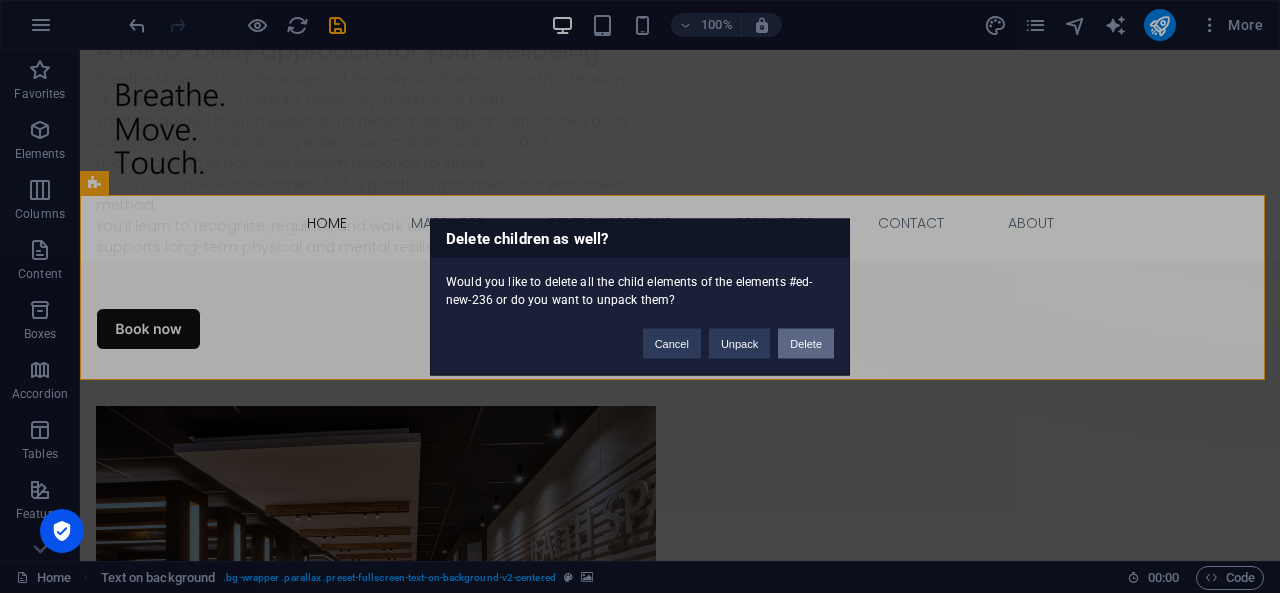 click on "Delete" at bounding box center [806, 343] 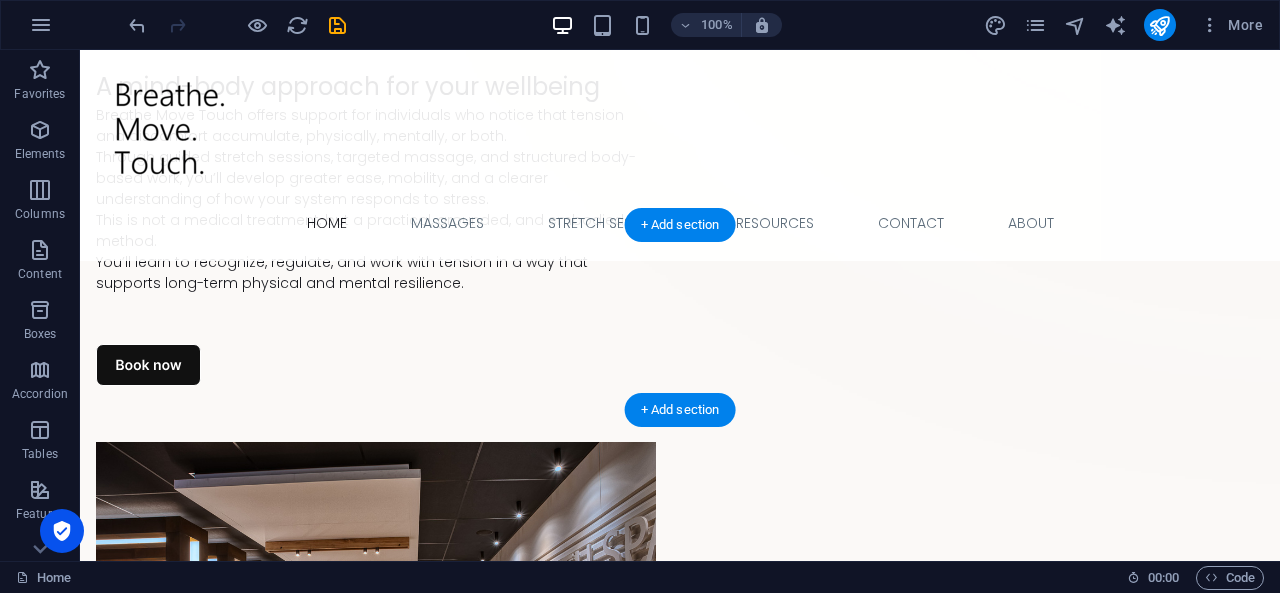 scroll, scrollTop: 806, scrollLeft: 0, axis: vertical 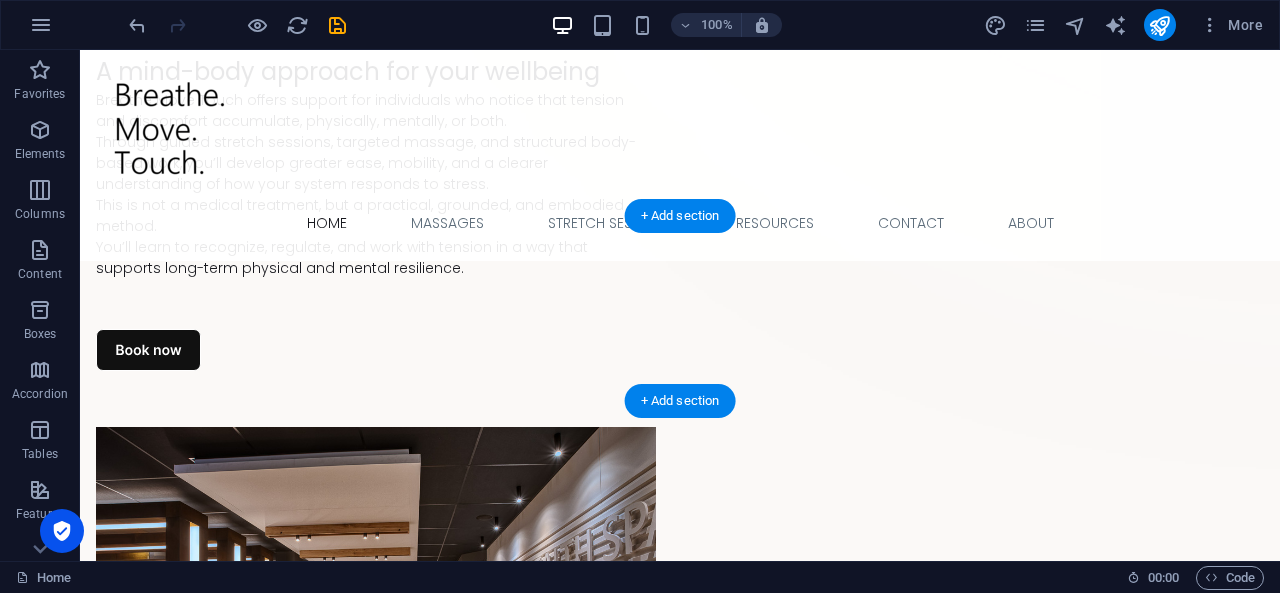 click at bounding box center [680, 1054] 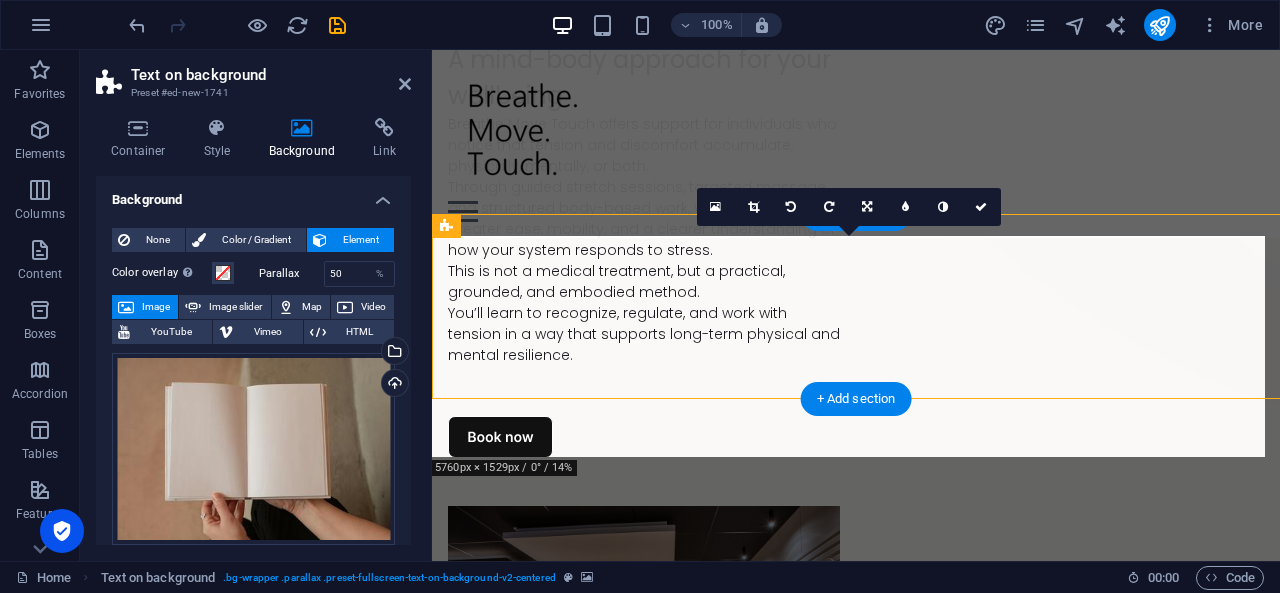 scroll, scrollTop: 808, scrollLeft: 0, axis: vertical 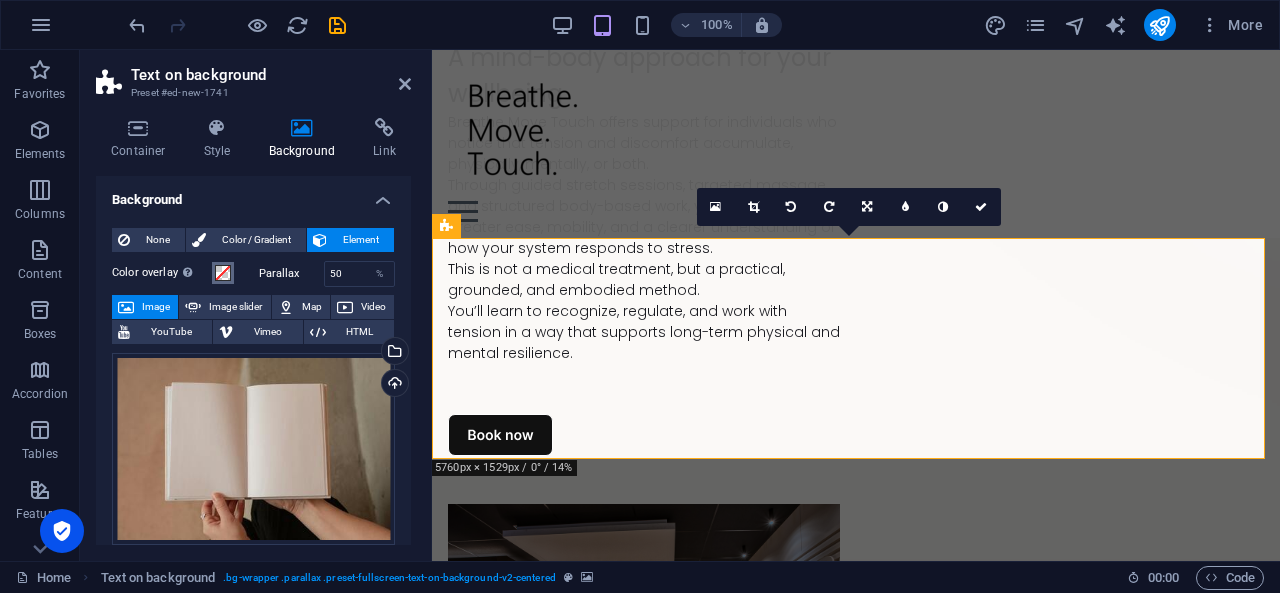click at bounding box center [223, 273] 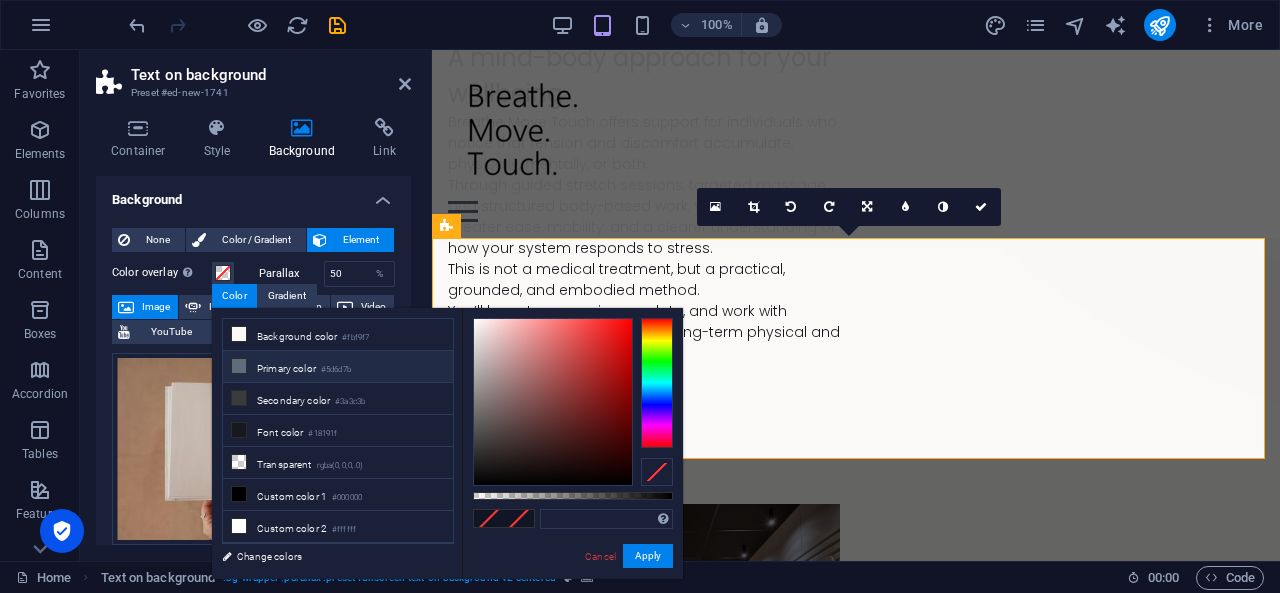 click at bounding box center [239, 366] 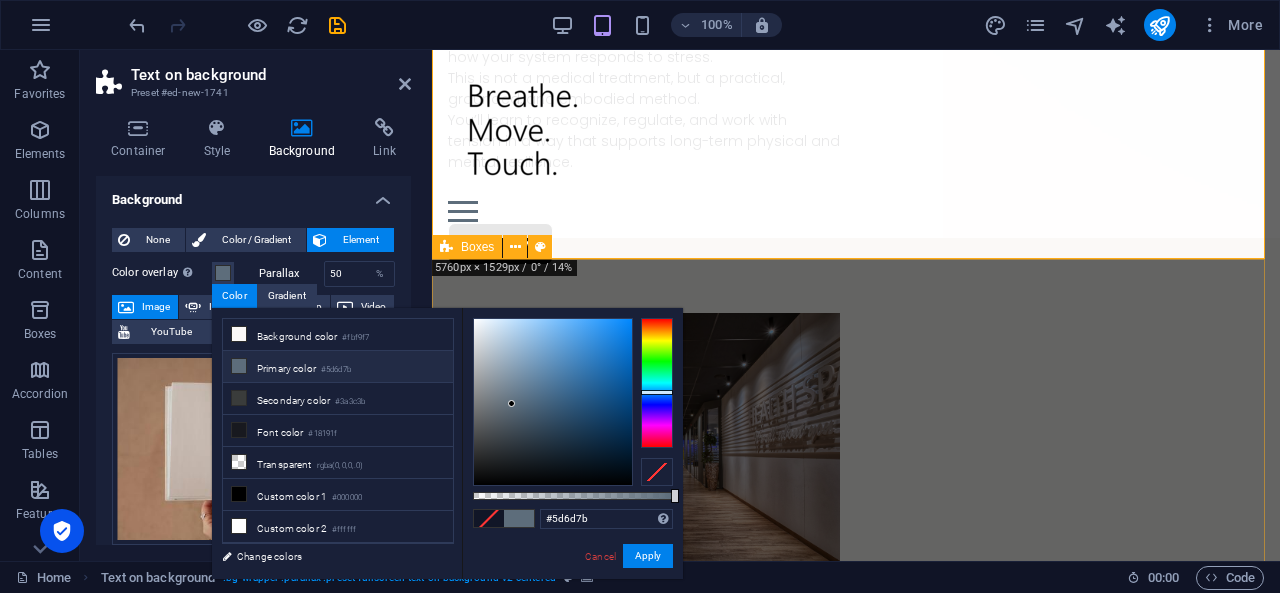 scroll, scrollTop: 996, scrollLeft: 0, axis: vertical 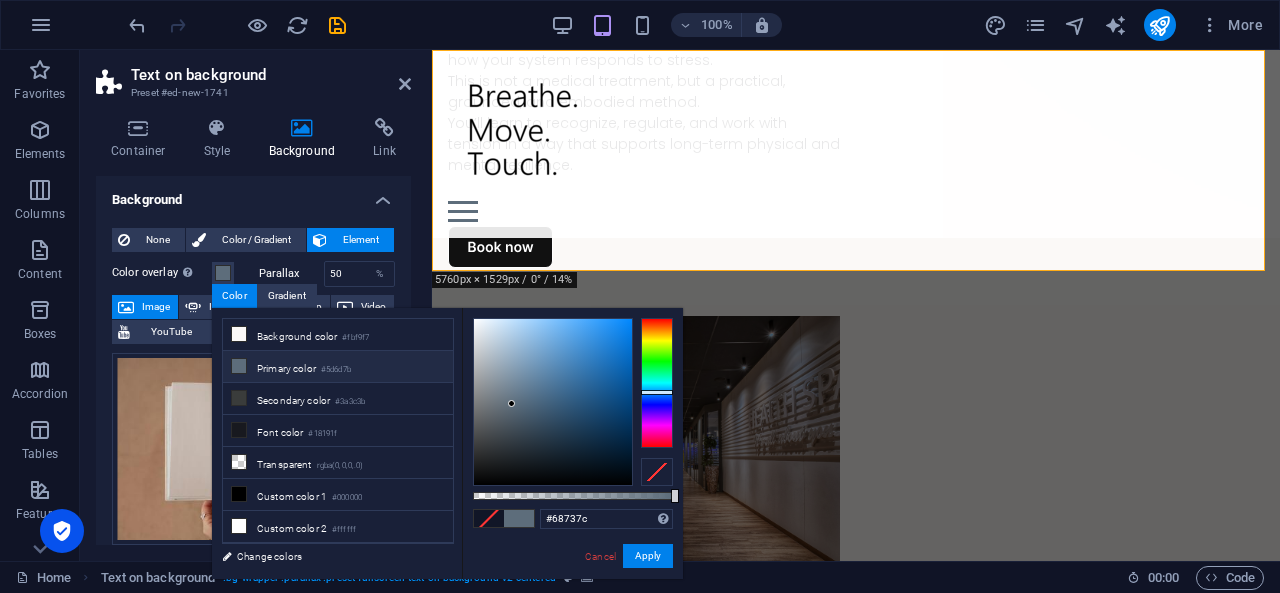 click at bounding box center [553, 402] 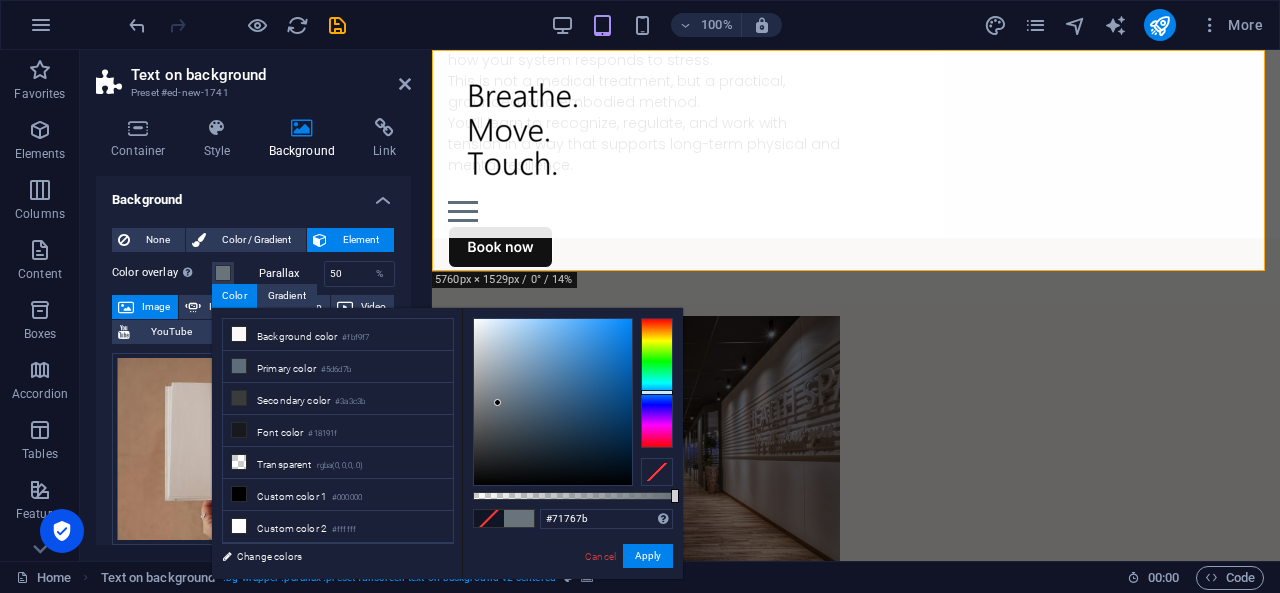 click at bounding box center [553, 402] 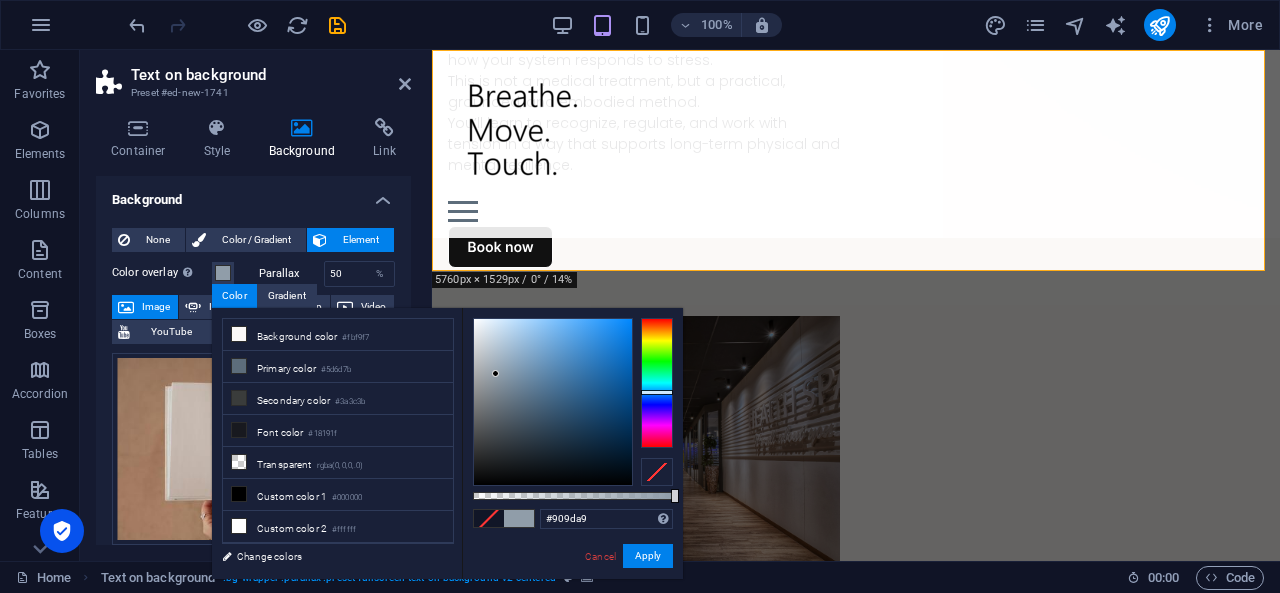 click at bounding box center (553, 402) 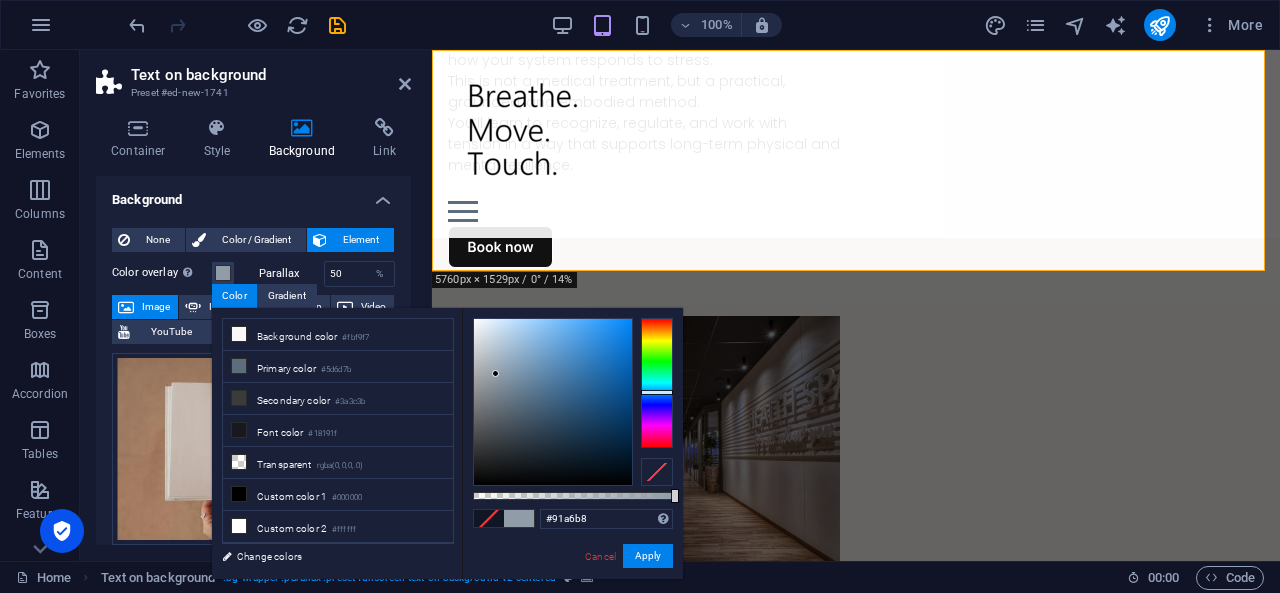 click at bounding box center (553, 402) 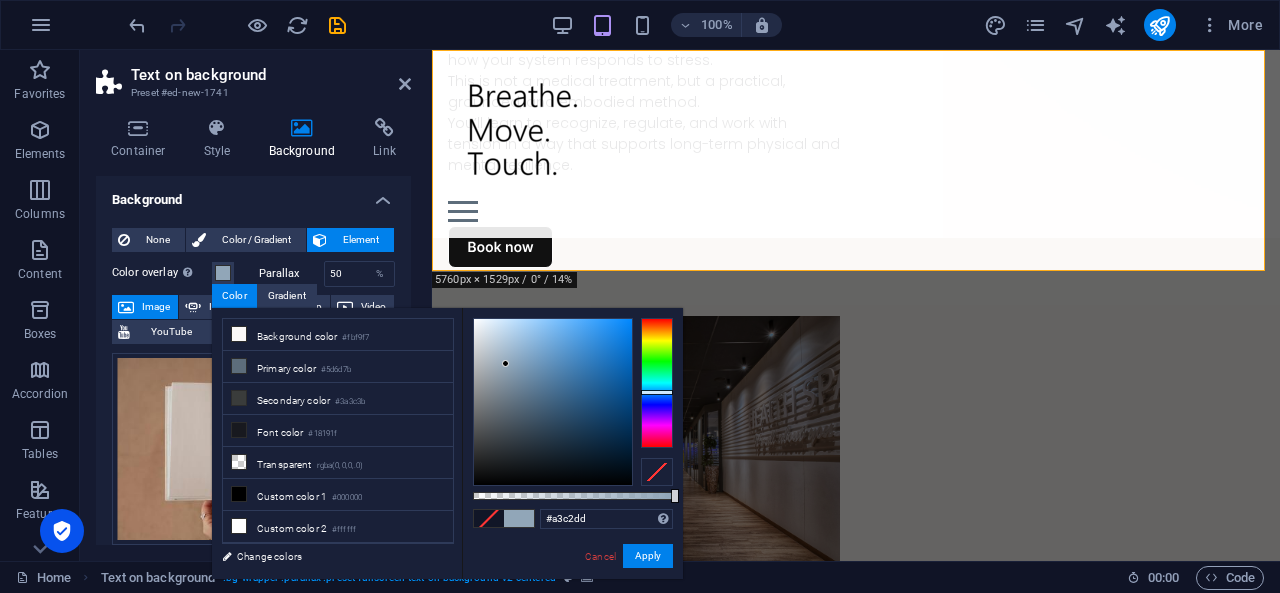 click at bounding box center [553, 402] 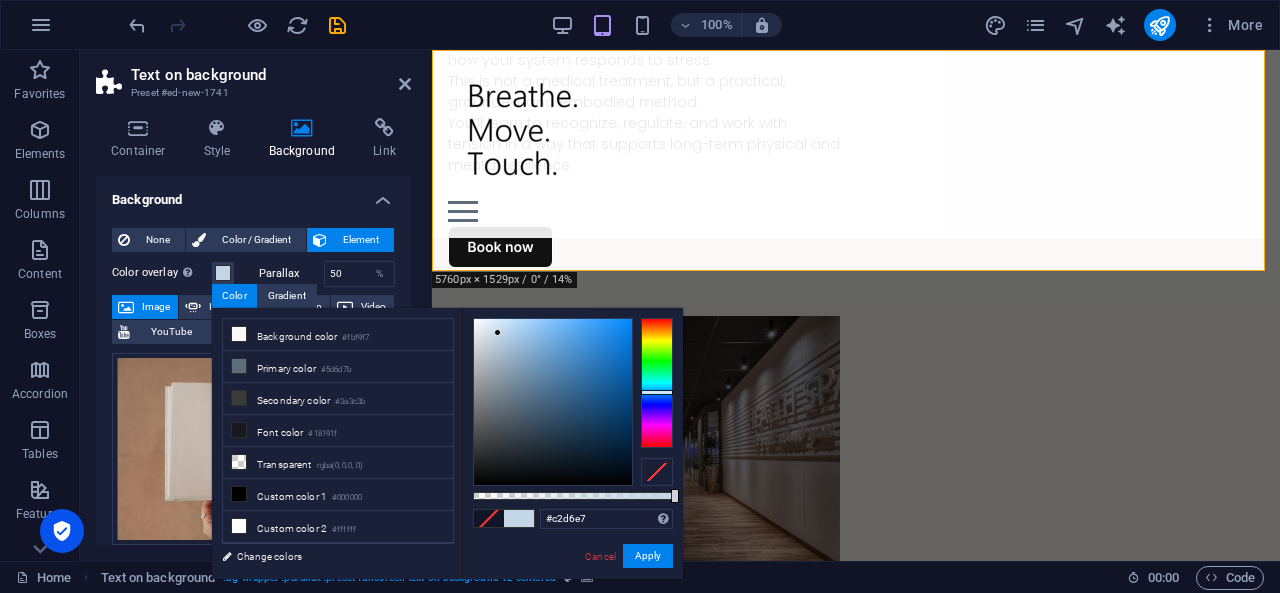 click at bounding box center [553, 402] 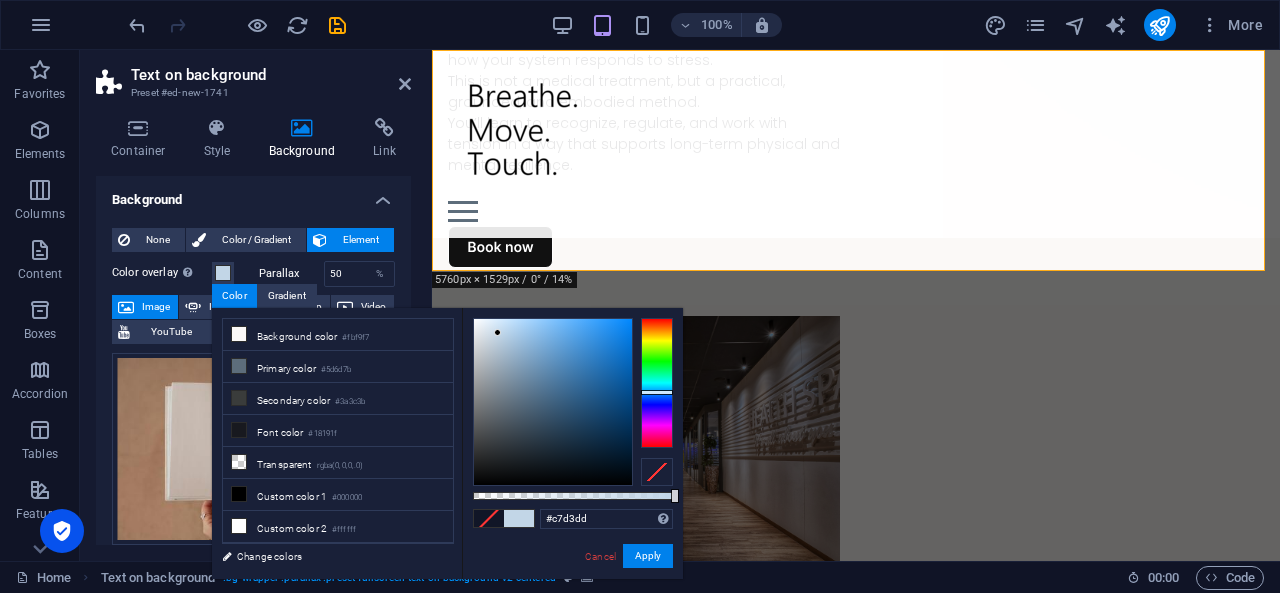 click at bounding box center [553, 402] 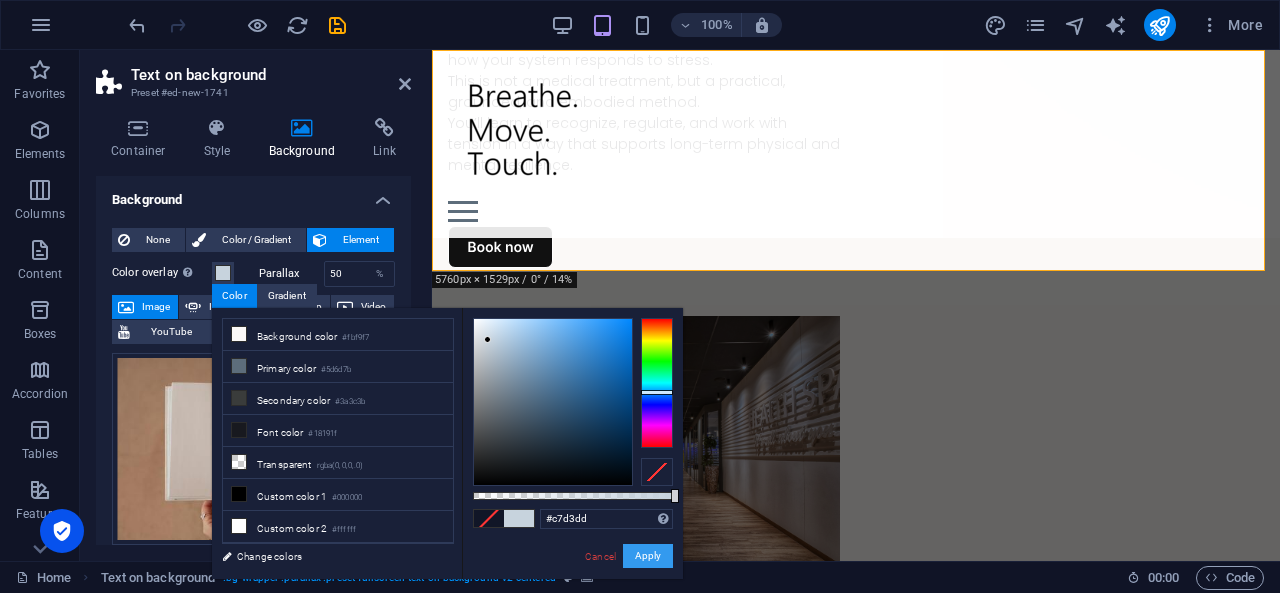 click on "Apply" at bounding box center (648, 556) 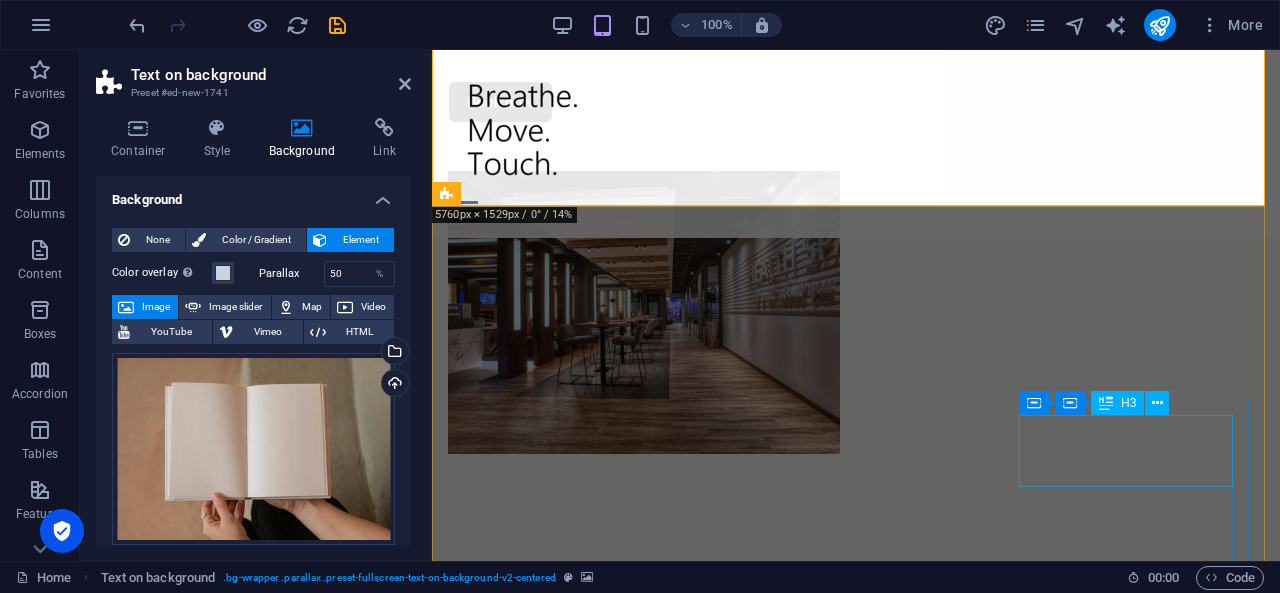 scroll, scrollTop: 952, scrollLeft: 0, axis: vertical 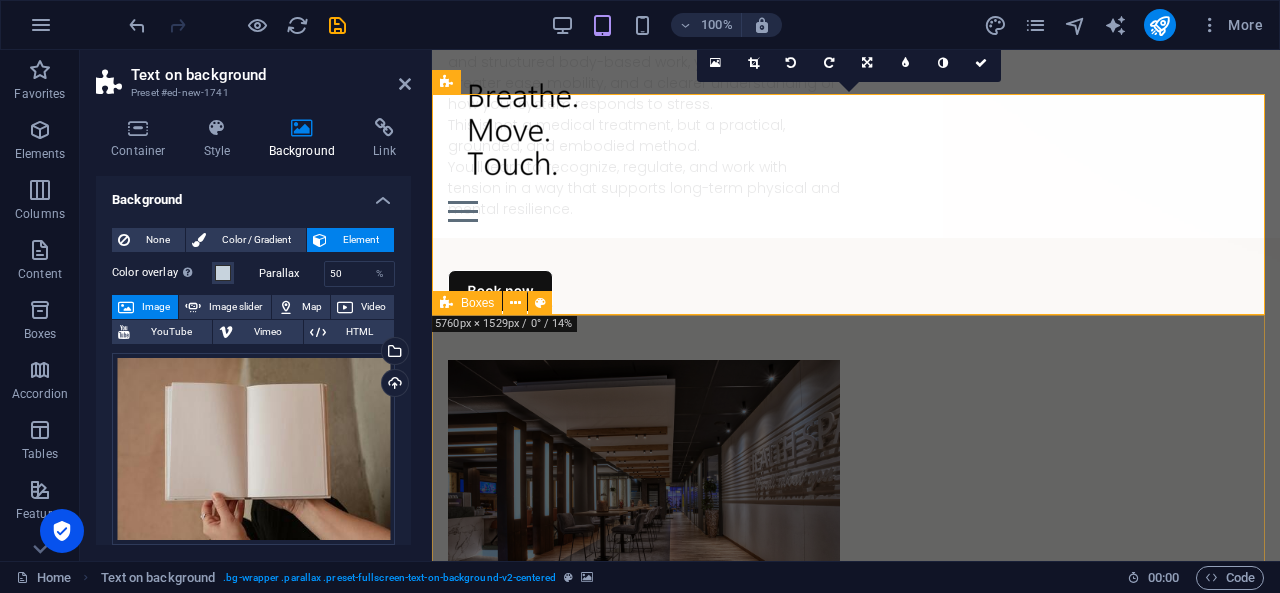click on "Sessions The sessions are non-medical and offer a grounded, mind-body approach to sustainable resilience. Functional Massages Massage sessions focused on reducing internal stress in the body. Work includes treatment of superficial fascia, deeper layers of tissue, muscular tension, and stress-related discomfort. Read more Stretch Sessions Stretch sessions in the comfort of your own home. Designed to improve mobility, reduce tension, and increase body awareness. Their is a strong focus on relaxation techniques and increasing functional mobility. Read more Mind-body Guidance Structured in-home sessions (6 or 12 sessions) designed to integrate physical and psychological regulation. You will work from understanding and feeling towards practical regulation tools. Read more" at bounding box center [856, 2009] 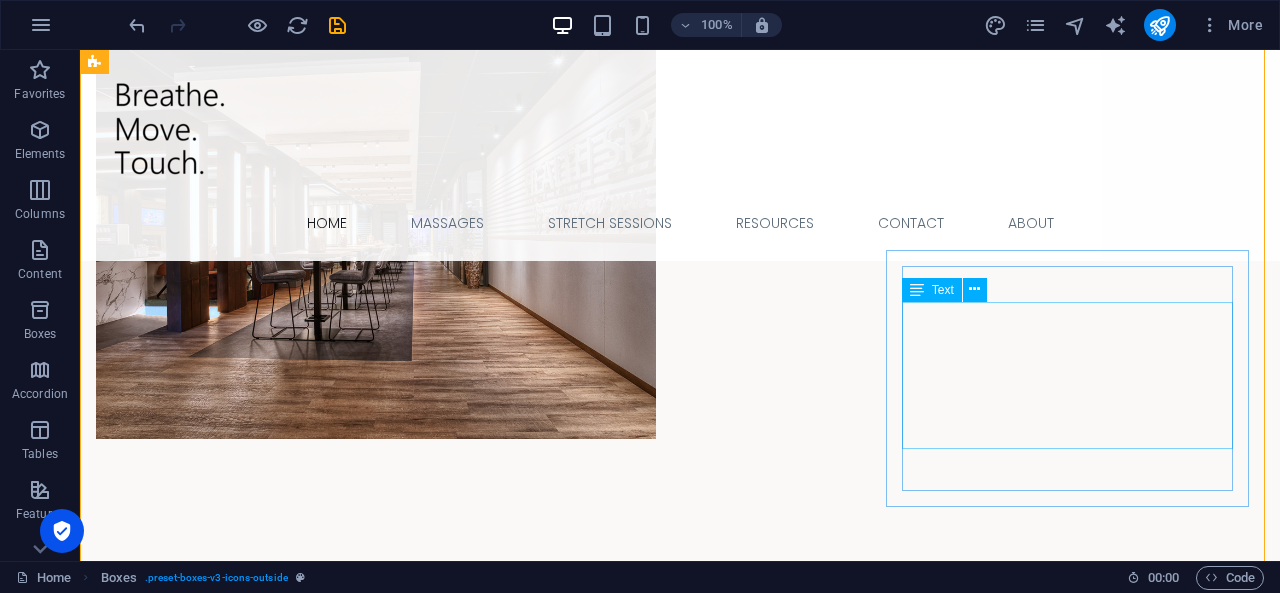 scroll, scrollTop: 1217, scrollLeft: 0, axis: vertical 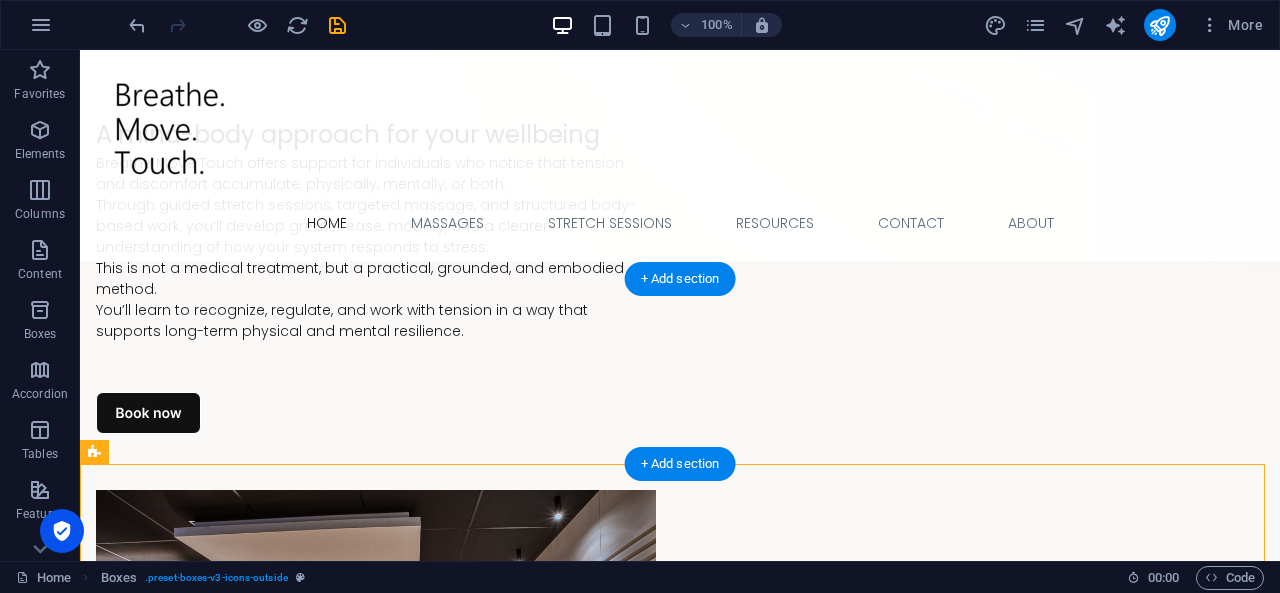 click at bounding box center (680, 1085) 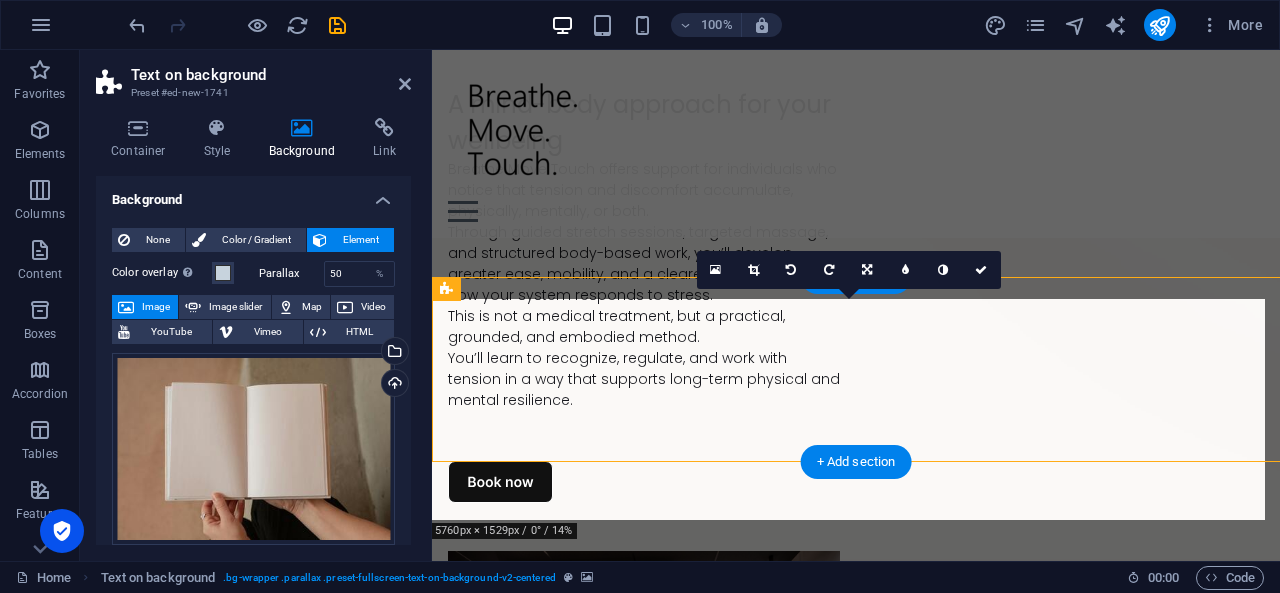 scroll, scrollTop: 745, scrollLeft: 0, axis: vertical 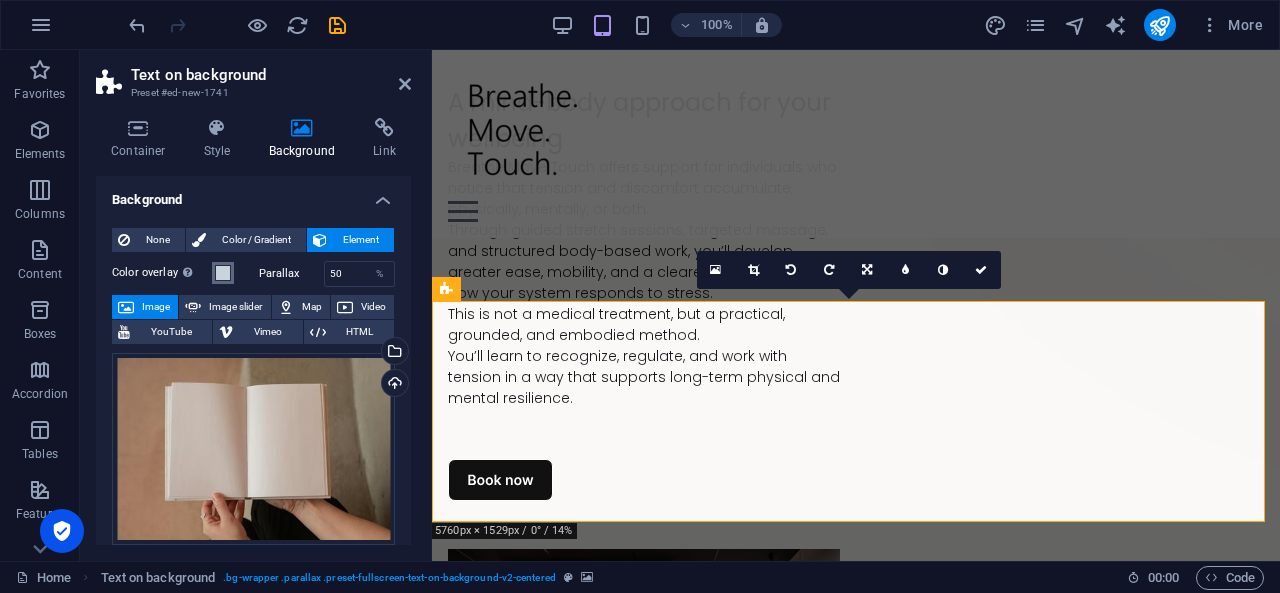 click at bounding box center [223, 273] 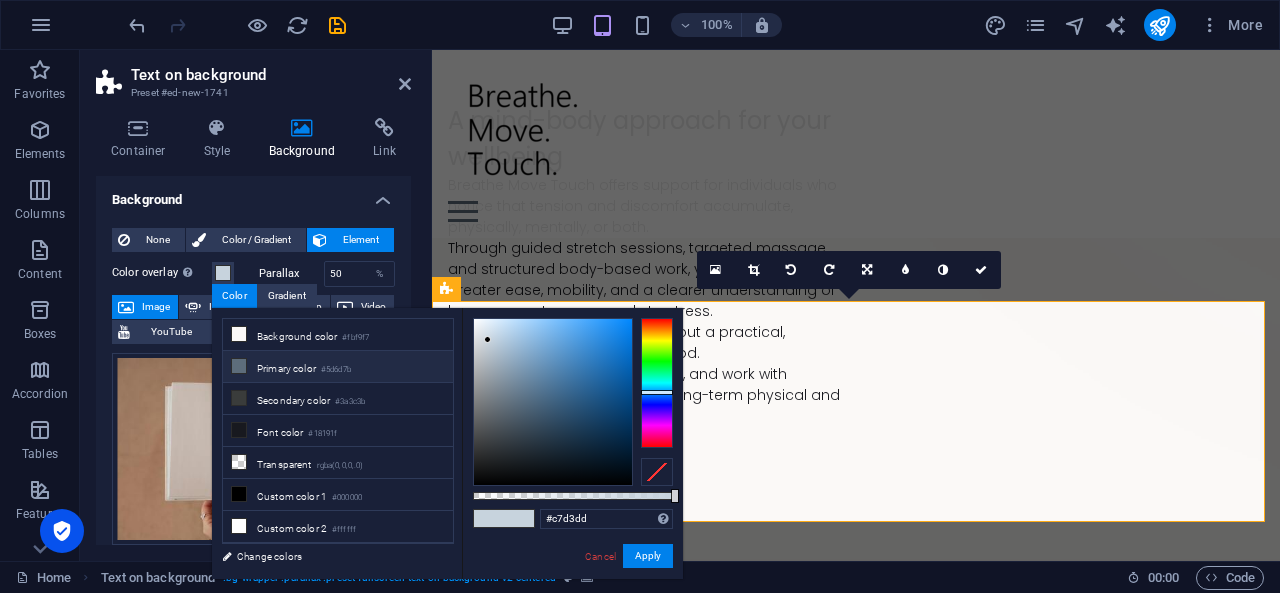 click on "Primary color
#5d6d7b" at bounding box center [338, 367] 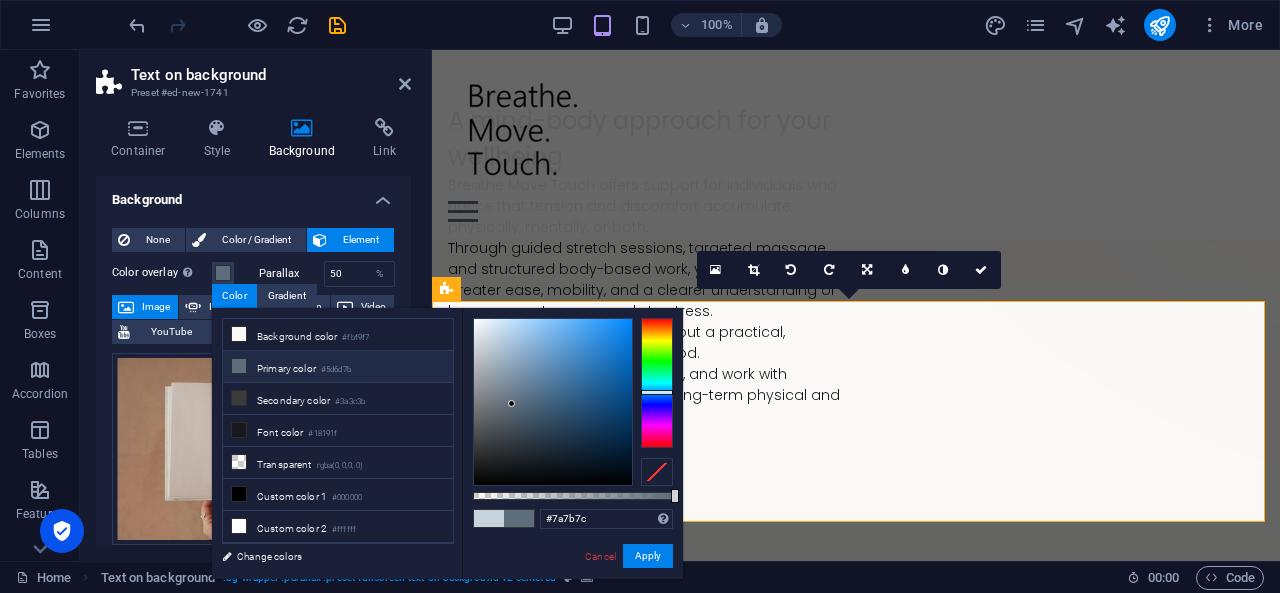 click at bounding box center (553, 402) 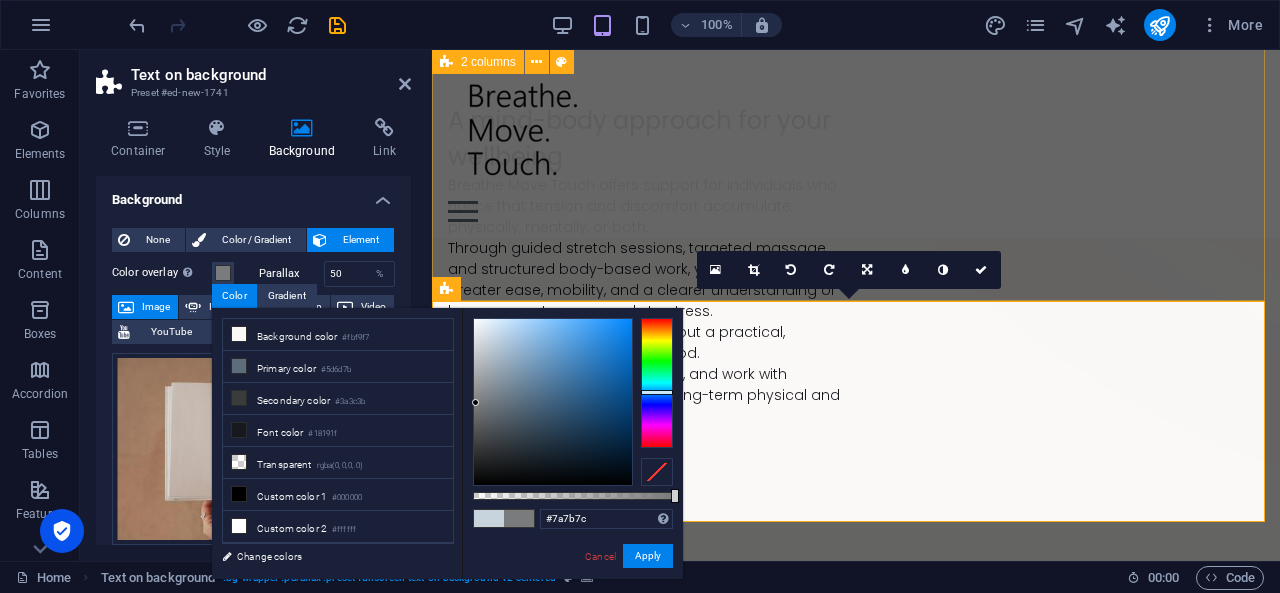 click on "Drop content here or  Add elements  Paste clipboard A mind-body approach for your wellbeing Breathe Move Touch offers support for individuals who notice that tension and discomfort accumulate, physically, mentally, or both. Through guided stretch sessions, targeted massage, and structured body-based work, you’ll develop greater ease, mobility, and a clearer understanding of how your system responds to stress. This is not a medical treatment, but a practical, grounded, and embodied method. You’ll learn to recognize, regulate, and work with tension in a way that supports long-term physical and mental resilience." at bounding box center [856, 476] 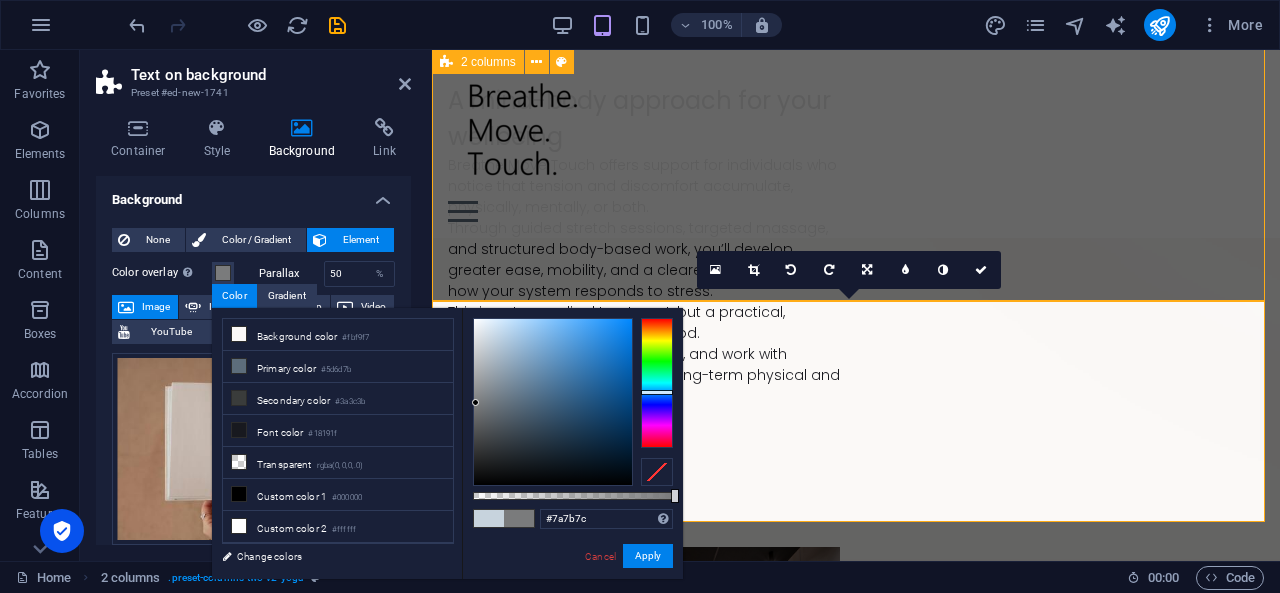 scroll, scrollTop: 743, scrollLeft: 0, axis: vertical 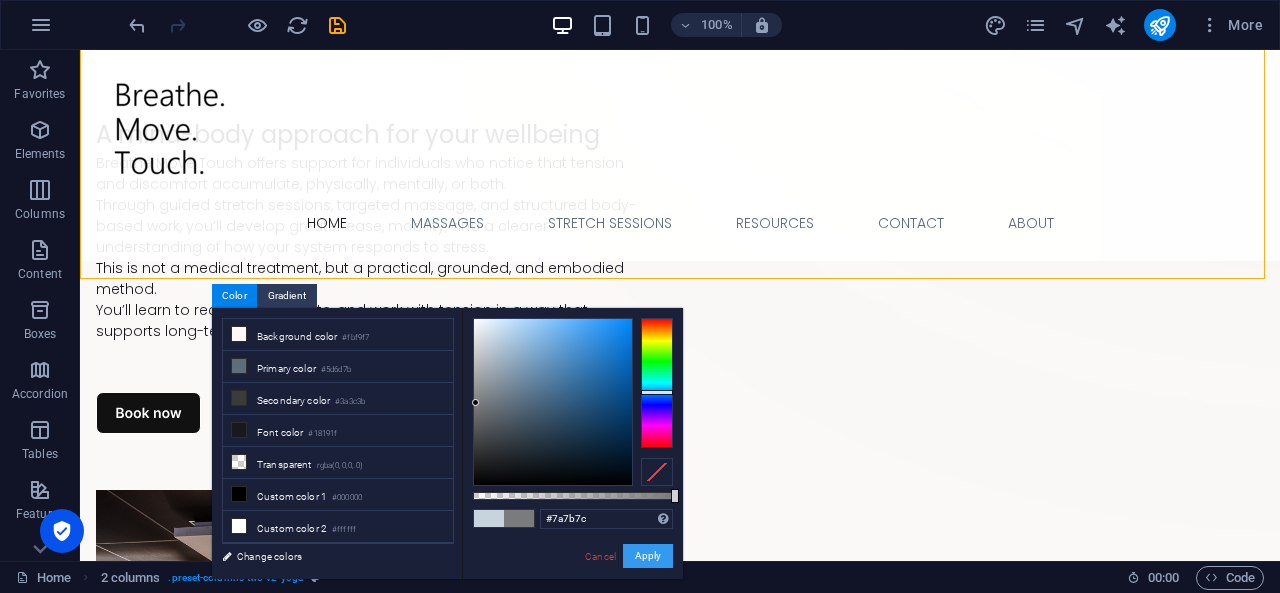 click on "Apply" at bounding box center [648, 556] 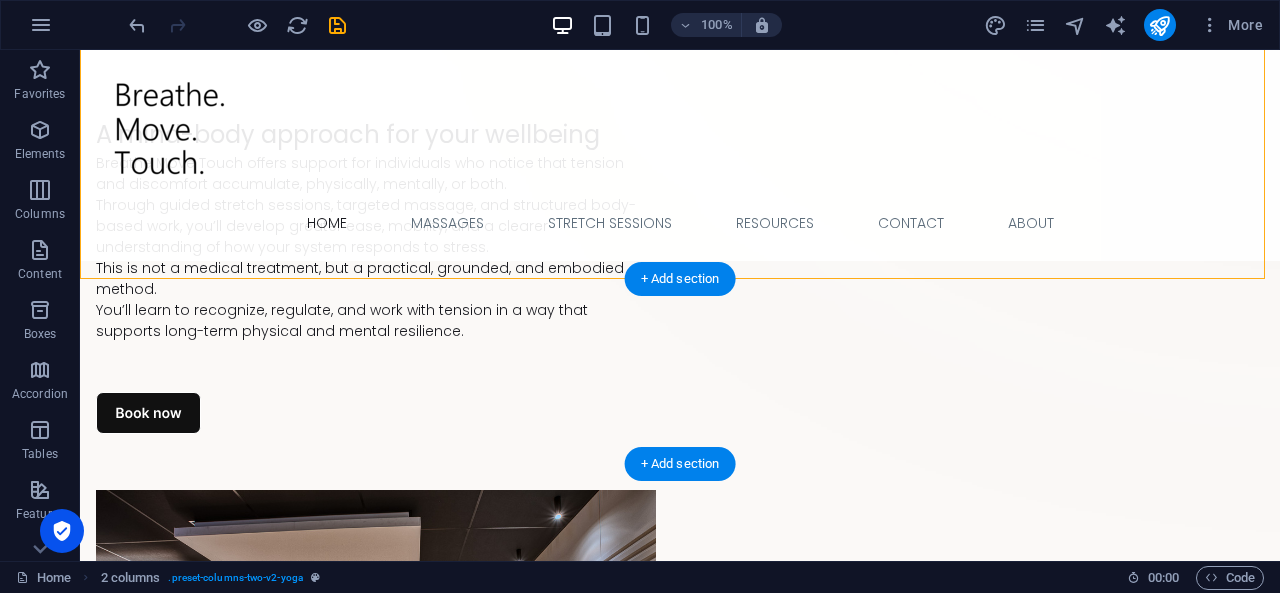 click at bounding box center (680, 1085) 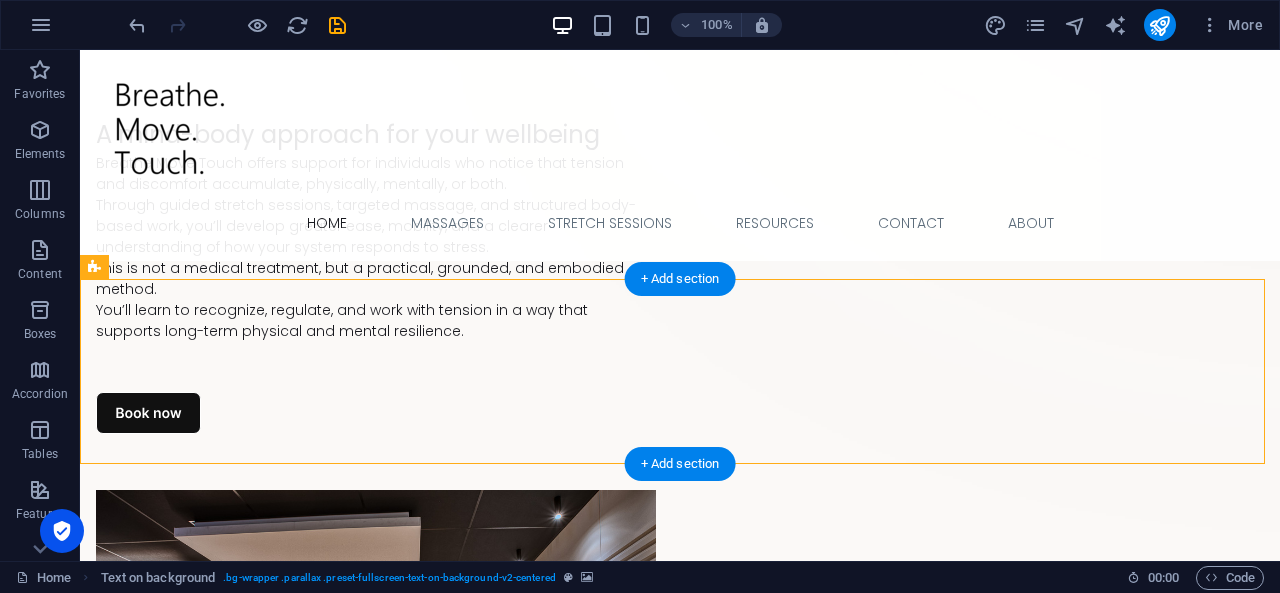 click at bounding box center [680, 1085] 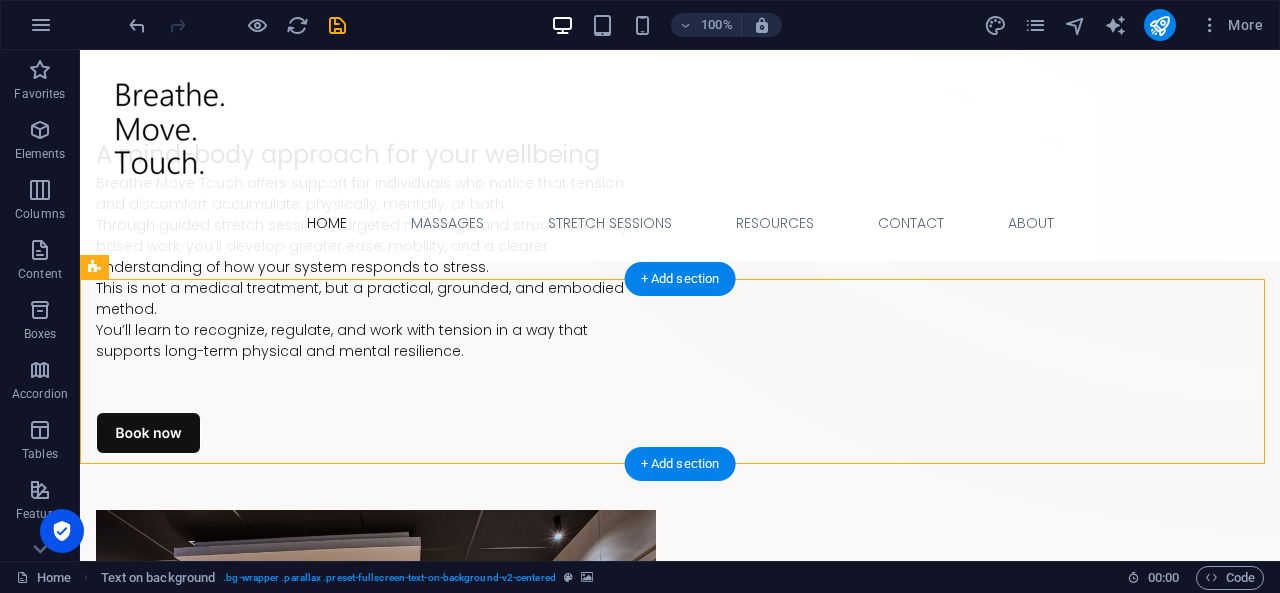 scroll, scrollTop: 745, scrollLeft: 0, axis: vertical 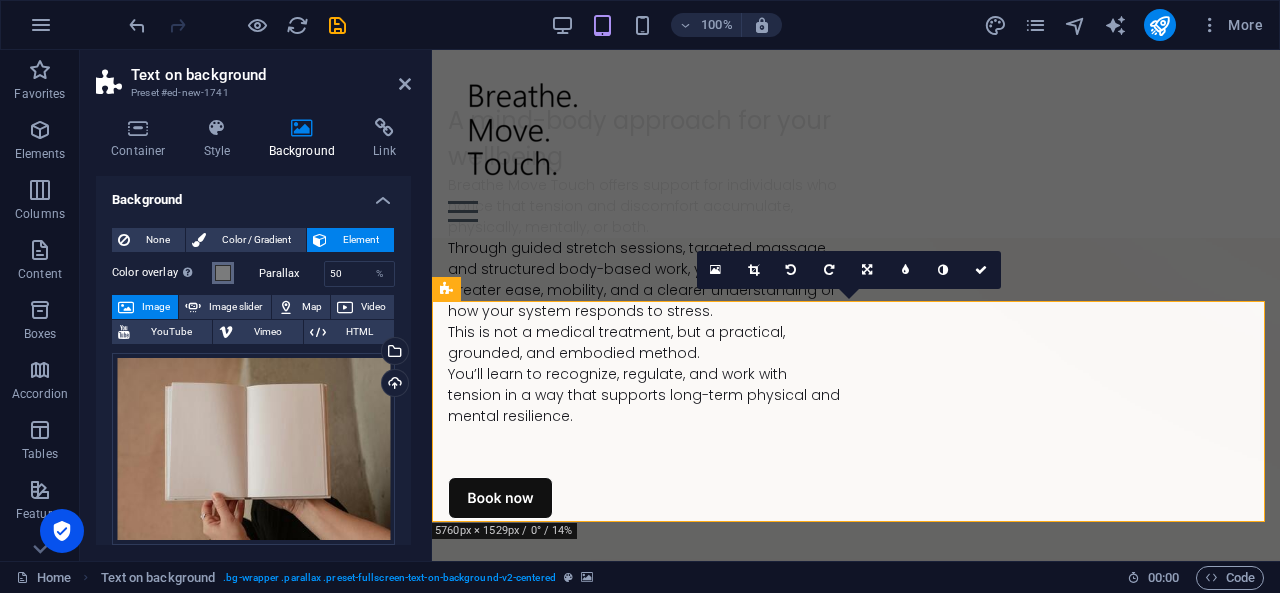 click at bounding box center [223, 273] 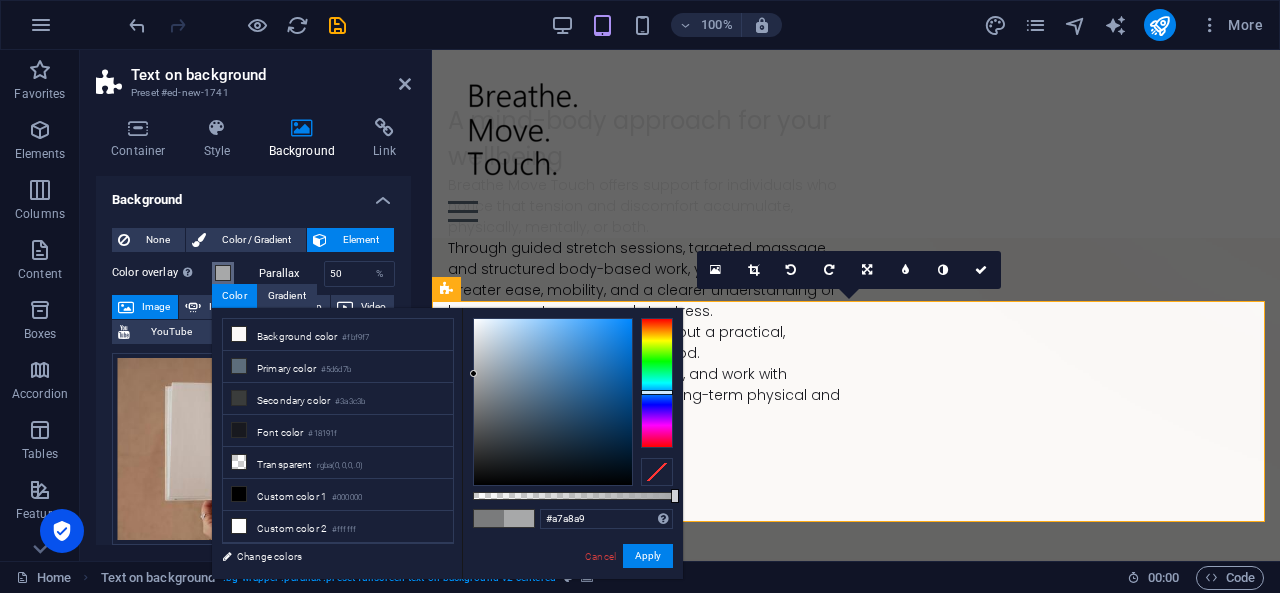 click at bounding box center [553, 402] 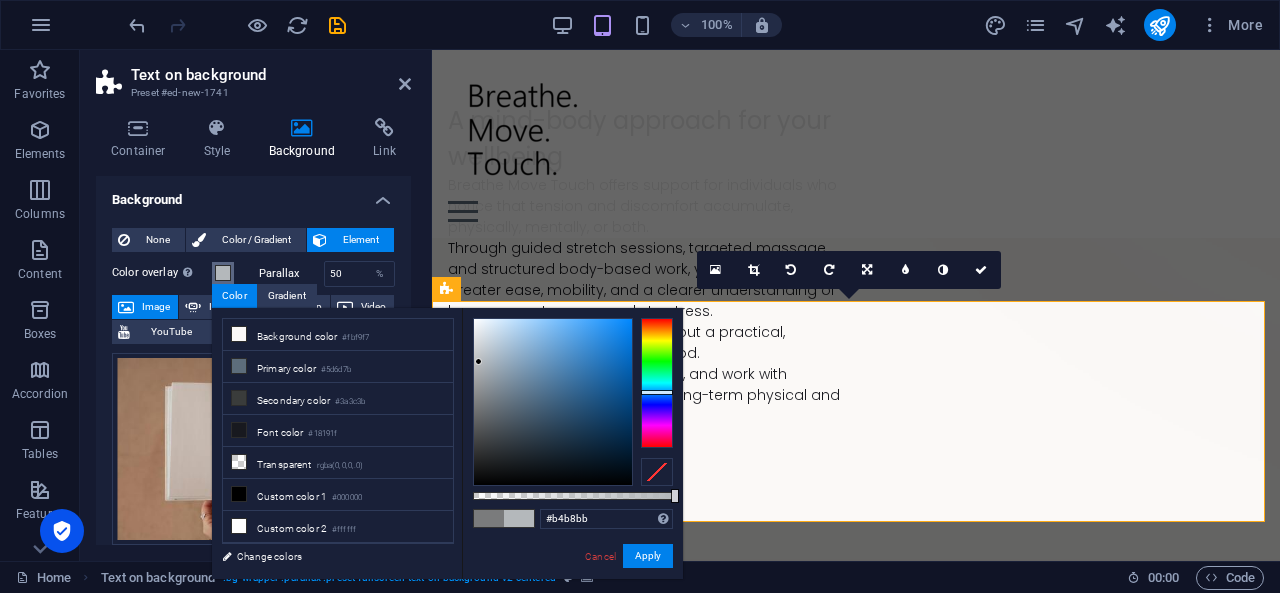 click at bounding box center (553, 402) 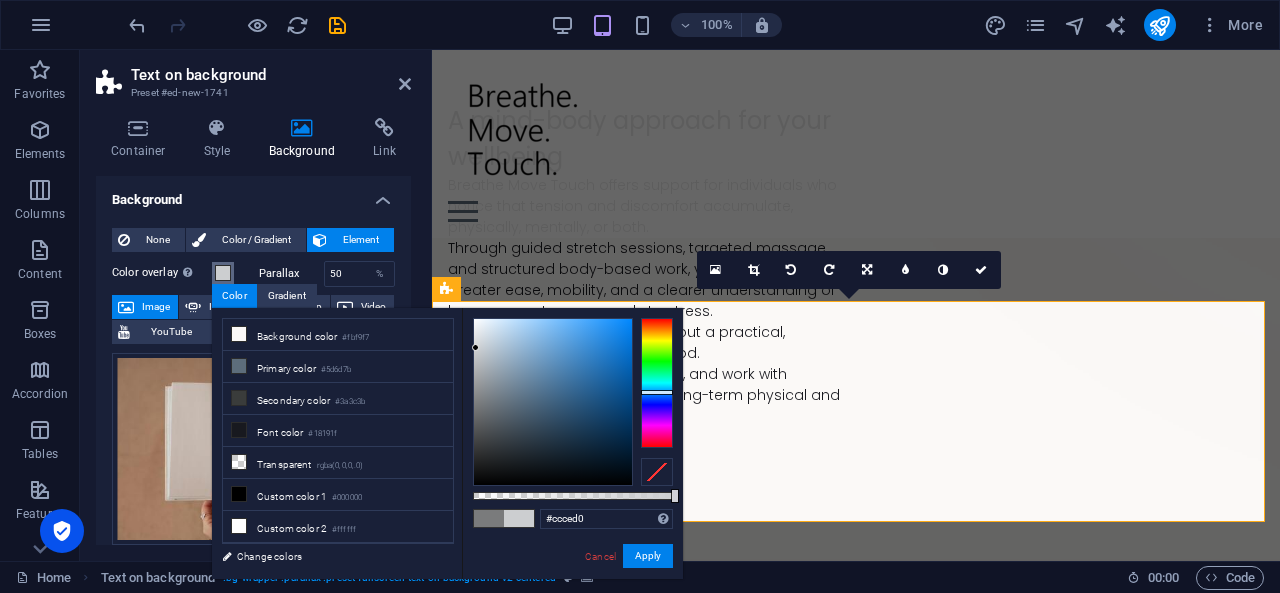 click at bounding box center [553, 402] 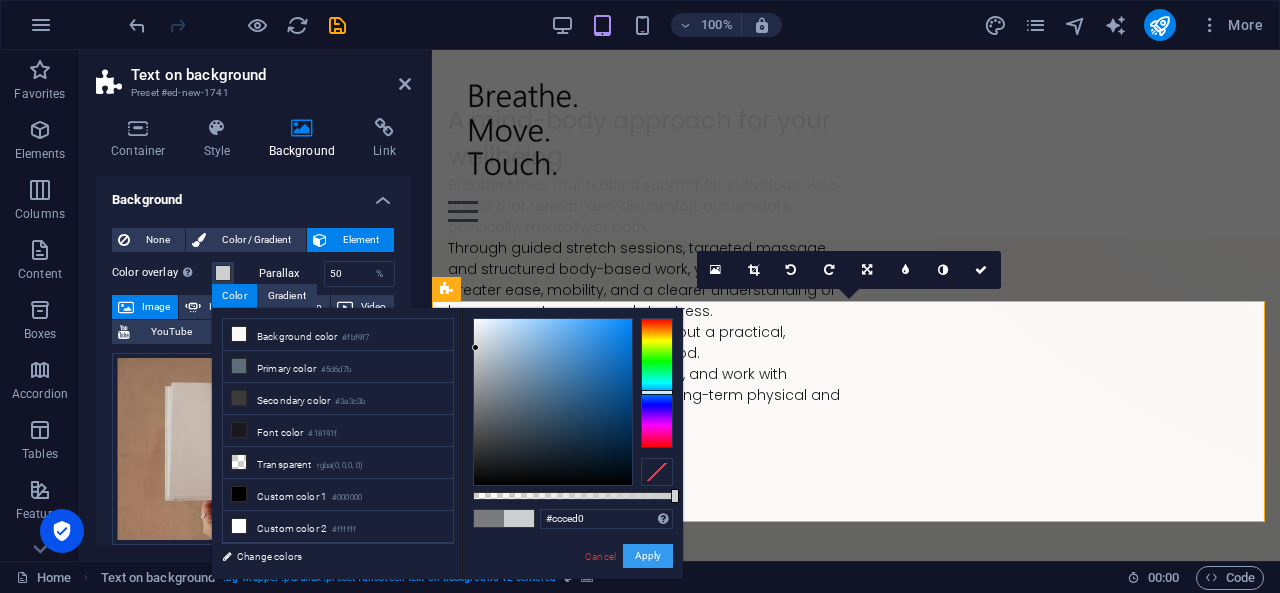 click on "Apply" at bounding box center [648, 556] 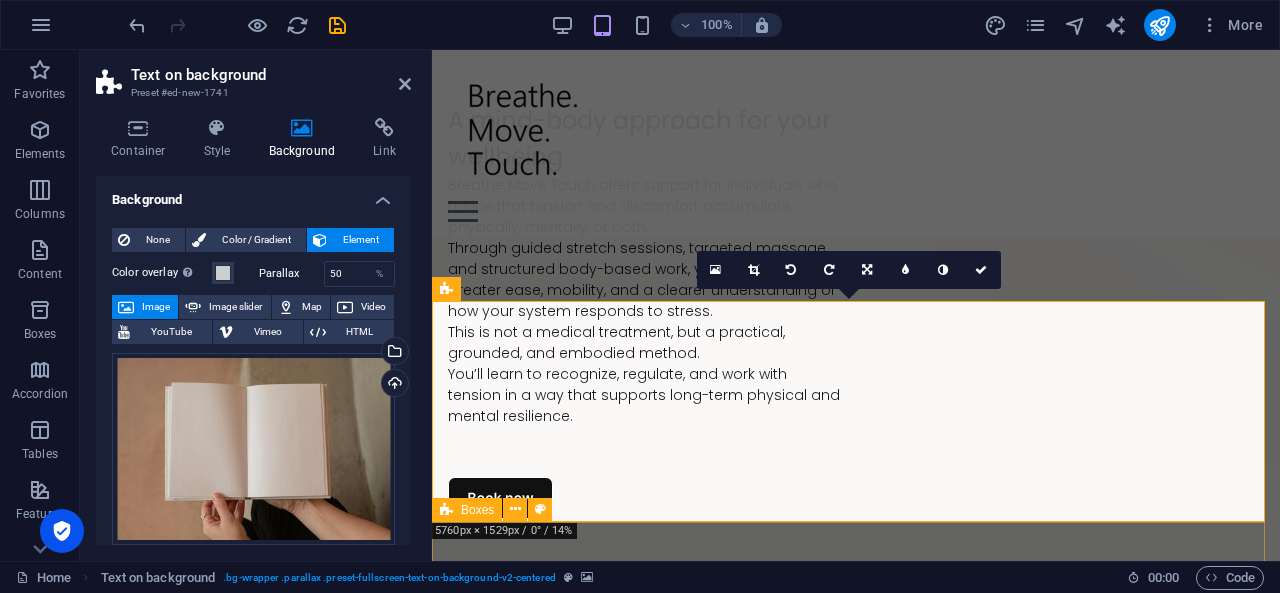 click on "Sessions The sessions are non-medical and offer a grounded, mind-body approach to sustainable resilience. Functional Massages Massage sessions focused on reducing internal stress in the body. Work includes treatment of superficial fascia, deeper layers of tissue, muscular tension, and stress-related discomfort. Read more Stretch Sessions Stretch sessions in the comfort of your own home. Designed to improve mobility, reduce tension, and increase body awareness. Their is a strong focus on relaxation techniques and increasing functional mobility. Read more Mind-body Guidance Structured in-home sessions (6 or 12 sessions) designed to integrate physical and psychological regulation. You will work from understanding and feeling towards practical regulation tools. Read more" at bounding box center (856, 2216) 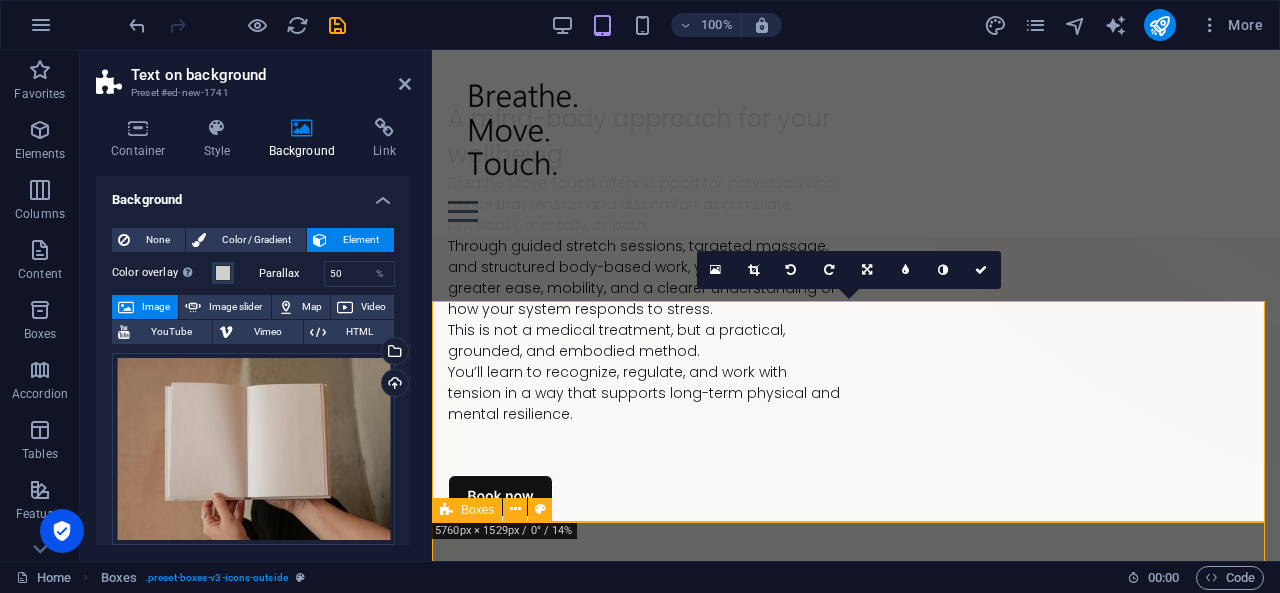 scroll, scrollTop: 743, scrollLeft: 0, axis: vertical 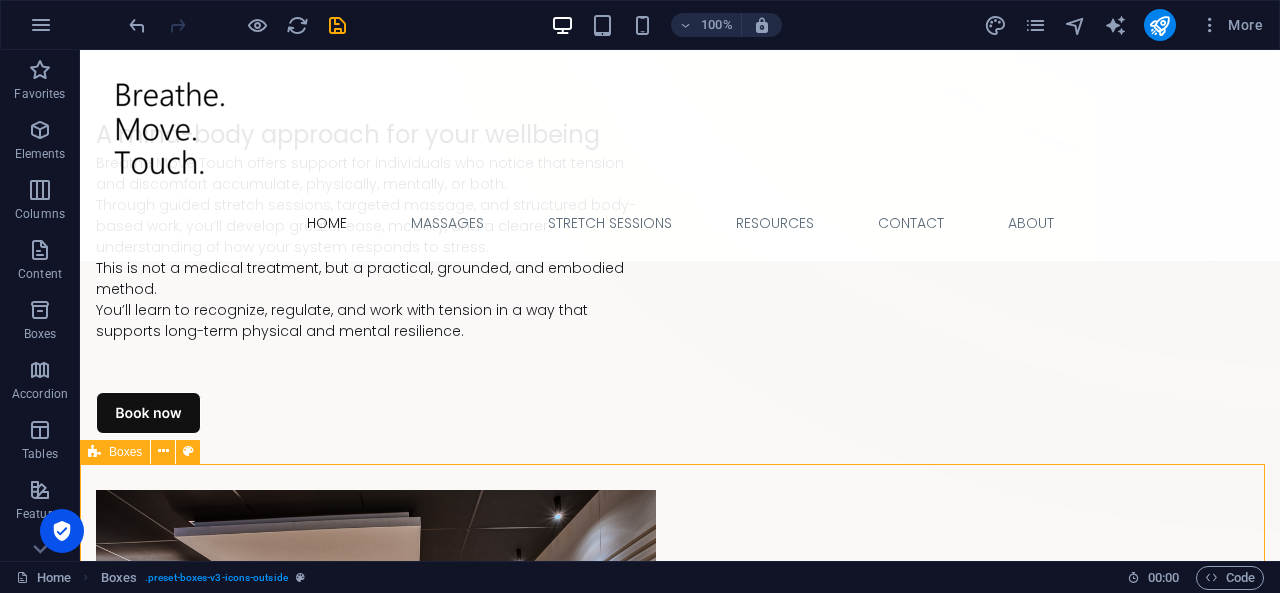 click on "Sessions The sessions are non-medical and offer a grounded, mind-body approach to sustainable resilience. Functional Massages Massage sessions focused on reducing internal stress in the body. Work includes treatment of superficial fascia, deeper layers of tissue, muscular tension, and stress-related discomfort. Read more Stretch Sessions Stretch sessions in the comfort of your own home. Designed to improve mobility, reduce tension, and increase body awareness. Their is a strong focus on relaxation techniques and increasing functional mobility. Read more Mind-body Guidance Structured in-home sessions (6 or 12 sessions) designed to integrate physical and psychological regulation. You will work from understanding and feeling towards practical regulation tools. Read more" at bounding box center (680, 2214) 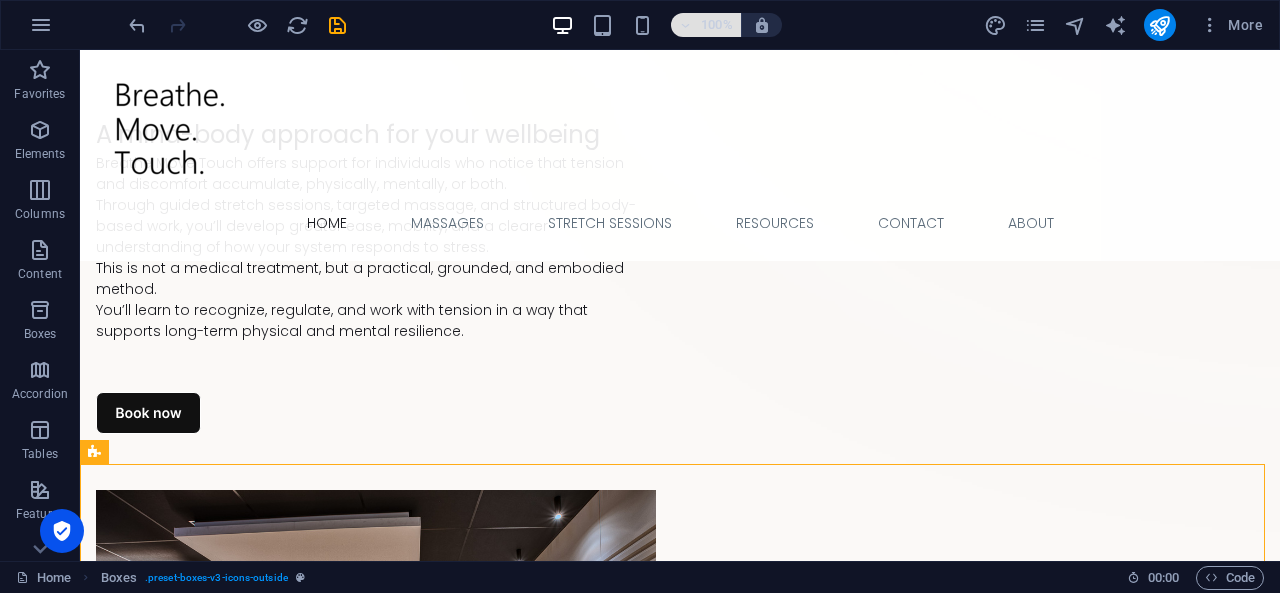 click on "100%" at bounding box center [717, 25] 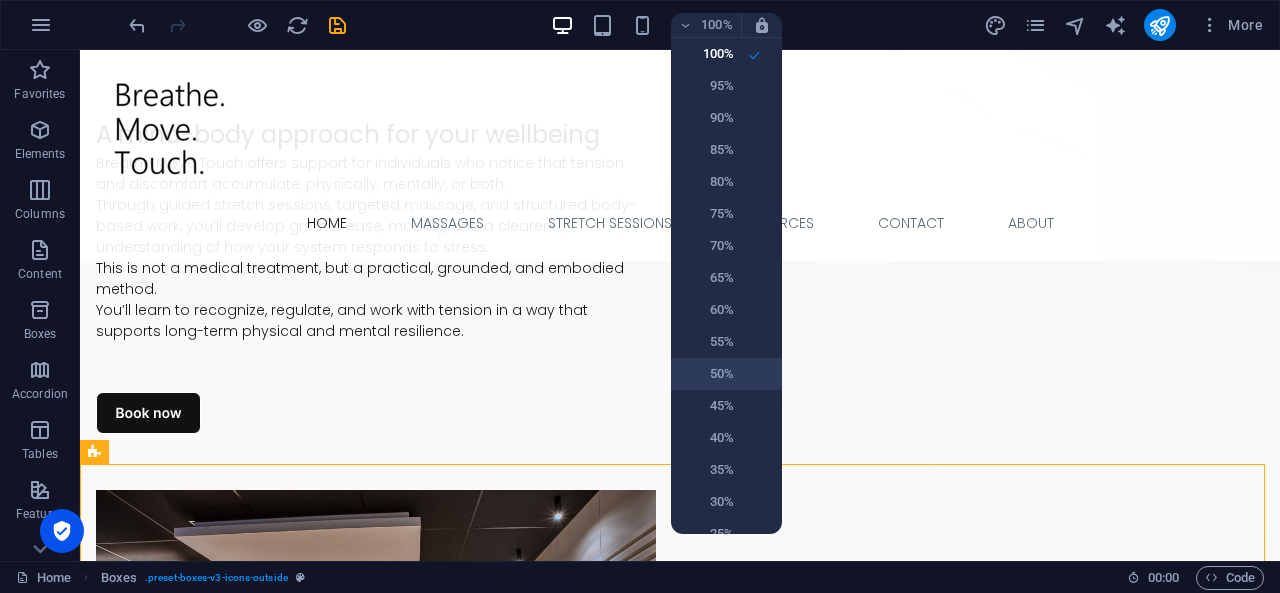 click on "50%" at bounding box center (708, 374) 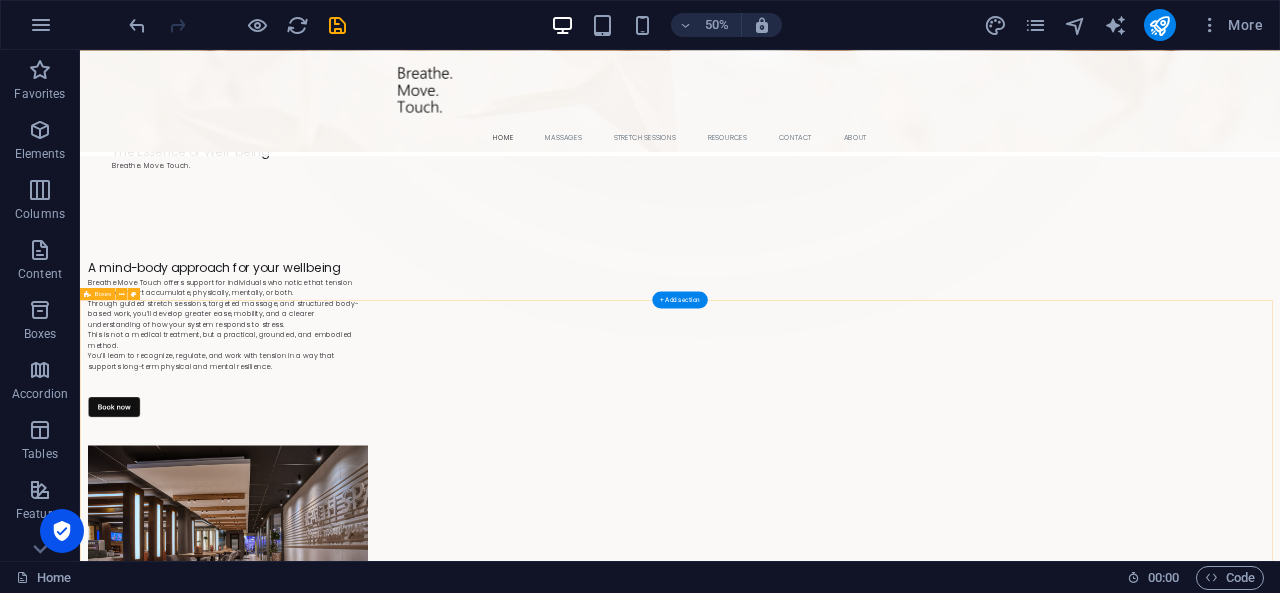 scroll, scrollTop: 641, scrollLeft: 0, axis: vertical 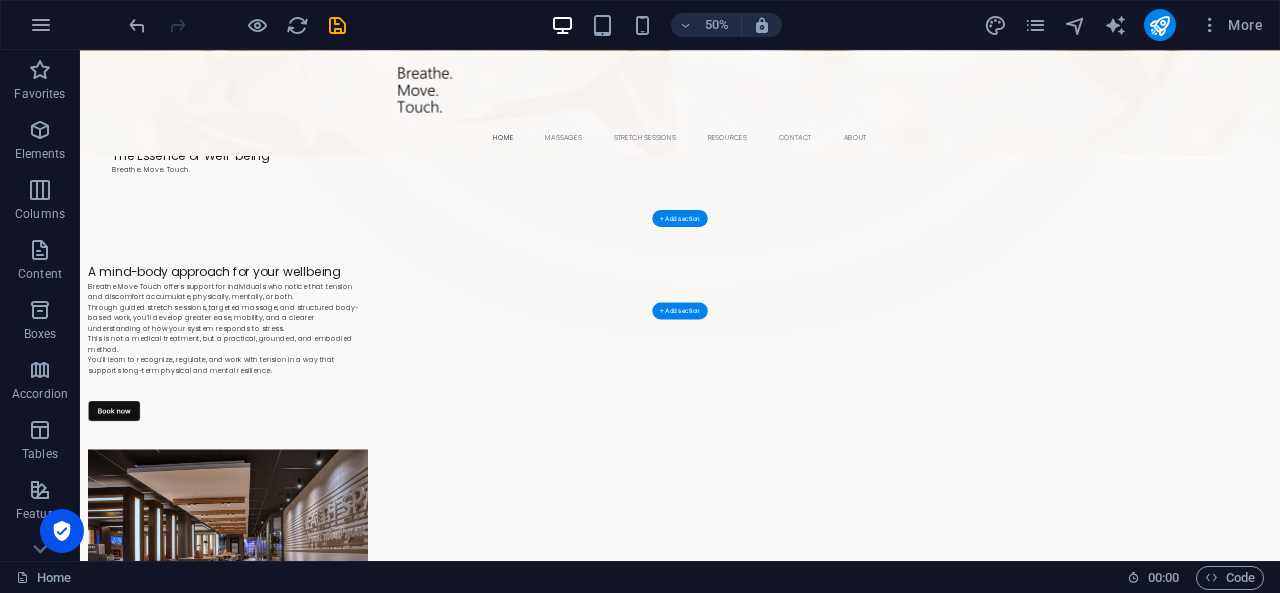 click at bounding box center (1280, 1389) 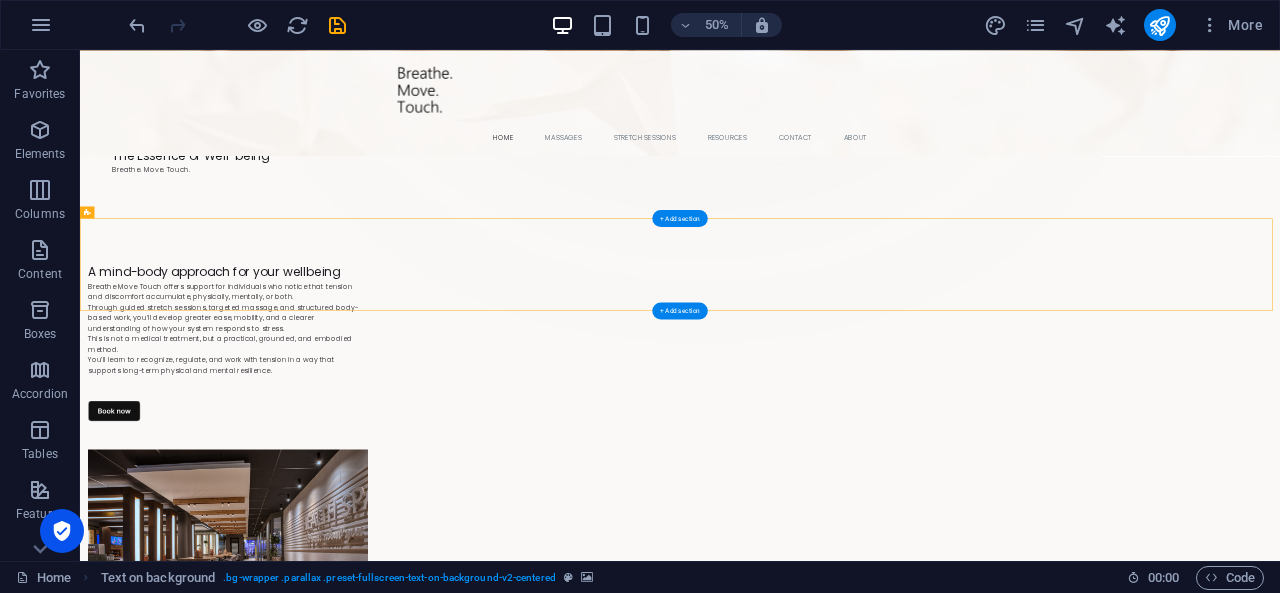 click at bounding box center (1280, 1389) 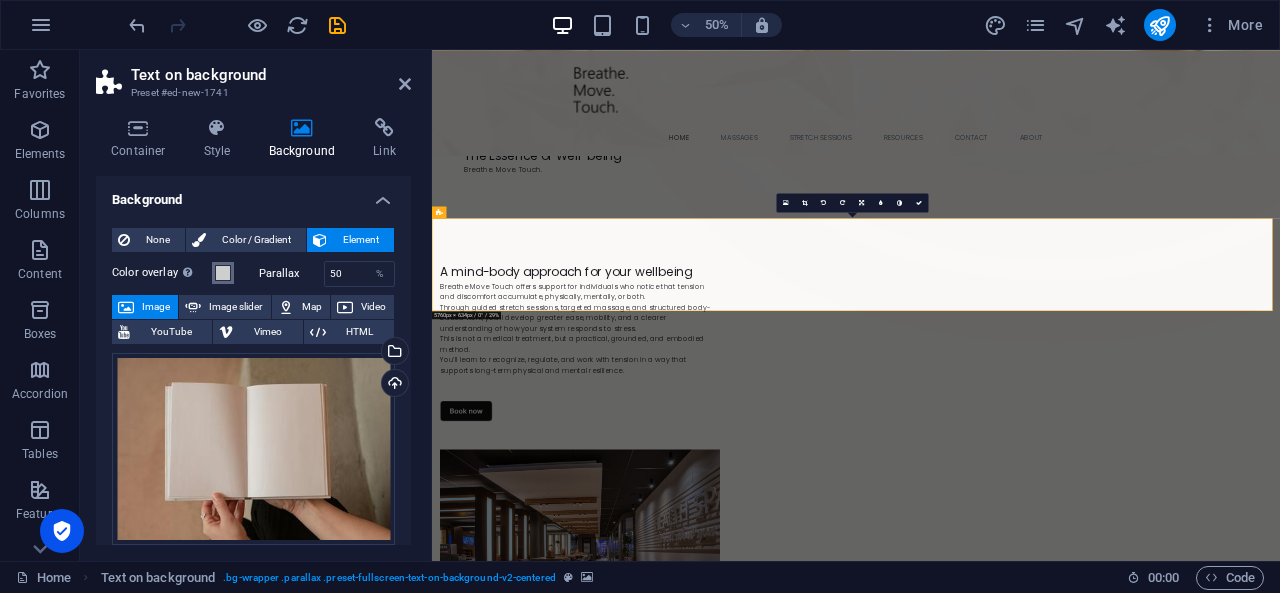 click at bounding box center (223, 273) 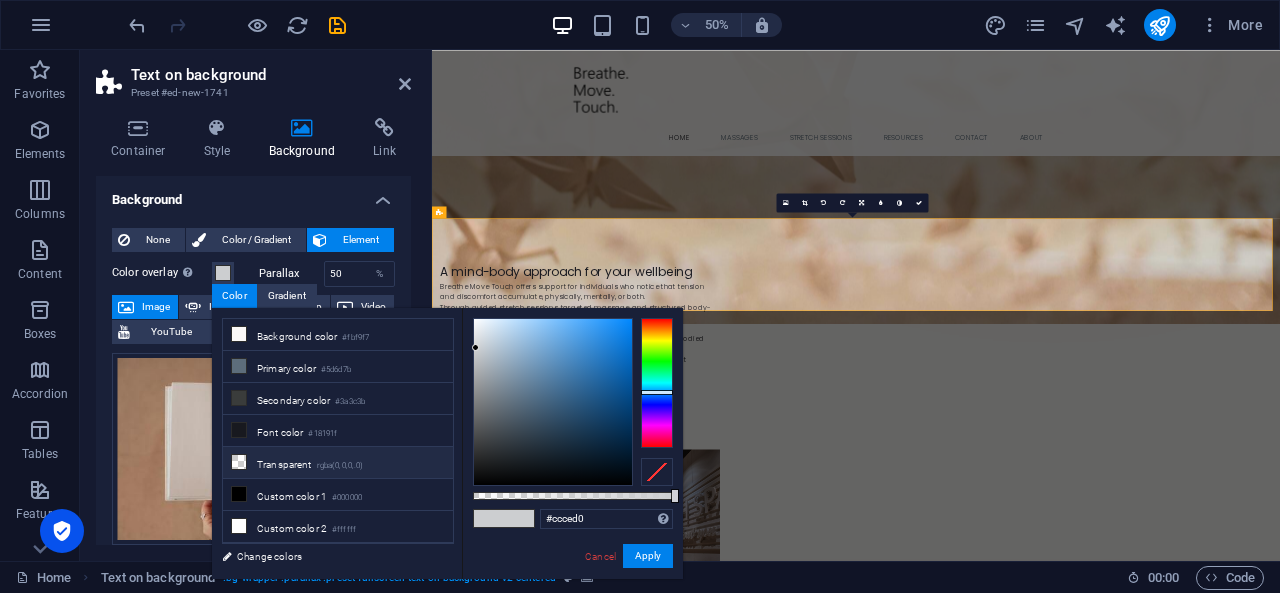 click at bounding box center (239, 462) 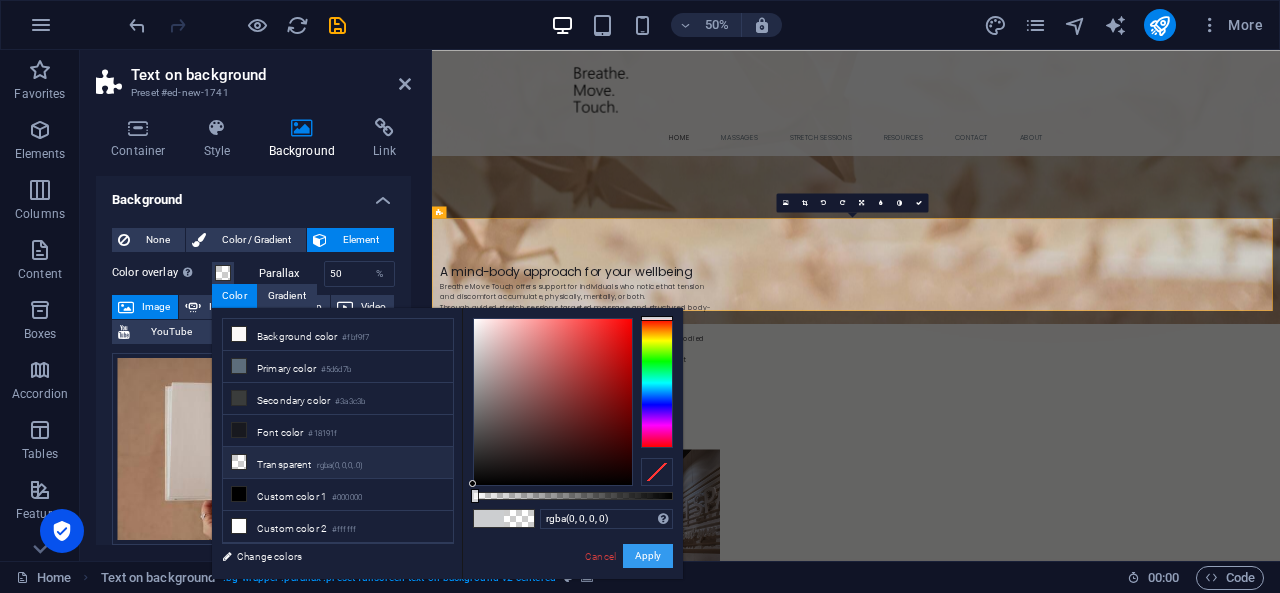 click on "Apply" at bounding box center (648, 556) 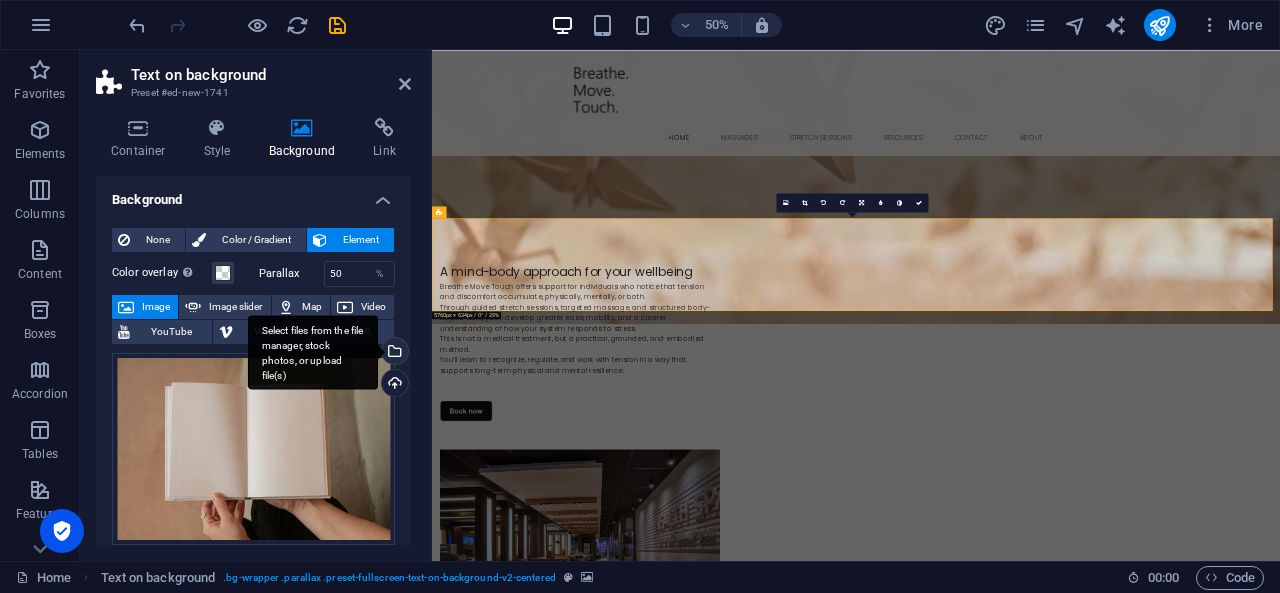 click on "Select files from the file manager, stock photos, or upload file(s)" at bounding box center [393, 353] 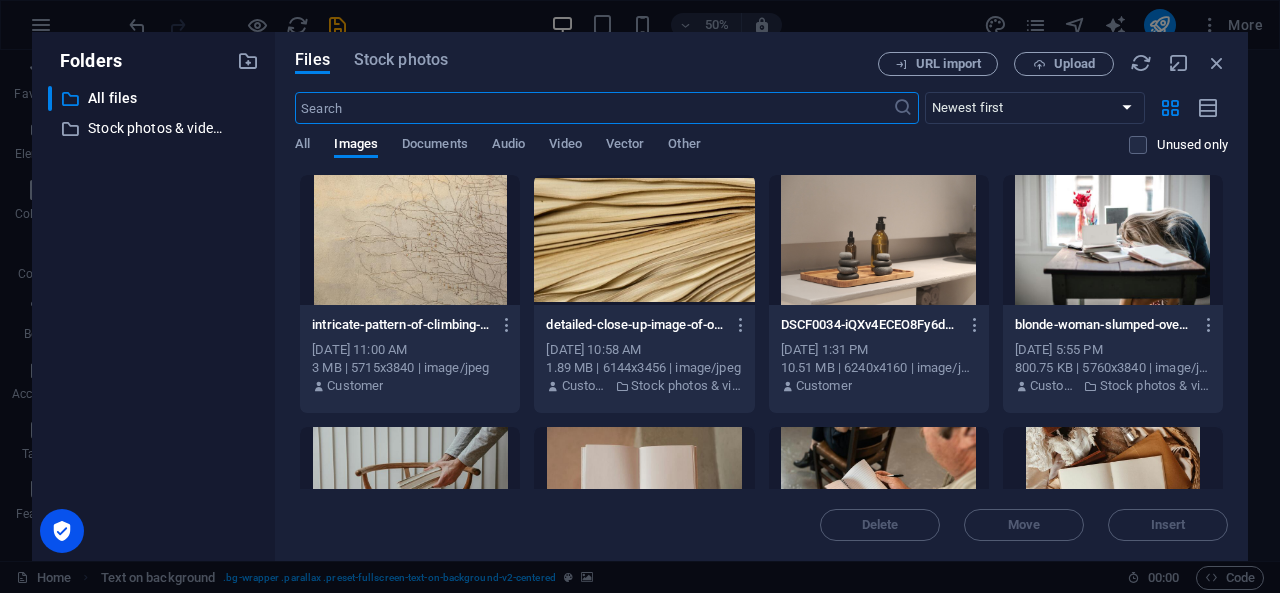 scroll, scrollTop: 643, scrollLeft: 0, axis: vertical 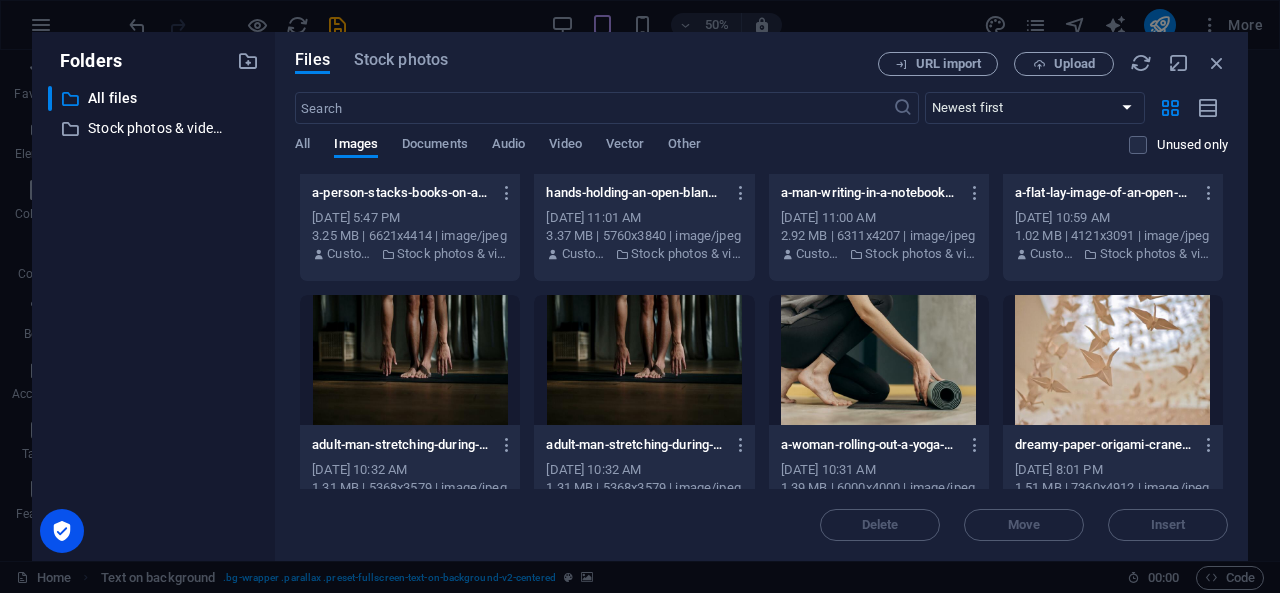 click at bounding box center [1113, 360] 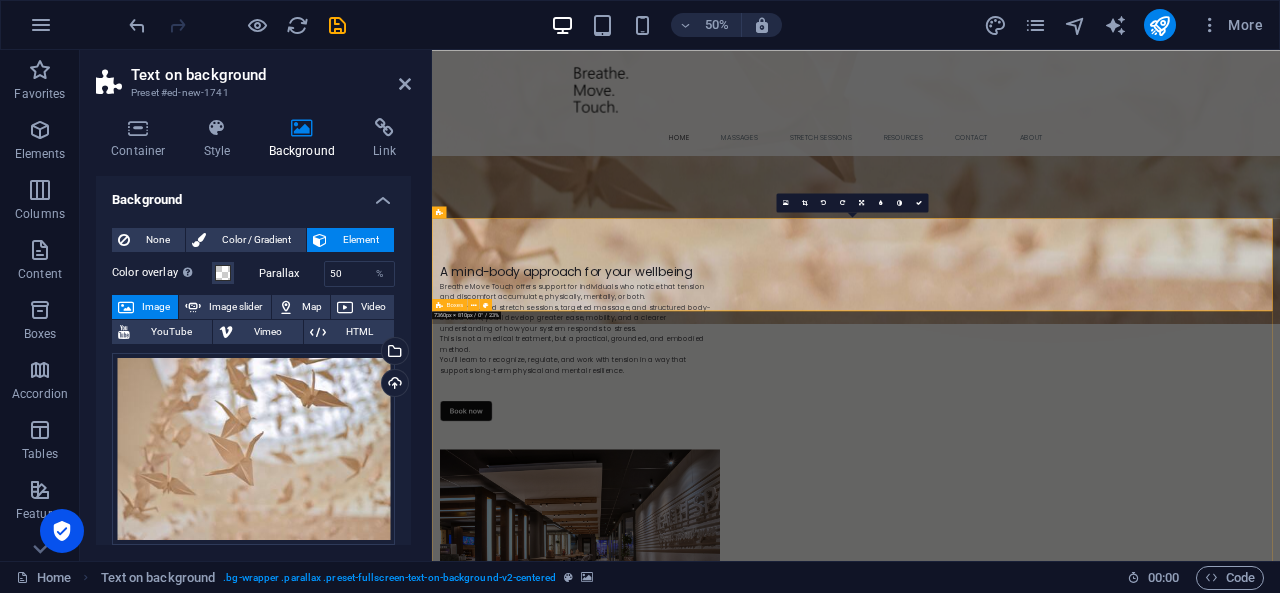 scroll, scrollTop: 0, scrollLeft: 0, axis: both 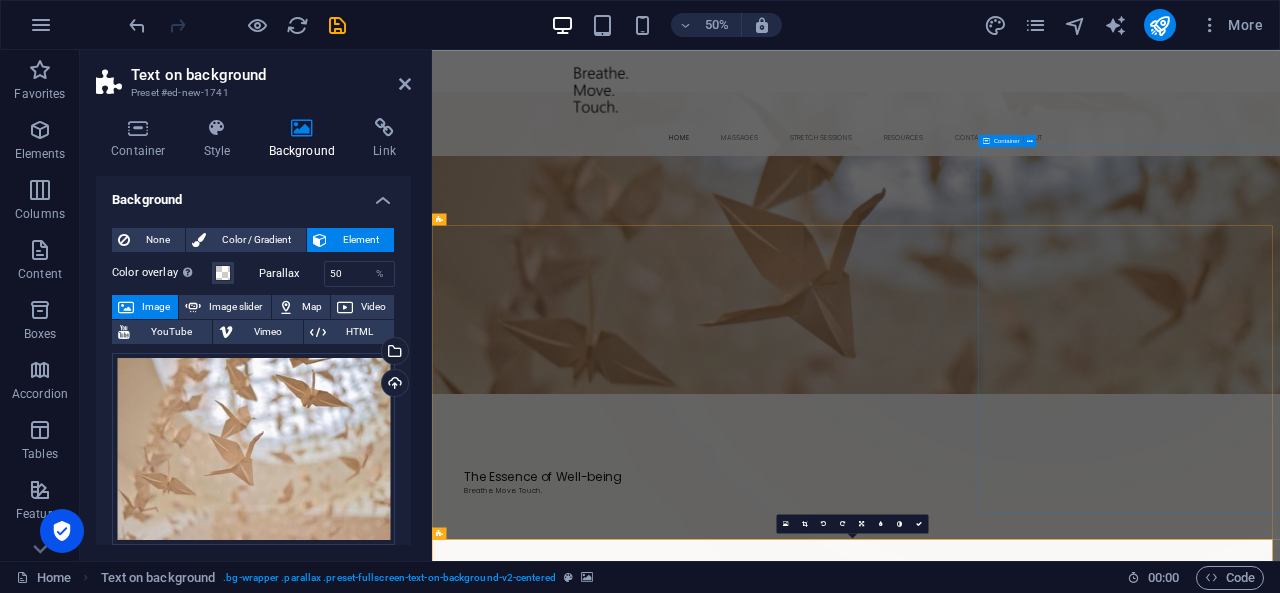 click on "Drop content here or  Add elements  Paste clipboard" at bounding box center [1675, 283] 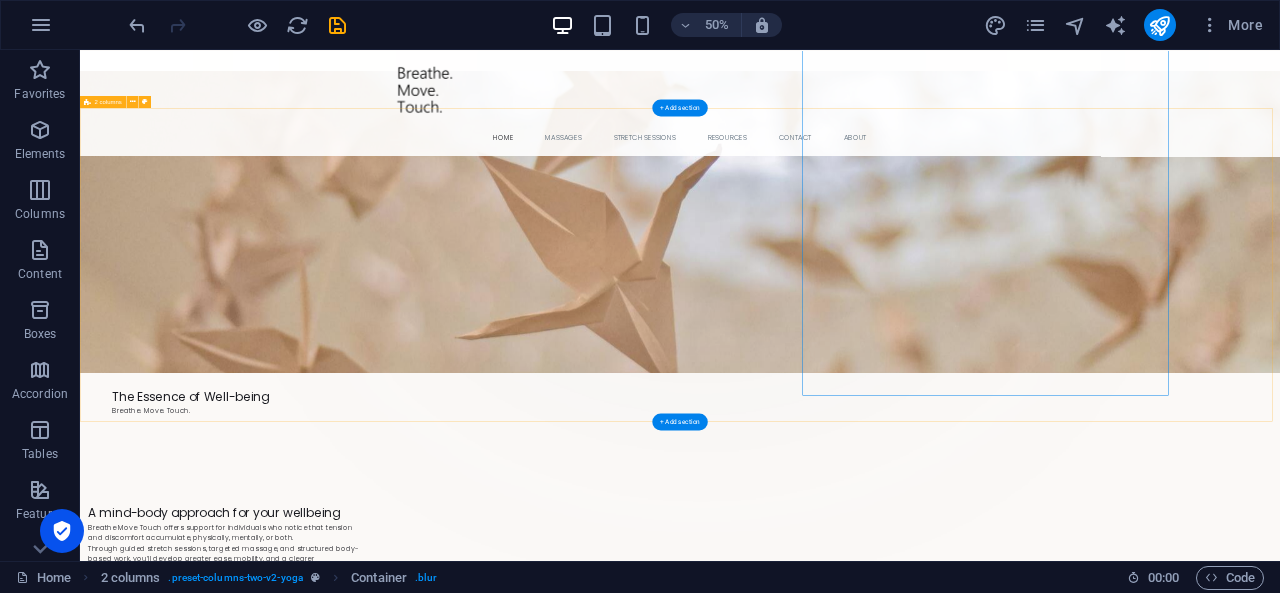 scroll, scrollTop: 235, scrollLeft: 0, axis: vertical 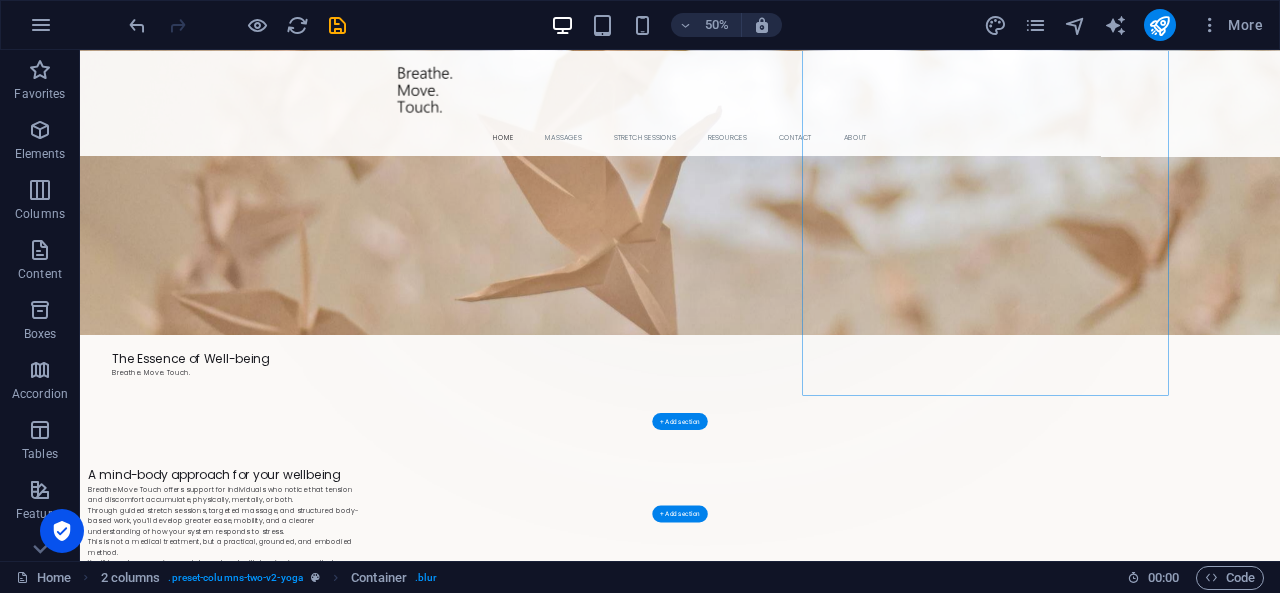 click at bounding box center (1280, 2281) 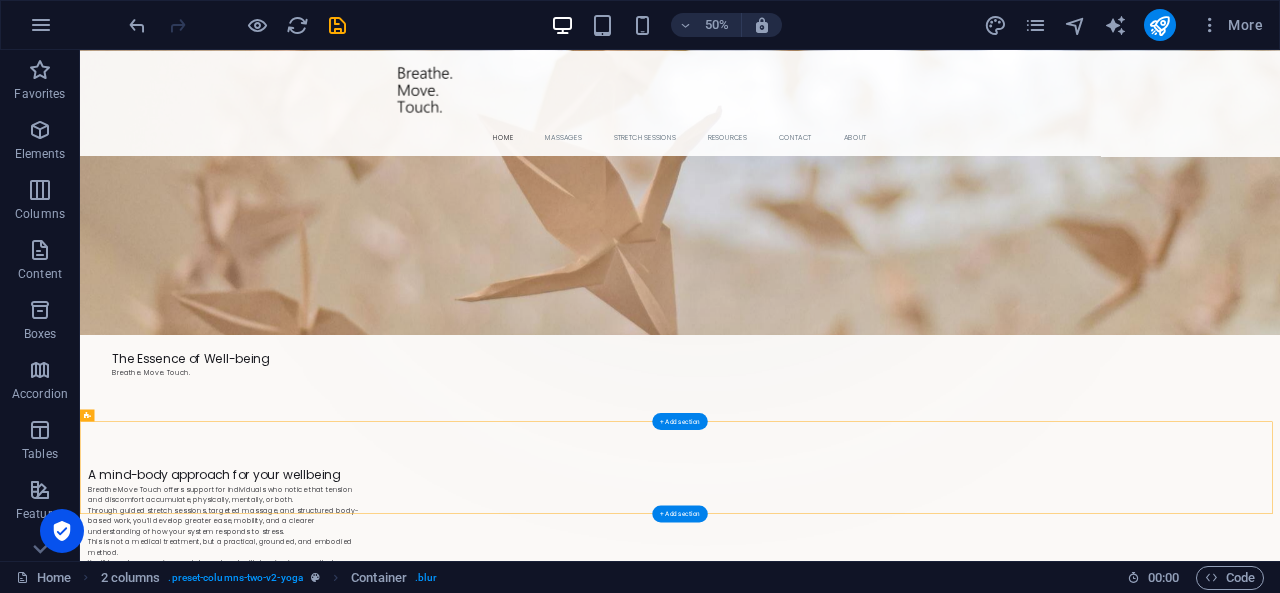 click at bounding box center (1280, 2281) 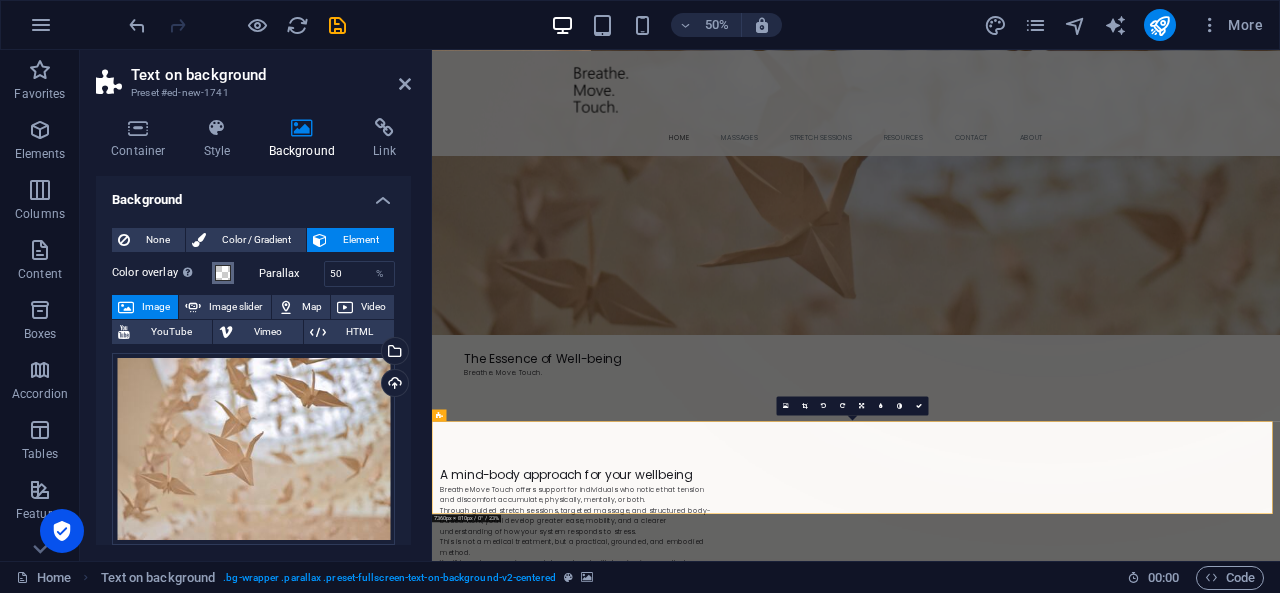 click at bounding box center (223, 273) 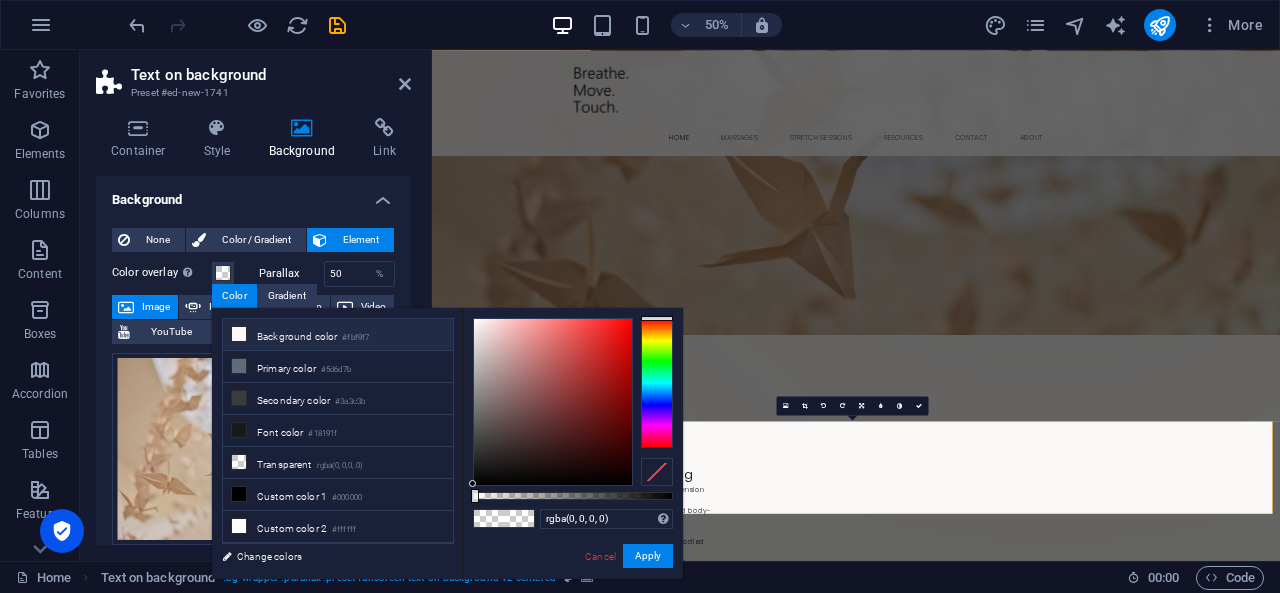 click at bounding box center [239, 334] 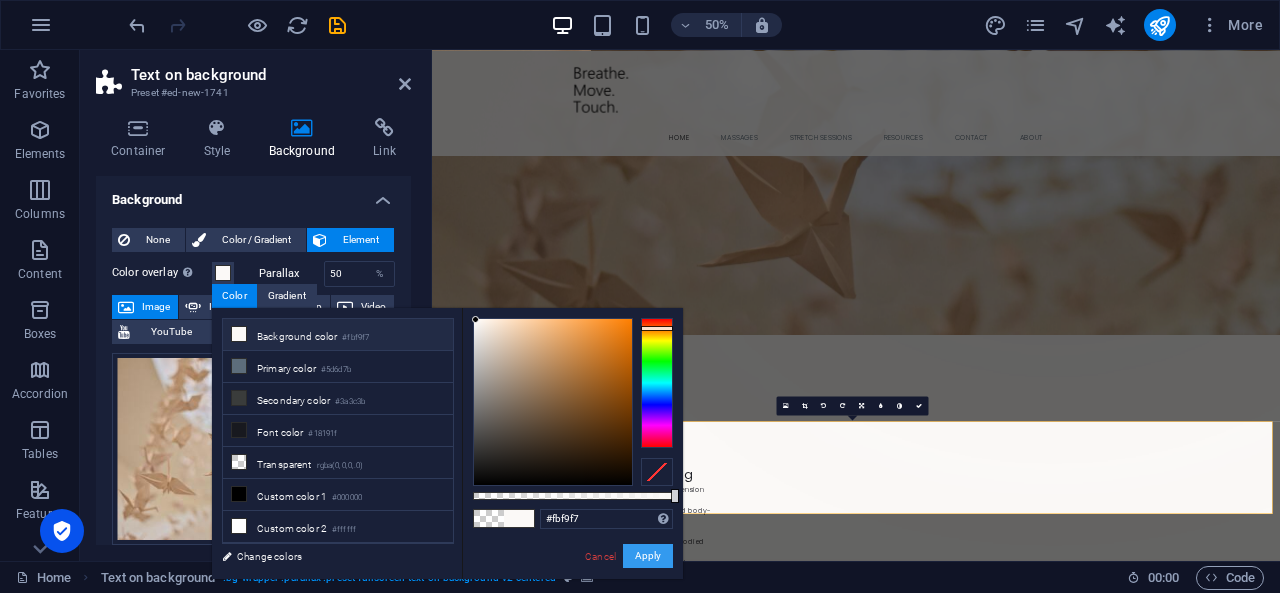 click on "Apply" at bounding box center (648, 556) 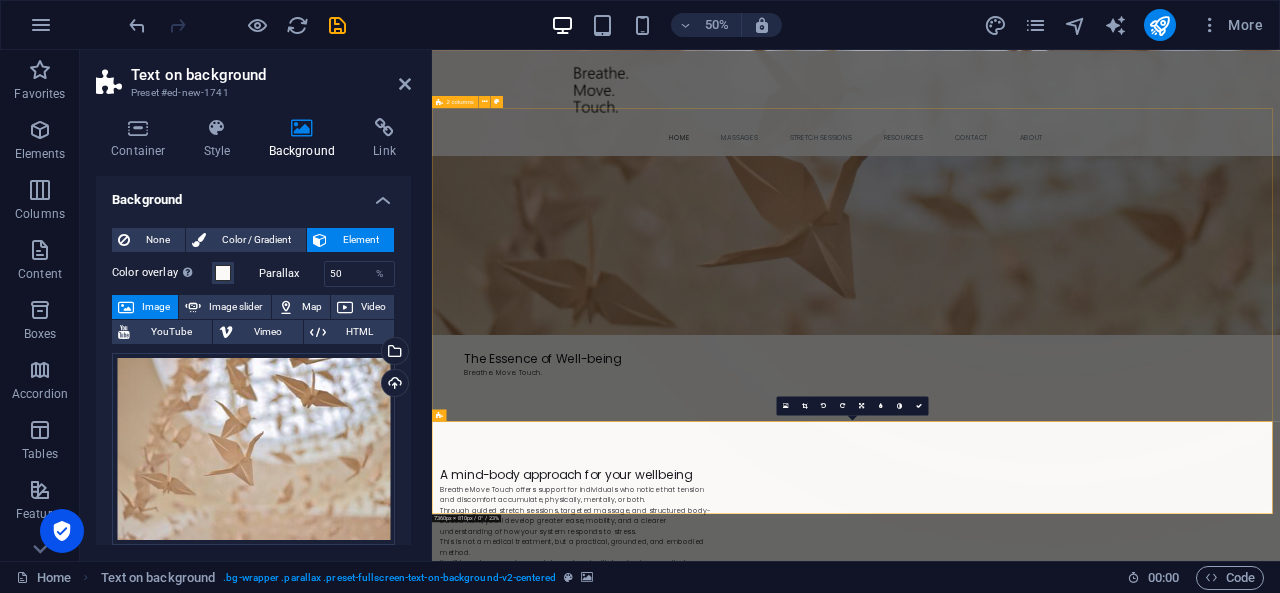 click on "Drop content here or  Add elements  Paste clipboard A mind-body approach for your wellbeing Breathe Move Touch offers support for individuals who notice that tension and discomfort accumulate, physically, mentally, or both. Through guided stretch sessions, targeted massage, and structured body-based work, you’ll develop greater ease, mobility, and a clearer understanding of how your system responds to stress. This is not a medical treatment, but a practical, grounded, and embodied method. You’ll learn to recognize, regulate, and work with tension in a way that supports long-term physical and mental resilience." at bounding box center [1280, 1269] 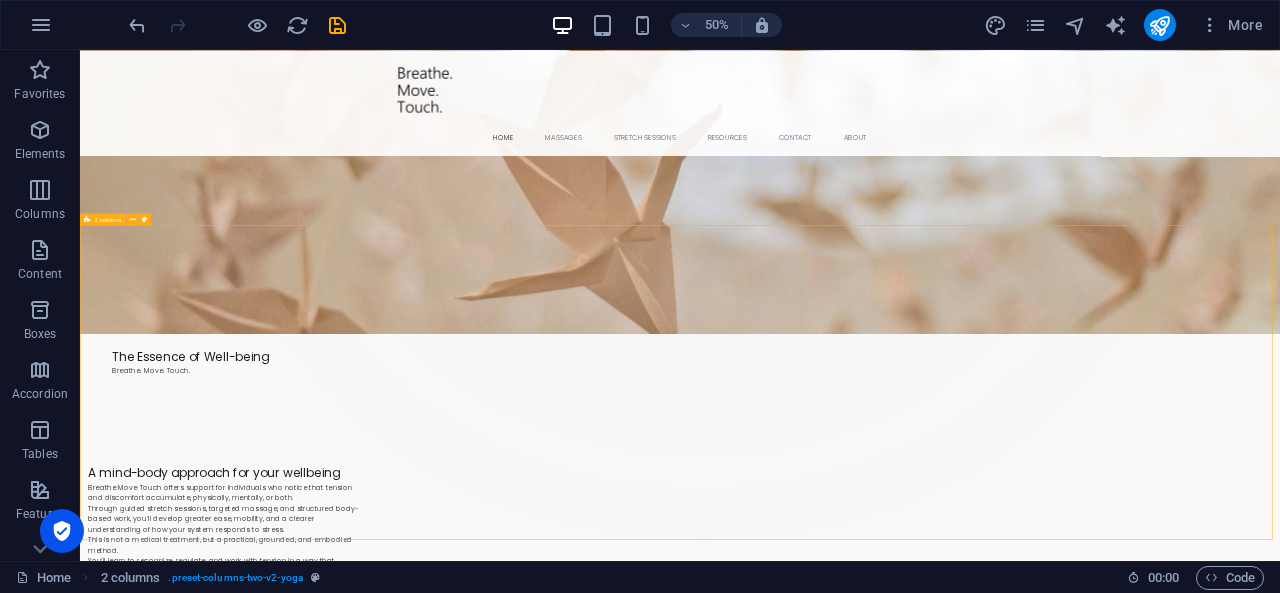scroll, scrollTop: 254, scrollLeft: 0, axis: vertical 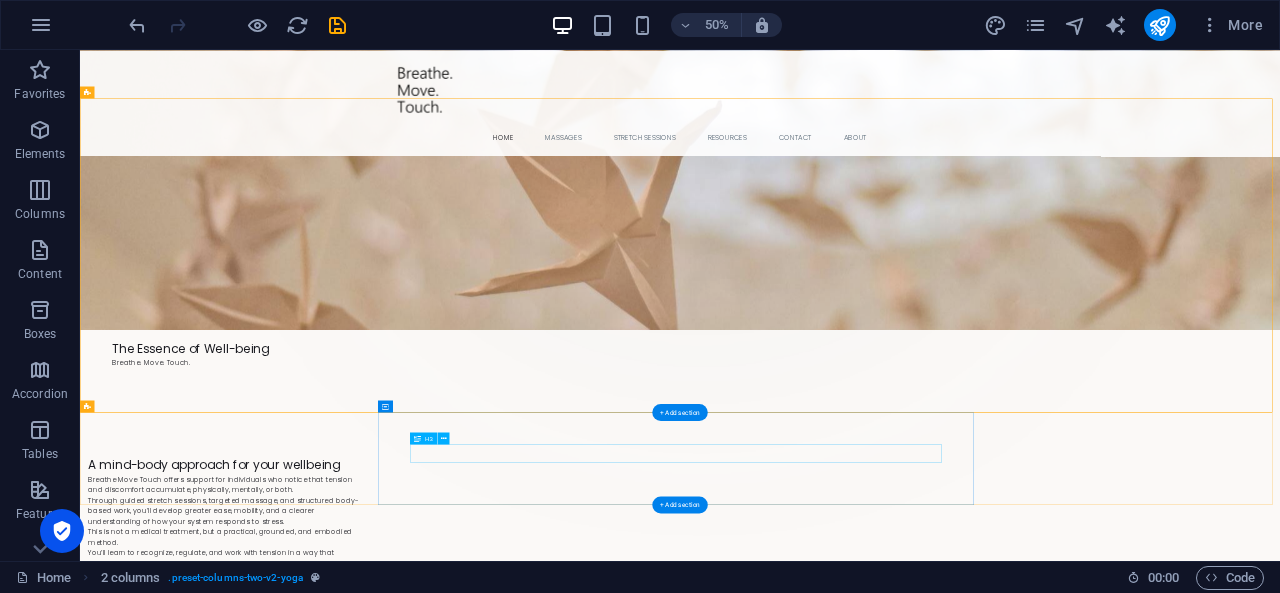 click on ""Thank you, I feel relaxed again"" at bounding box center [1280, 2222] 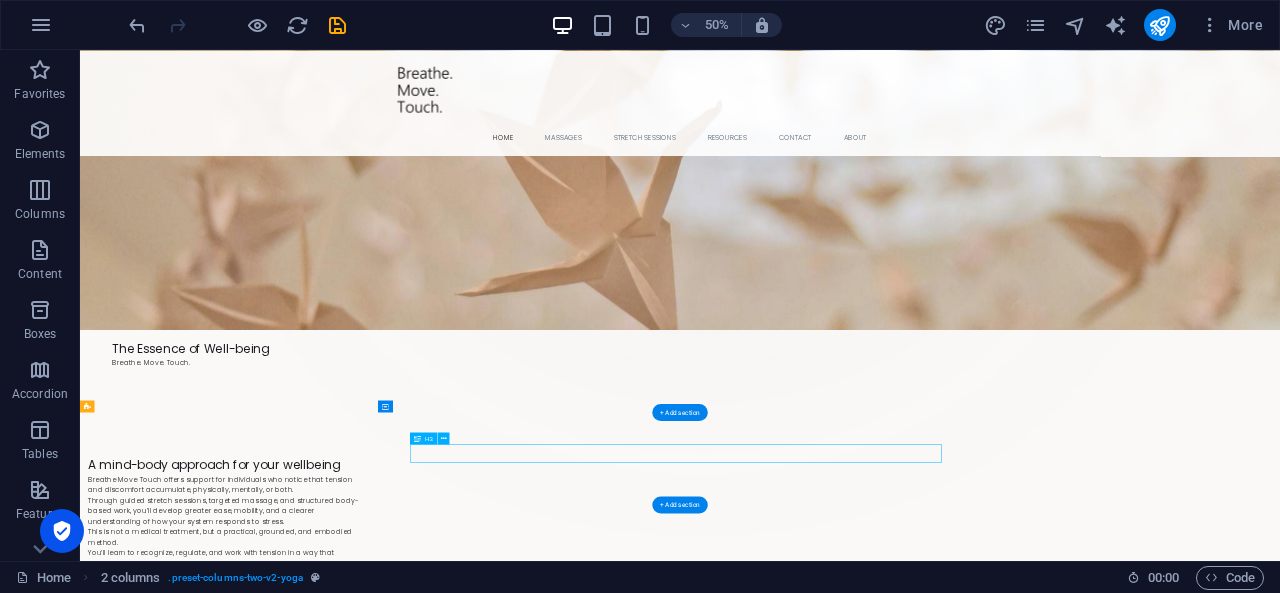 click on ""Thank you, I feel relaxed again"" at bounding box center [1280, 2222] 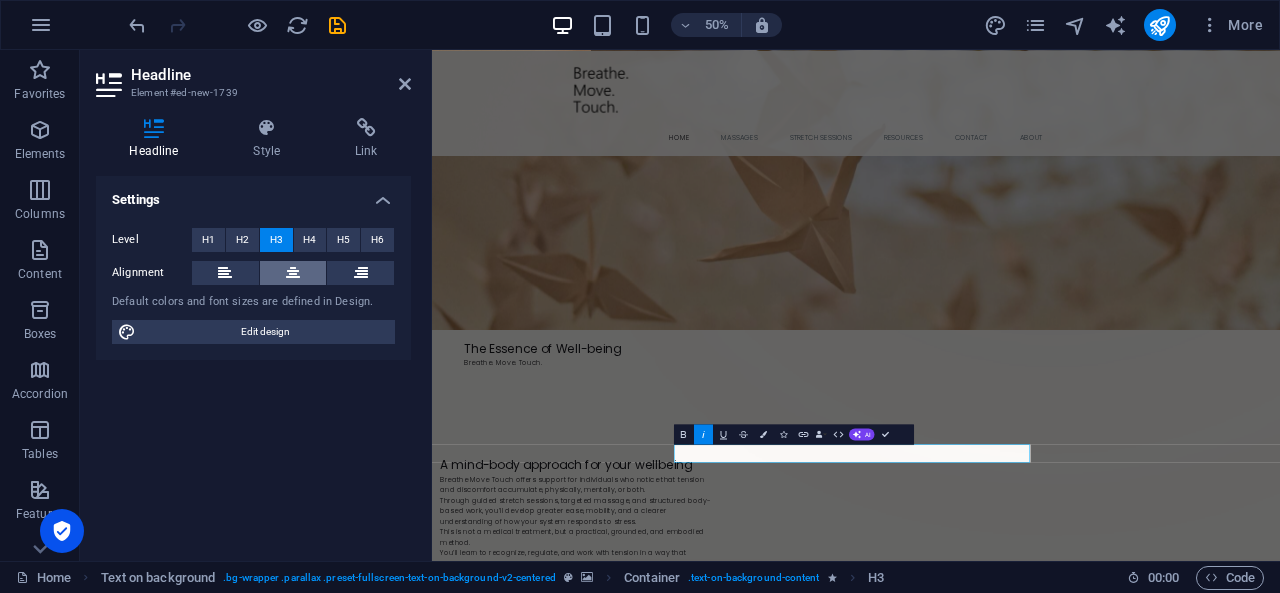 click at bounding box center (293, 273) 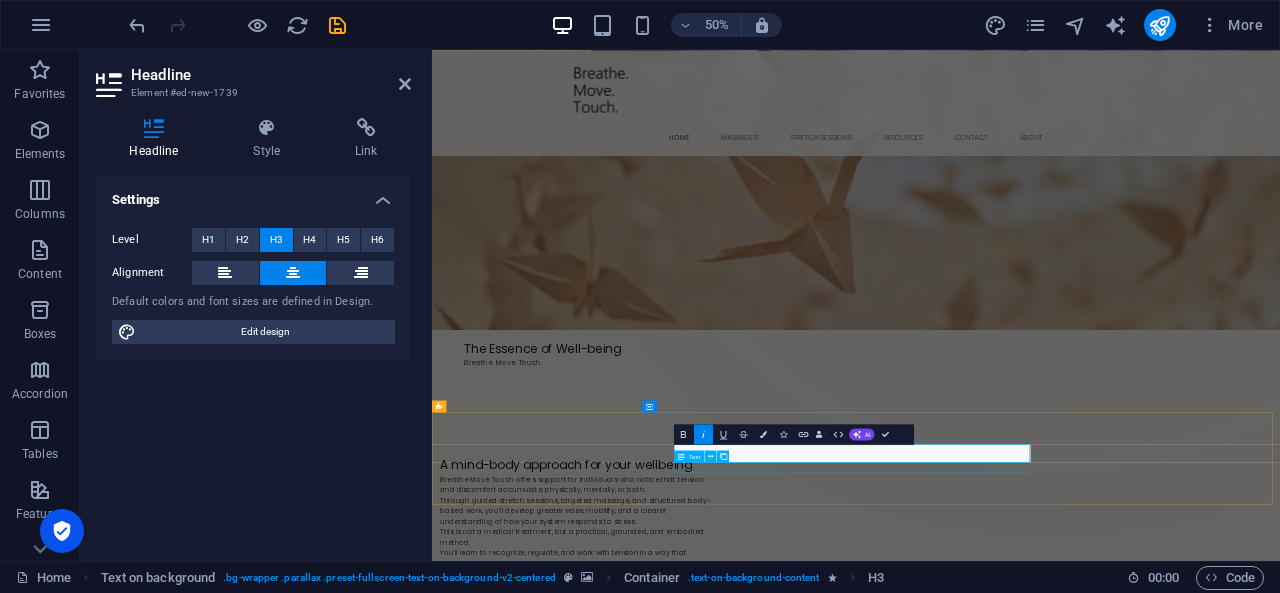 click on "- Cliënt" at bounding box center (1280, 2250) 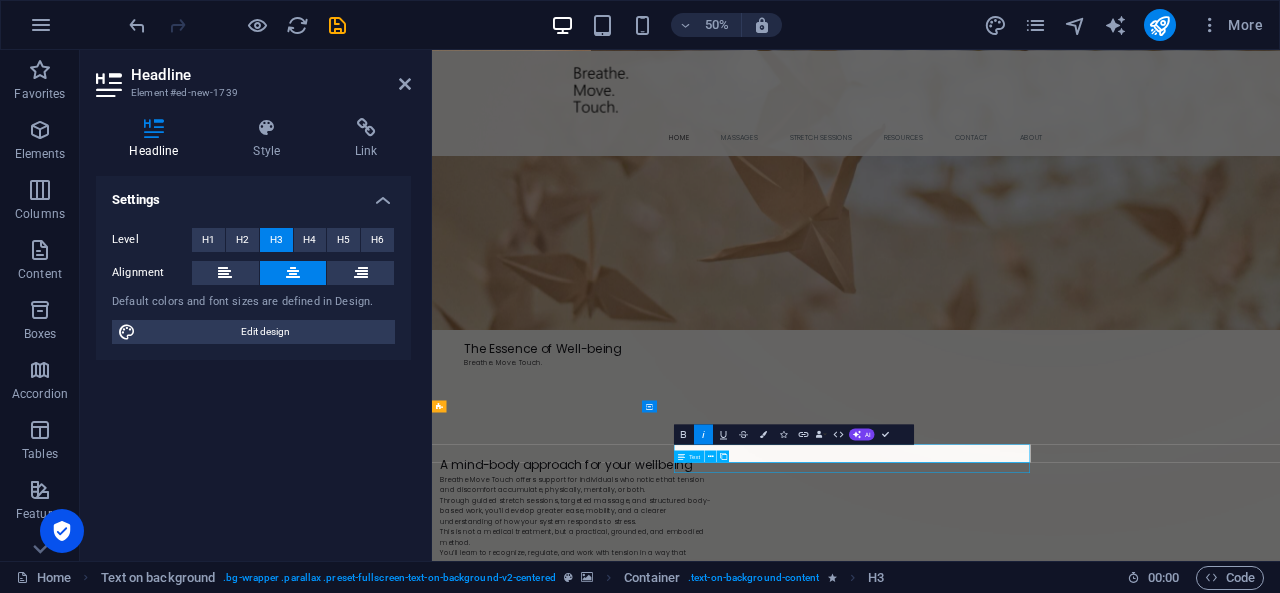 click on "- Cliënt" at bounding box center (1280, 2250) 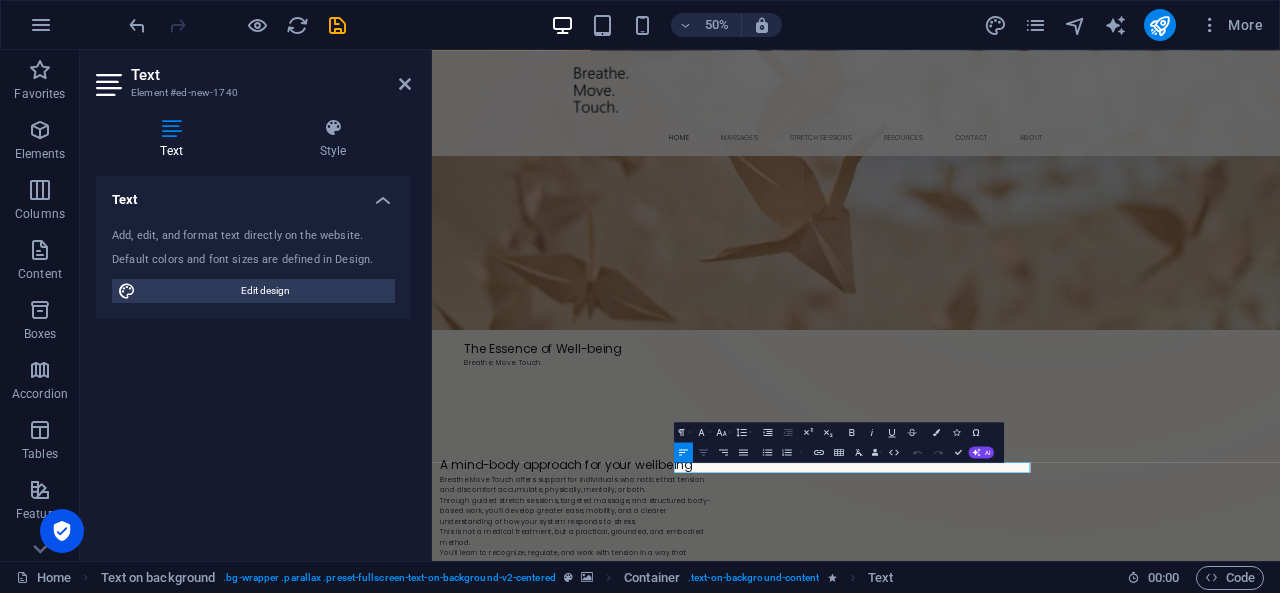 click 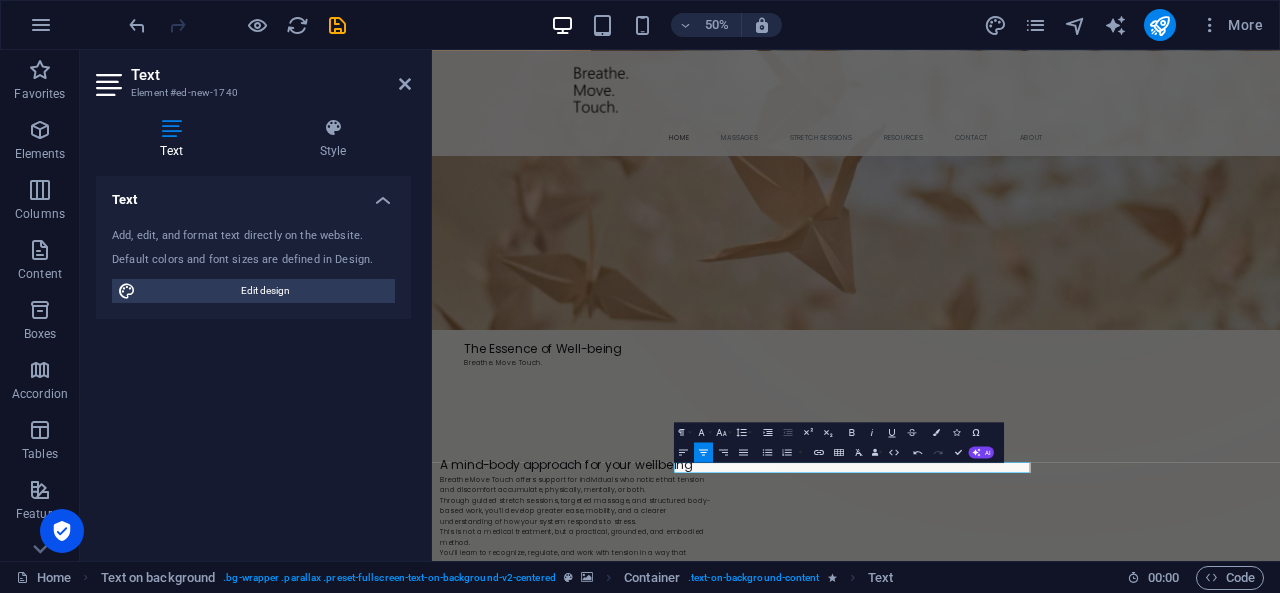 click at bounding box center [1280, 2262] 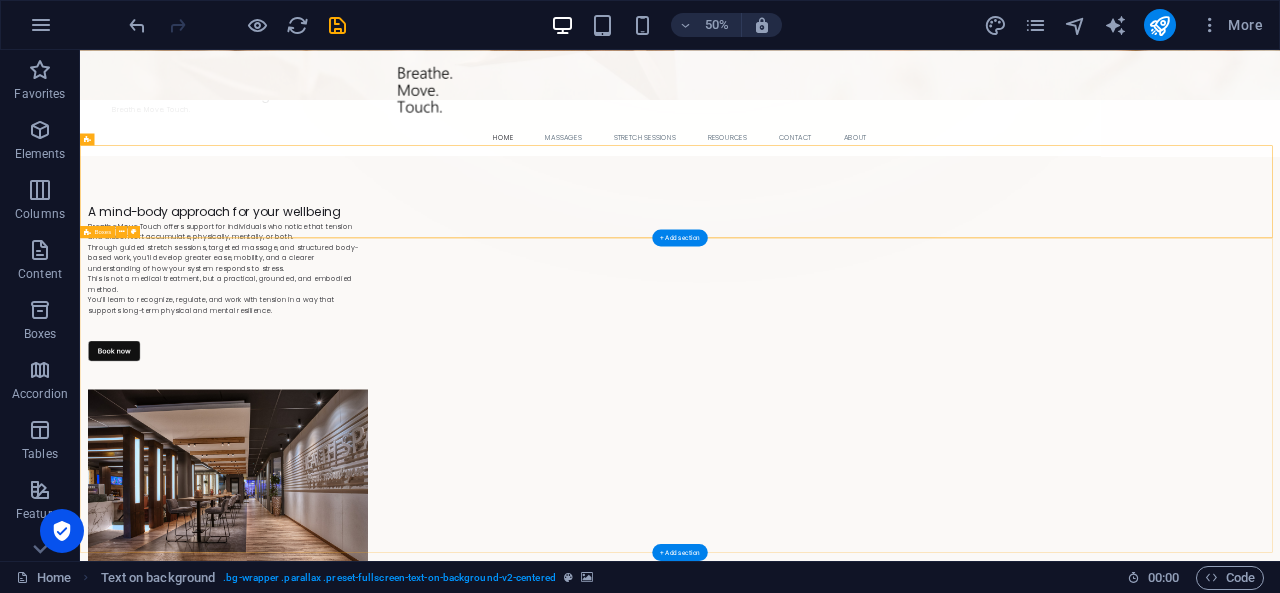 scroll, scrollTop: 792, scrollLeft: 0, axis: vertical 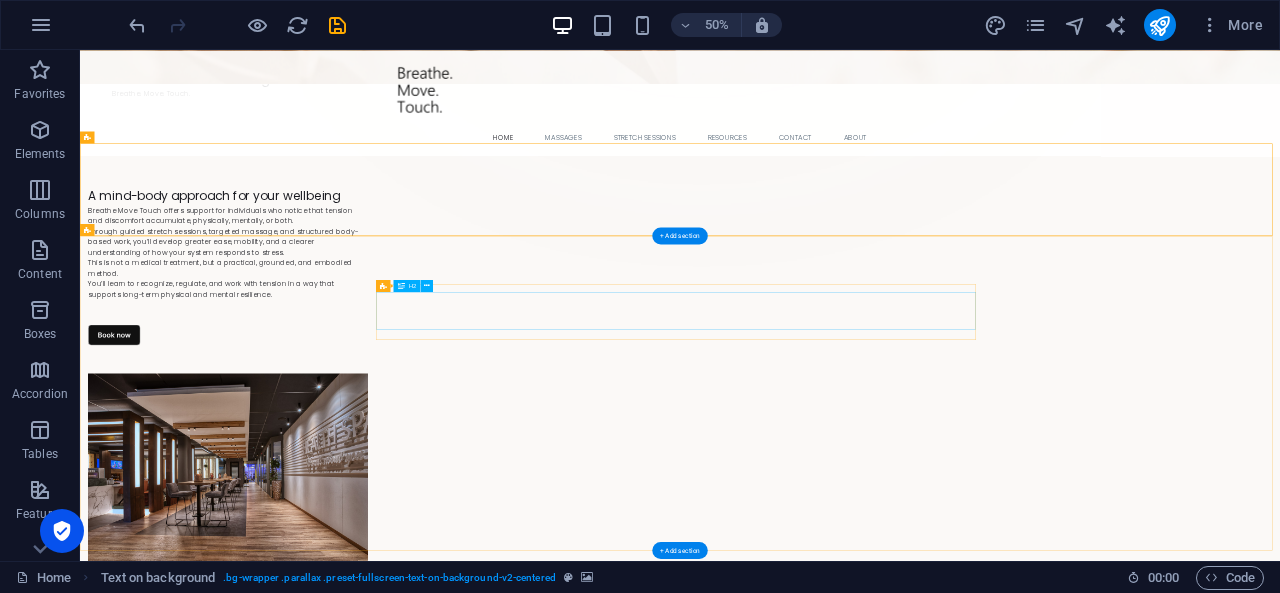 click on "Sessions" at bounding box center (680, 1936) 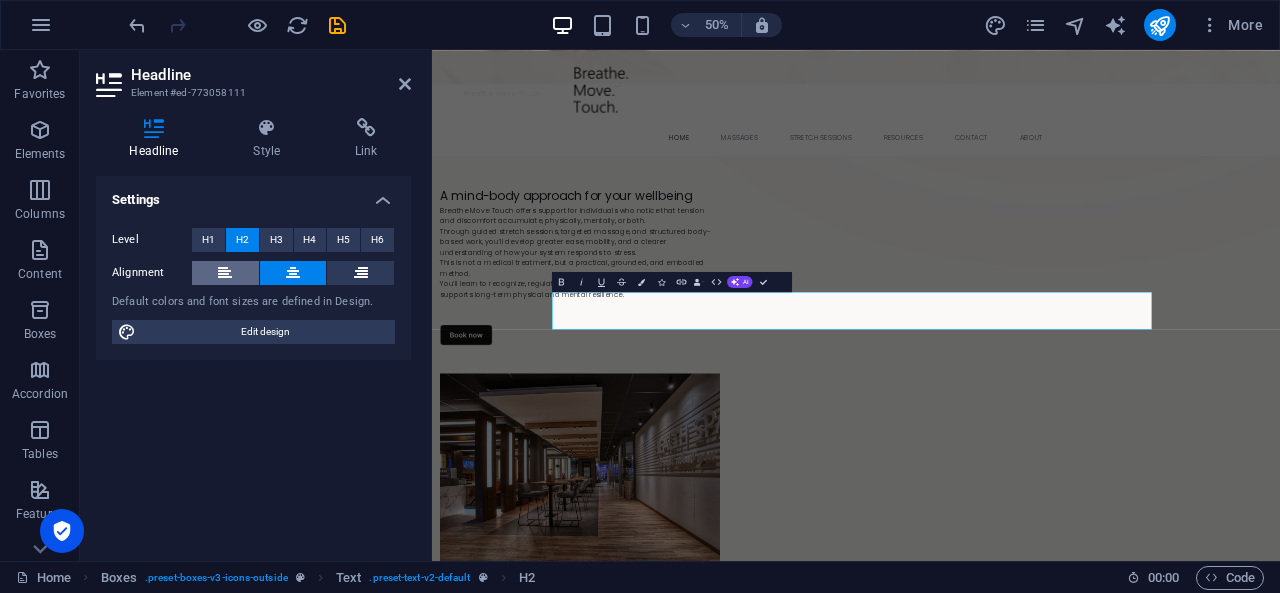 click at bounding box center (225, 273) 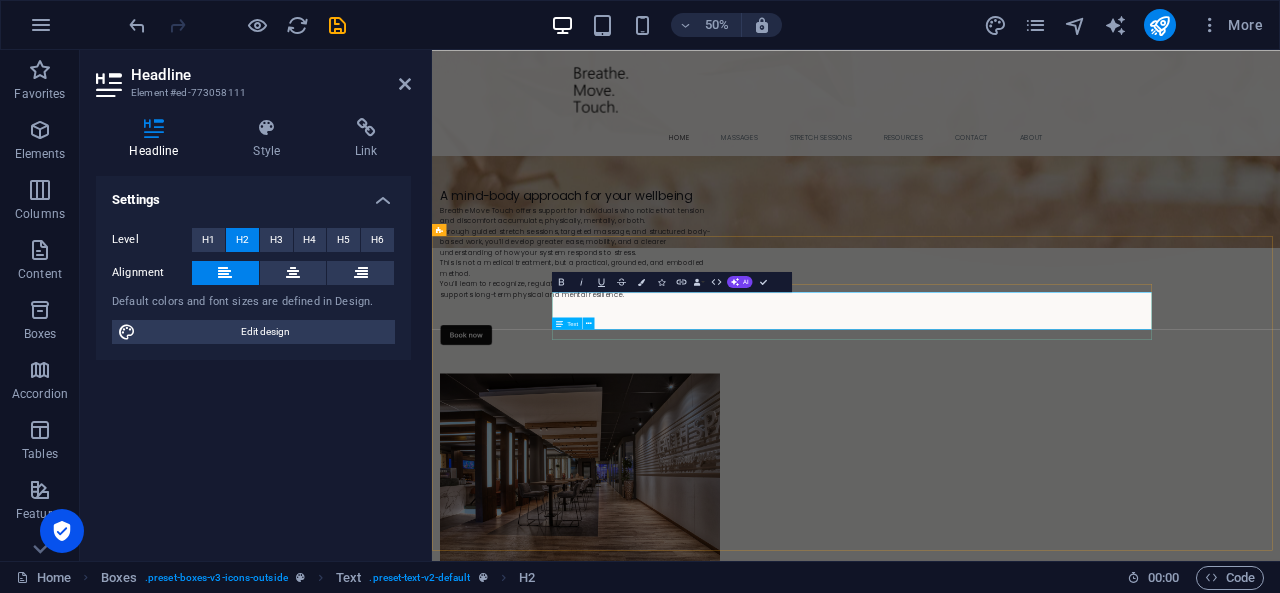 click on "The sessions are non-medical and offer a grounded, mind-body approach to sustainable resilience." at bounding box center [1032, 1984] 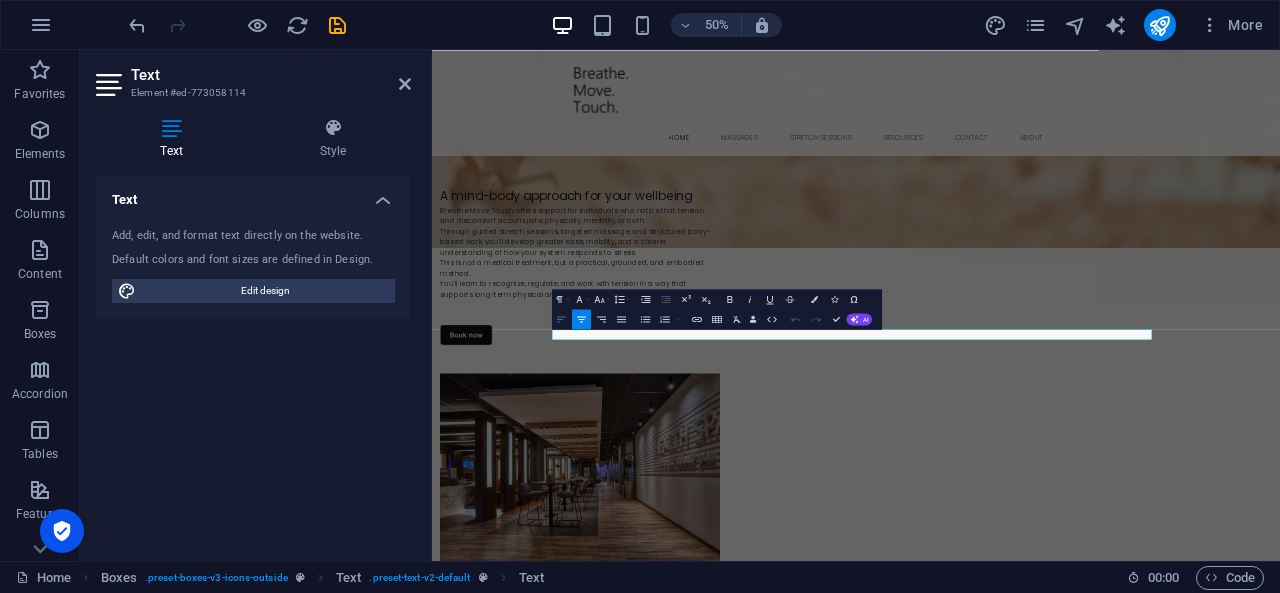 click 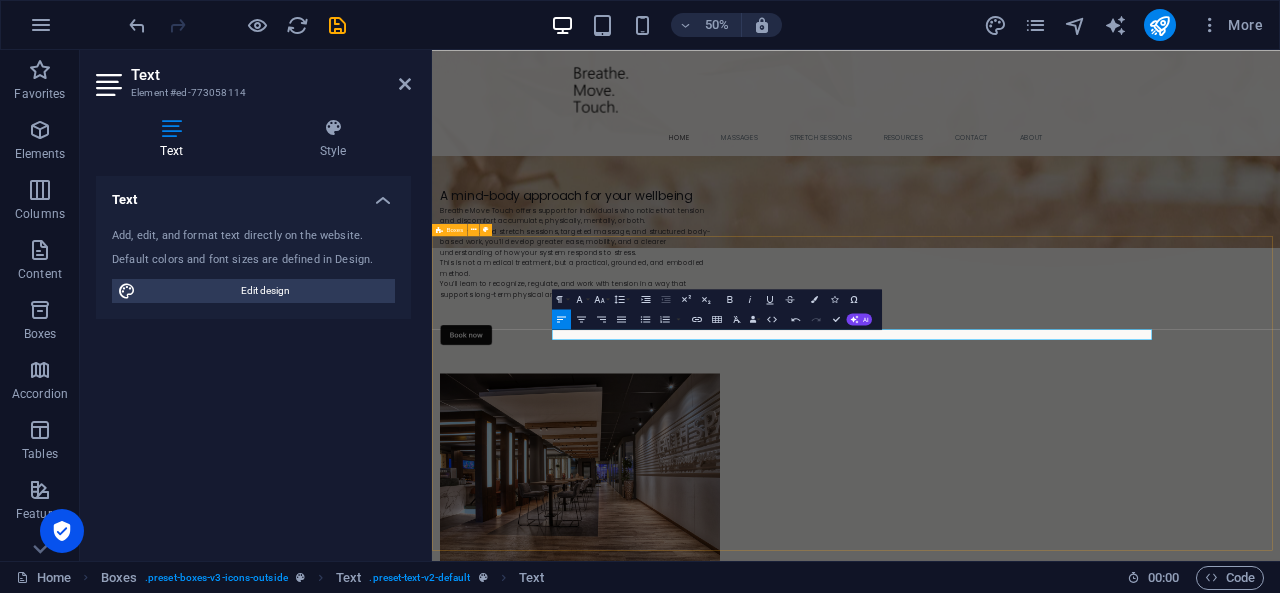 click on "Sessions The sessions are non-medical and offer a grounded, mind-body approach to sustainable resilience. Functional Massages Massage sessions focused on reducing internal stress in the body. Work includes treatment of superficial fascia, deeper layers of tissue, muscular tension, and stress-related discomfort. Read more Stretch Sessions Stretch sessions in the comfort of your own home. Designed to improve mobility, reduce tension, and increase body awareness. Their is a strong focus on relaxation techniques and increasing functional mobility. Read more Mind-body Guidance Structured in-home sessions (6 or 12 sessions) designed to integrate physical and psychological regulation. You will work from understanding and feeling towards practical regulation tools. Read more" at bounding box center [1280, 2421] 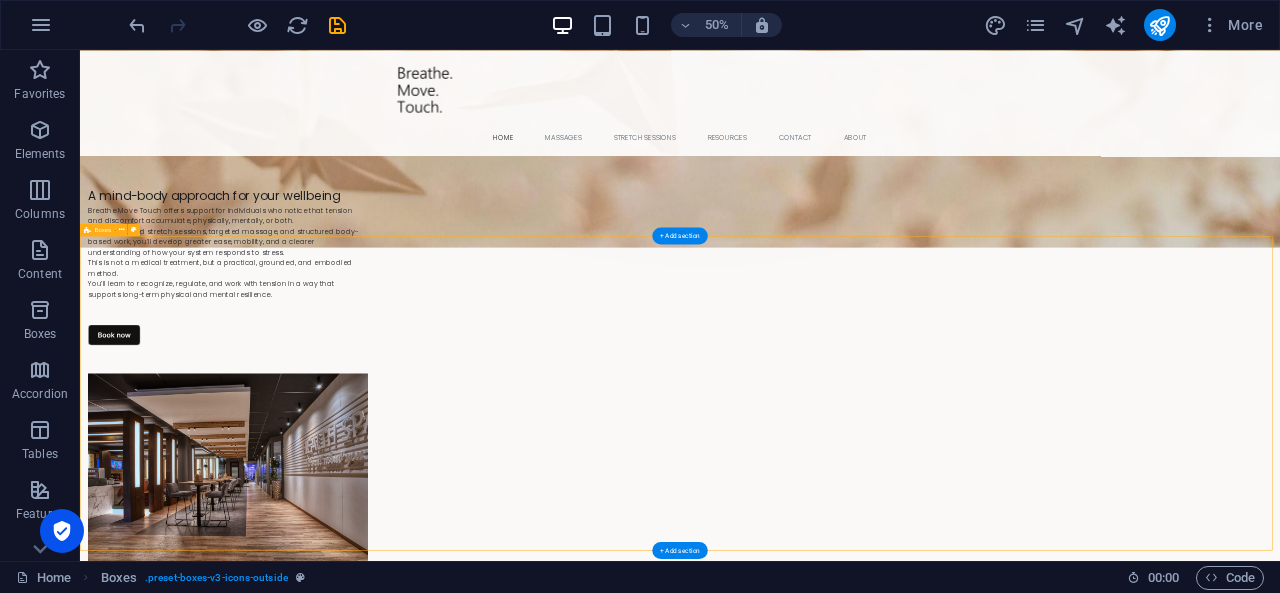 click on "Sessions The sessions are non-medical and offer a grounded, mind-body approach to sustainable resilience. Functional Massages Massage sessions focused on reducing internal stress in the body. Work includes treatment of superficial fascia, deeper layers of tissue, muscular tension, and stress-related discomfort. Read more Stretch Sessions Stretch sessions in the comfort of your own home. Designed to improve mobility, reduce tension, and increase body awareness. Their is a strong focus on relaxation techniques and increasing functional mobility. Read more Mind-body Guidance Structured in-home sessions (6 or 12 sessions) designed to integrate physical and psychological regulation. You will work from understanding and feeling towards practical regulation tools. Read more" at bounding box center [1280, 2421] 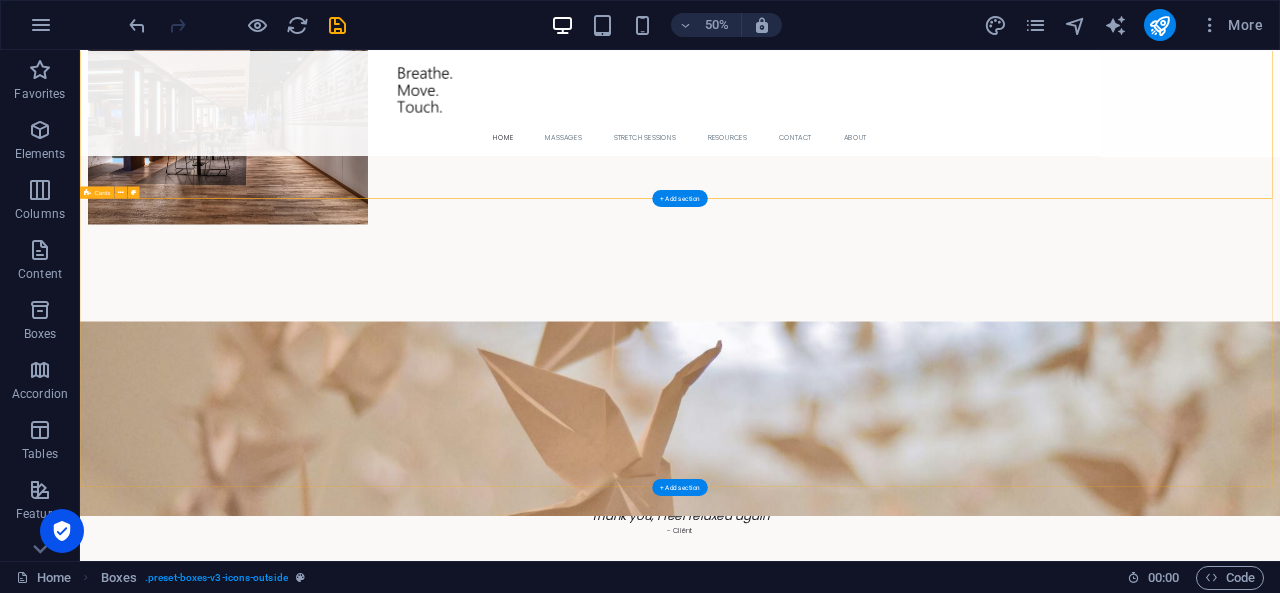 scroll, scrollTop: 1496, scrollLeft: 0, axis: vertical 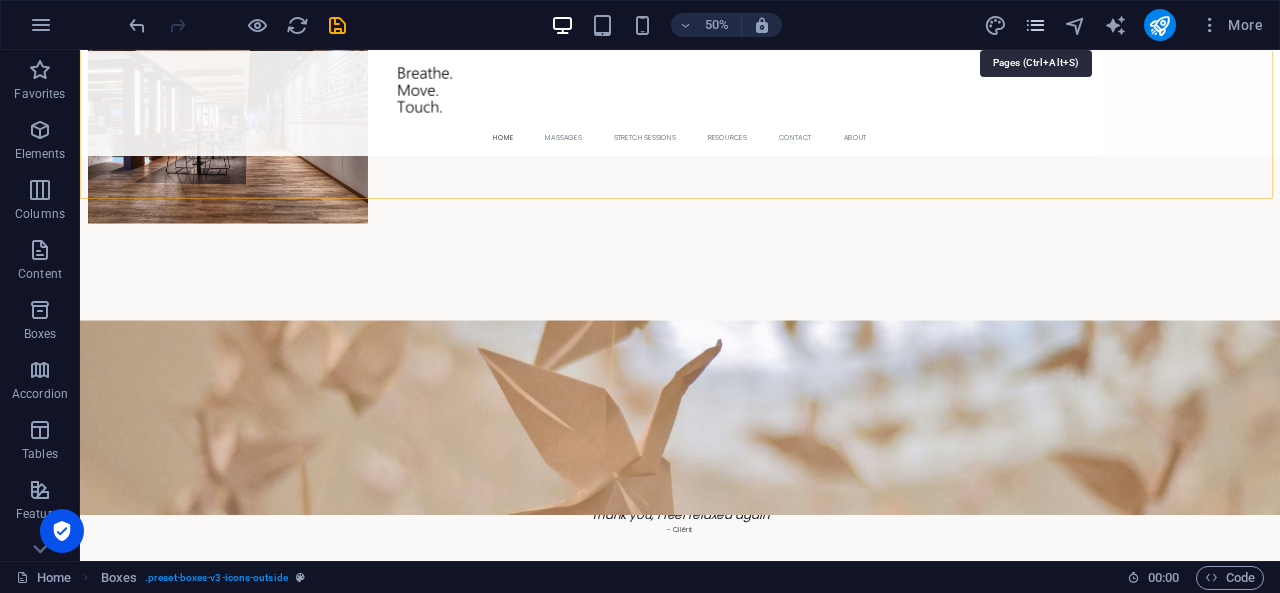 click at bounding box center (1035, 25) 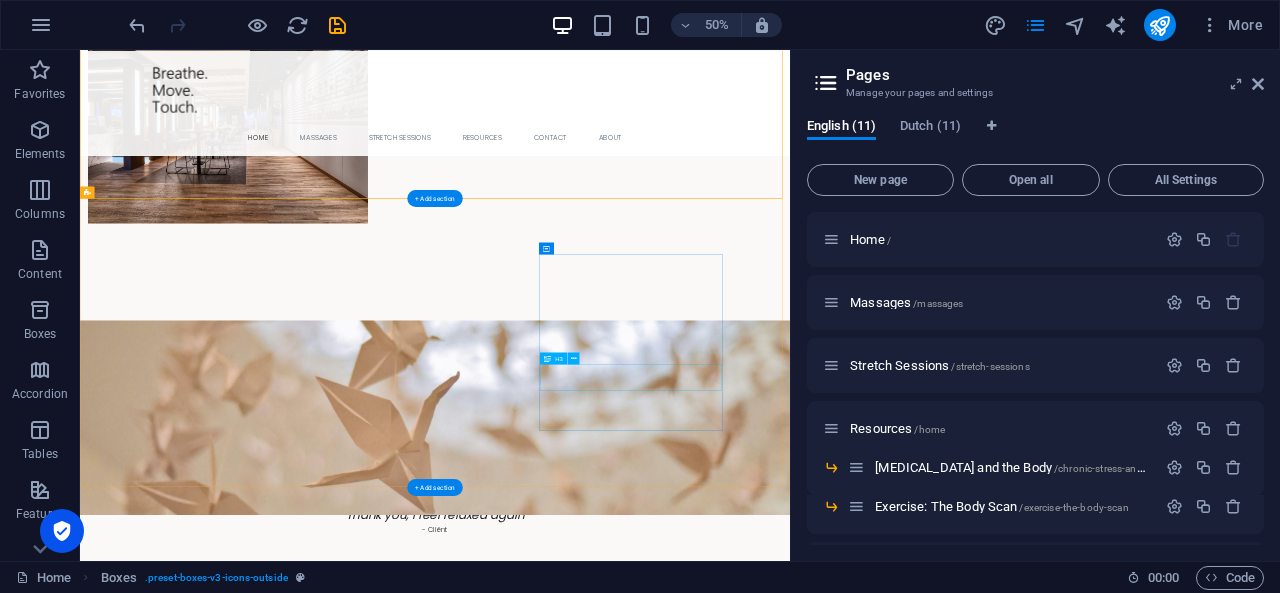 click on "Headline" at bounding box center (280, 3448) 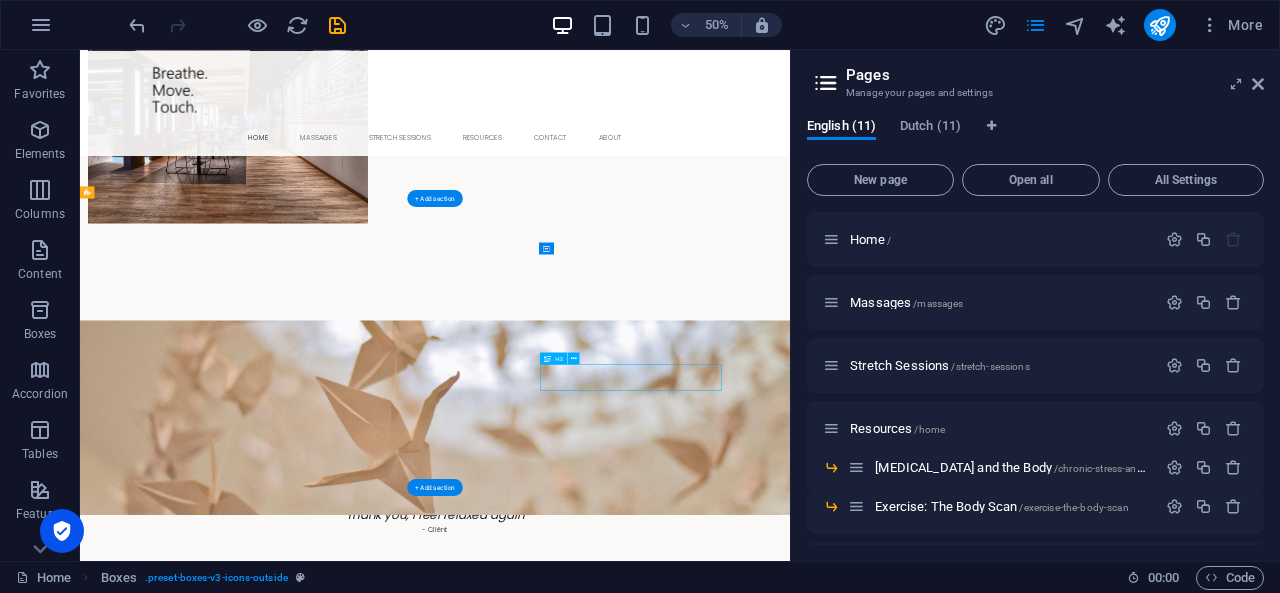 click on "Headline" at bounding box center [280, 3448] 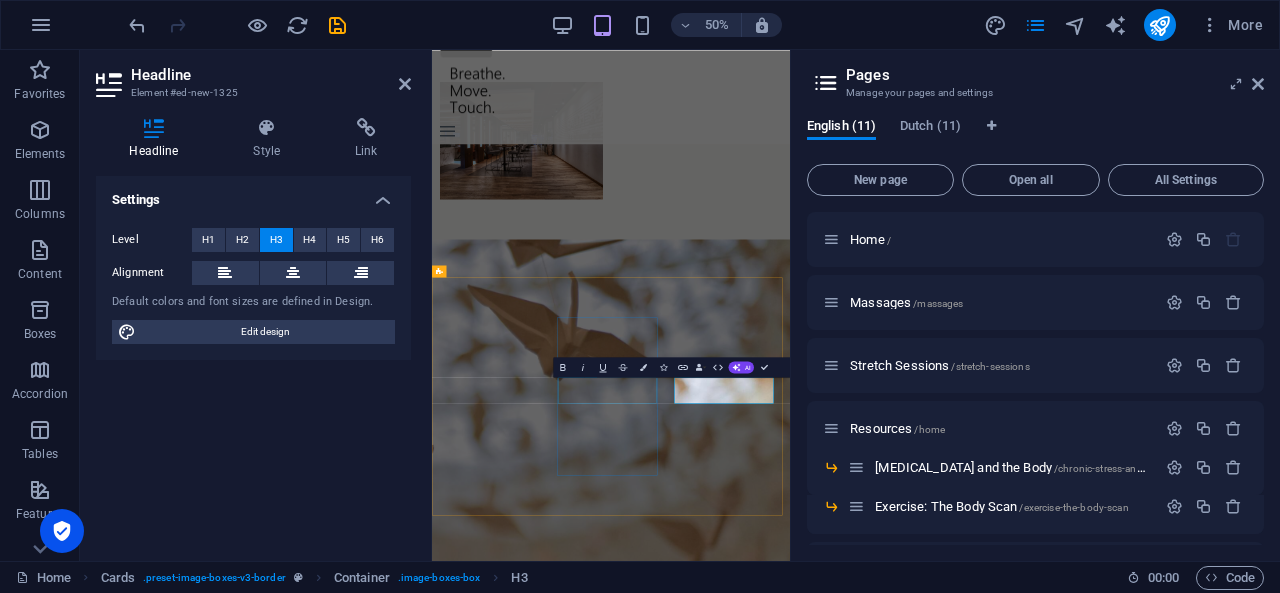 scroll, scrollTop: 1498, scrollLeft: 0, axis: vertical 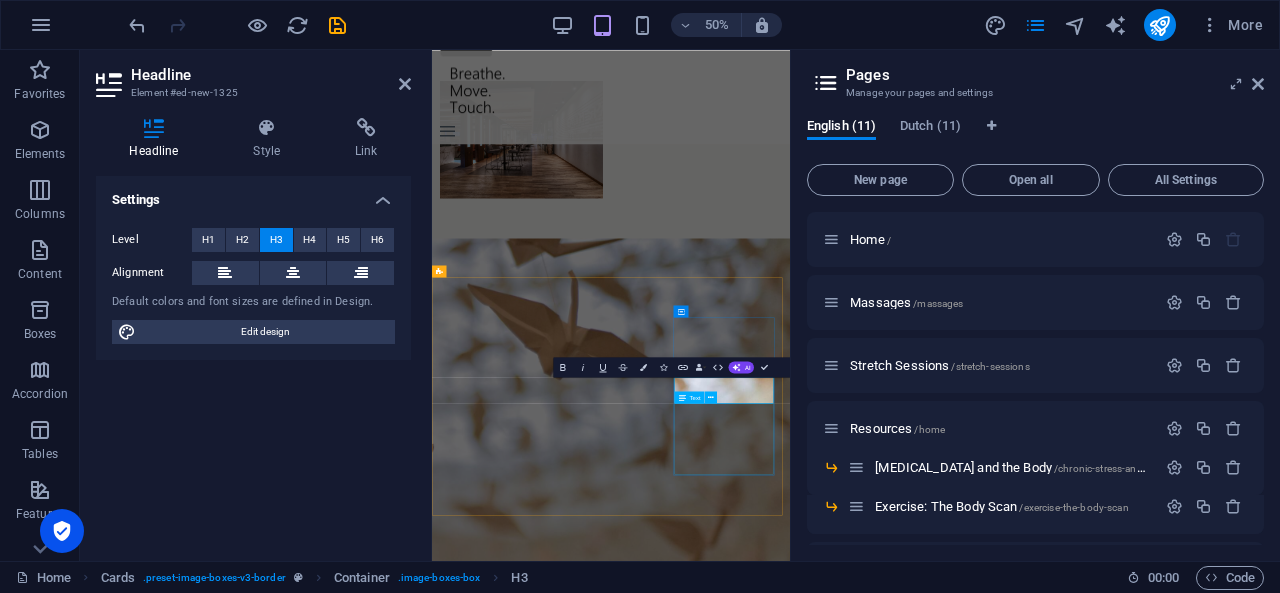 type 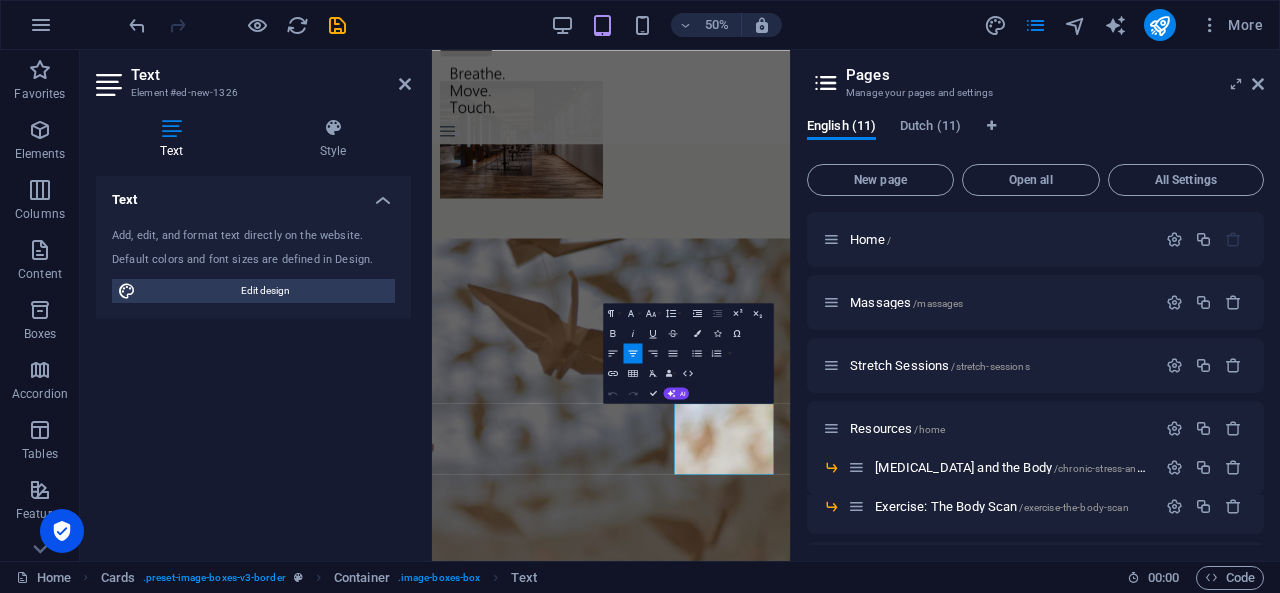 type 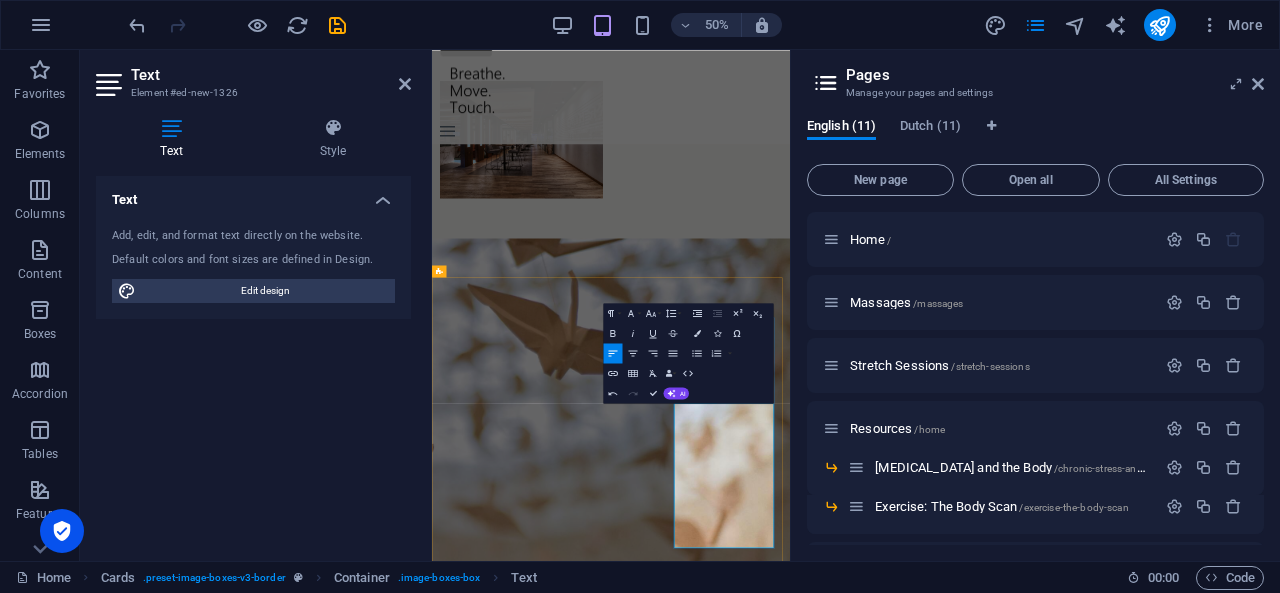 click on "Many people know that stress is unhealthy. But what does it actually mean when stress takes hold in the body? When it goes beyond a racing mind or a tense feeling. What if your body can no longer relax, even though you want it to?" at bounding box center [550, 3738] 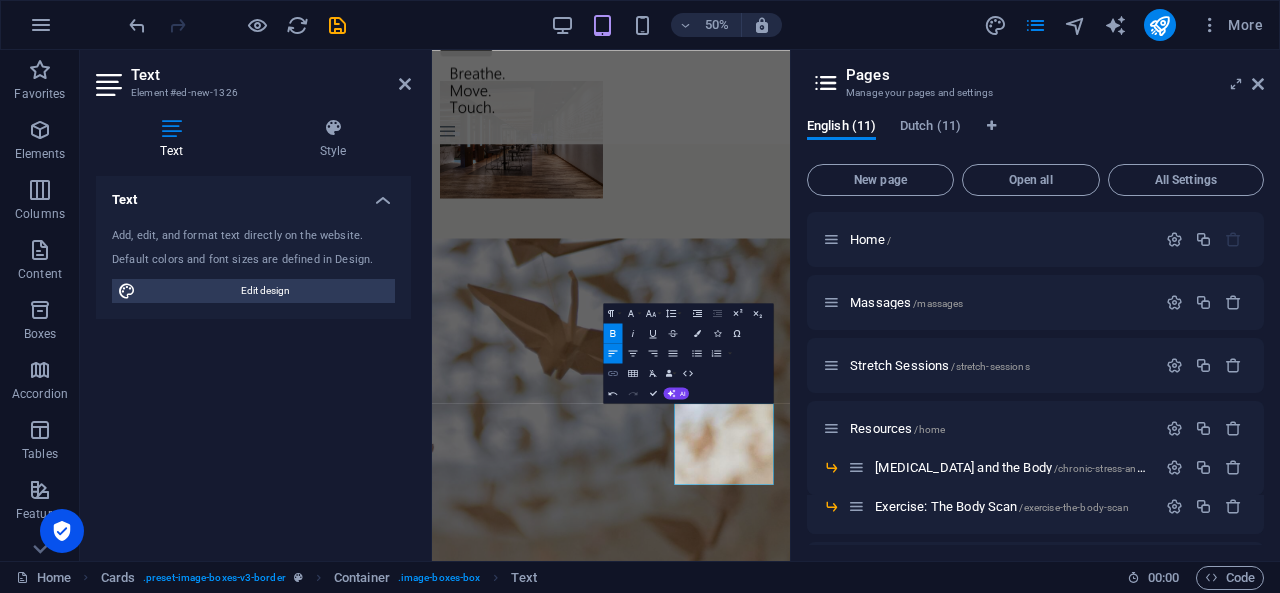 click 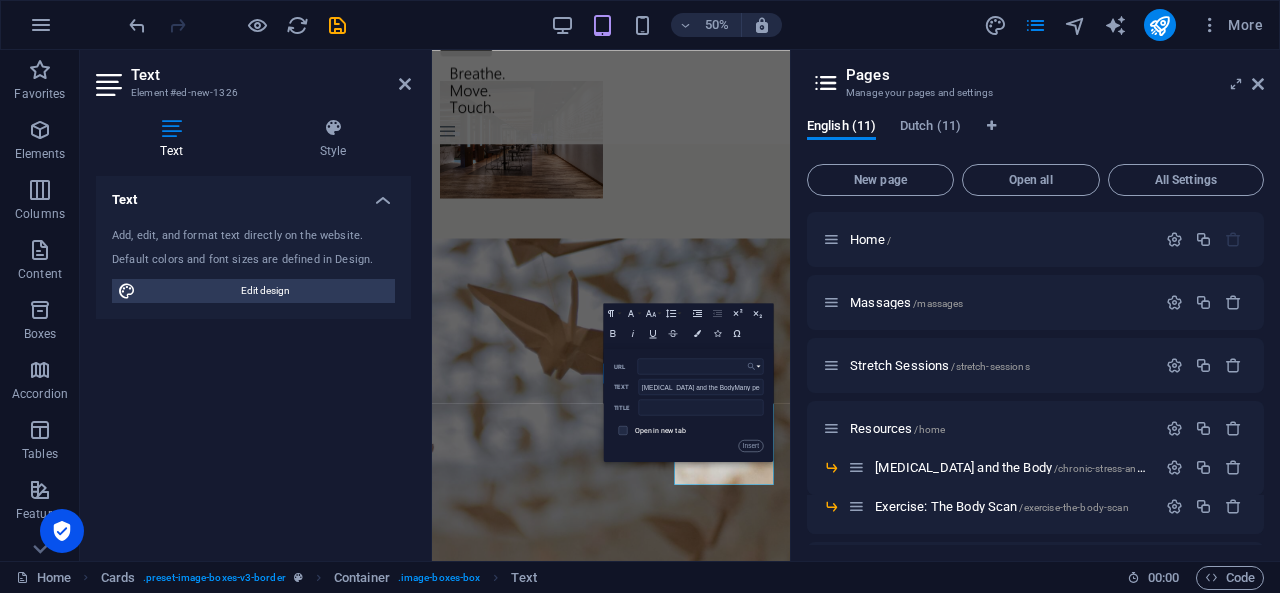 click on "Choose Link" at bounding box center [754, 366] 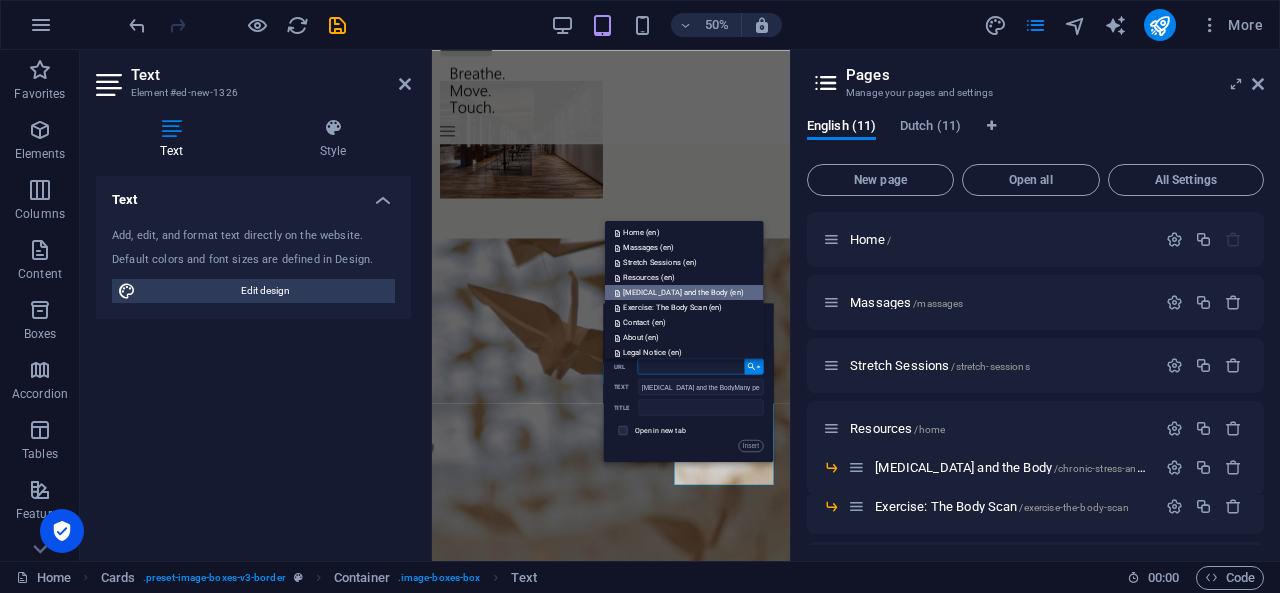 click on "Chronic Stress and the Body (en)" at bounding box center (680, 292) 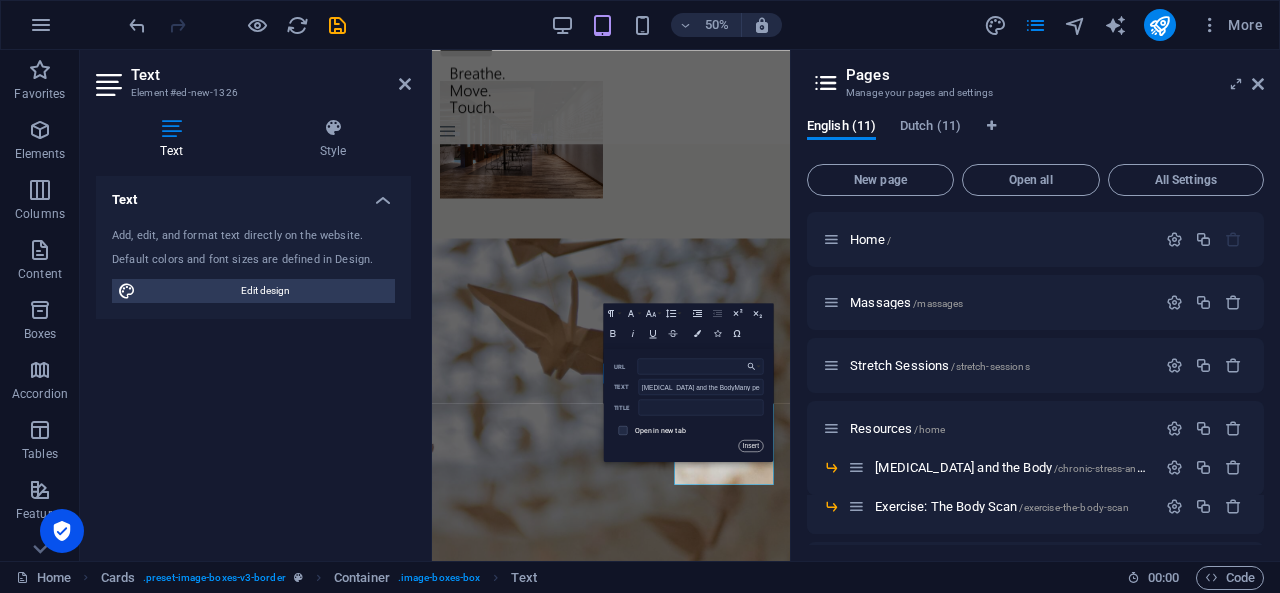 click on "Insert" at bounding box center [750, 446] 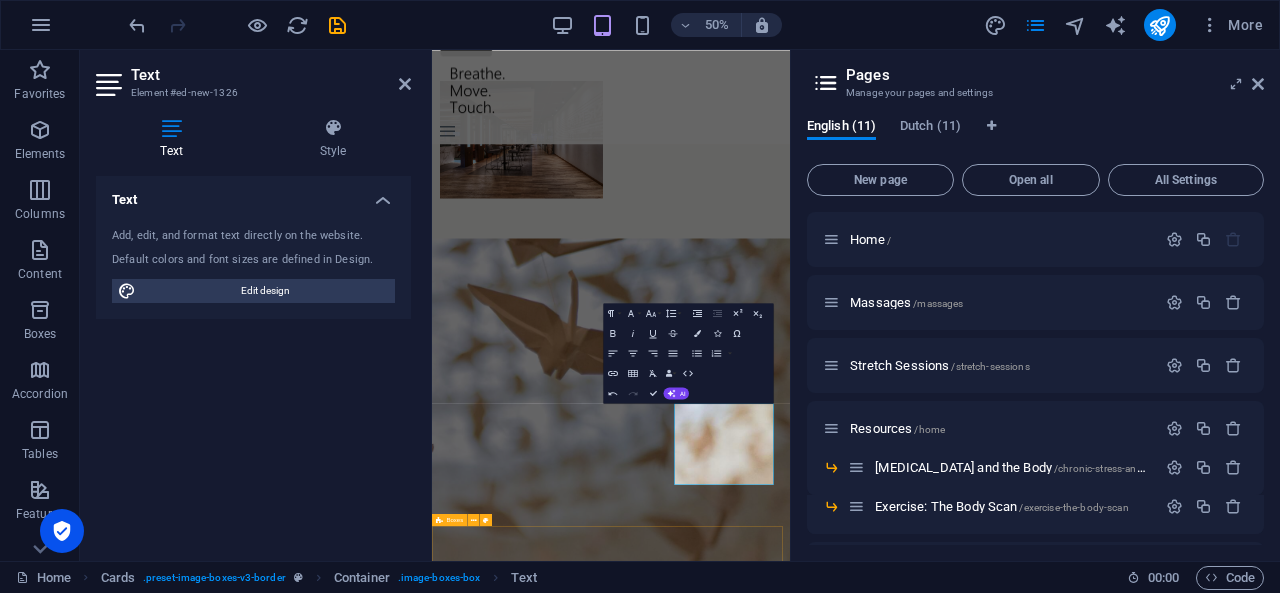 click on "Resources Articles [MEDICAL_DATA] and the Body Exercises The Body Scan Recommended  The Body Keeps the Score - Van der [PERSON_NAME] The Myth of Normal -Maté Reflecteren - [PERSON_NAME]" at bounding box center (790, 4211) 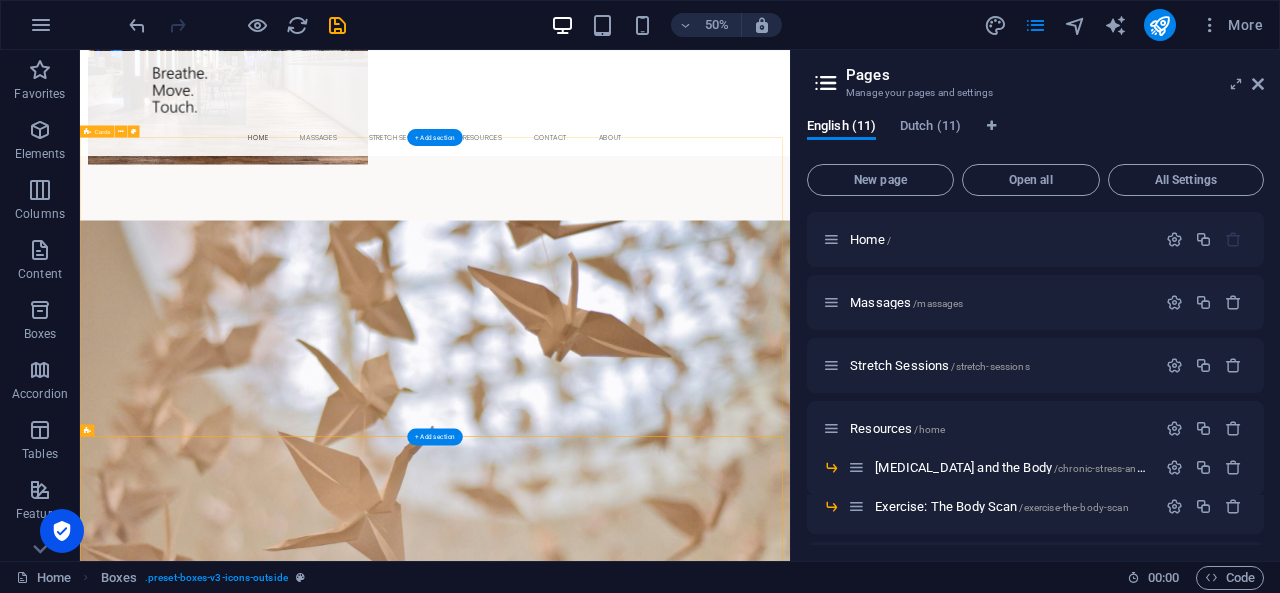 scroll, scrollTop: 1581, scrollLeft: 0, axis: vertical 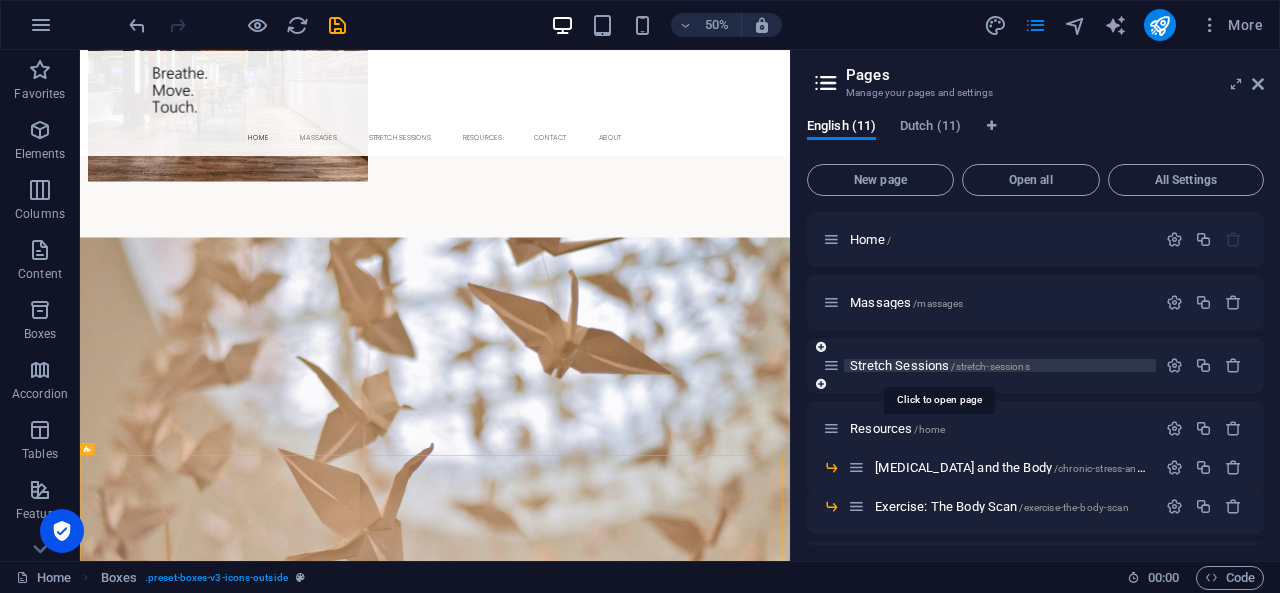 click on "Stretch Sessions /stretch-sessions" at bounding box center (940, 365) 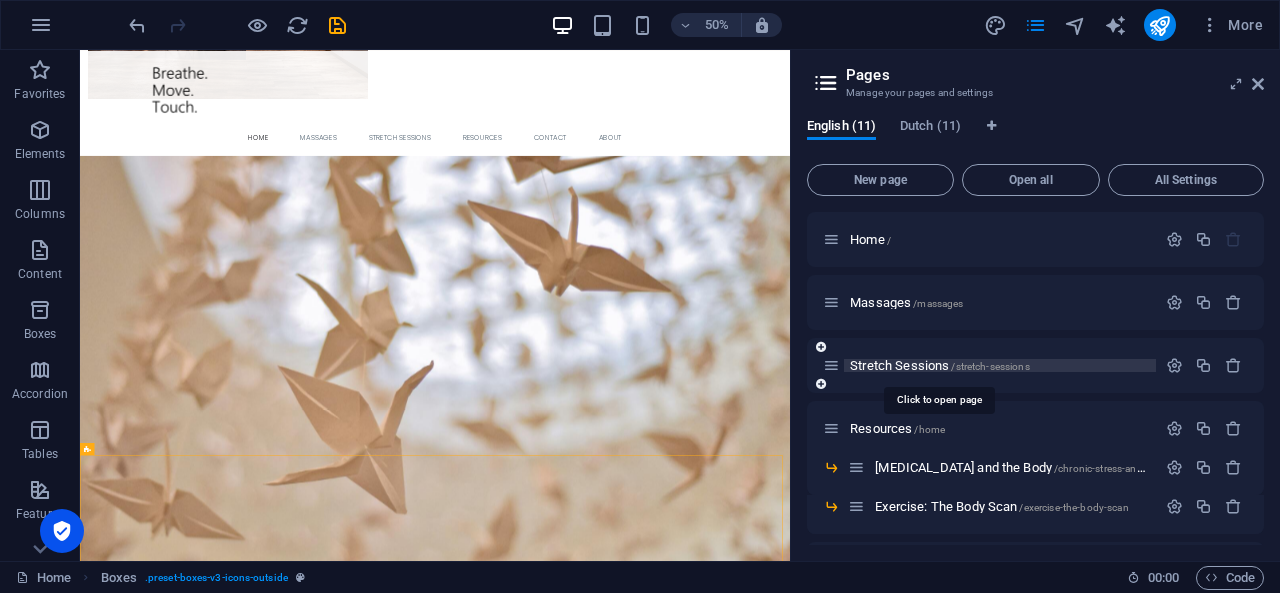 scroll, scrollTop: 0, scrollLeft: 0, axis: both 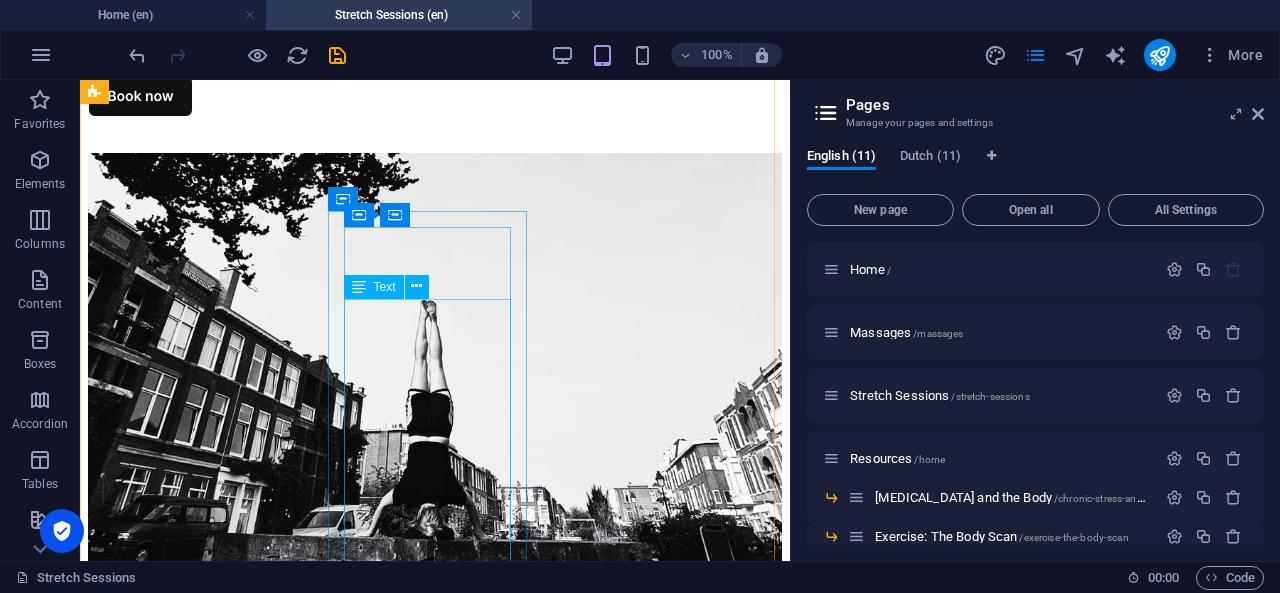 click on "Designed for people with sedentary jobs or prolonged computer use. This session targets mobility in the hips, hamstrings, shoulders, and upper back. We identify limiting patterns, expand your range of motion, and provide a practical set of exercises to reduce tension between workdays. 60 minutes €79,- 90 minutes €119,-" at bounding box center (435, 1223) 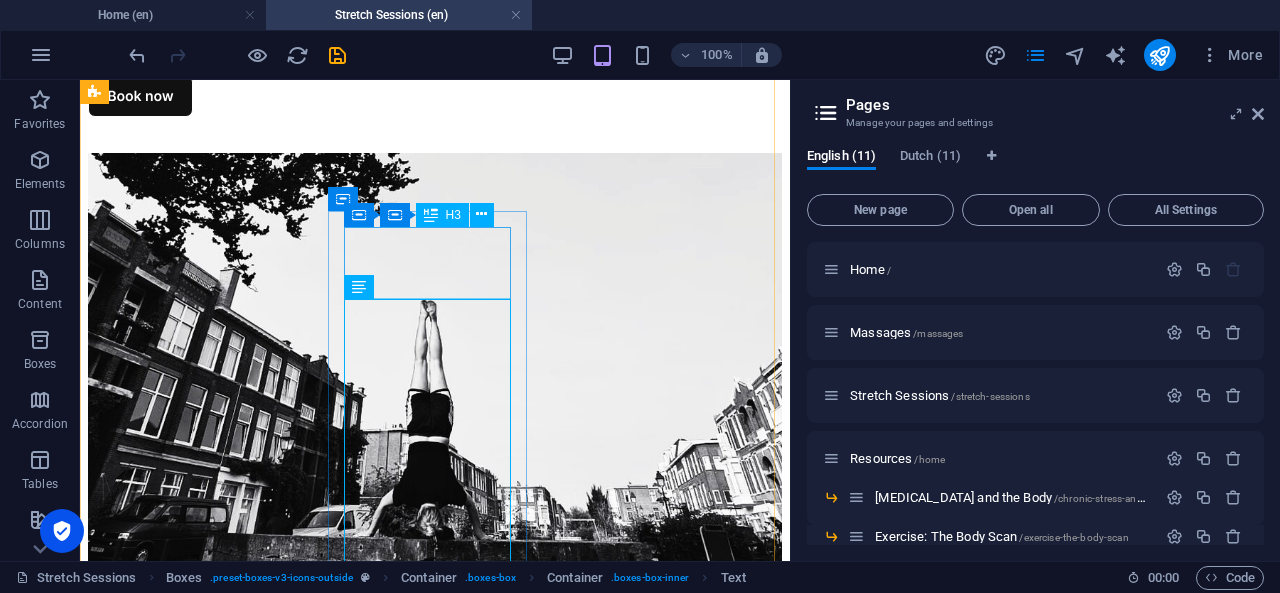 click on "Anti-Office Stretch" at bounding box center [435, 1081] 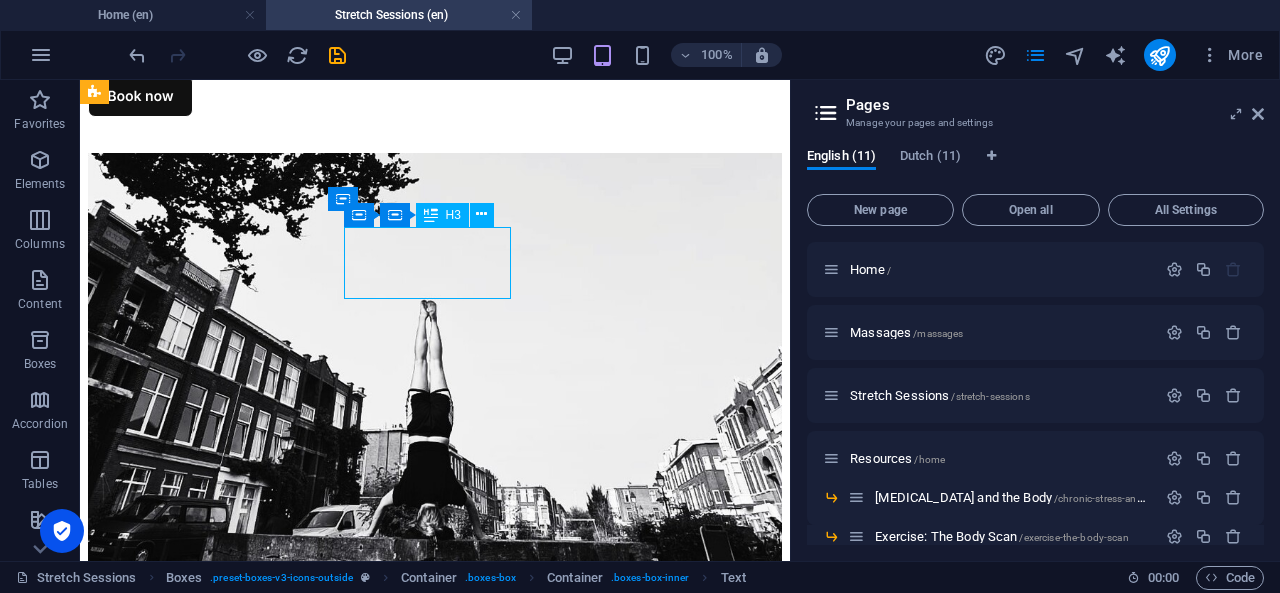 click on "Anti-Office Stretch" at bounding box center [435, 1081] 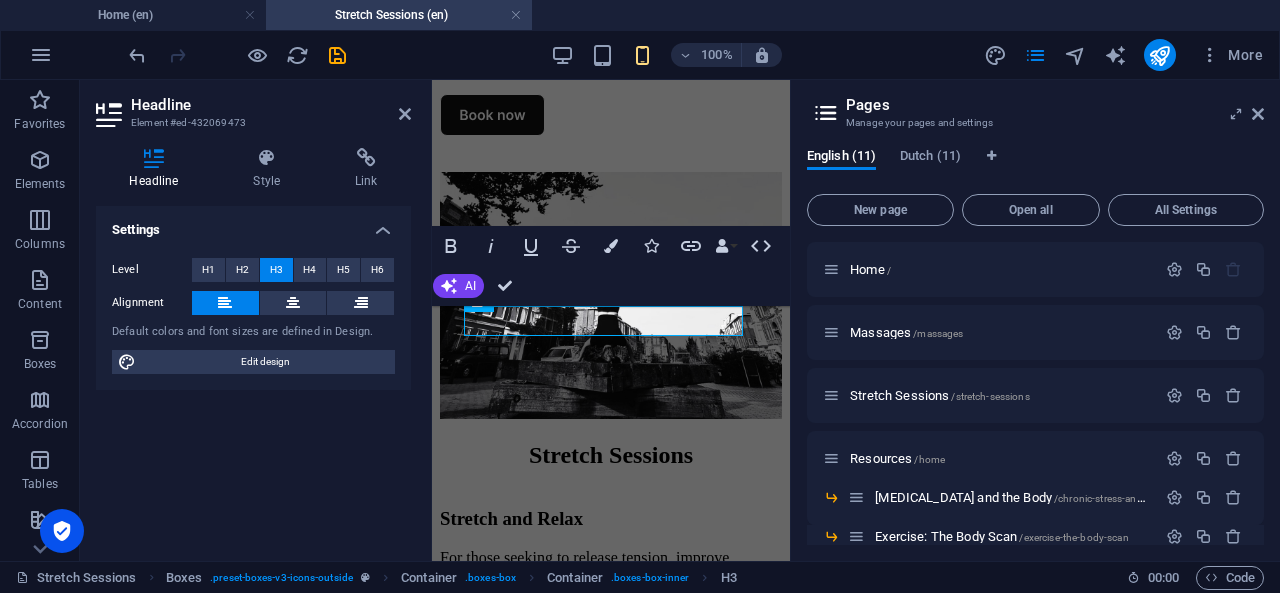 scroll, scrollTop: 1411, scrollLeft: 0, axis: vertical 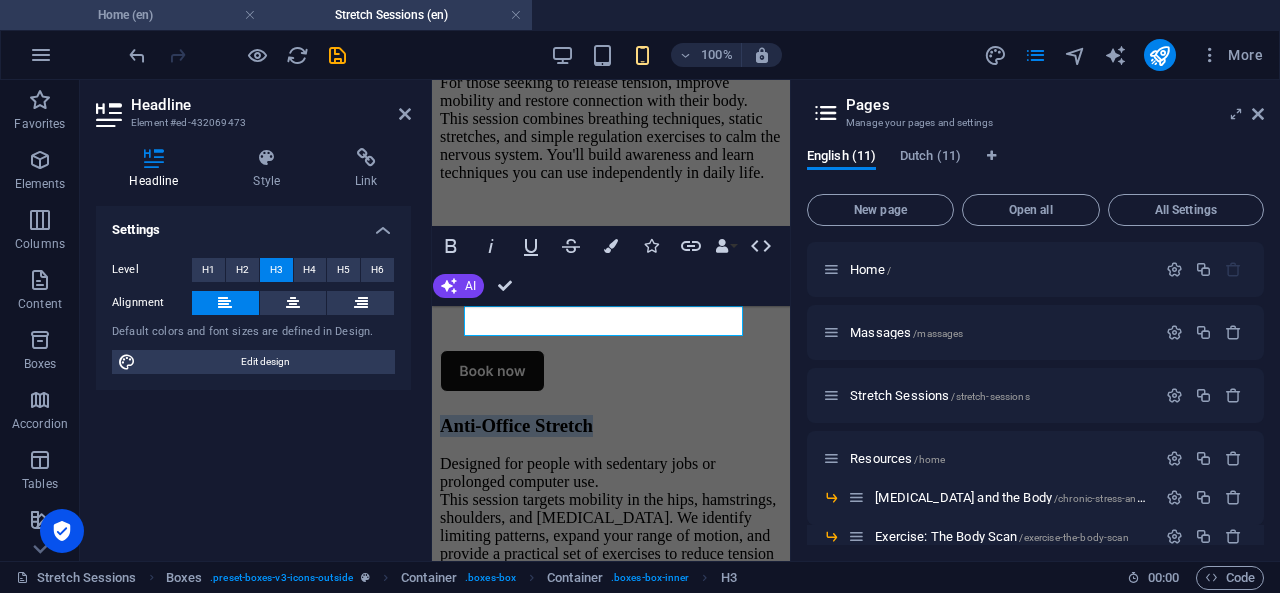 click on "Home (en)" at bounding box center [133, 15] 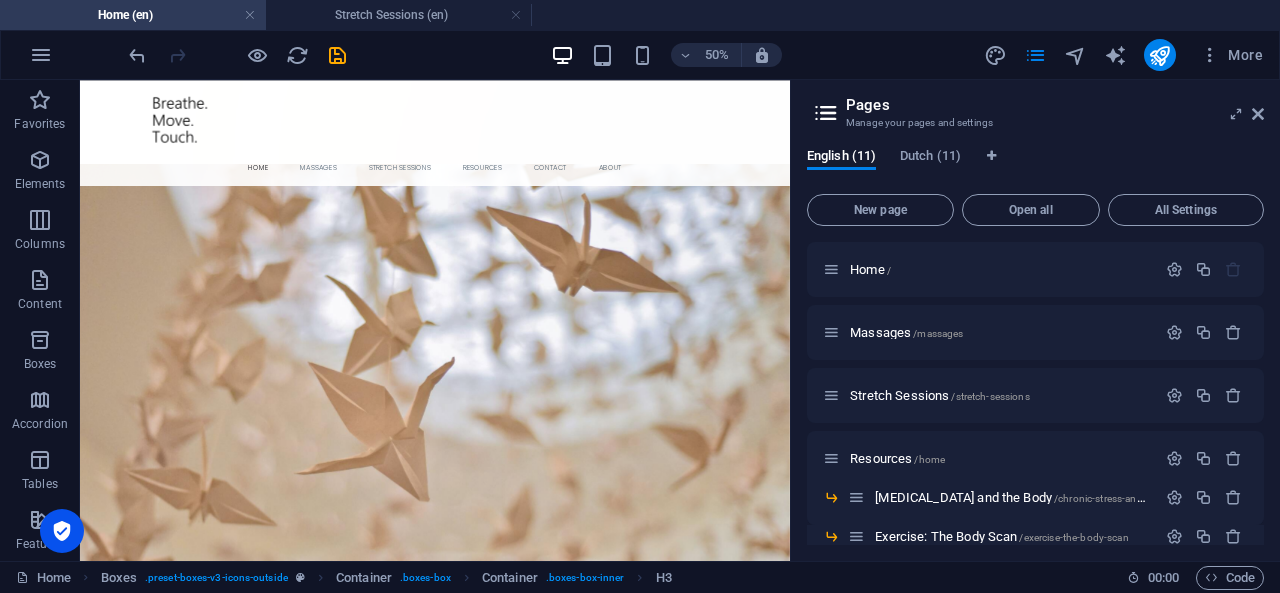 scroll, scrollTop: 1581, scrollLeft: 0, axis: vertical 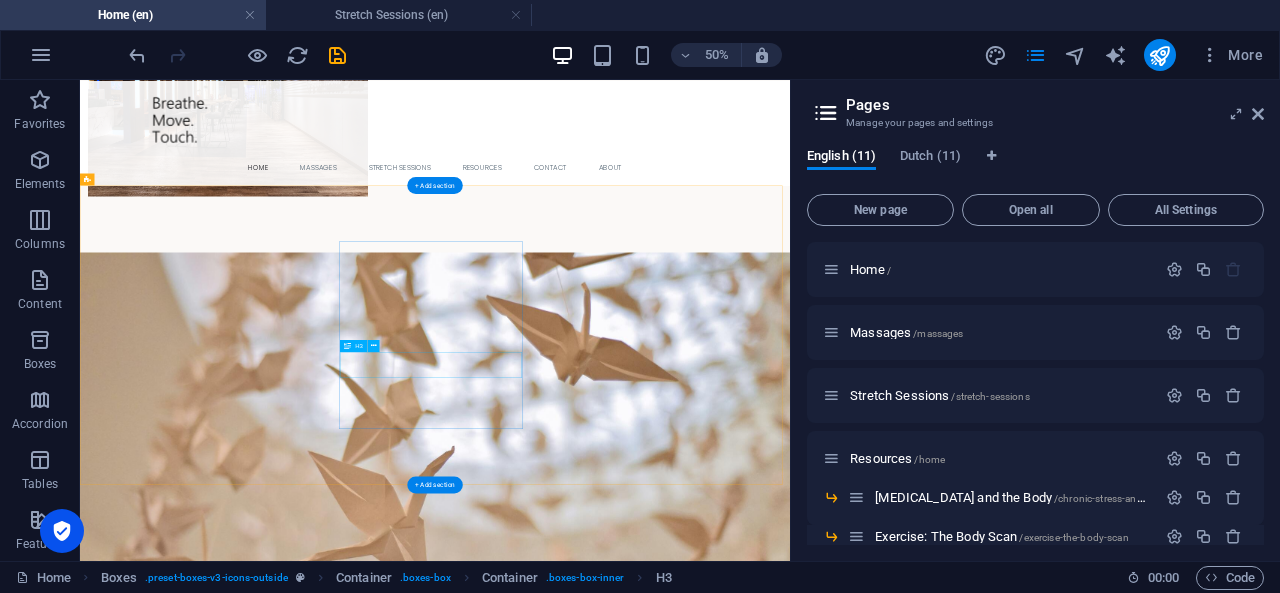 click on "Headline" at bounding box center [280, 2994] 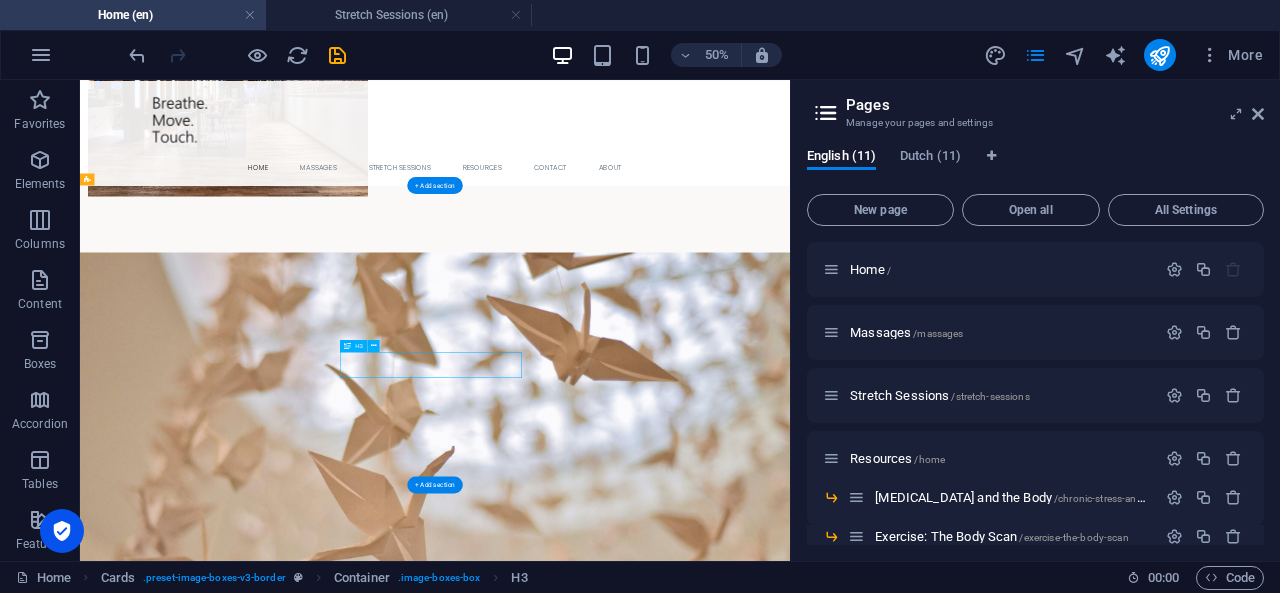 click on "Headline" at bounding box center (280, 2994) 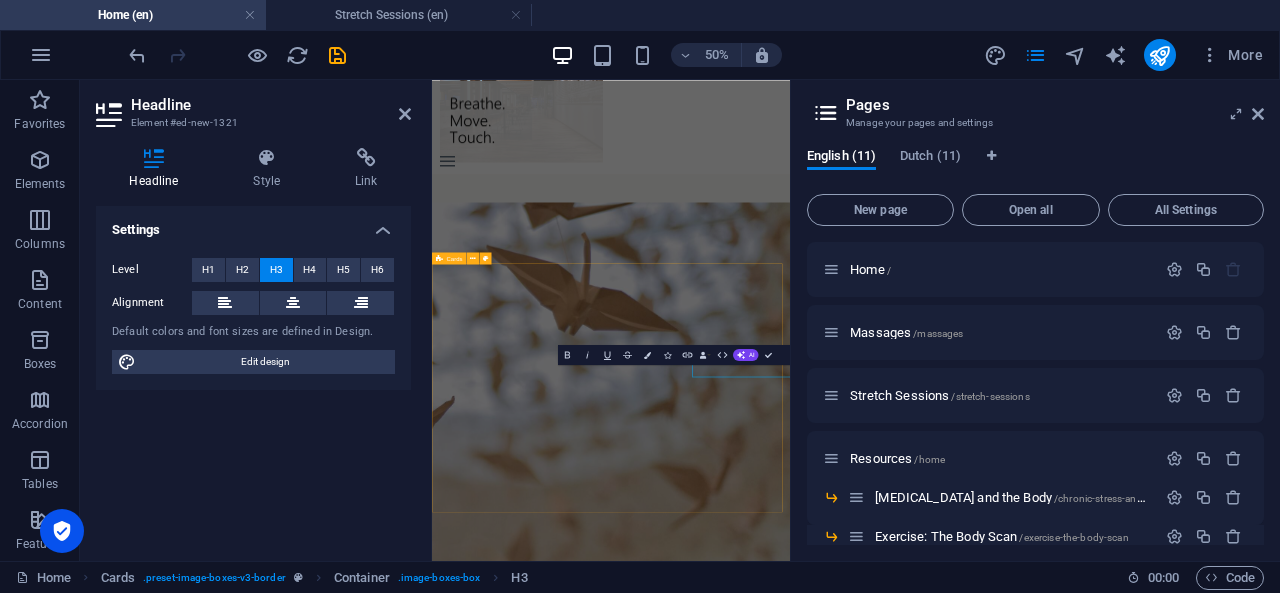 scroll, scrollTop: 1583, scrollLeft: 0, axis: vertical 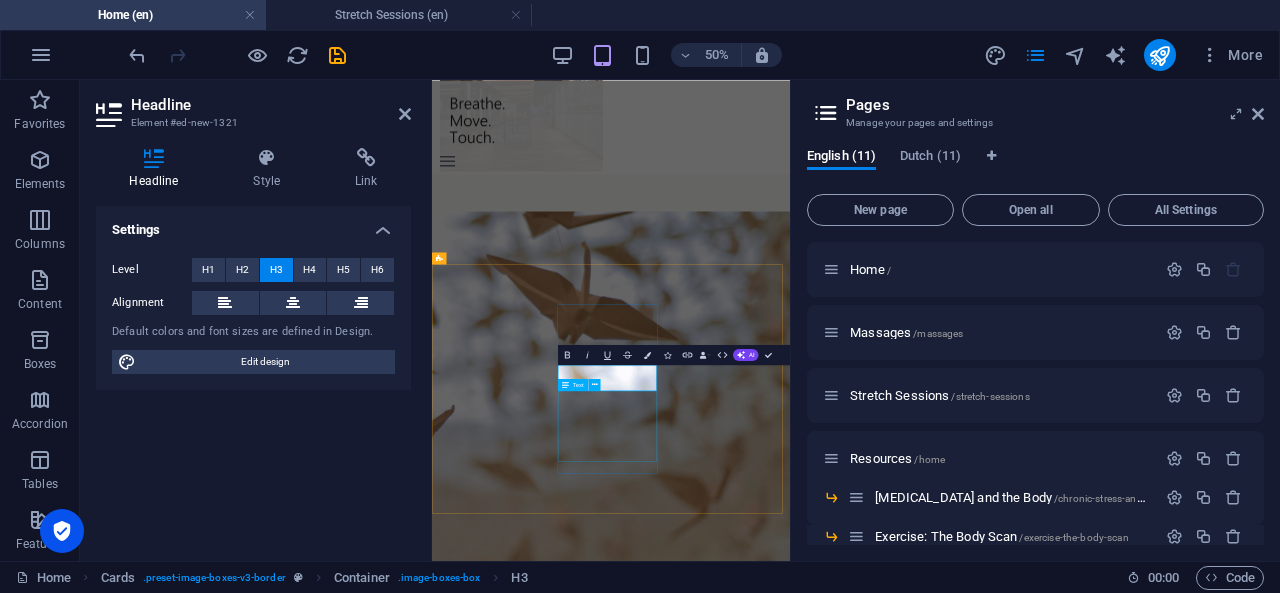 type 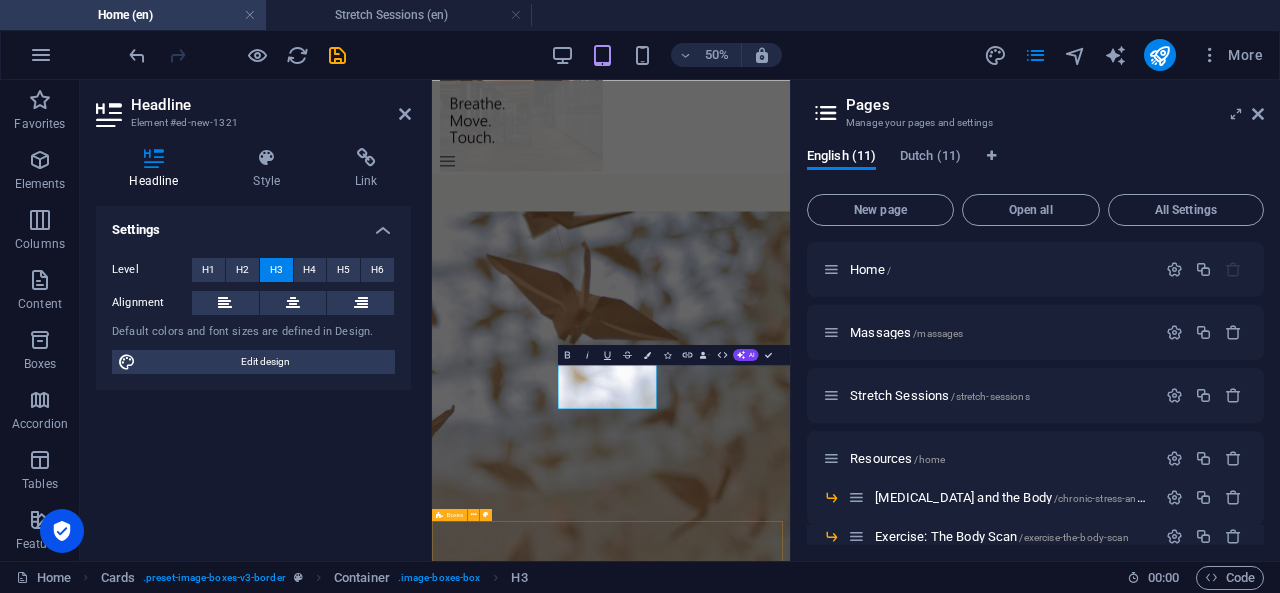 click on "Resources Articles [MEDICAL_DATA] and the Body Exercises The Body Scan Recommended  The Body Keeps the Score - Van der [PERSON_NAME] The Myth of Normal -Maté Reflecteren - [PERSON_NAME]" at bounding box center [790, 4162] 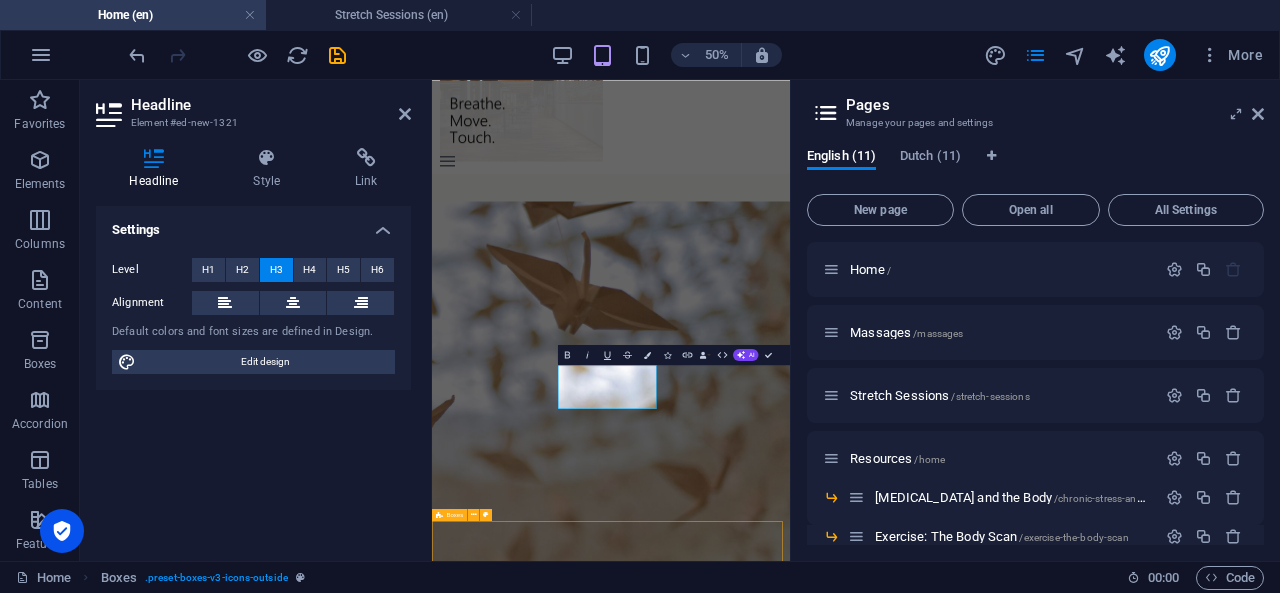 scroll, scrollTop: 1581, scrollLeft: 0, axis: vertical 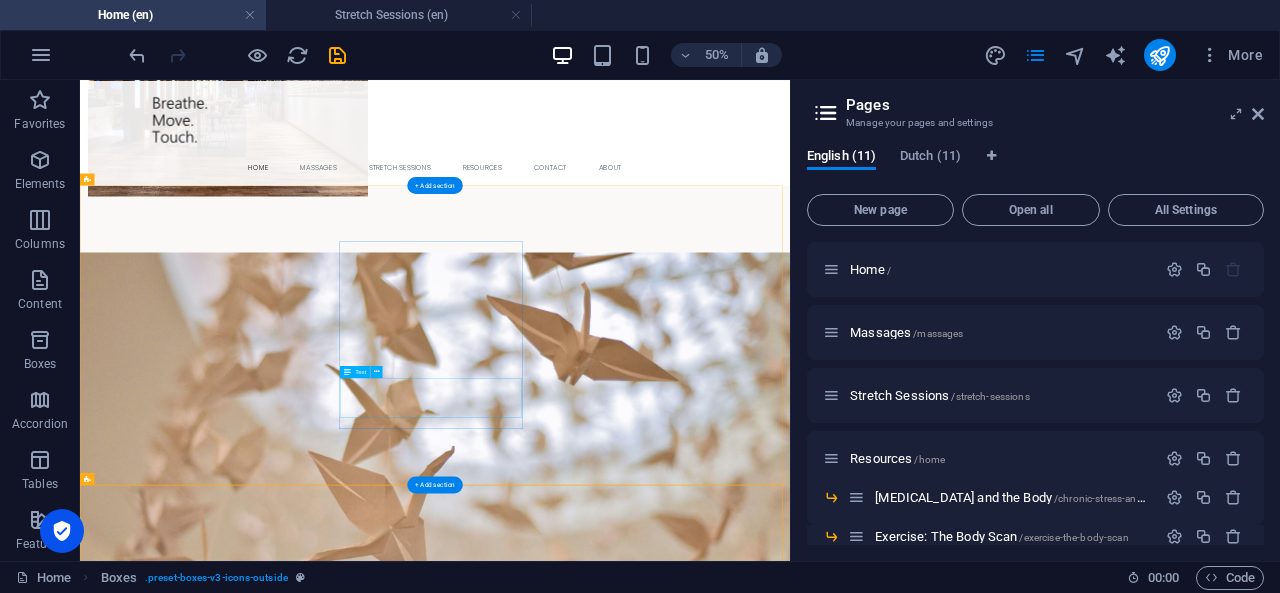 click on "Lorem ipsum dolor sit amet, consectetuer adipiscing elit. Aenean commodo ligula eget dolor. Lorem ipsum dolor sit amet." at bounding box center [280, 3059] 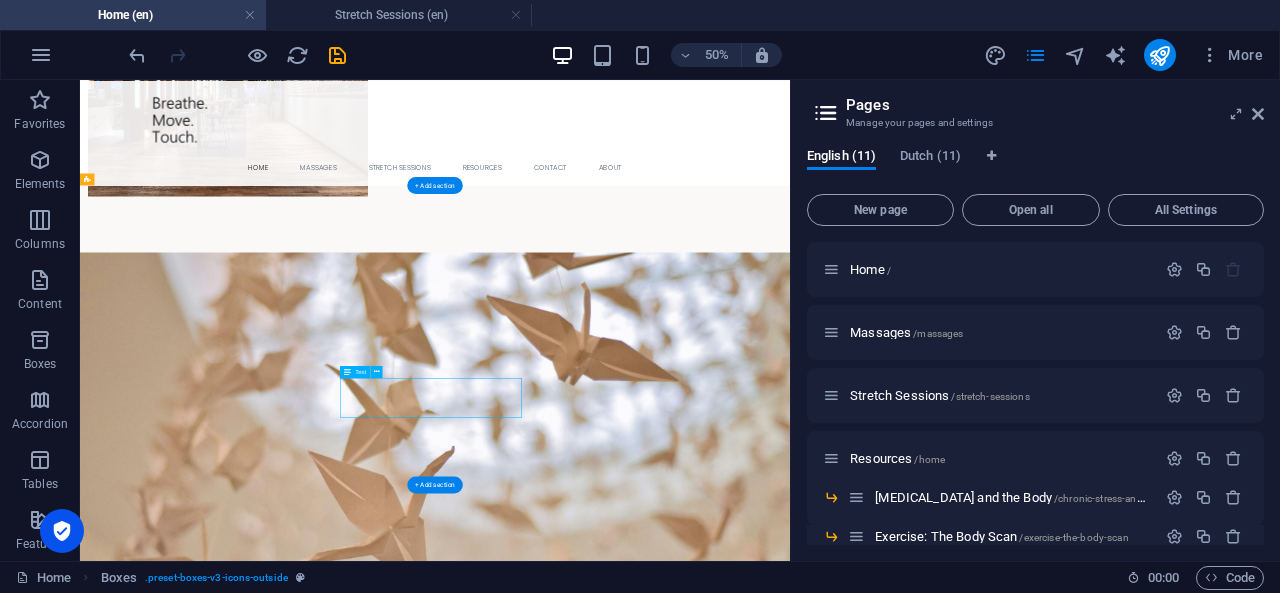 click on "Lorem ipsum dolor sit amet, consectetuer adipiscing elit. Aenean commodo ligula eget dolor. Lorem ipsum dolor sit amet." at bounding box center (280, 3059) 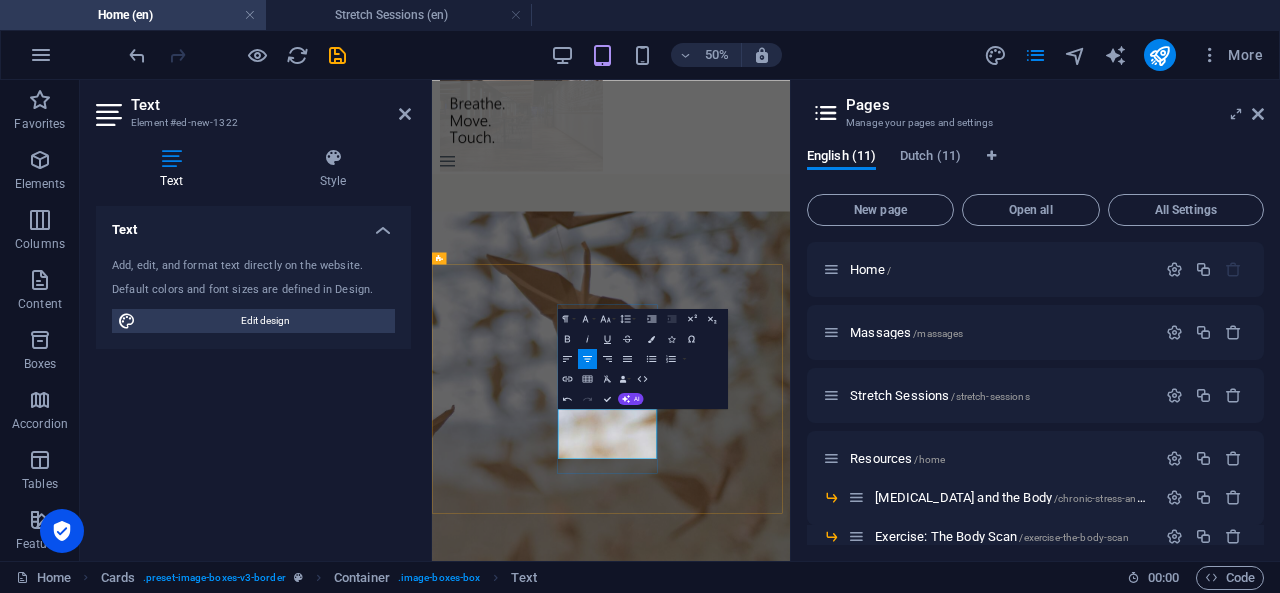 click on "practical set of exercises to reduce tension between workdays." at bounding box center (551, 3238) 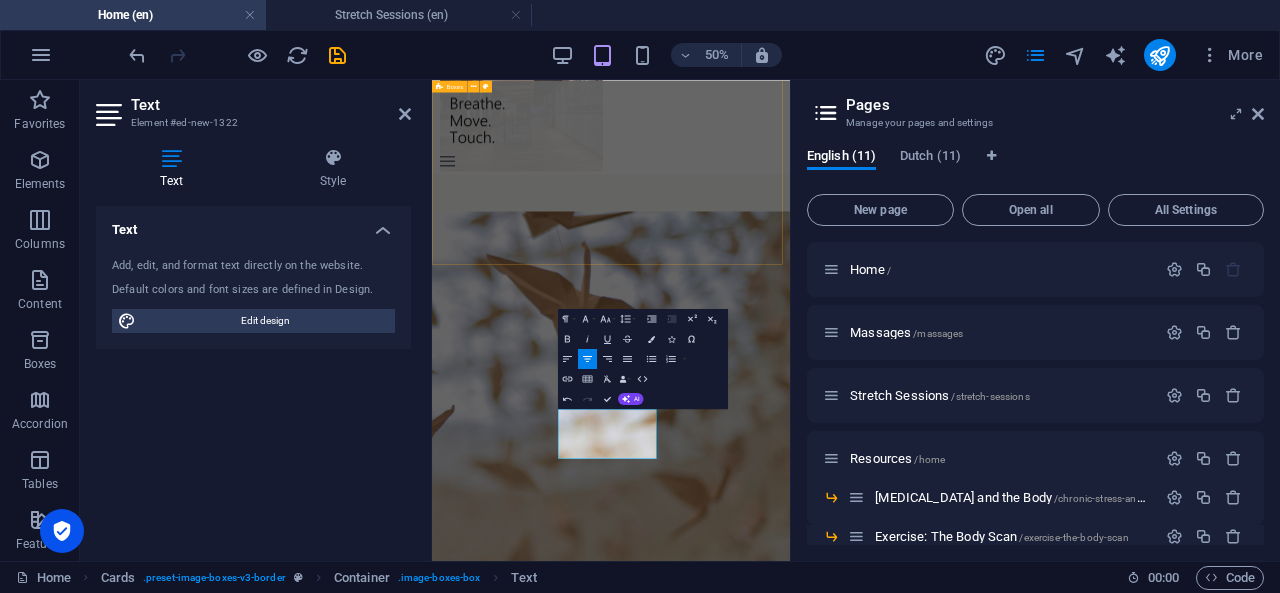 type 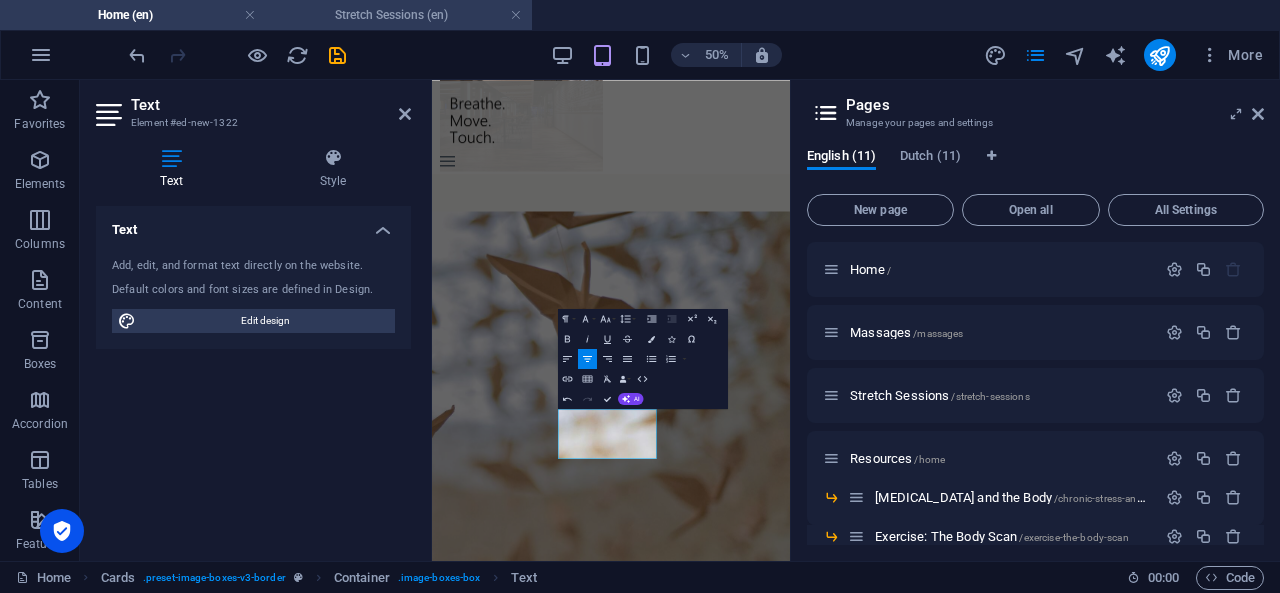 click on "Stretch Sessions (en)" at bounding box center (399, 15) 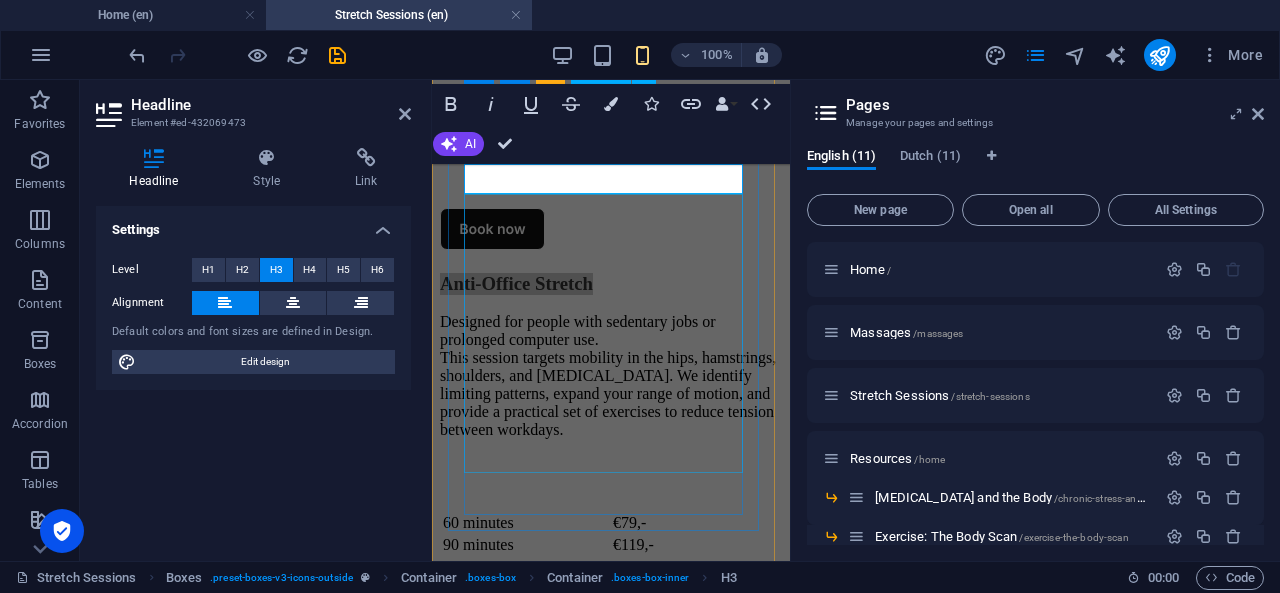 scroll, scrollTop: 1550, scrollLeft: 0, axis: vertical 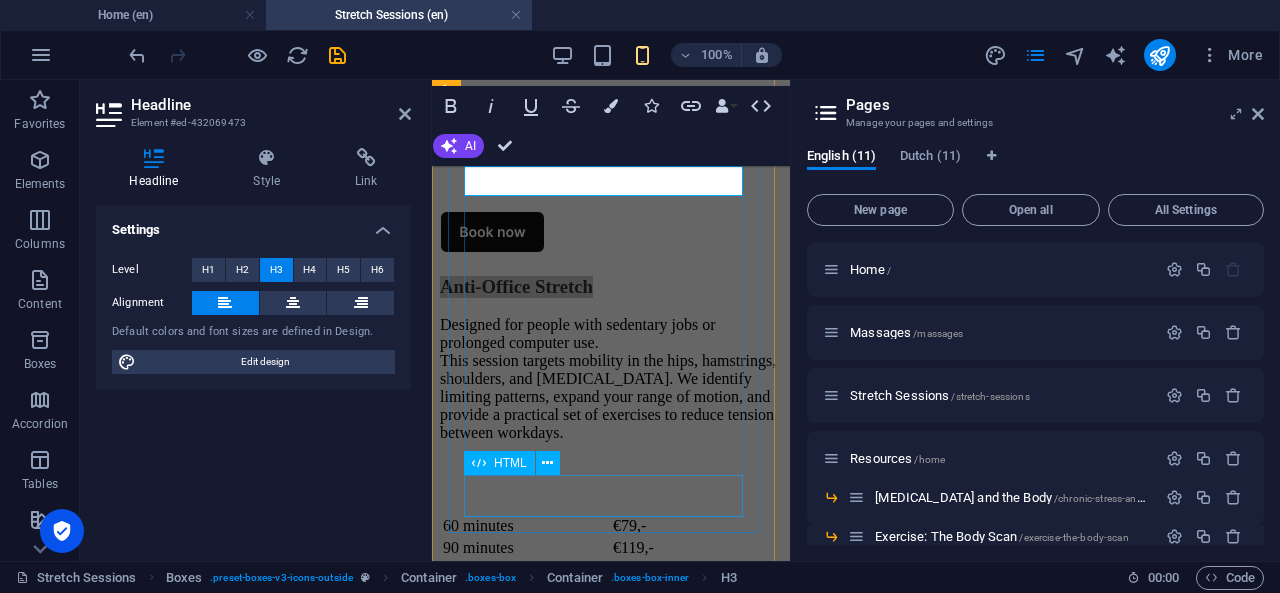 click at bounding box center [611, 633] 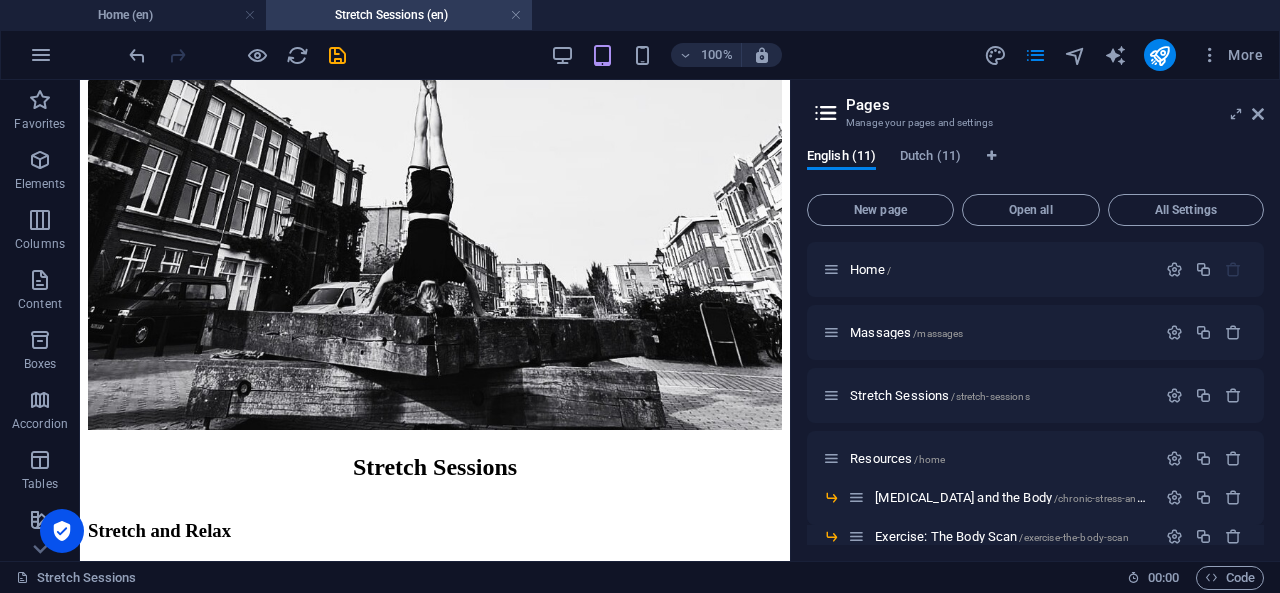 scroll, scrollTop: 1173, scrollLeft: 0, axis: vertical 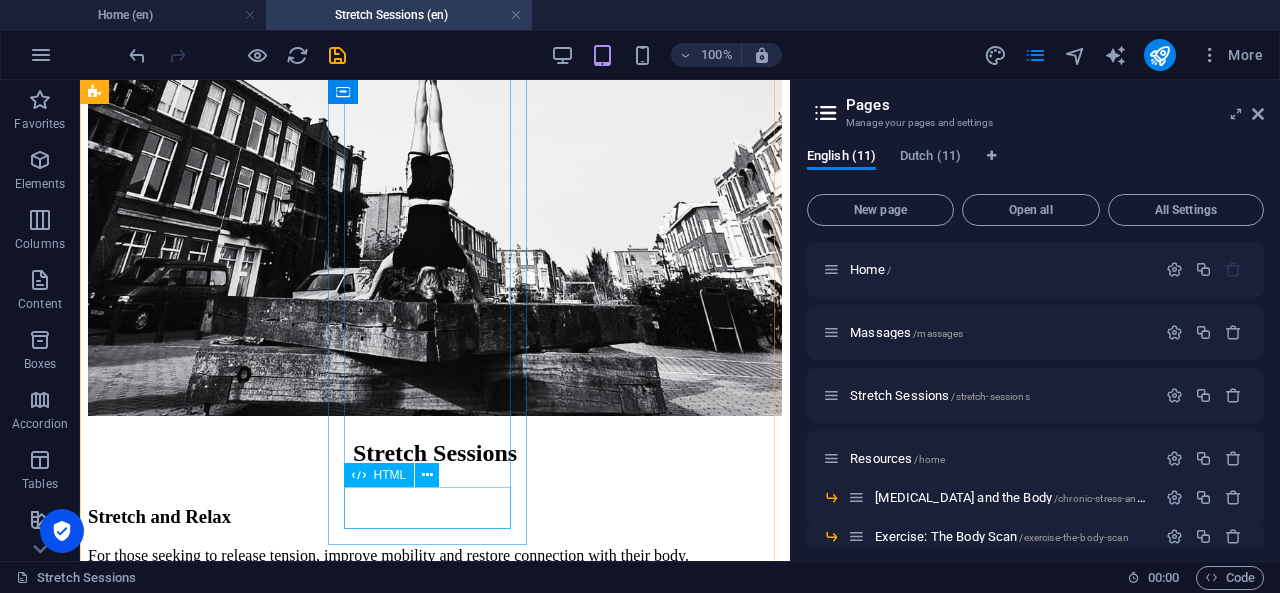 click at bounding box center (435, 1137) 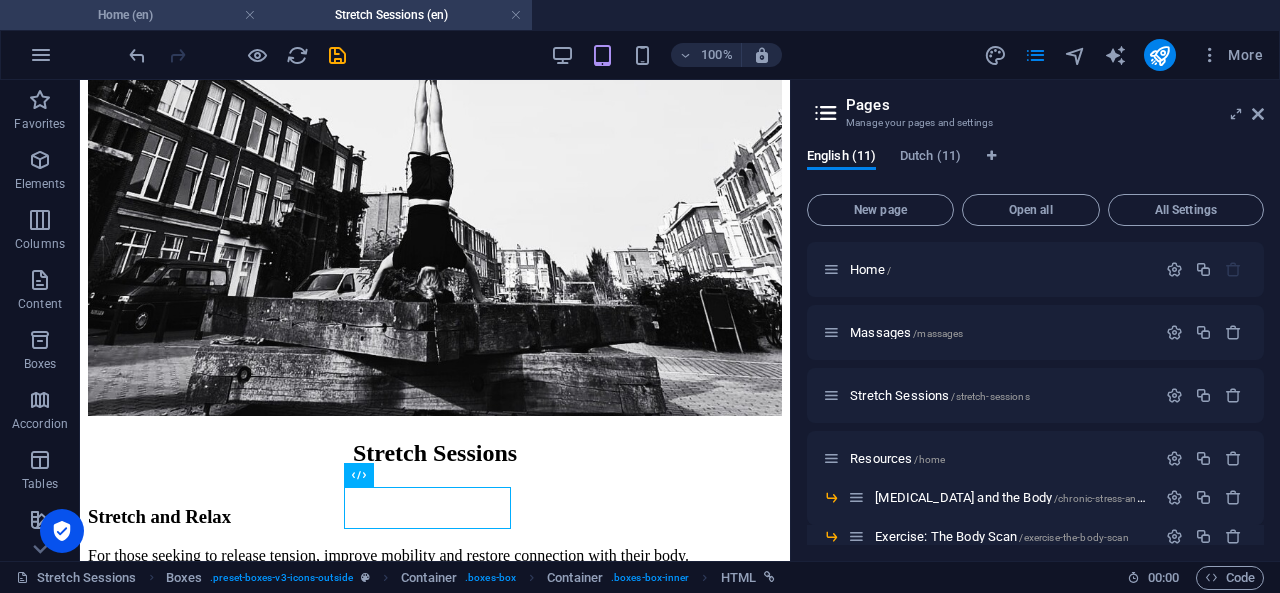click on "Home (en)" at bounding box center [133, 15] 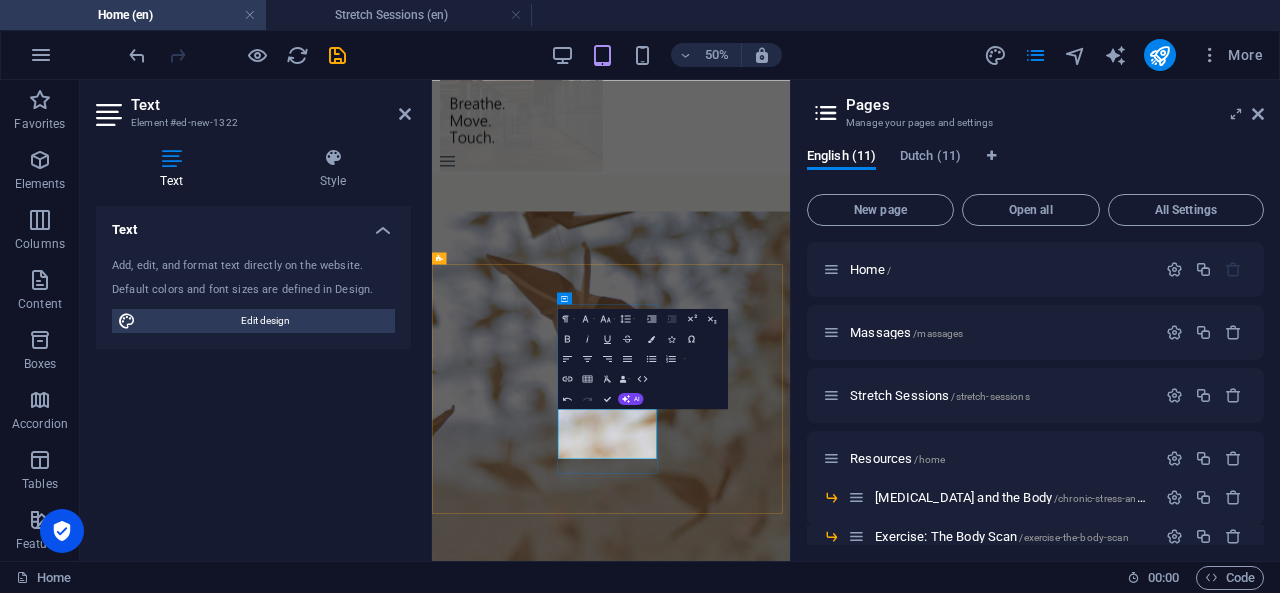 click on "A practical set of deep stretches to reduce discomforrt after your workday." at bounding box center (551, 3238) 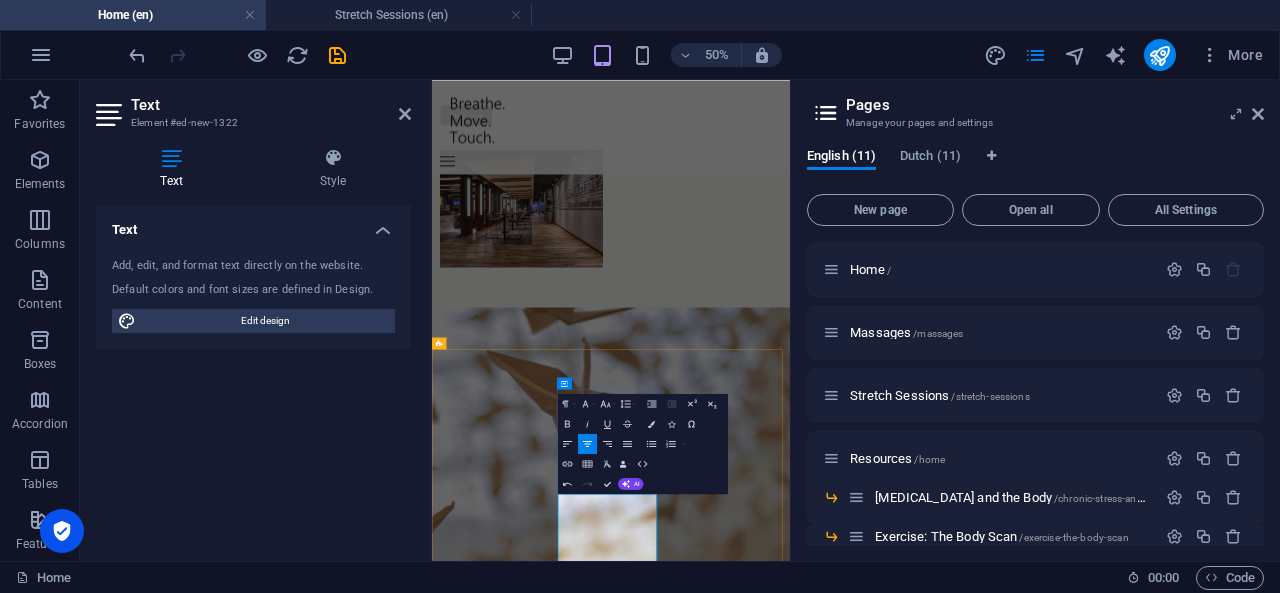 scroll, scrollTop: 1391, scrollLeft: 0, axis: vertical 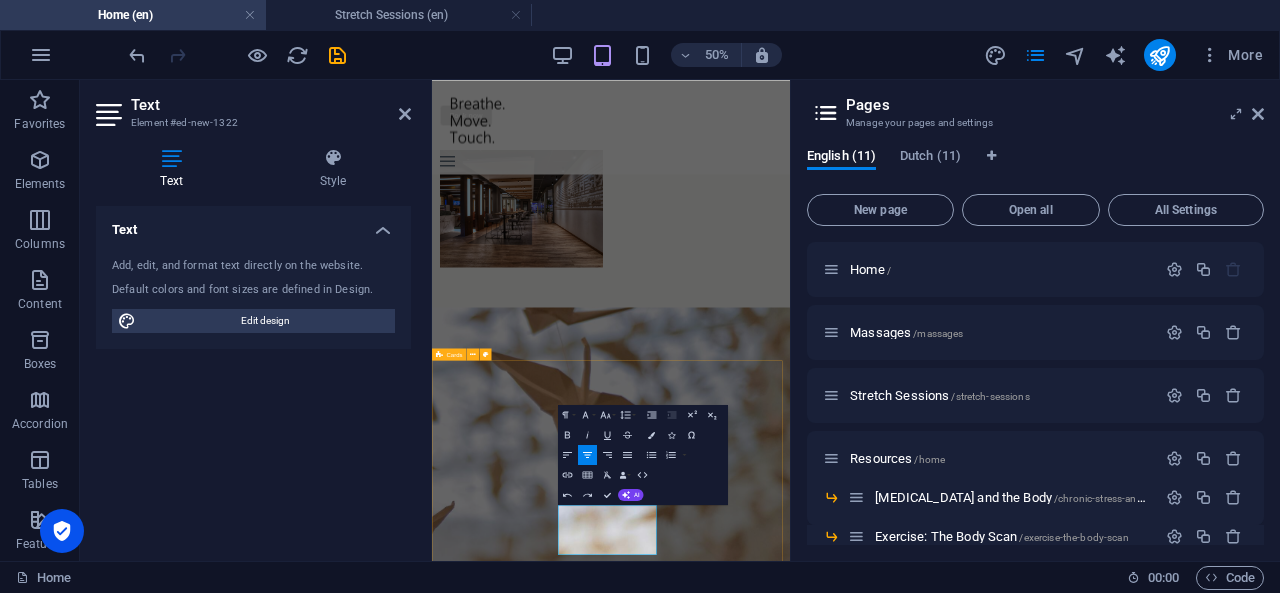 click on "Headline Lorem ipsum dolor sit amet, consectetuer adipiscing elit. Aenean commodo ligula eget dolor. Lorem ipsum dolor sit amet. Anti-Office Stretch A practical set of deep stretches to reduce discomforrt after your workday. Article Chronic Stress and the Body Many people know that stress is unhealthy. But what does it actually mean when stress takes hold in the body?" at bounding box center (790, 3343) 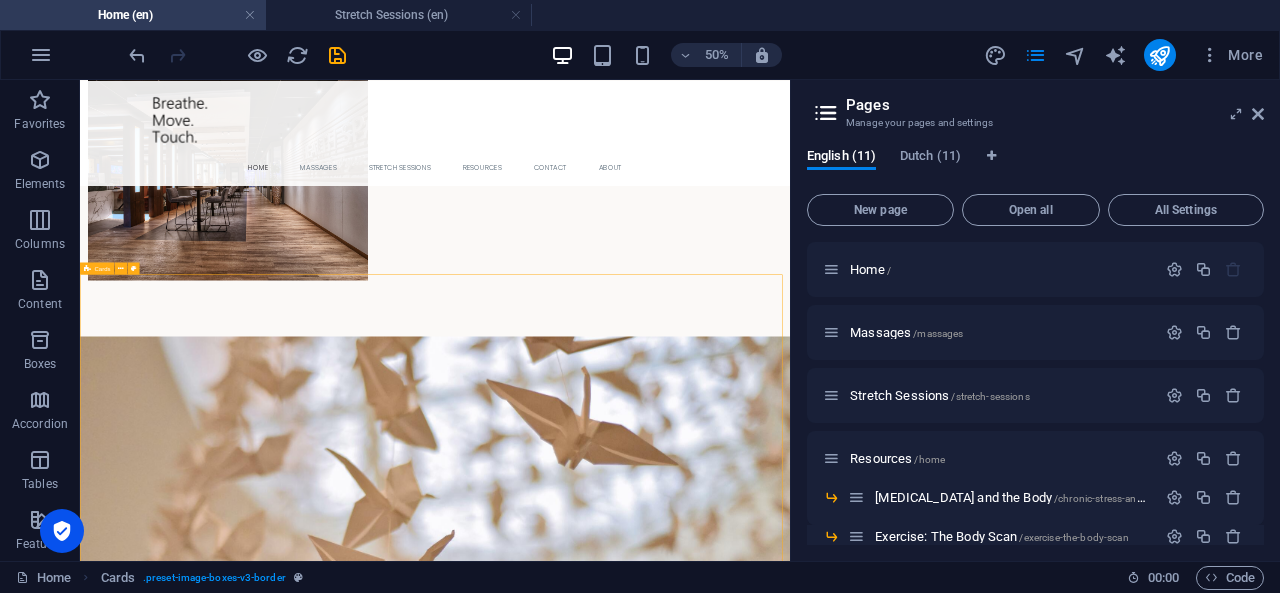 scroll, scrollTop: 1505, scrollLeft: 0, axis: vertical 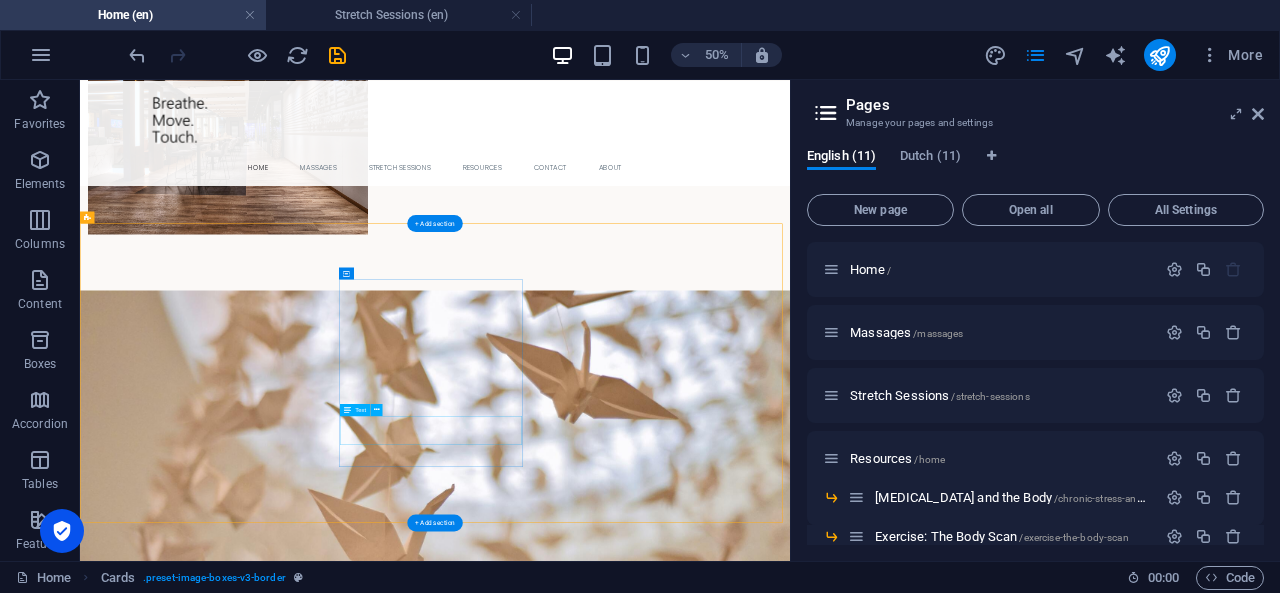 click on "A practical set of deep stretches to reduce discomforrt after your workday." at bounding box center [280, 3125] 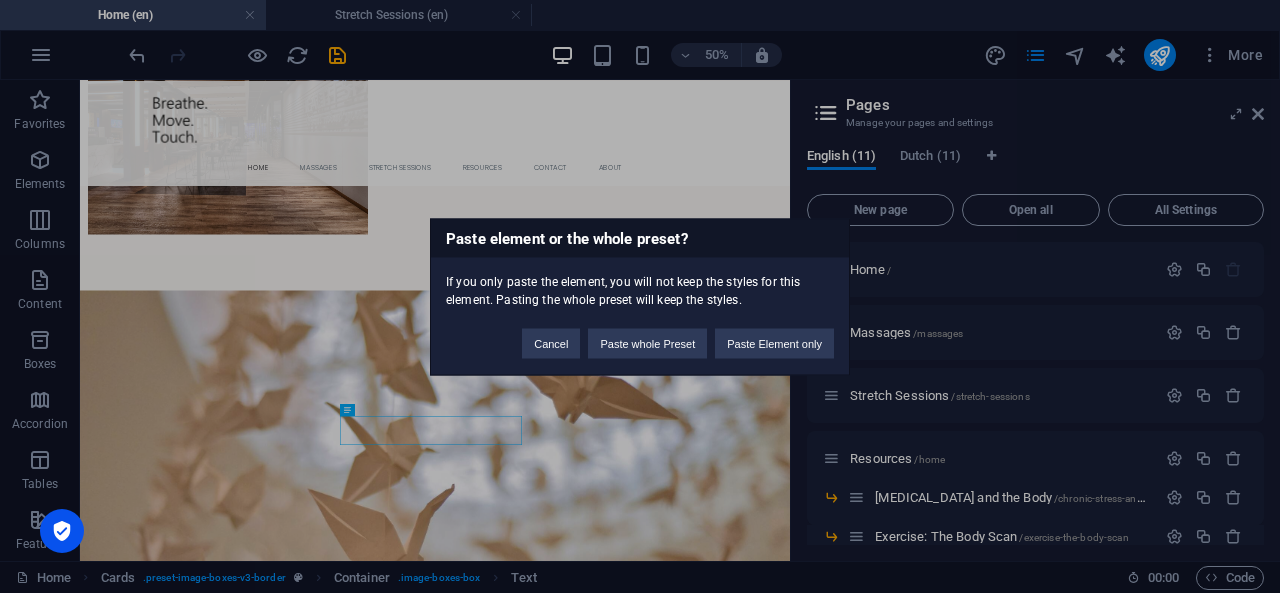 type 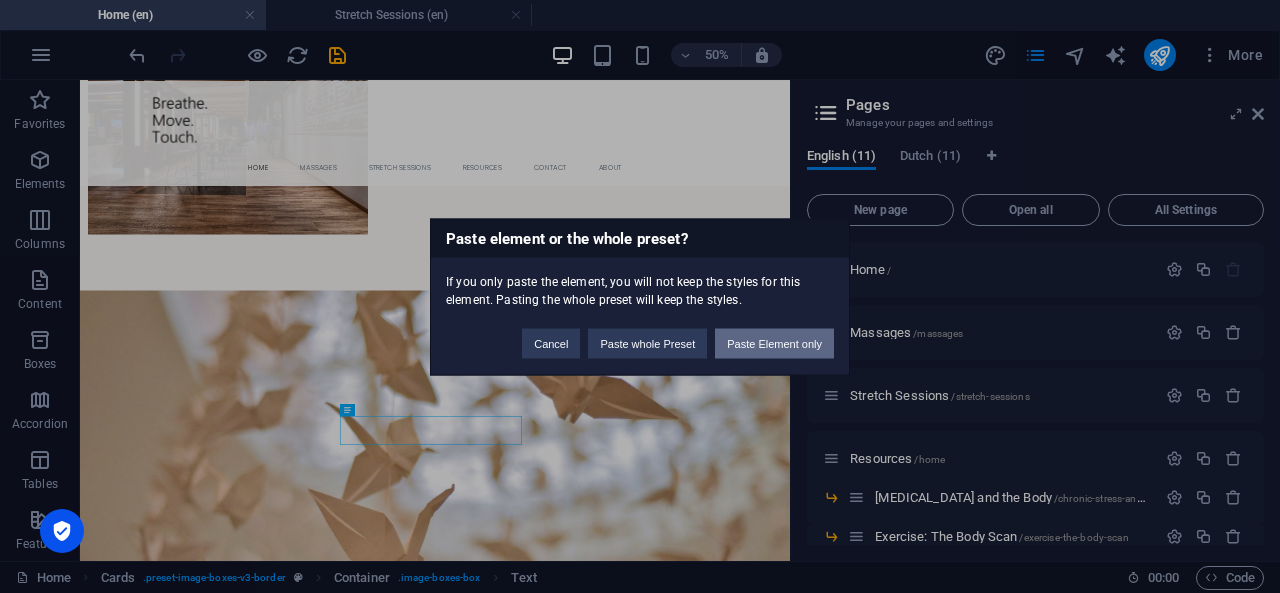 click on "Paste Element only" at bounding box center (774, 343) 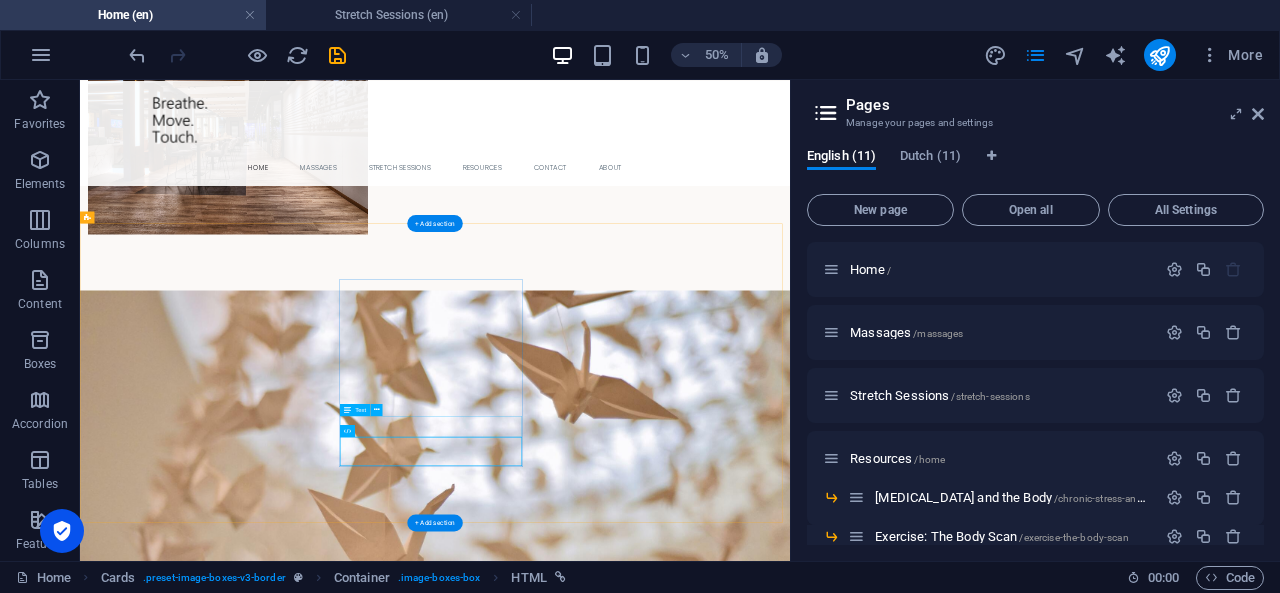 click on "A practical set of deep stretches to reduce discomforrt after your workday." at bounding box center [280, 3117] 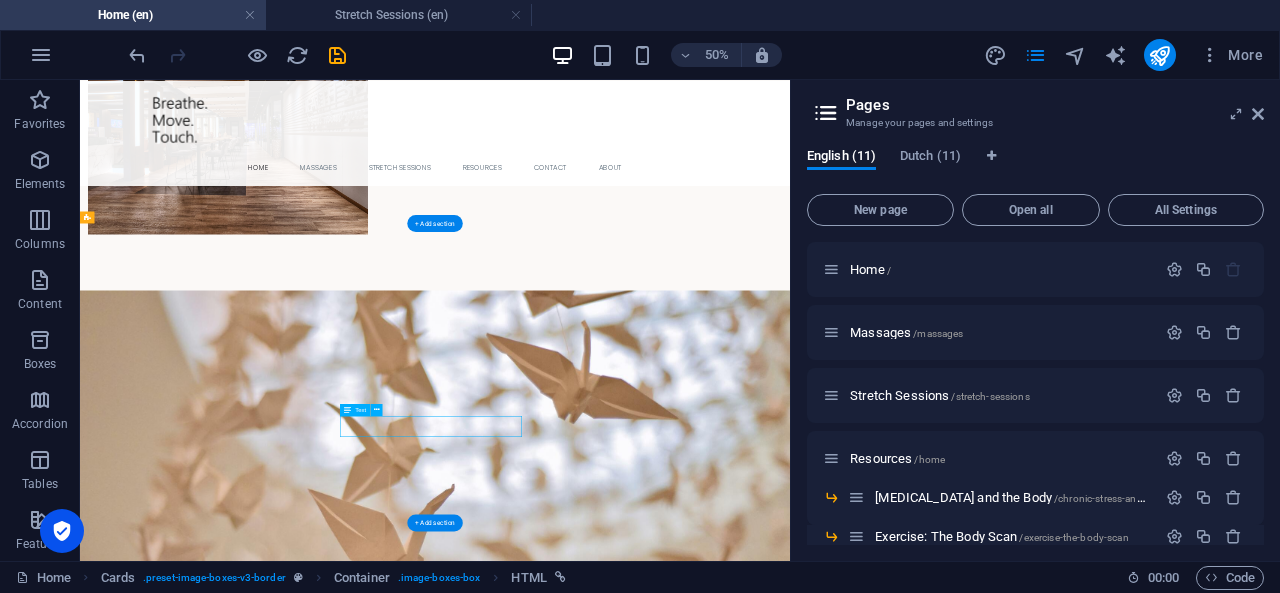 click on "A practical set of deep stretches to reduce discomforrt after your workday." at bounding box center [280, 3117] 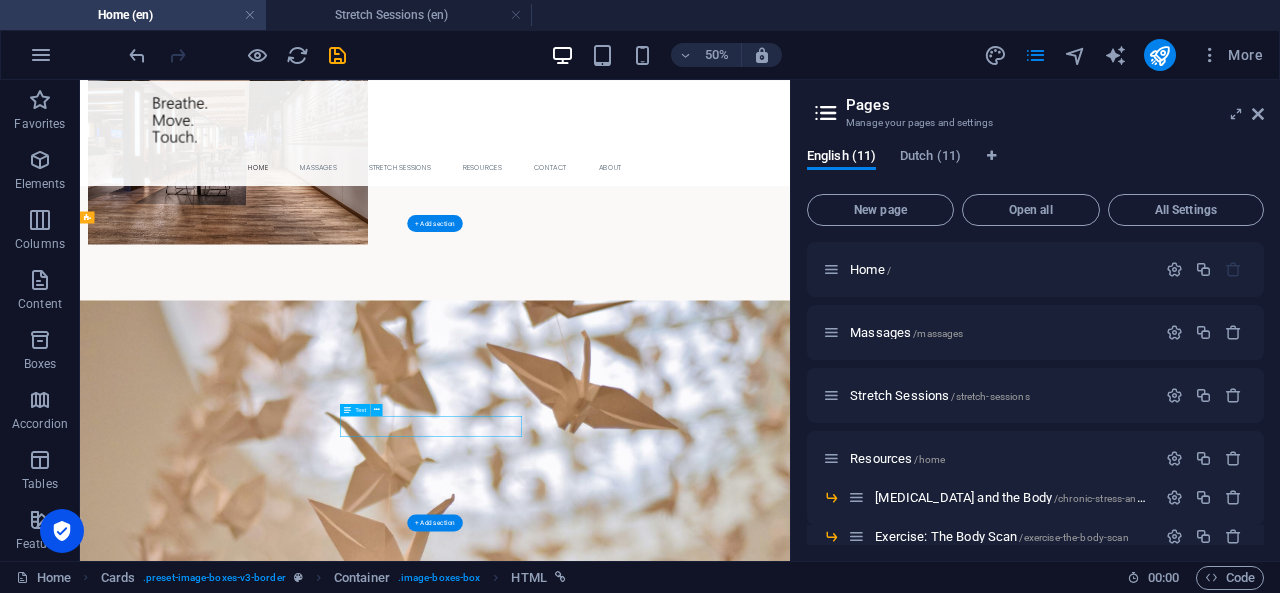 scroll, scrollTop: 1507, scrollLeft: 0, axis: vertical 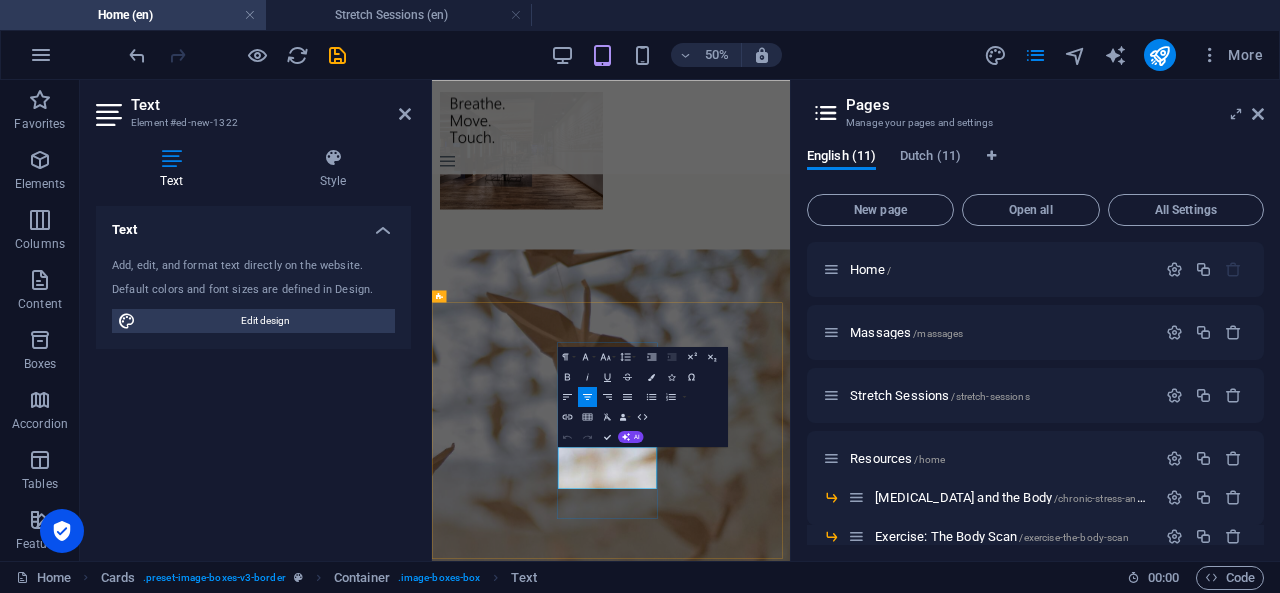 click on "A practical set of deep stretches to reduce discomforrt after your workday." at bounding box center (551, 3314) 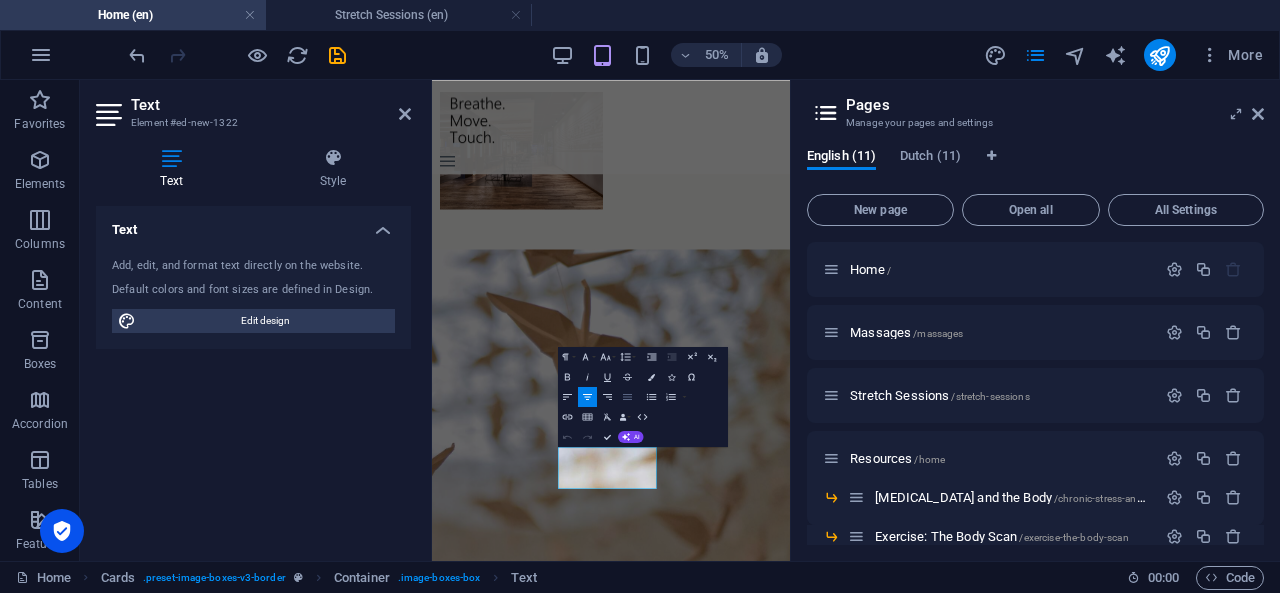 click 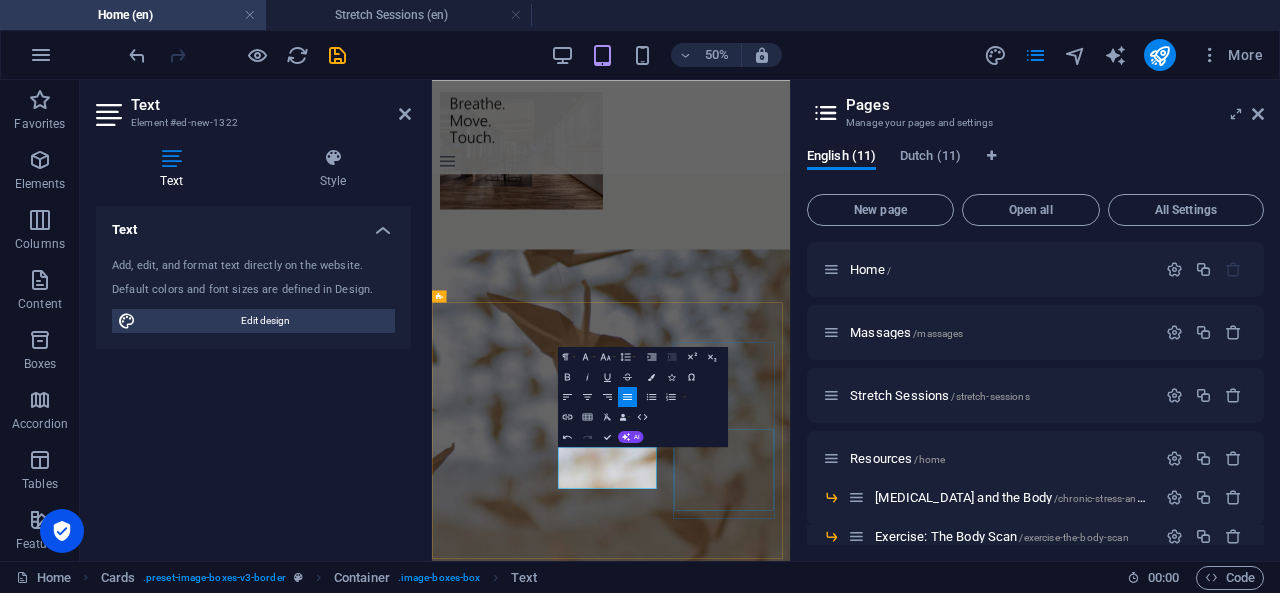 click on "Chronic Stress and the Body Many people know that stress is unhealthy. But what does it actually mean when stress takes hold in the body?" at bounding box center (551, 3689) 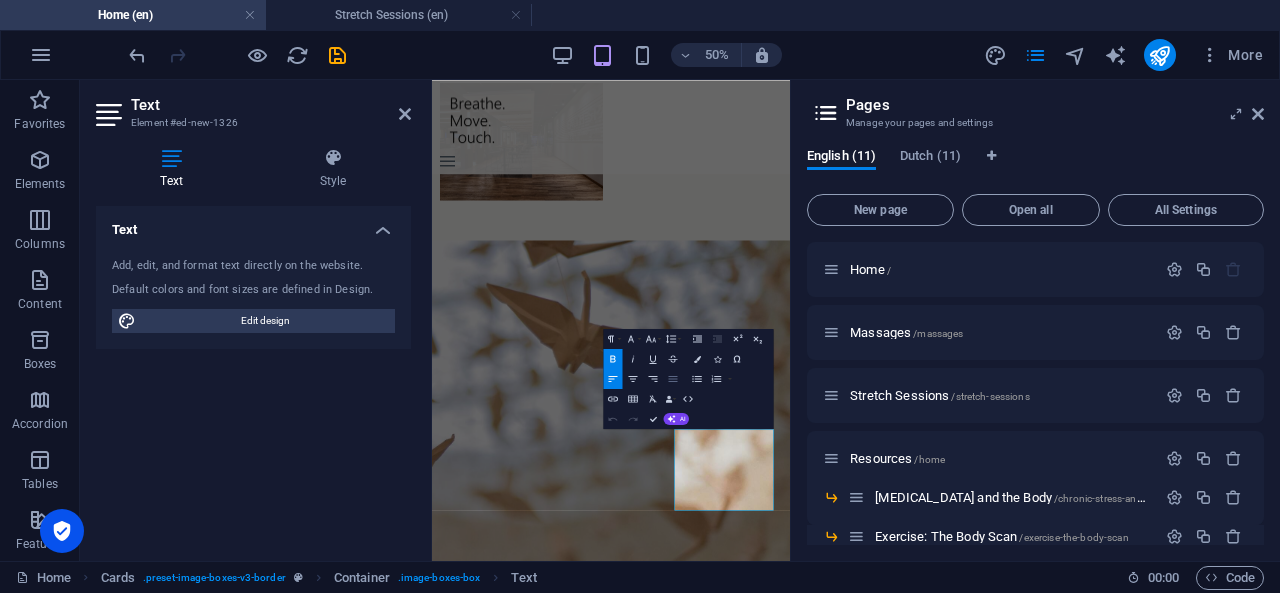 click 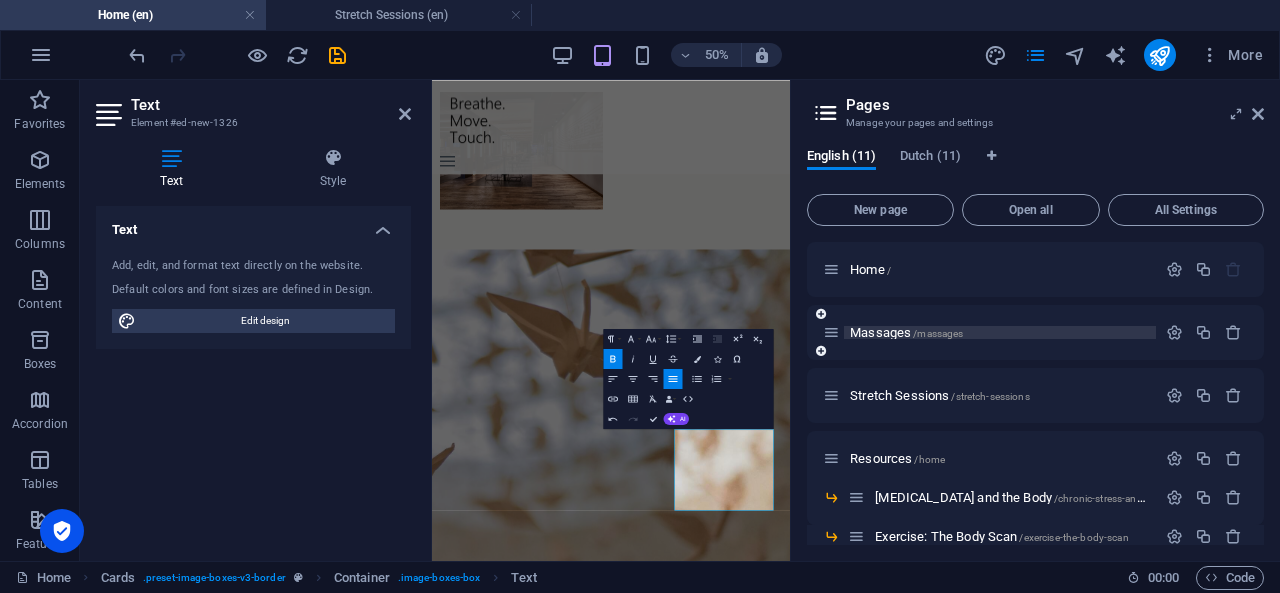 click on "Massages /massages" at bounding box center [906, 332] 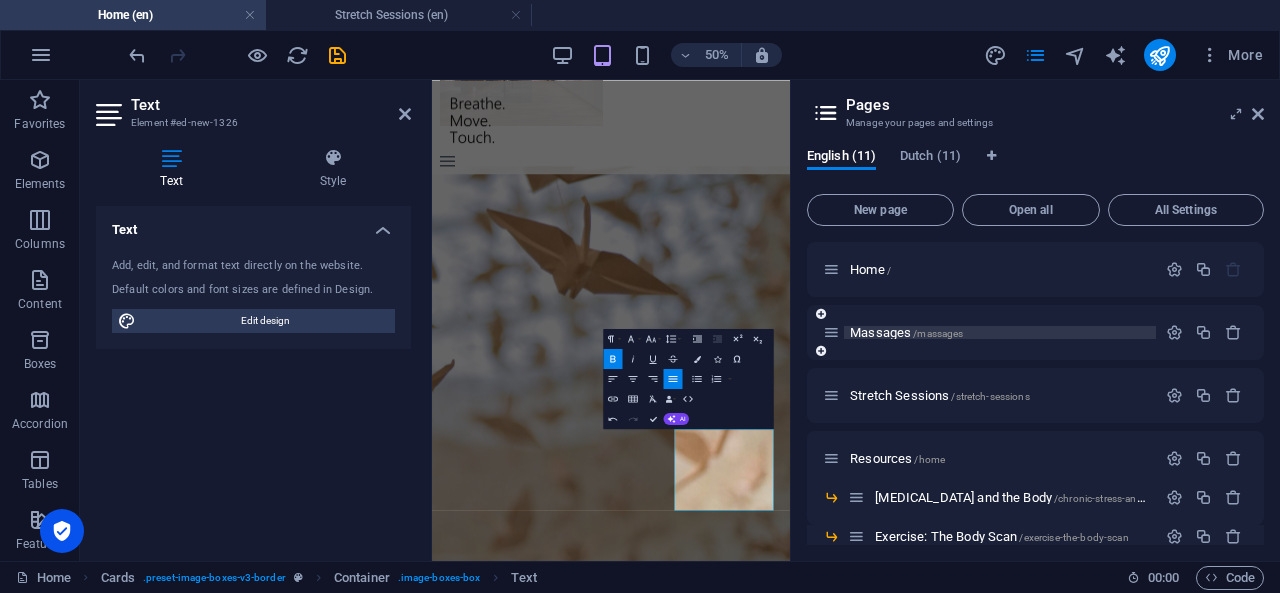 scroll, scrollTop: 0, scrollLeft: 0, axis: both 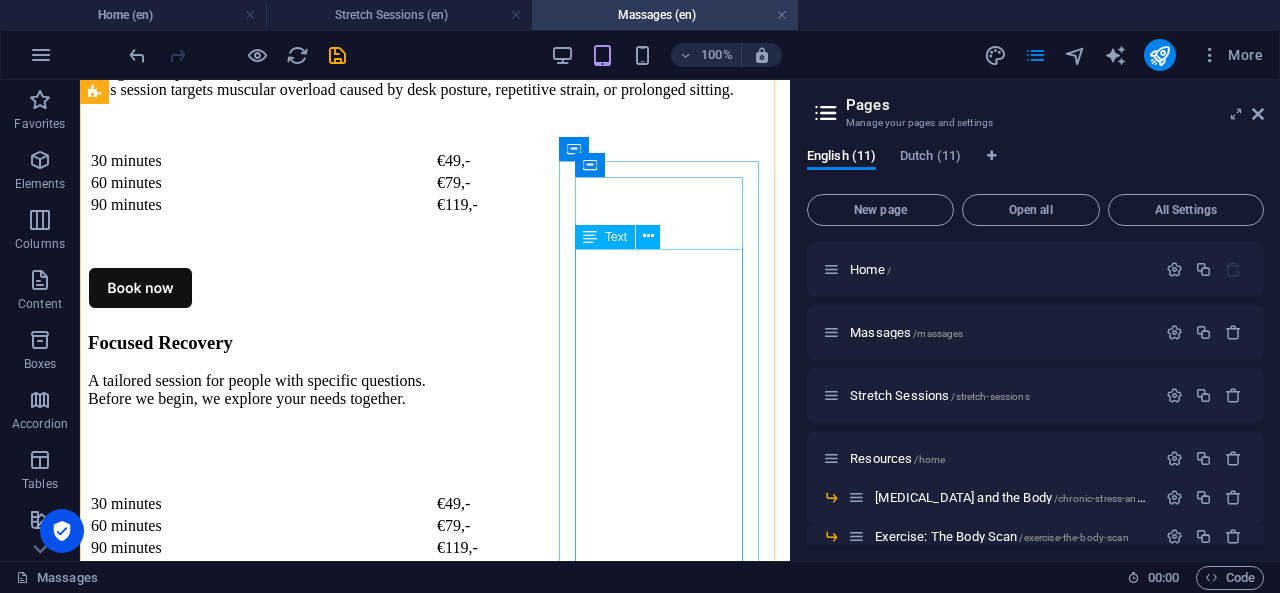 click on "Focused on fascia and scar tissue, this treatment helps to reduce adhesions, improve circulation, and restore mobility. Particularly helpful for old injuries, post-surgery recovery, and skin or tissue restrictions. 30 minutes €49,- 60 minutes €79,- 90 minutes €119,-" at bounding box center [435, 1799] 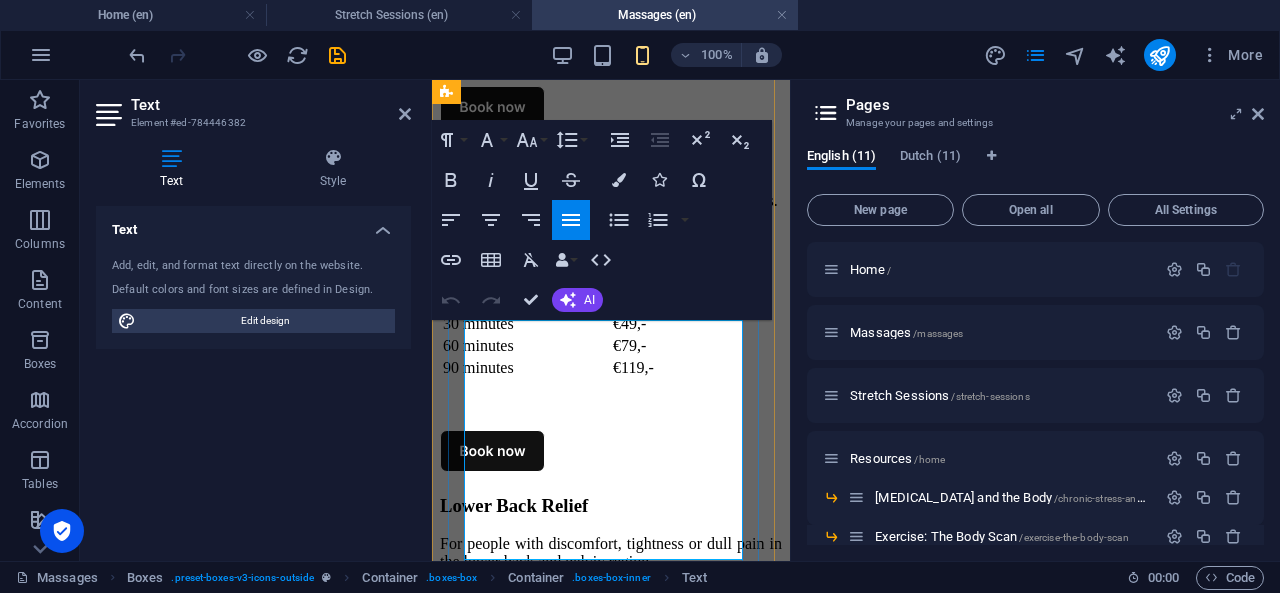 scroll, scrollTop: 3146, scrollLeft: 0, axis: vertical 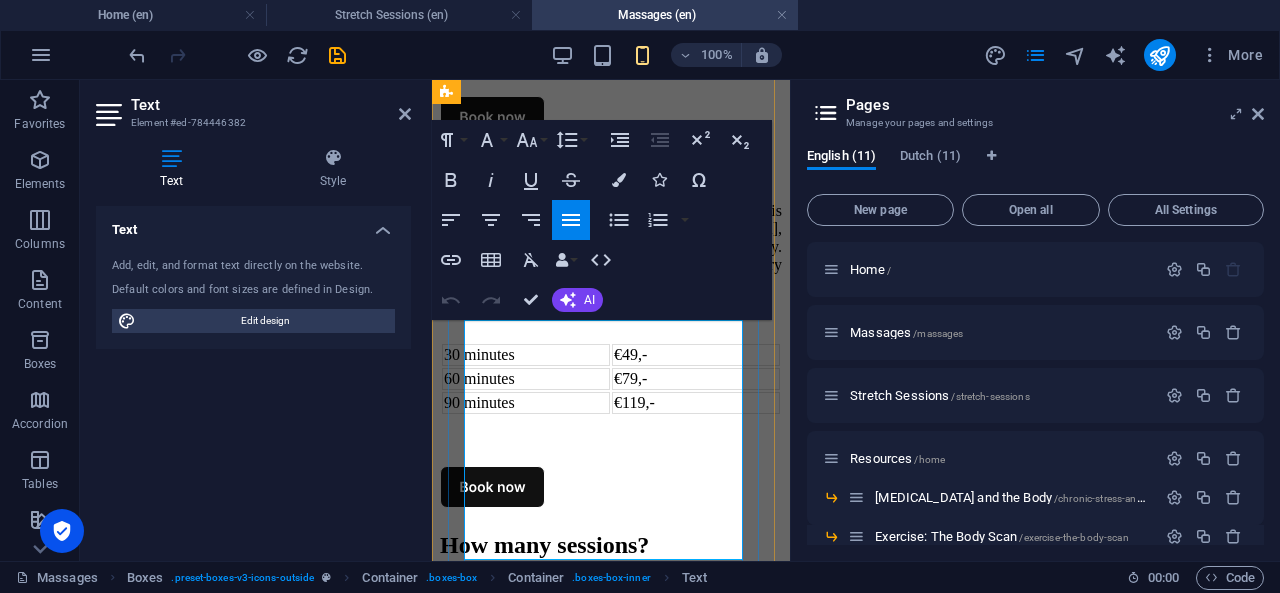 click on "Focused on fascia and scar tissue, this treatment helps to reduce adhesions, improve circulation, and restore mobility. Particularly helpful for old injuries, post-surgery recovery, and skin or tissue restrictions." at bounding box center [611, 247] 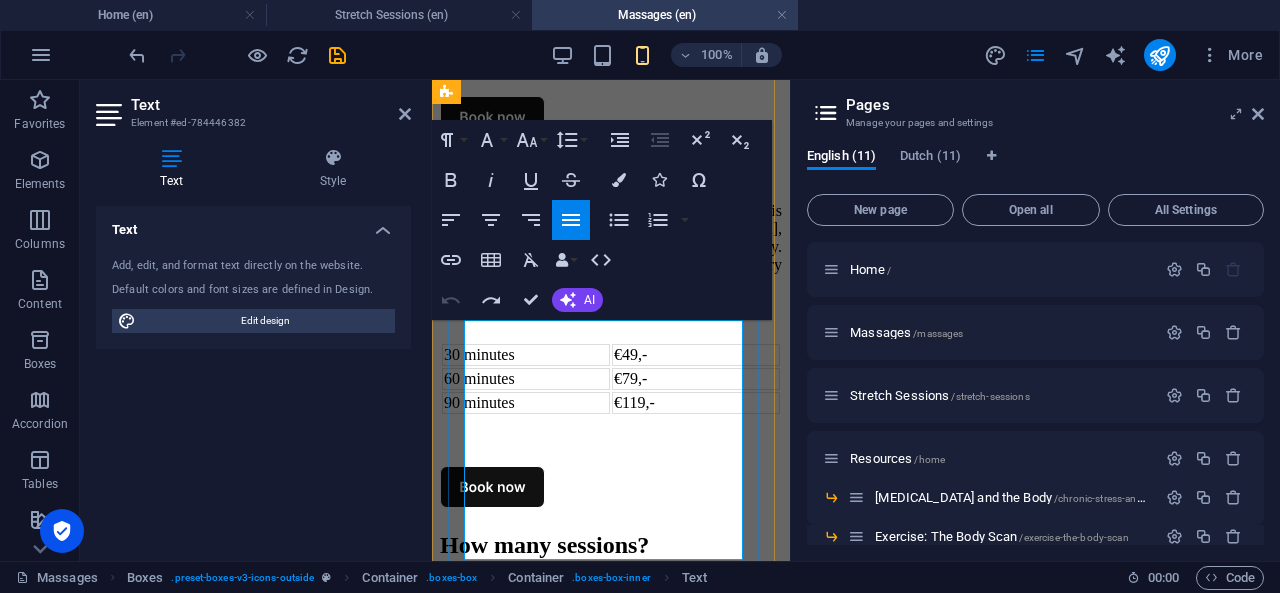 click on "Focused on fascia and scar tissue, this treatment helps to reduce adhesions, improve circulation, and restore mobility. Particularly helpful for old injuries, post-surgery recovery, and skin or tissue restrictions." at bounding box center [611, 247] 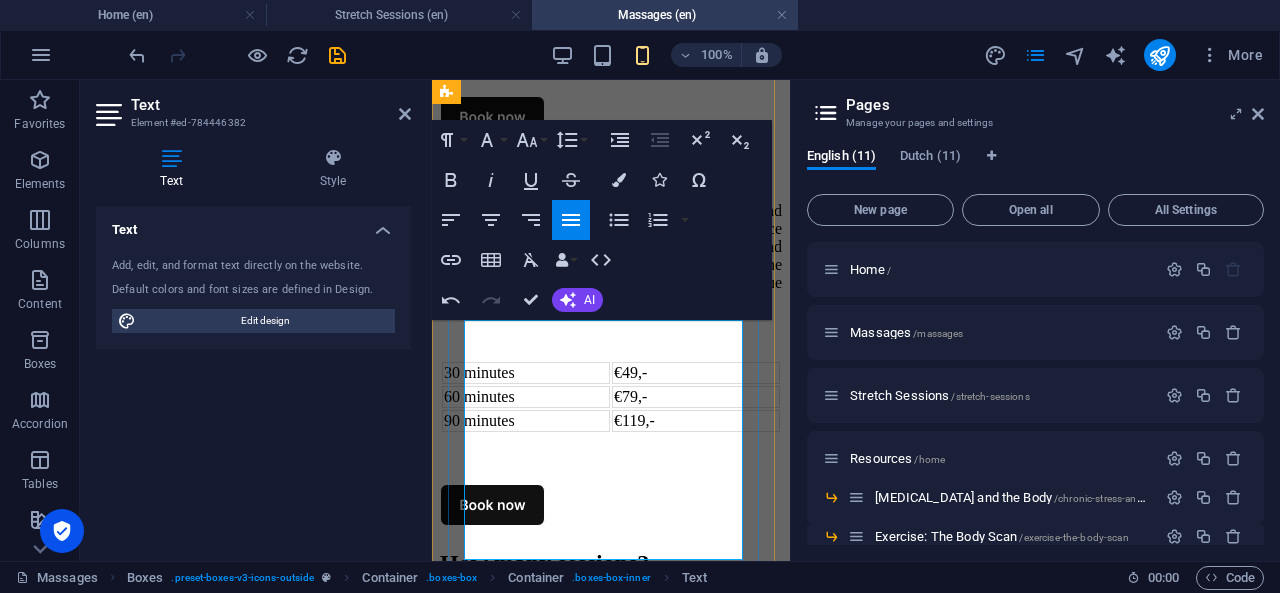 scroll, scrollTop: 3263, scrollLeft: 1, axis: both 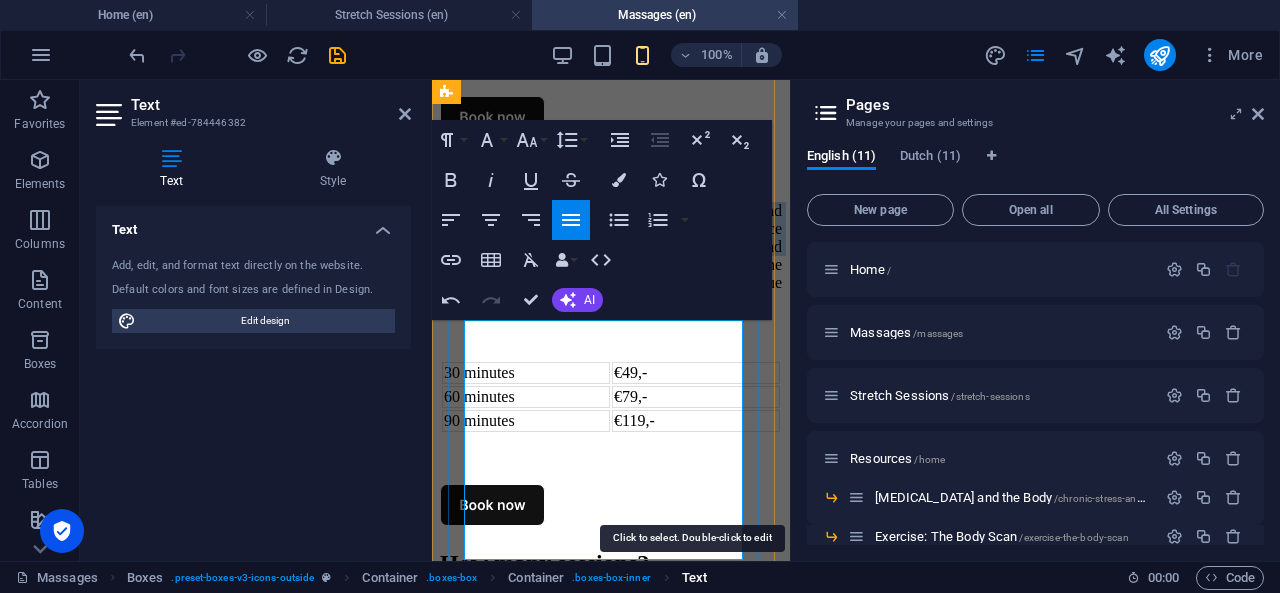 copy on "Focused on the superficial fascia and scar tissue, this treatment helps to reduce adhesions, improve circulation, and restore mobility." 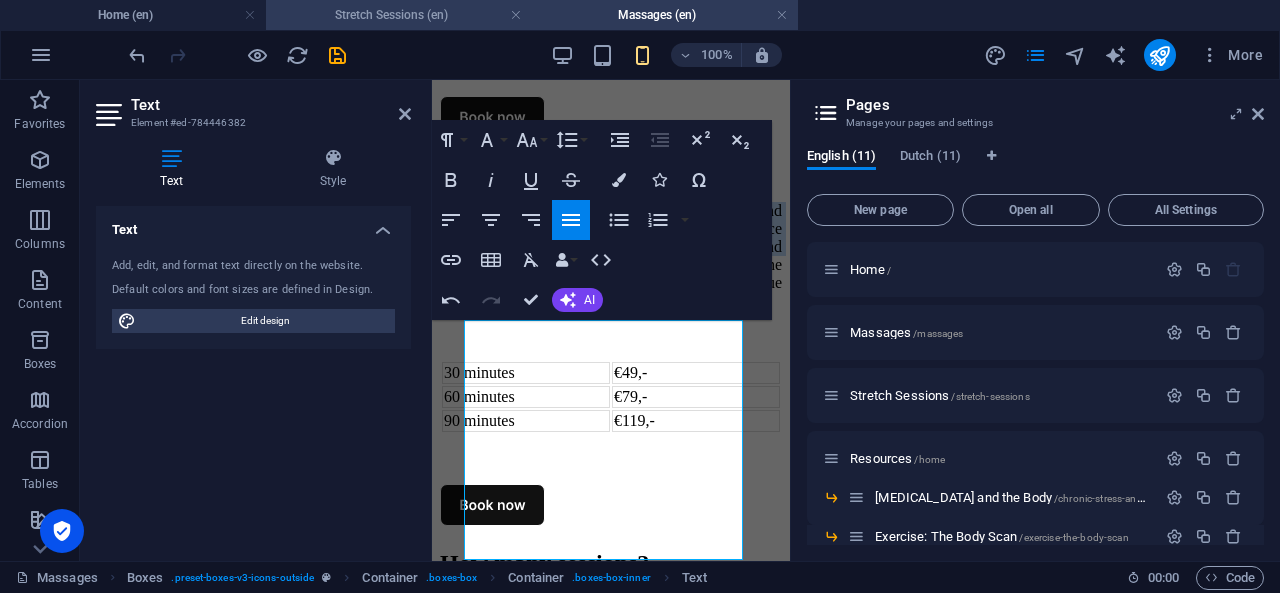 click on "Stretch Sessions (en)" at bounding box center (399, 15) 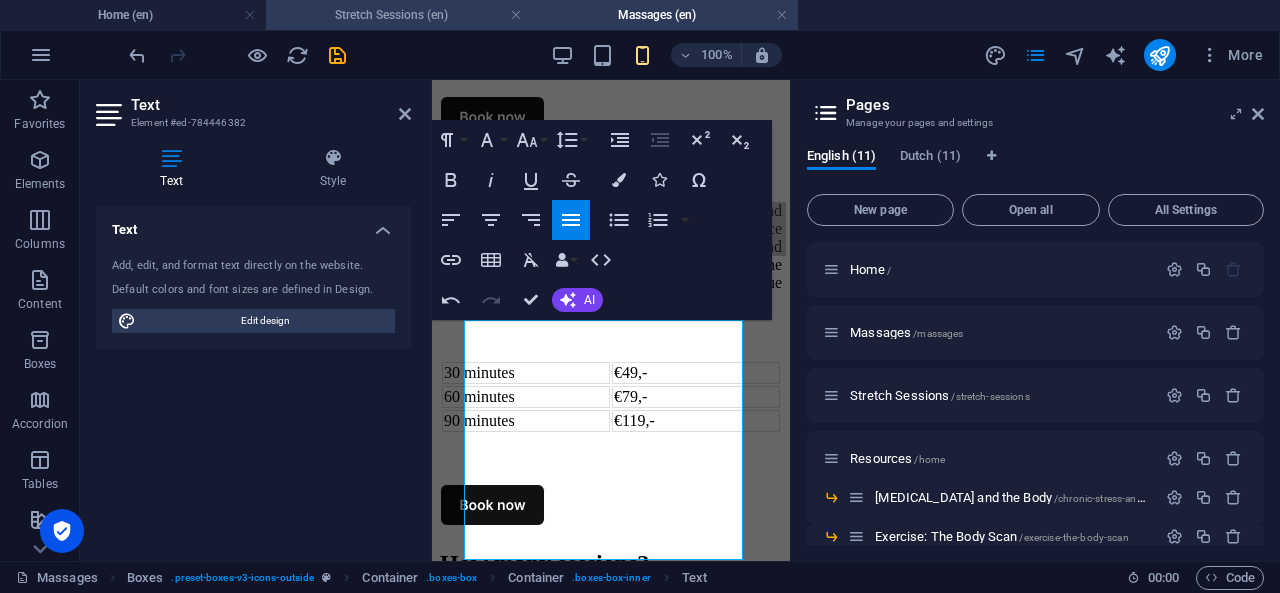 scroll, scrollTop: 0, scrollLeft: 0, axis: both 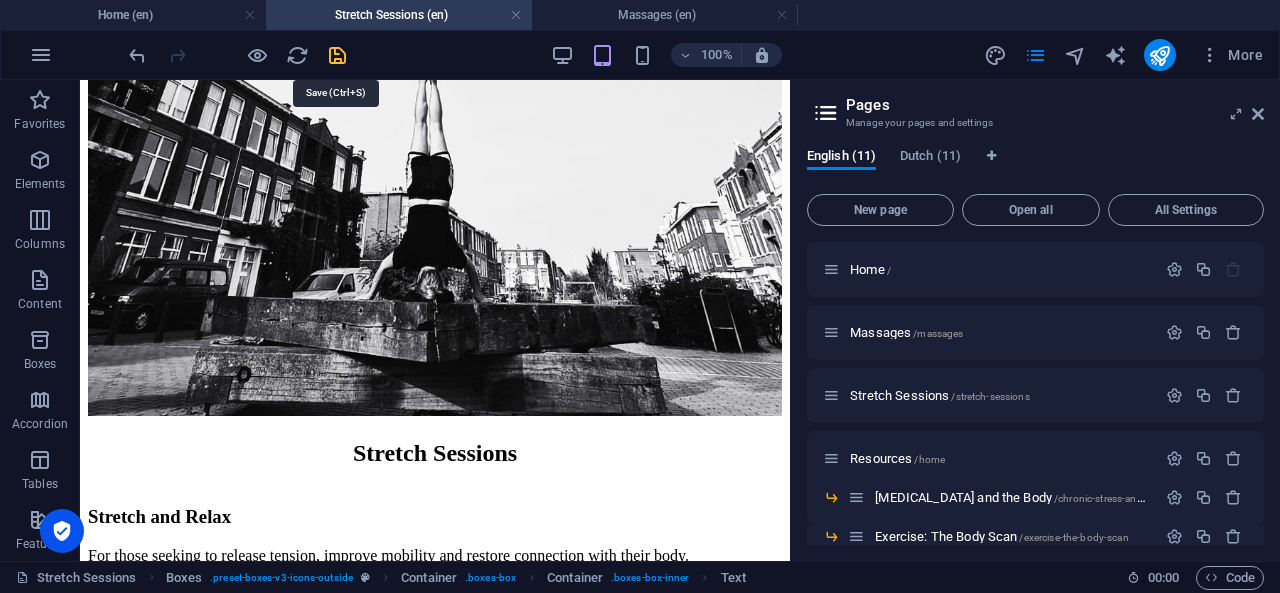drag, startPoint x: 332, startPoint y: 55, endPoint x: 325, endPoint y: 332, distance: 277.08844 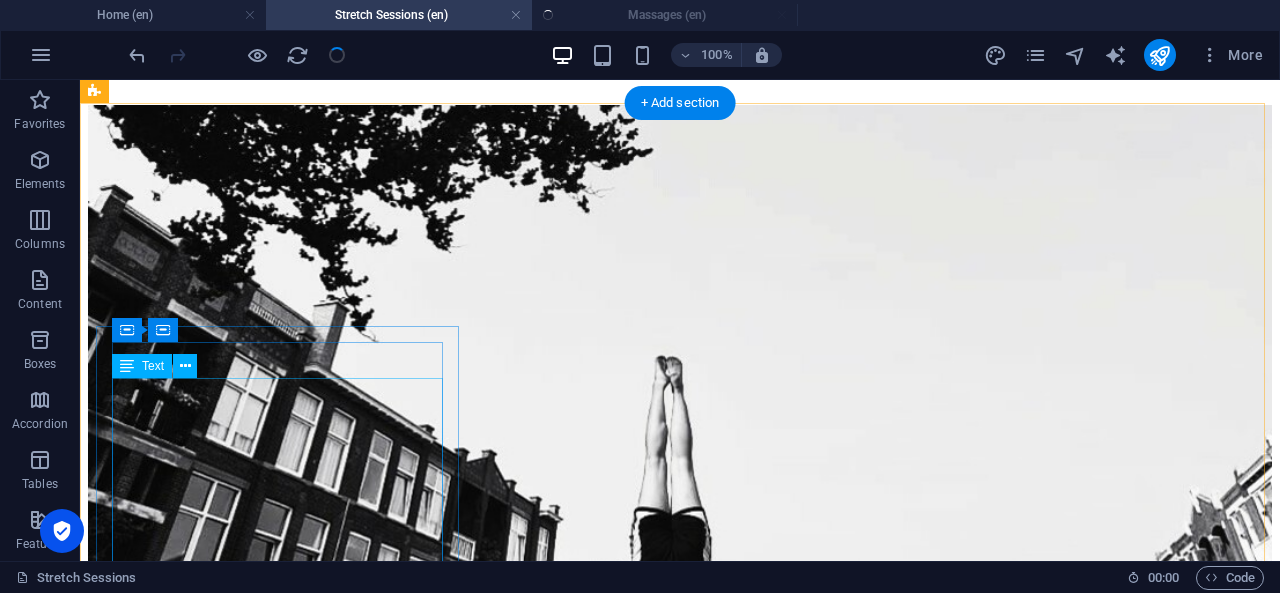 scroll, scrollTop: 947, scrollLeft: 0, axis: vertical 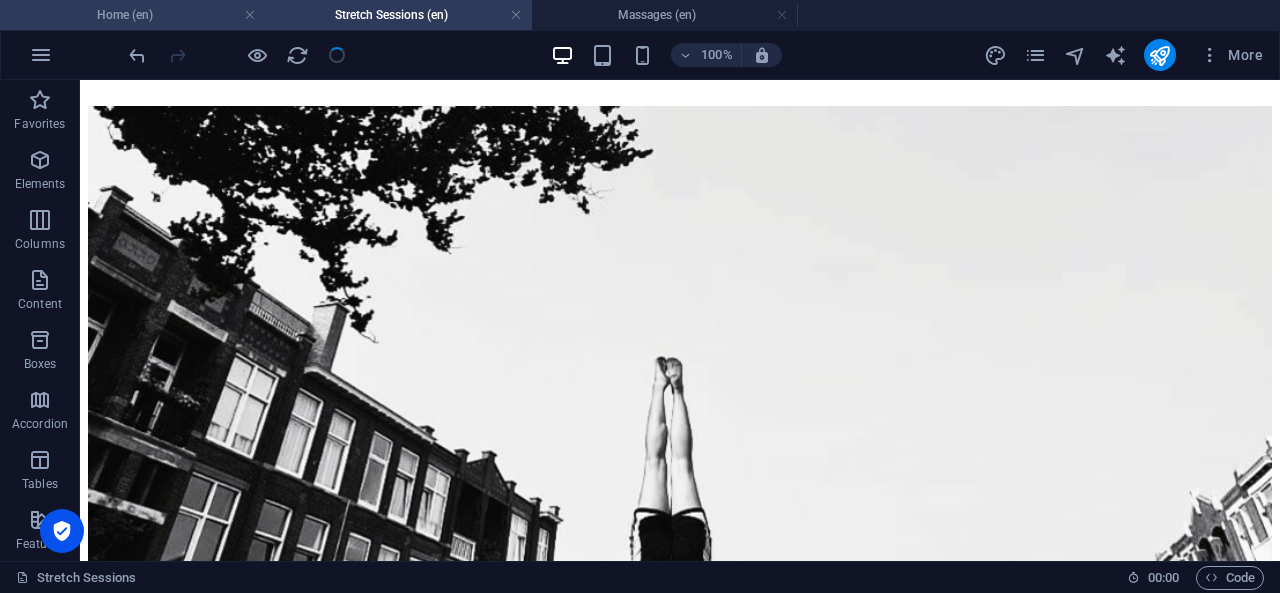 click on "Home (en)" at bounding box center (133, 15) 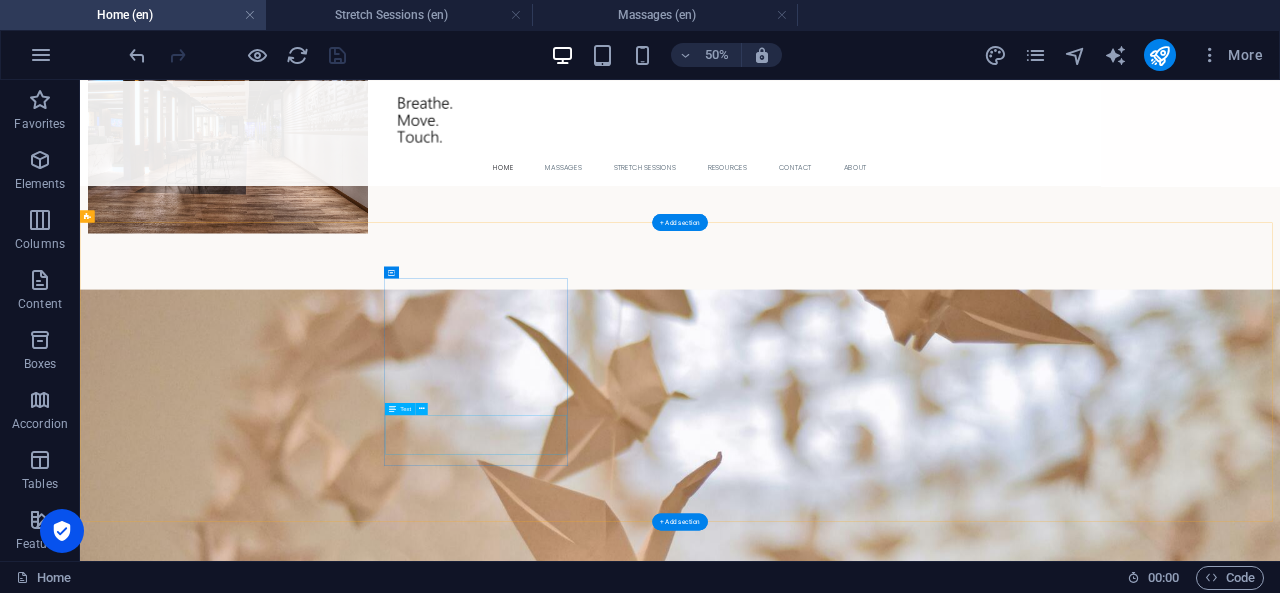 click on "Lorem ipsum dolor sit amet, consectetuer adipiscing elit. Aenean commodo ligula eget dolor. Lorem ipsum dolor sit amet." at bounding box center [280, 2763] 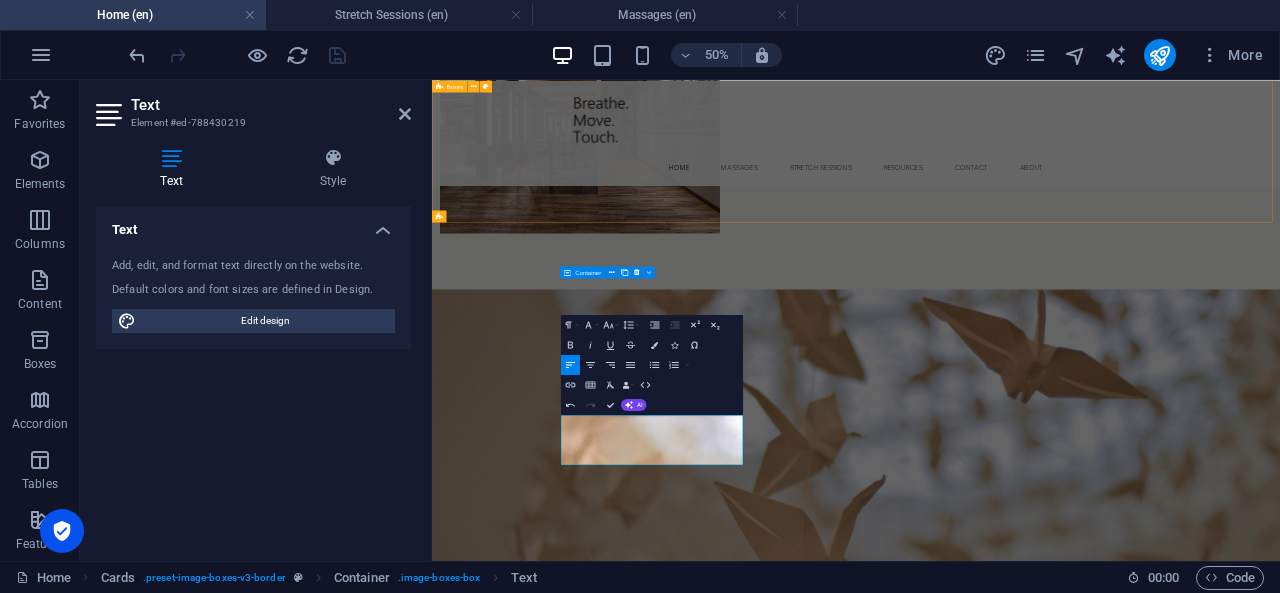 scroll, scrollTop: 1350, scrollLeft: 2, axis: both 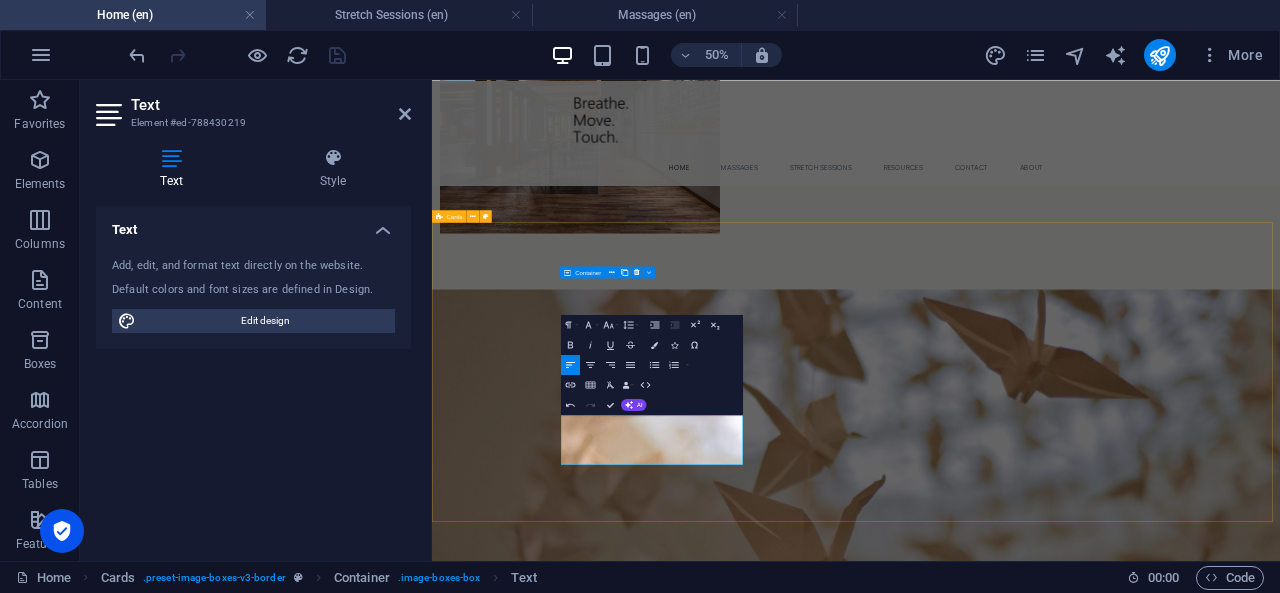 click on "Headline Focused on the superficial fascia and scar tissue, this treatment helps to reduce adhesions, improve circulation, and restore mobility.  Focused on the superficial fascia and scar tissue, this treatment helps to reduce adhesions, improve circulation, and restore mobility.  Anti-Office Stretch A practical set of deep stretches to reduce discomforrt after your workday. Article Chronic Stress and the Body Many people know that stress is unhealthy. But what does it actually mean when stress takes hold in the body?" at bounding box center [1280, 3030] 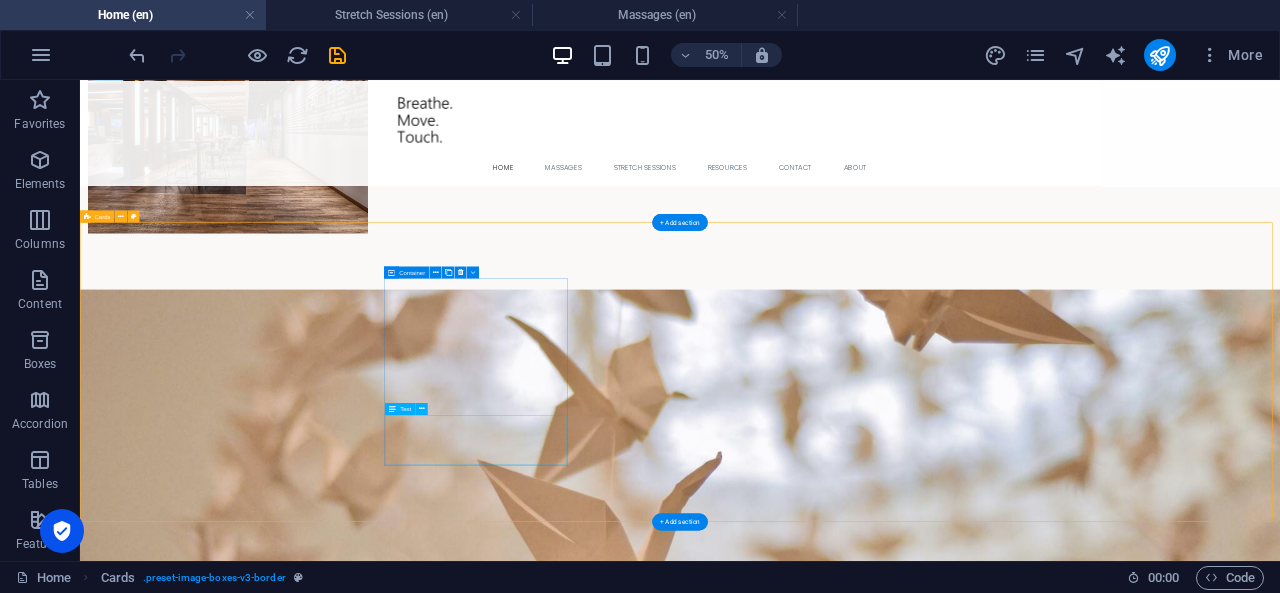 click on "Focused on the superficial fascia and scar tissue, this treatment helps to reduce adhesions, improve circulation, and restore mobility." at bounding box center (280, 2774) 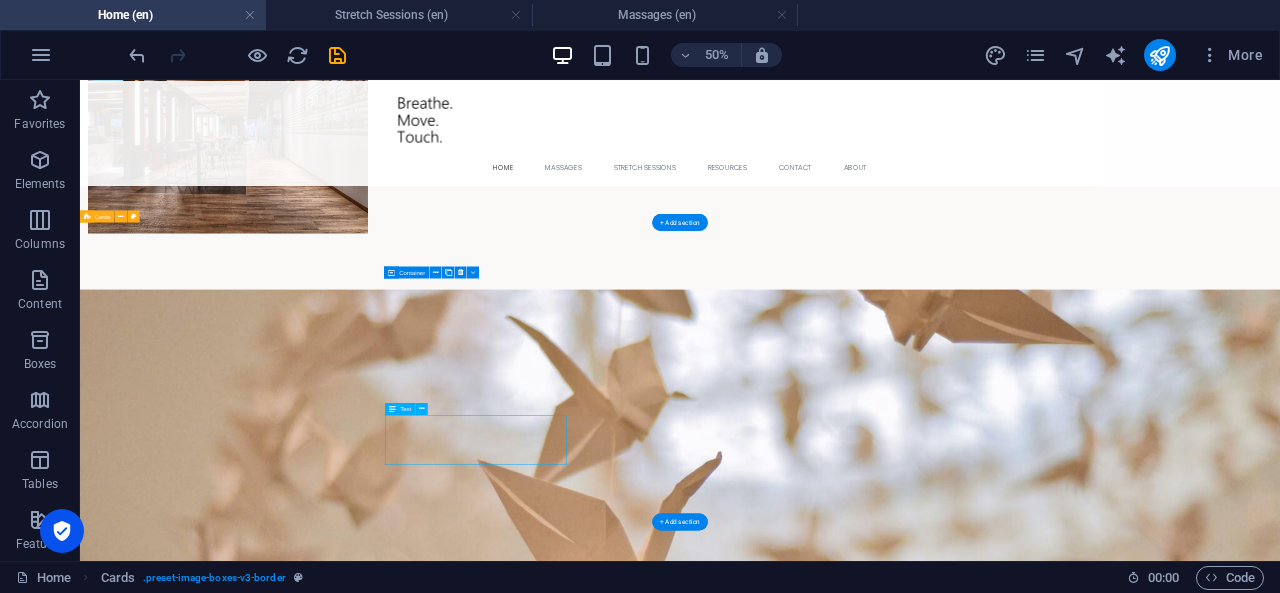click on "Focused on the superficial fascia and scar tissue, this treatment helps to reduce adhesions, improve circulation, and restore mobility." at bounding box center (280, 2774) 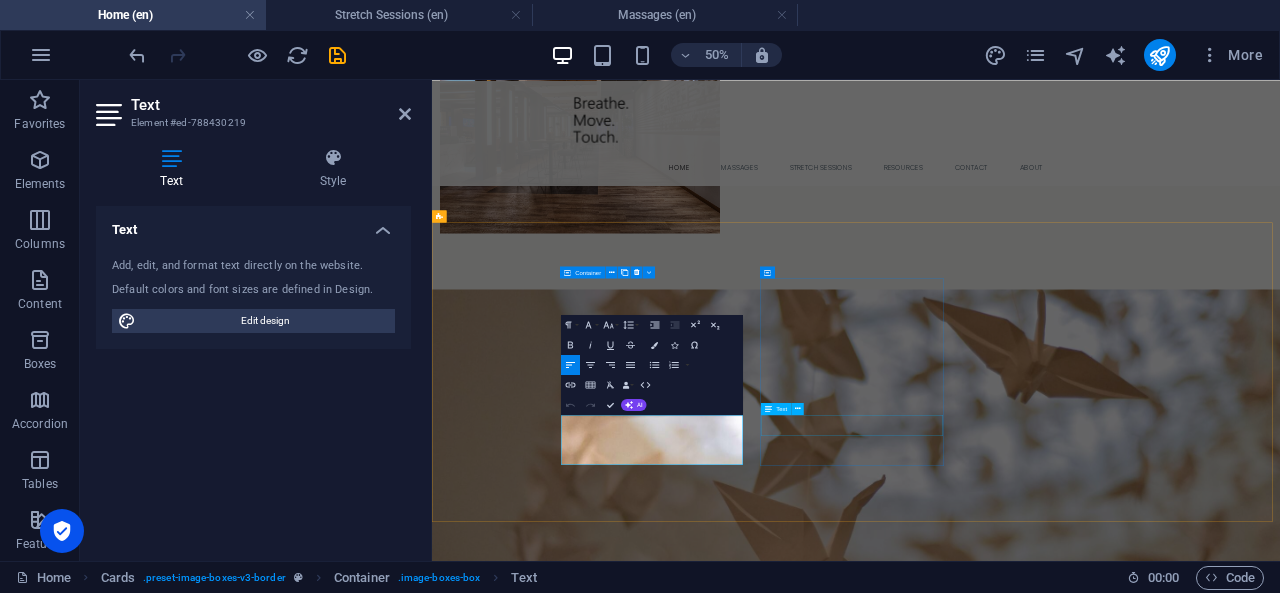 click on "A practical set of deep stretches to reduce discomforrt after your workday." at bounding box center [632, 3136] 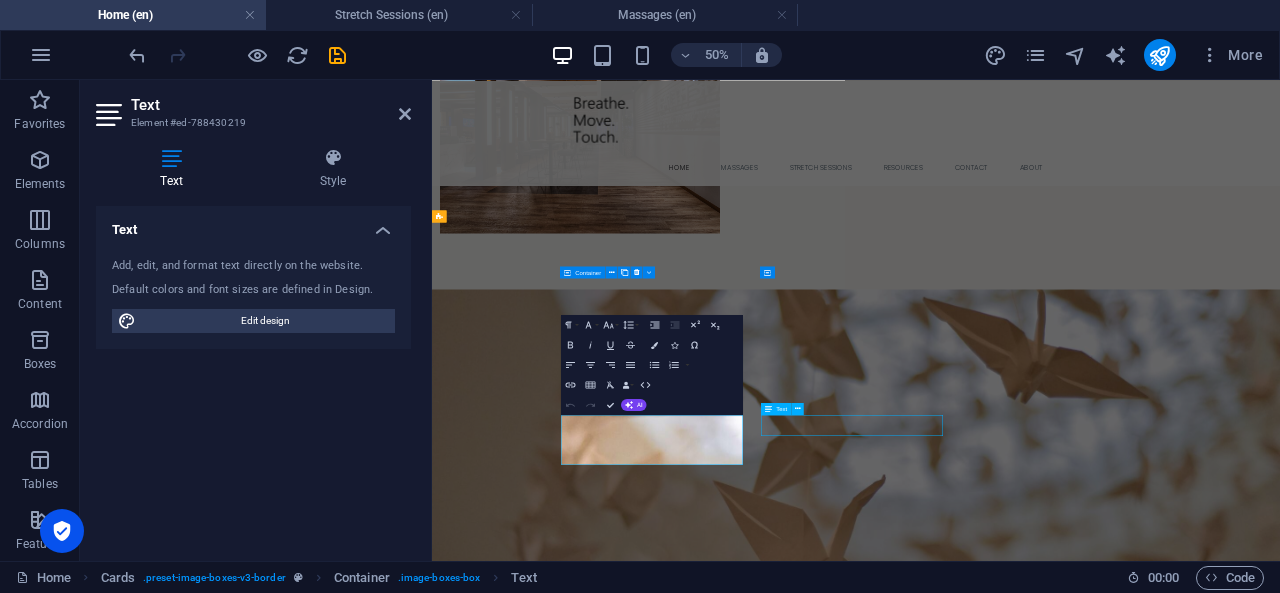 click on "A practical set of deep stretches to reduce discomforrt after your workday." at bounding box center [632, 3136] 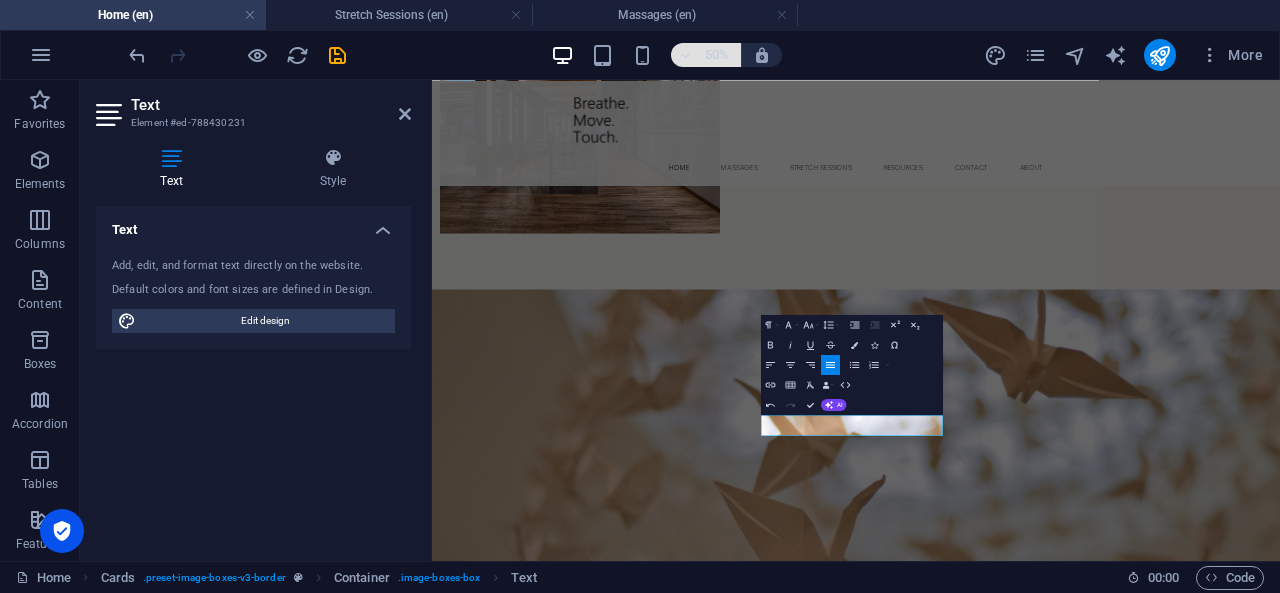 click at bounding box center [686, 55] 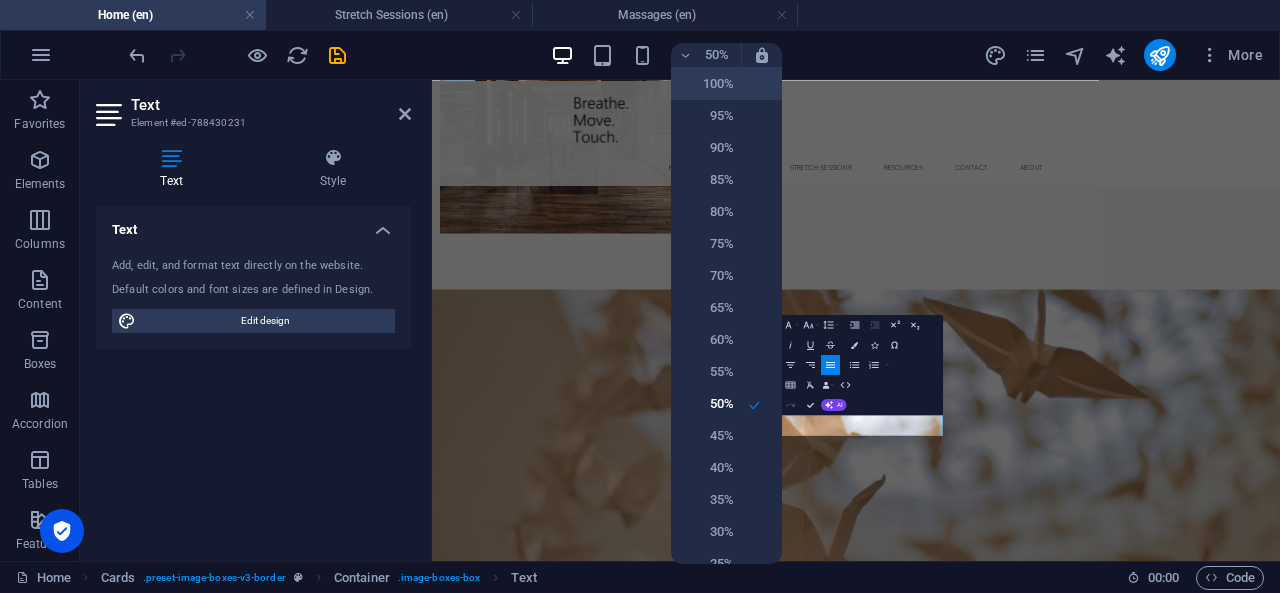 click on "100%" at bounding box center (708, 84) 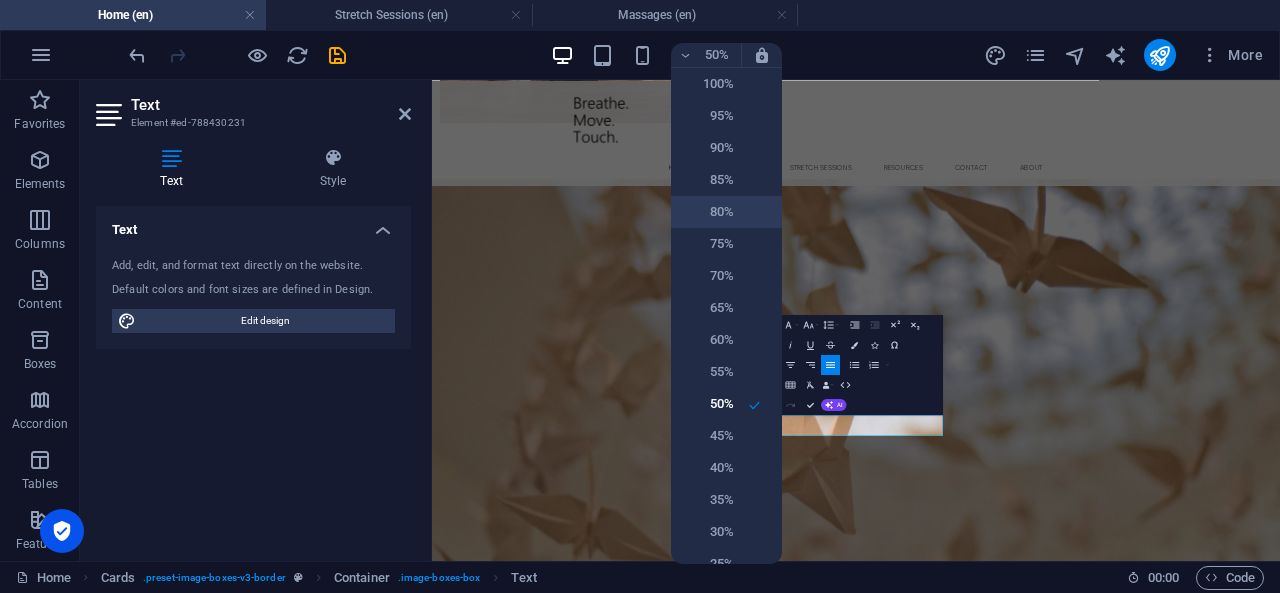scroll, scrollTop: 1963, scrollLeft: 0, axis: vertical 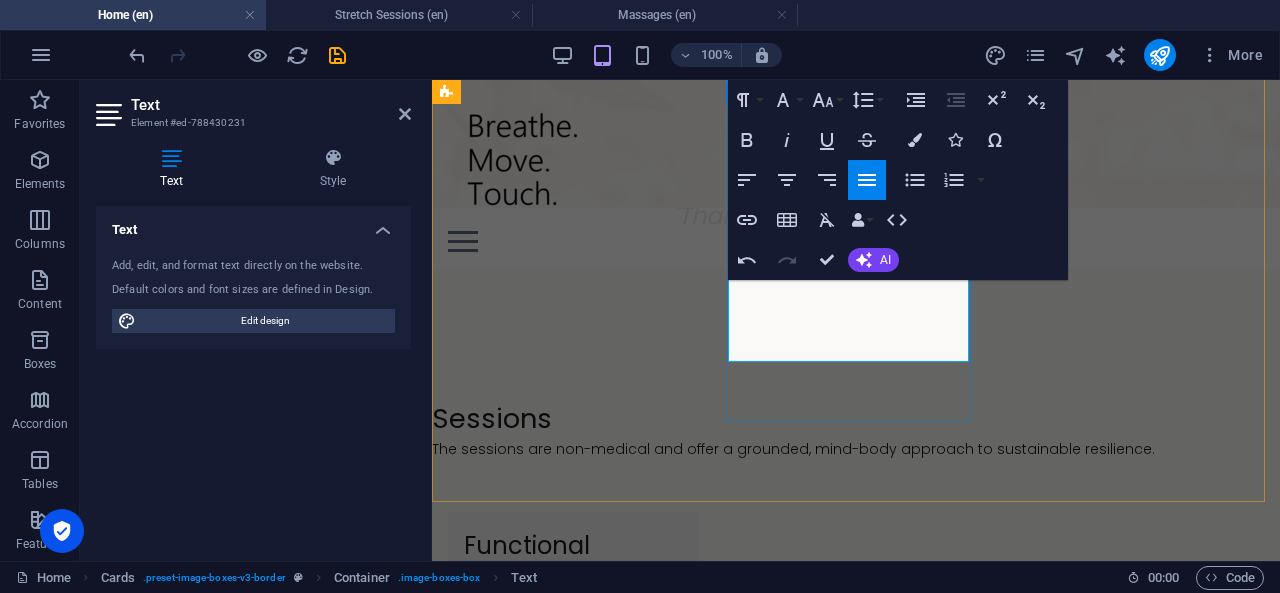 click on "Focused A practical set of deep stretches to reduce discomforrt after your workday." at bounding box center [573, 2428] 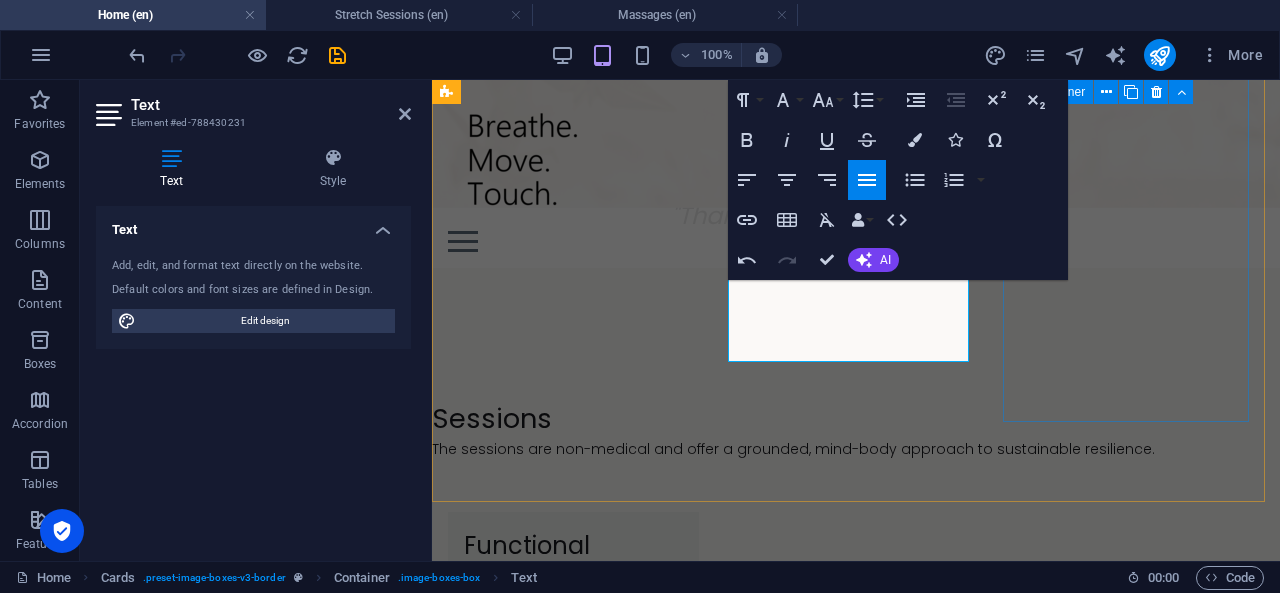 click on "Article Chronic Stress and the Body Many people know that stress is unhealthy. But what does it actually mean when stress takes hold in the body?" at bounding box center (573, 2730) 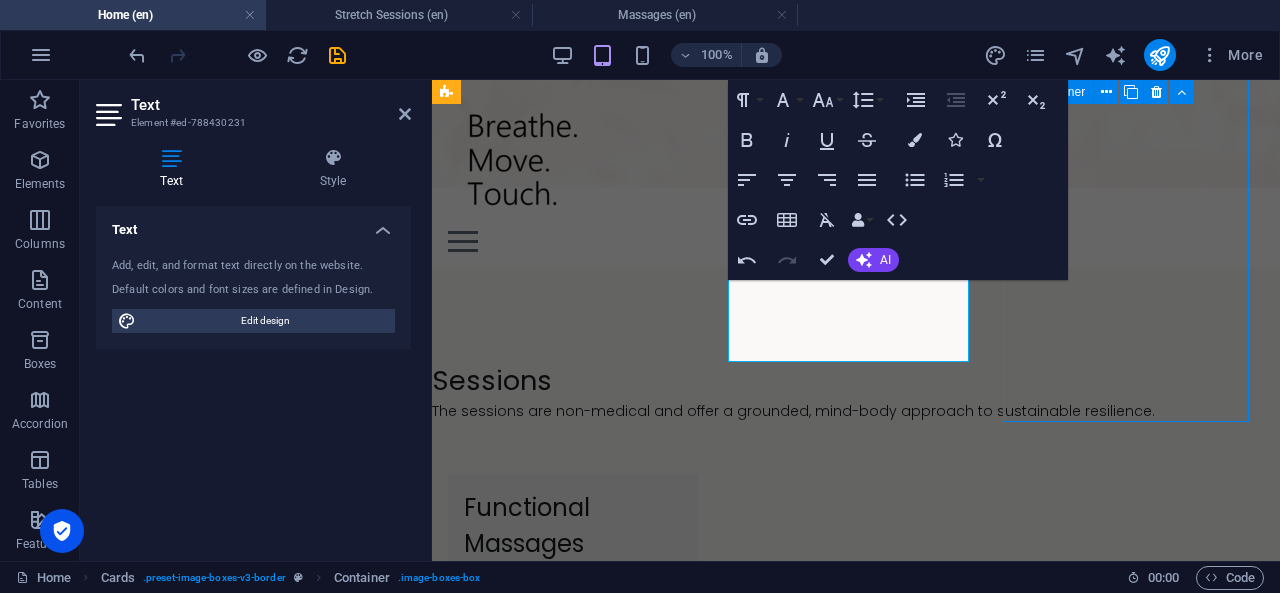 scroll, scrollTop: 1961, scrollLeft: 0, axis: vertical 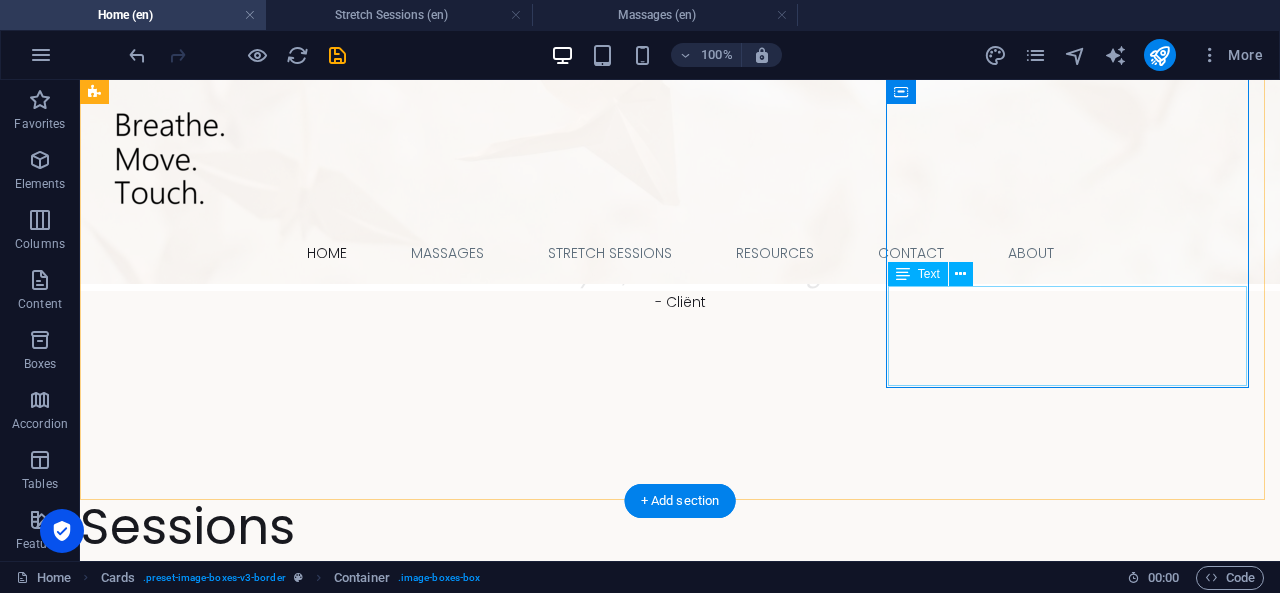 click on "Chronic Stress and the Body Many people know that stress is unhealthy. But what does it actually mean when stress takes hold in the body?" at bounding box center (280, 2860) 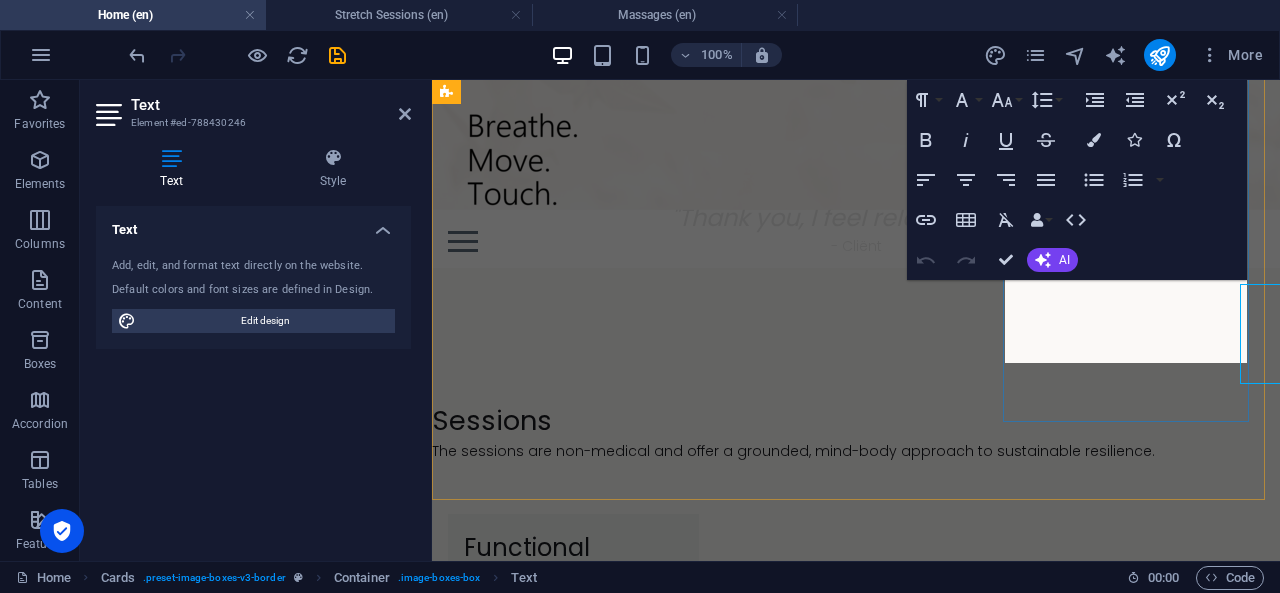 scroll, scrollTop: 1963, scrollLeft: 0, axis: vertical 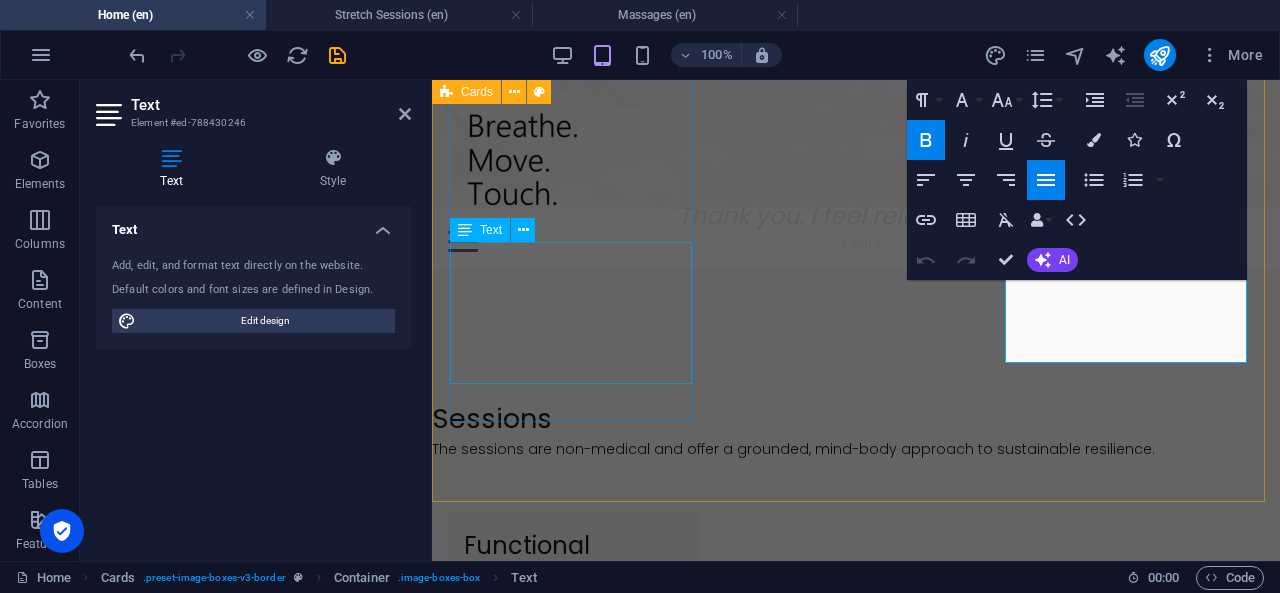 click on "Focused on the superficial fascia and scar tissue, this treatment helps to reduce adhesions, improve circulation, and restore mobility." at bounding box center [573, 2060] 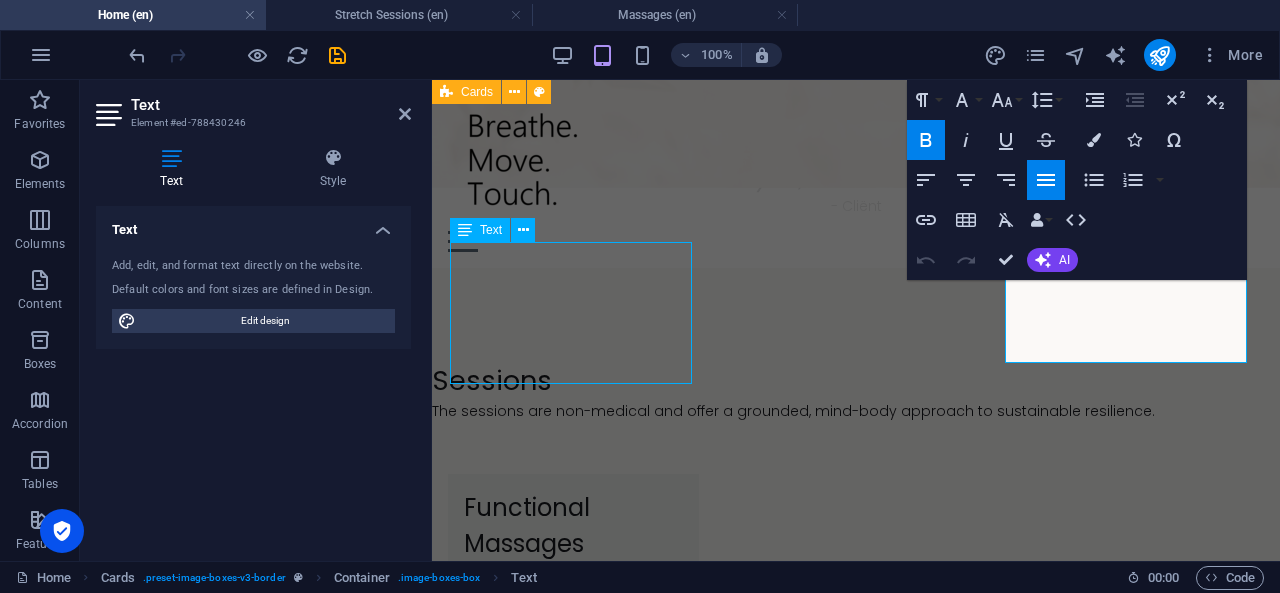 scroll, scrollTop: 1961, scrollLeft: 0, axis: vertical 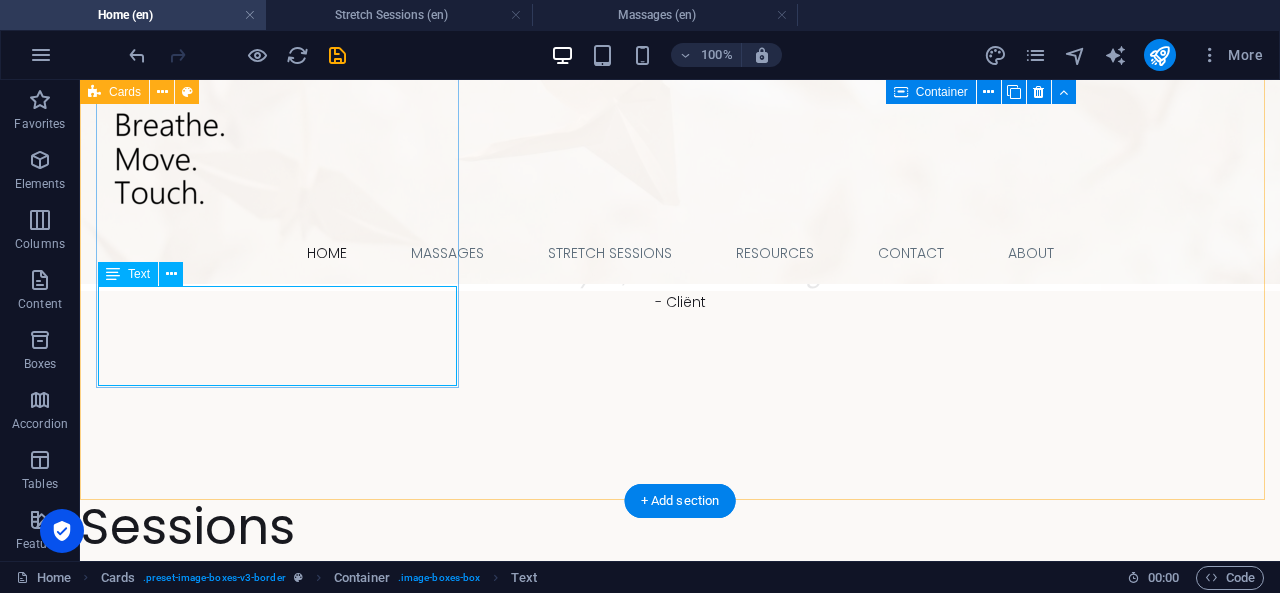 click on "Focused on the superficial fascia and scar tissue, this treatment helps to reduce adhesions, improve circulation, and restore mobility." at bounding box center (280, 2079) 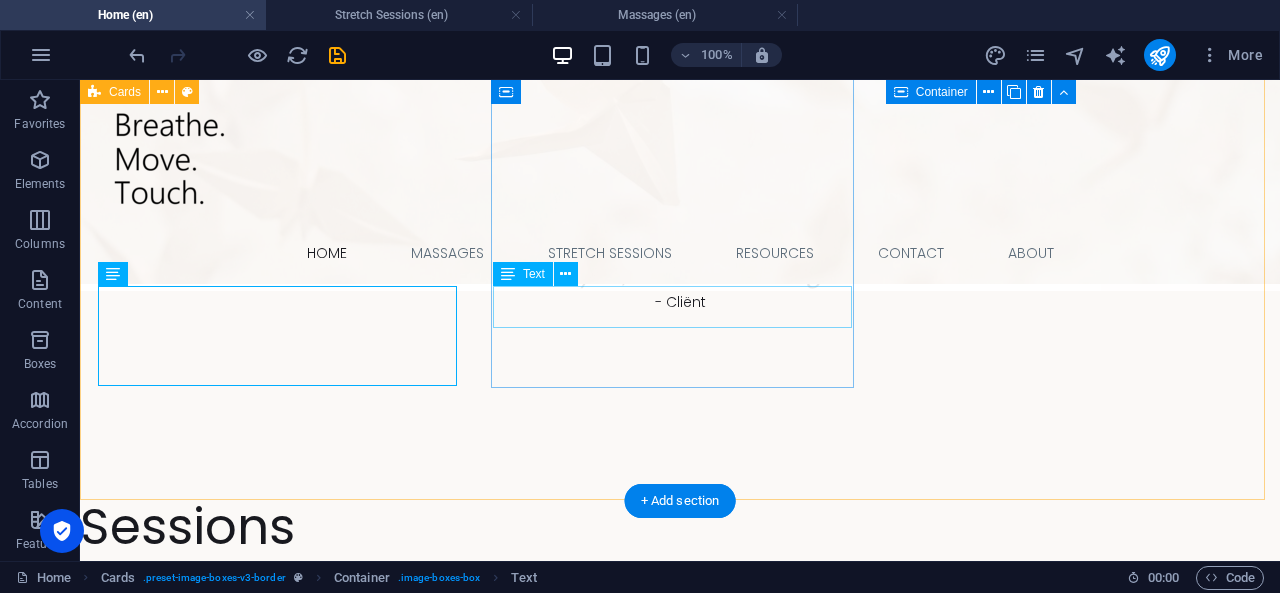 click on "Focused A practical set of deep stretches to reduce discomforrt after your workday." at bounding box center (280, 2441) 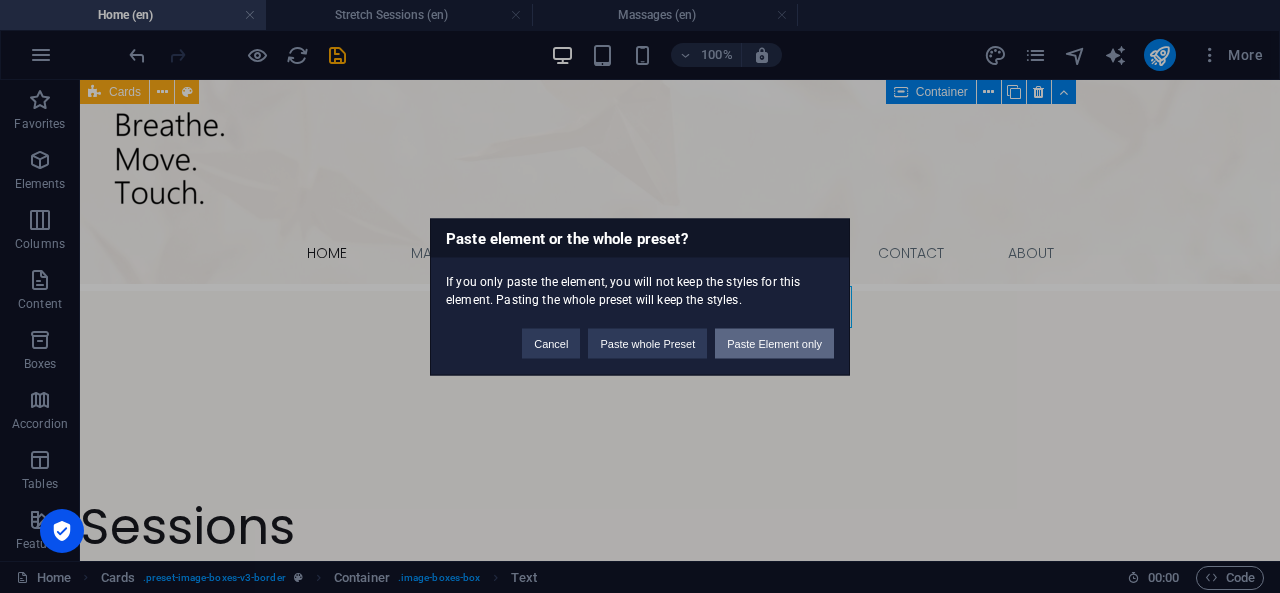 click on "Paste Element only" at bounding box center (774, 343) 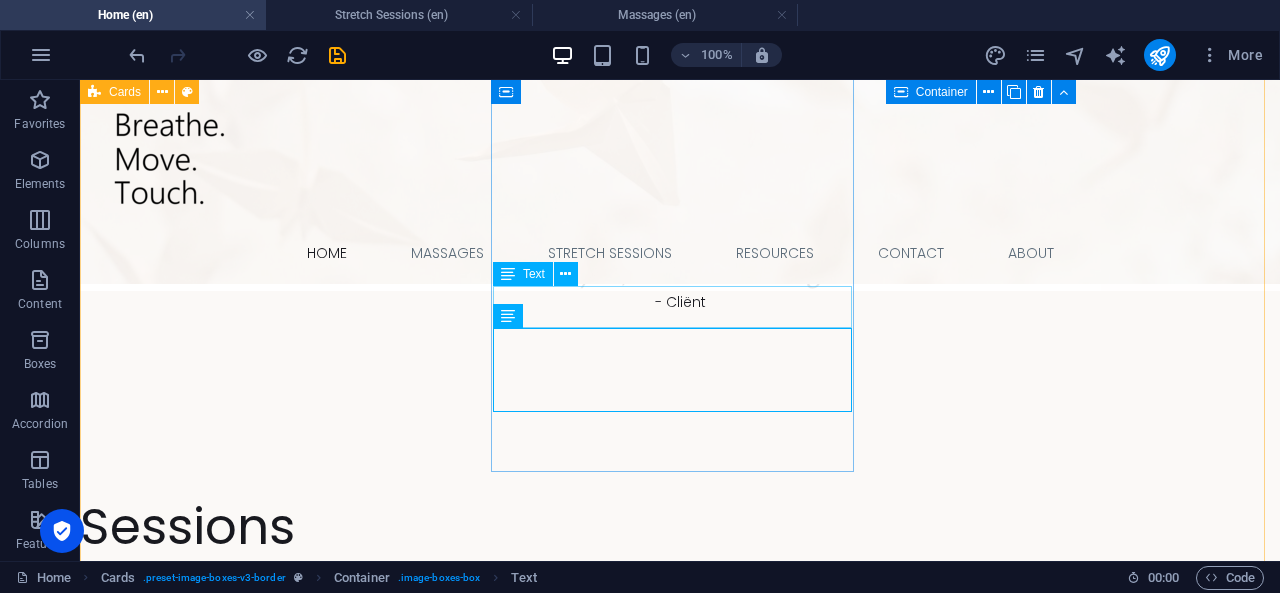 click on "Focused A practical set of deep stretches to reduce discomforrt after your workday." at bounding box center [280, 2441] 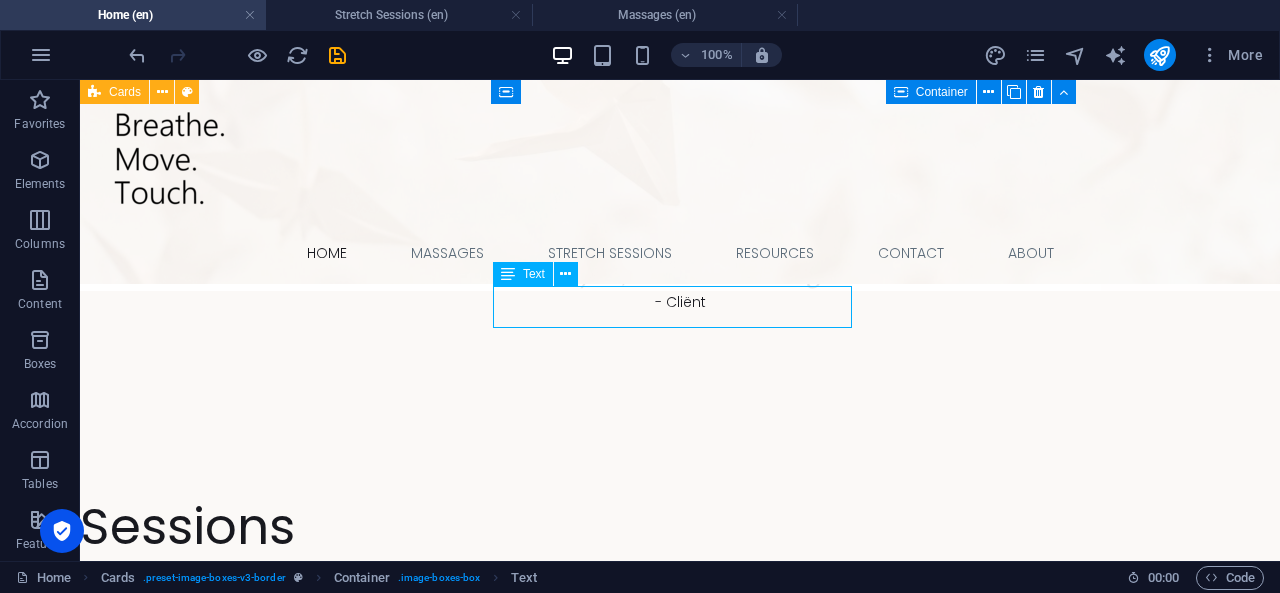 click on "Focused A practical set of deep stretches to reduce discomforrt after your workday." at bounding box center [280, 2441] 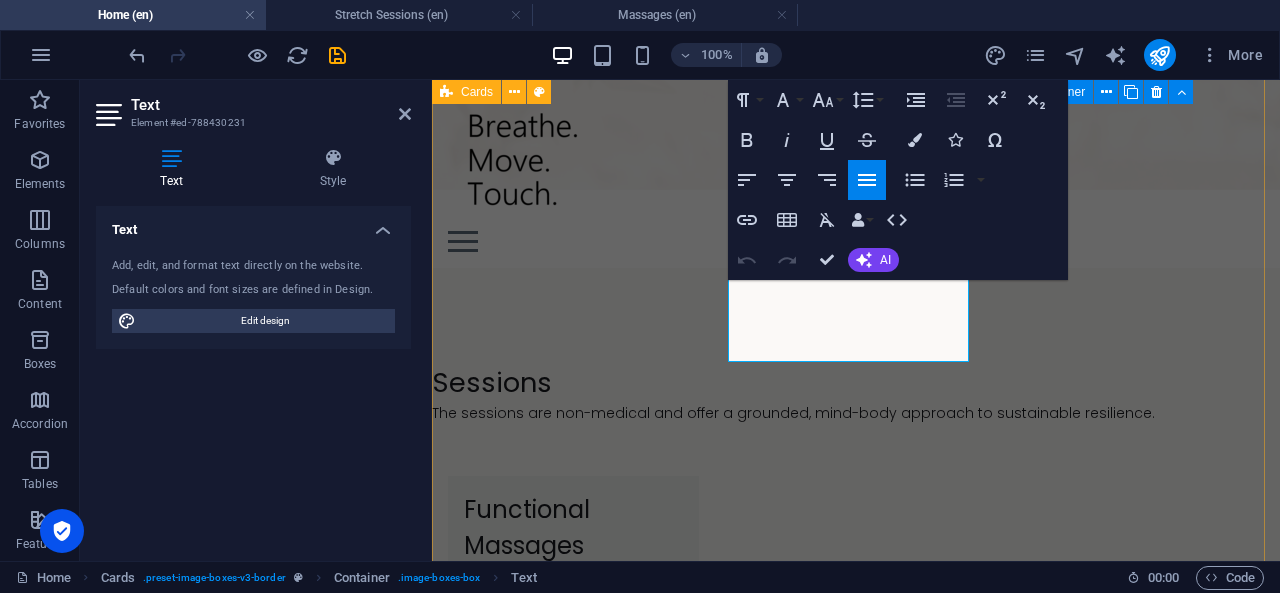 scroll, scrollTop: 1963, scrollLeft: 0, axis: vertical 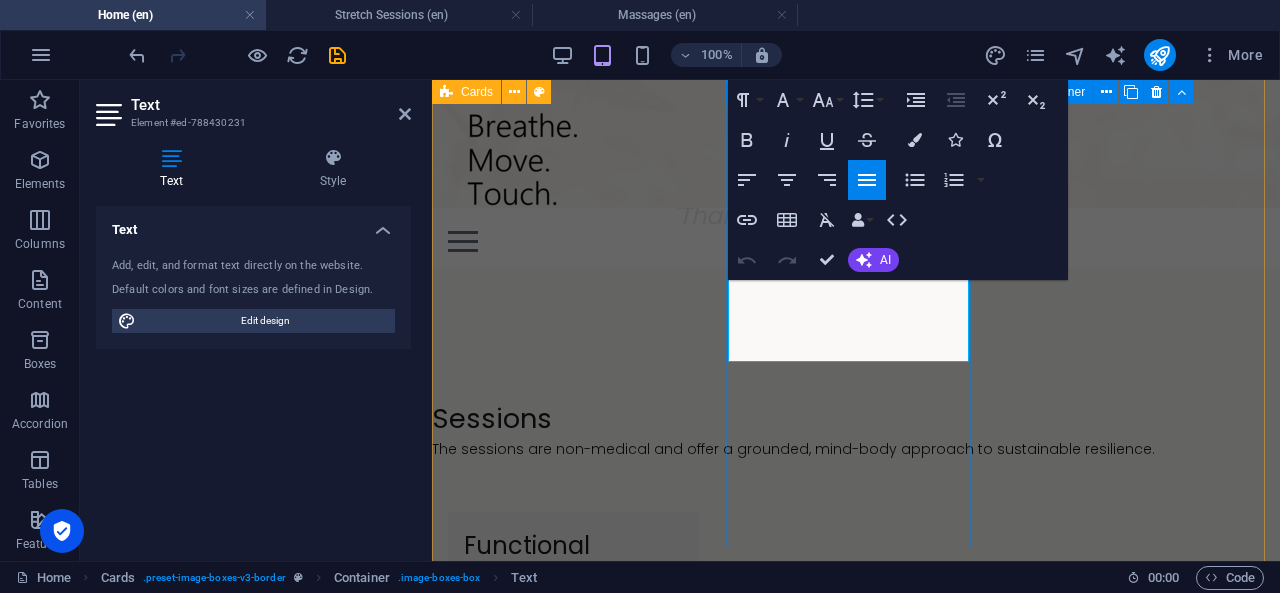 click on "Focused A practical set of deep stretches to reduce discomforrt after your workday." at bounding box center (573, 2429) 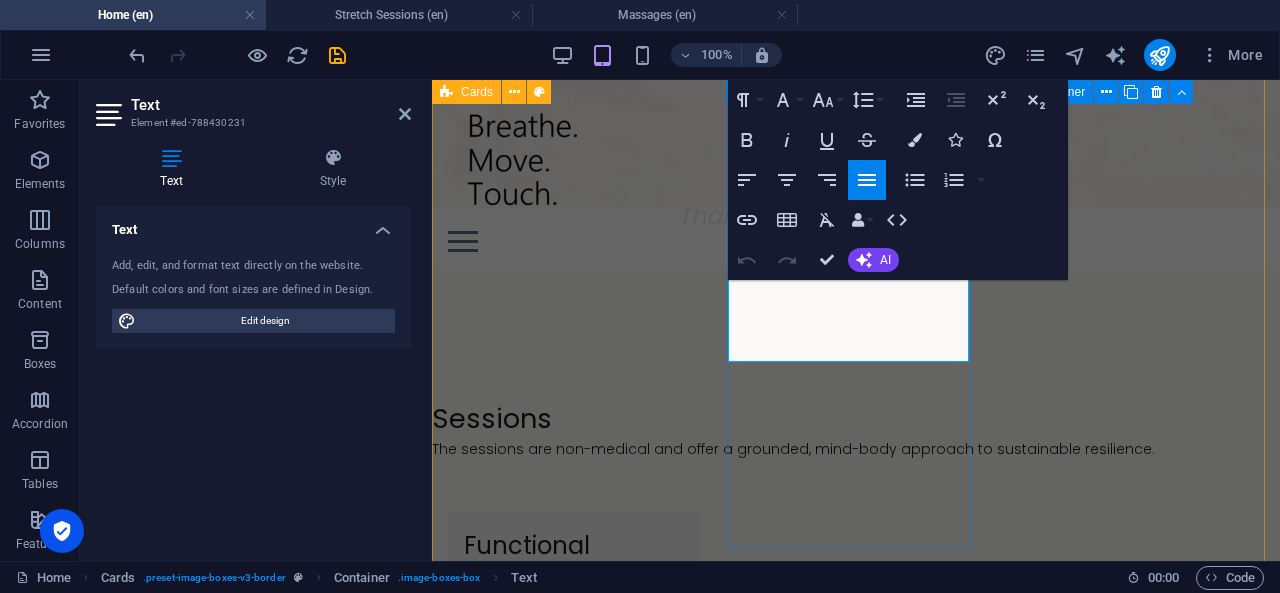 copy on "Focused A practical set of deep stretches to reduce discomforrt after your workday." 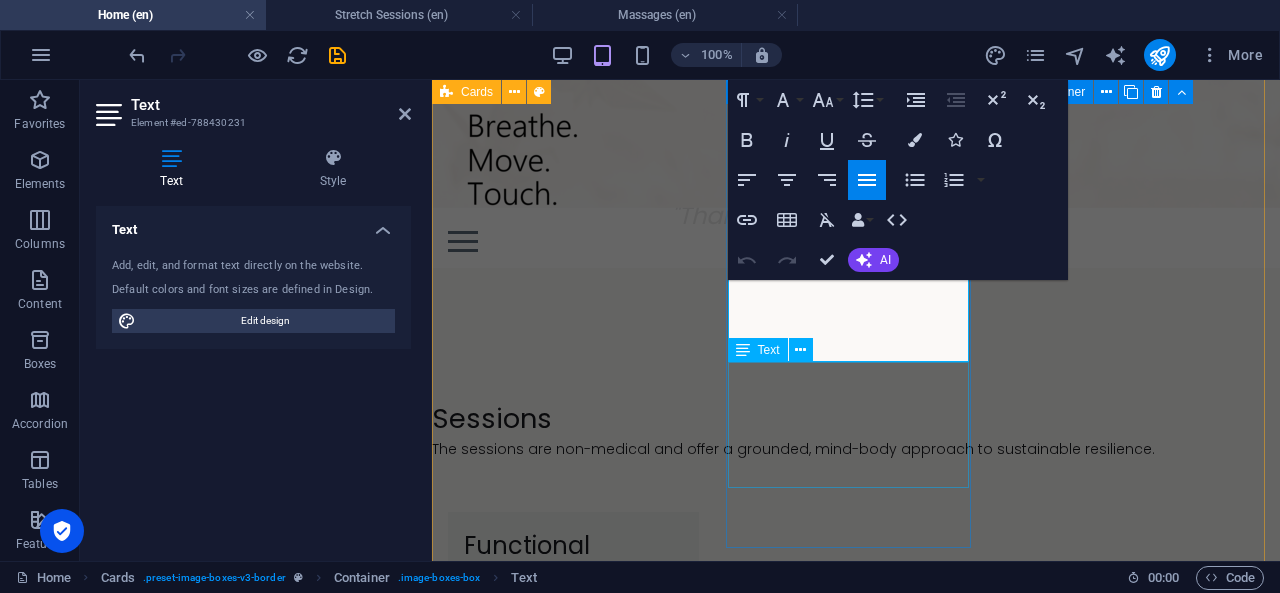 click on "Focused on the superficial fascia and scar tissue, this treatment helps to reduce adhesions, improve circulation, and restore mobility." at bounding box center (573, 2534) 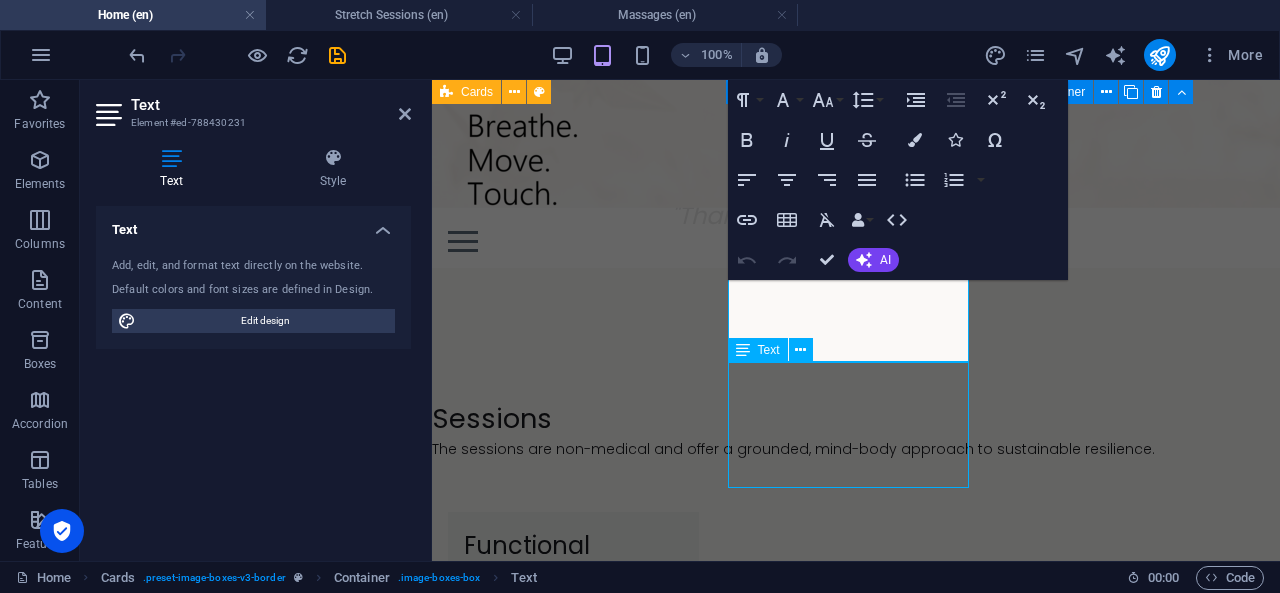 click on "Focused on the superficial fascia and scar tissue, this treatment helps to reduce adhesions, improve circulation, and restore mobility." at bounding box center [573, 2534] 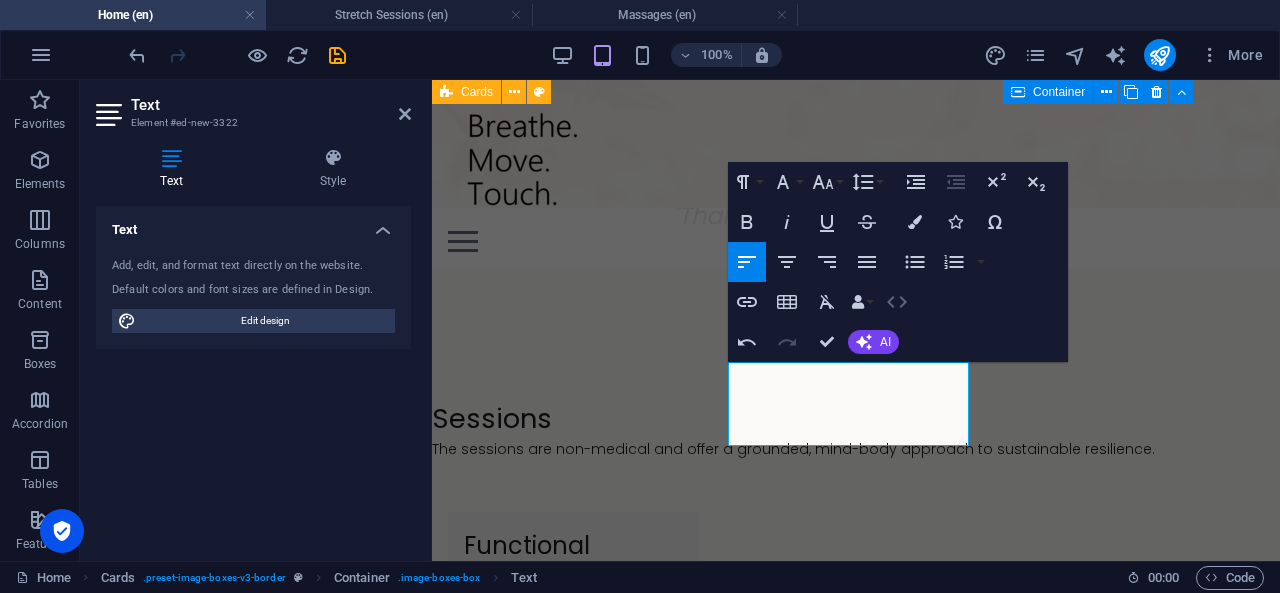 scroll, scrollTop: 910, scrollLeft: 1, axis: both 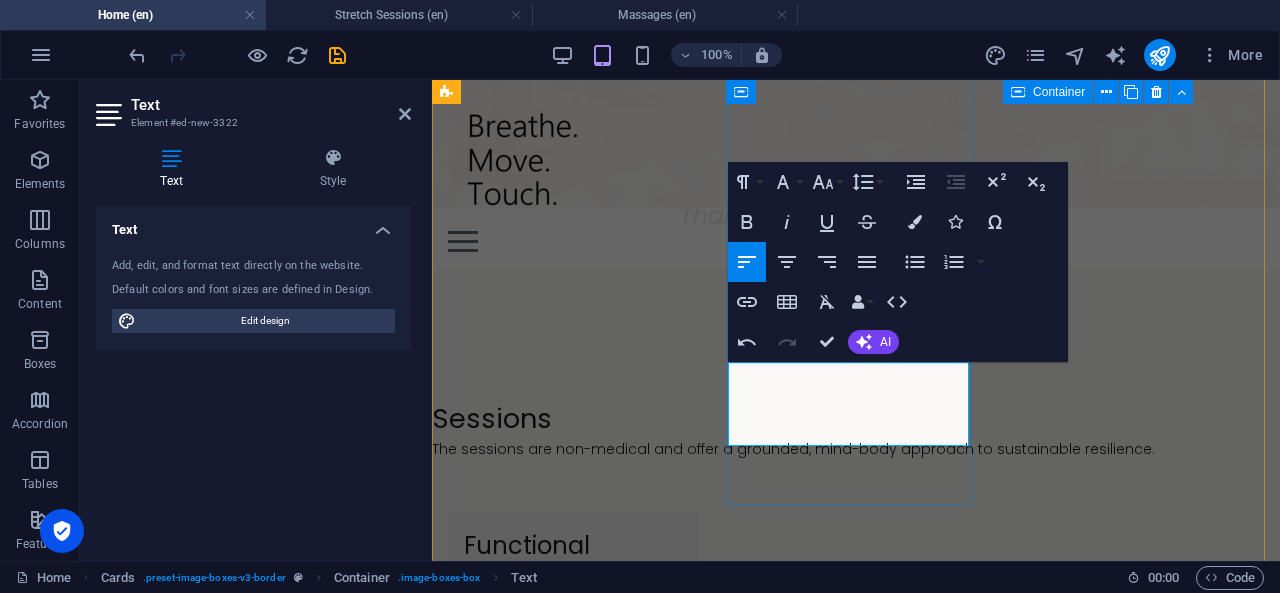 click on "FFocused A practical set of deep stretches to reduce discomforrt after your workday." at bounding box center [573, 2513] 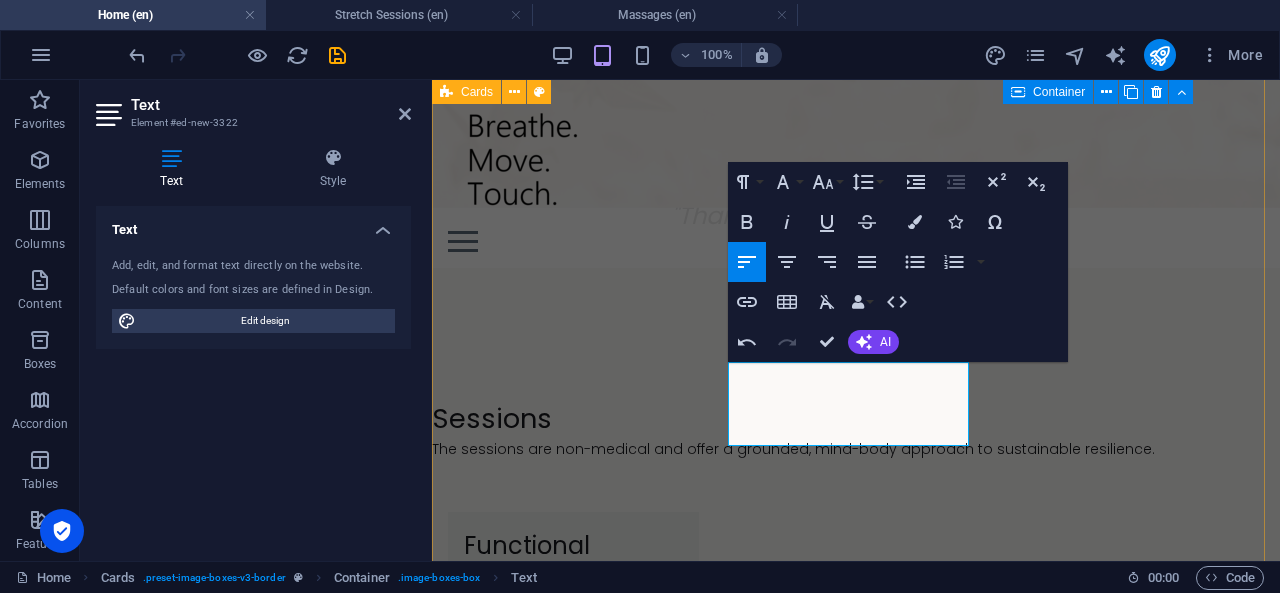 click on "Headline Focused on the superficial fascia and scar tissue, this treatment helps to reduce adhesions, improve circulation, and restore mobility.  Anti-Office Stretch Focused A practical set of deep stretches to reduce discomforrt after your workday. Focused A practical set of deep stretches to reduce discomforrt after your workday. Focused A practical set of deep stretches to reduce discomforrt after your workday. Article Chronic Stress and the Body Many people know that stress is unhealthy. But what does it actually mean when stress takes hold in the body?" at bounding box center (856, 2392) 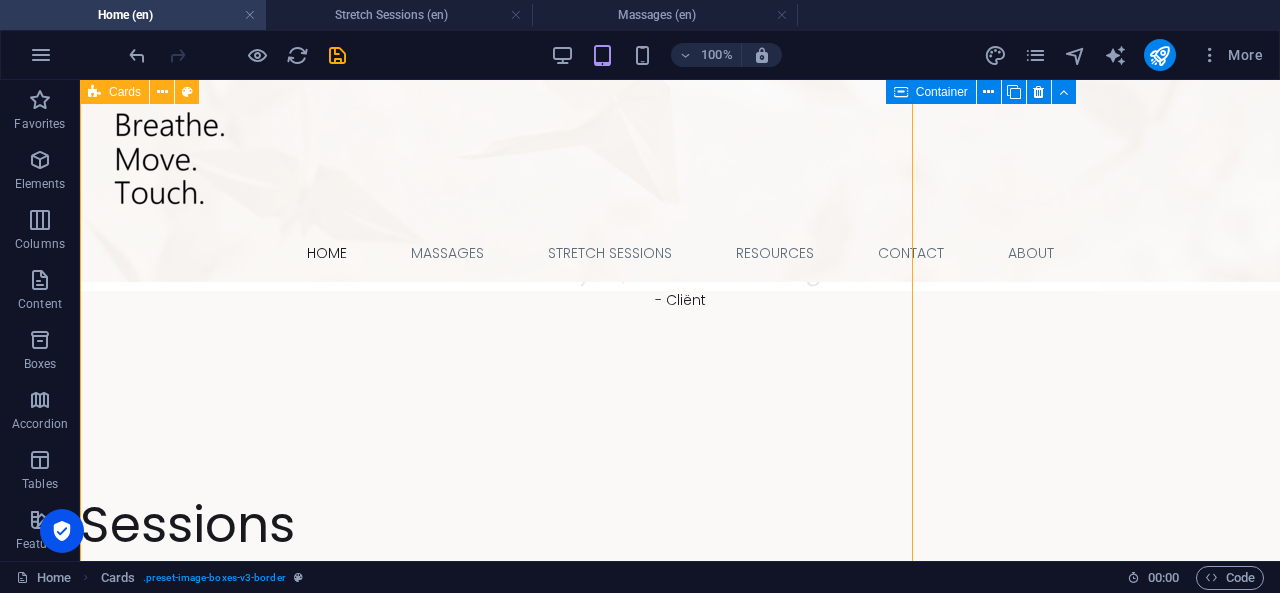 scroll, scrollTop: 1961, scrollLeft: 0, axis: vertical 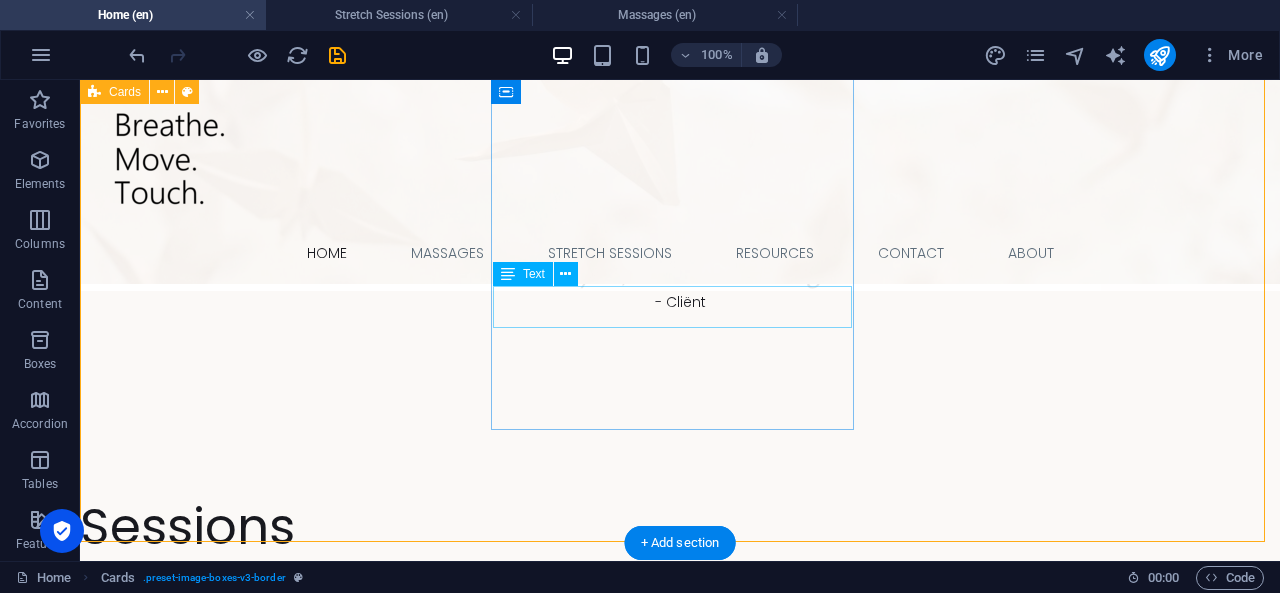 click on "Focused A practical set of deep stretches to reduce discomforrt after your workday." at bounding box center [280, 2441] 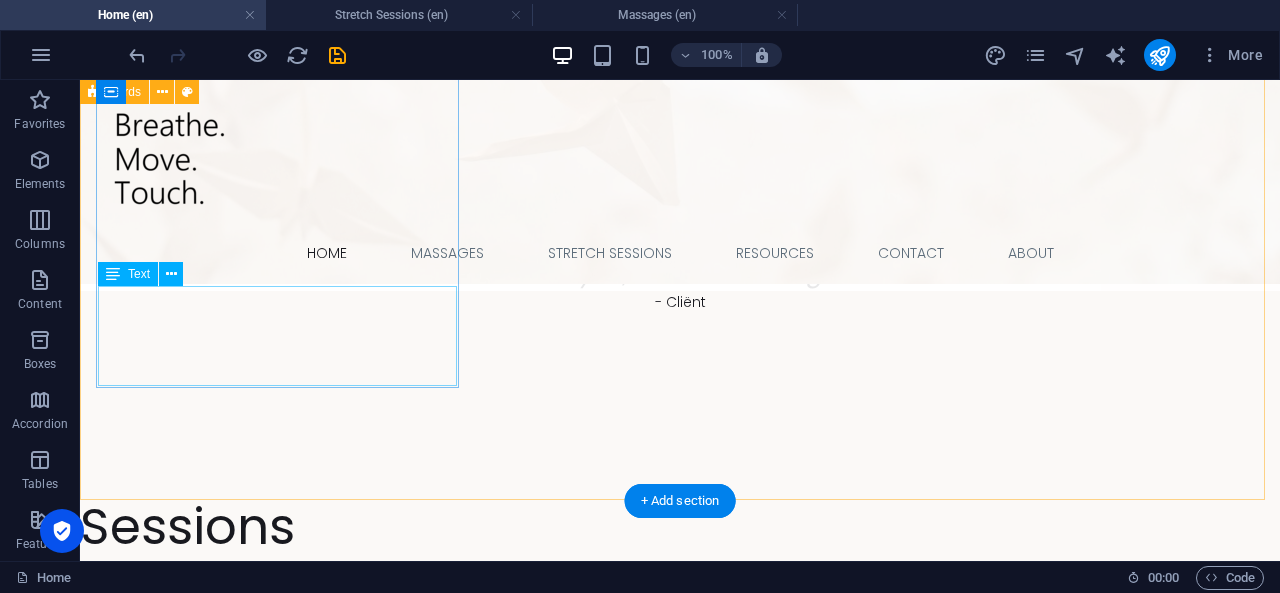click on "Focused on the superficial fascia and scar tissue, this treatment helps to reduce adhesions, improve circulation, and restore mobility." at bounding box center (280, 2079) 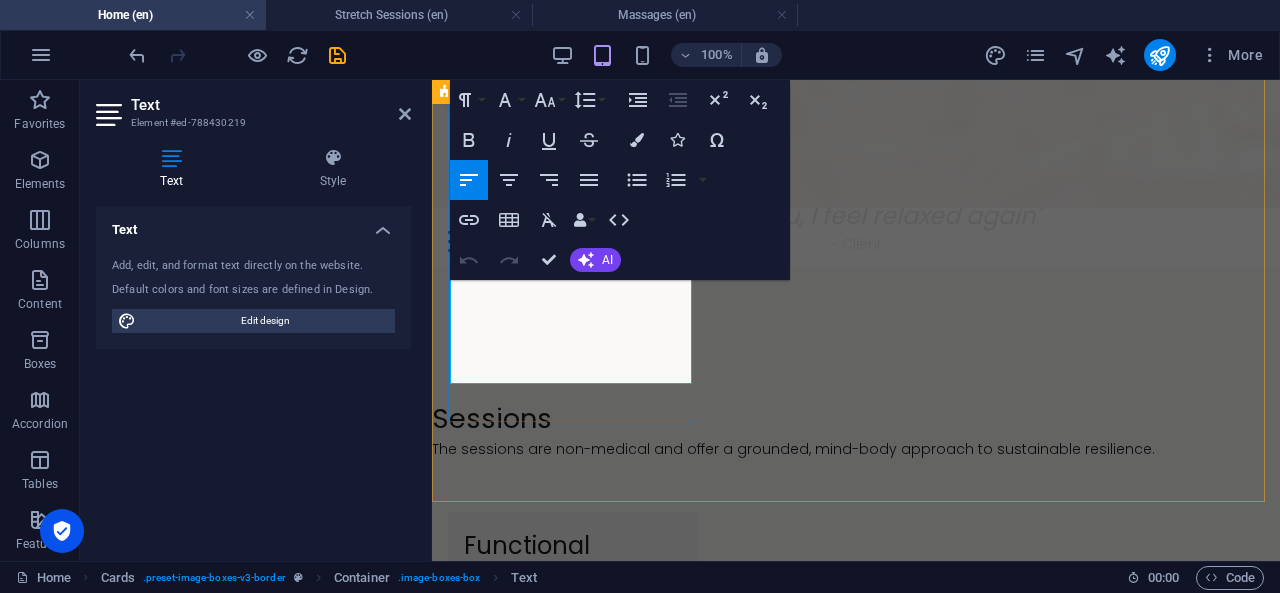 click on "Focused on the superficial fascia and scar tissue, this treatment helps to reduce adhesions, improve circulation, and restore mobility." at bounding box center [573, 2052] 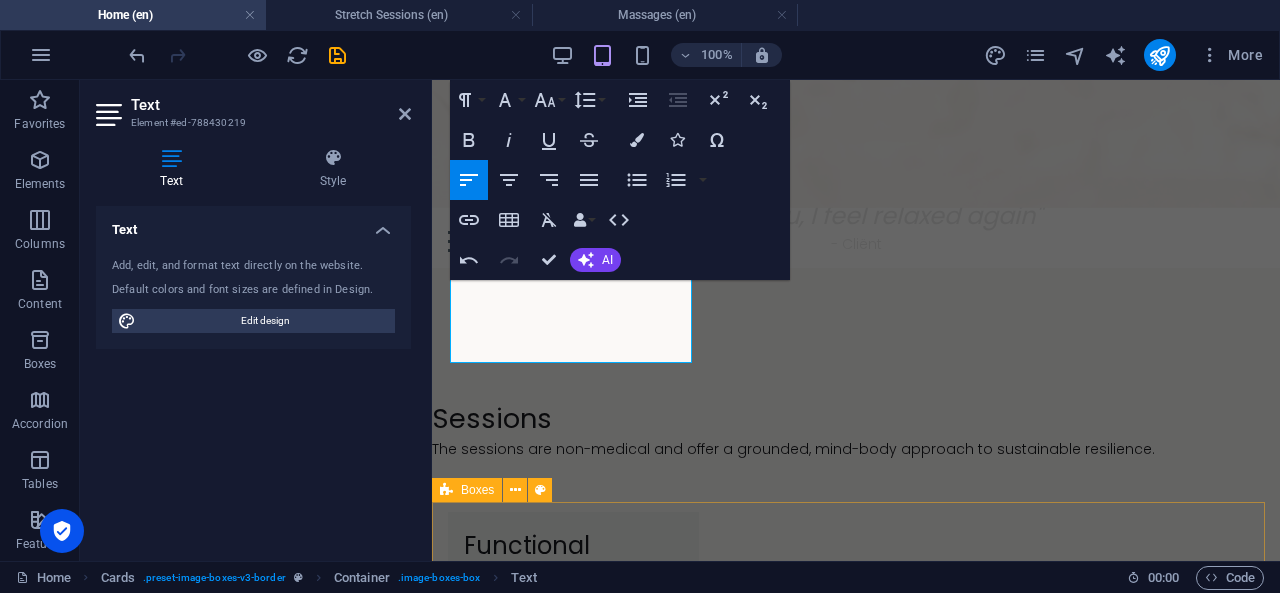 type 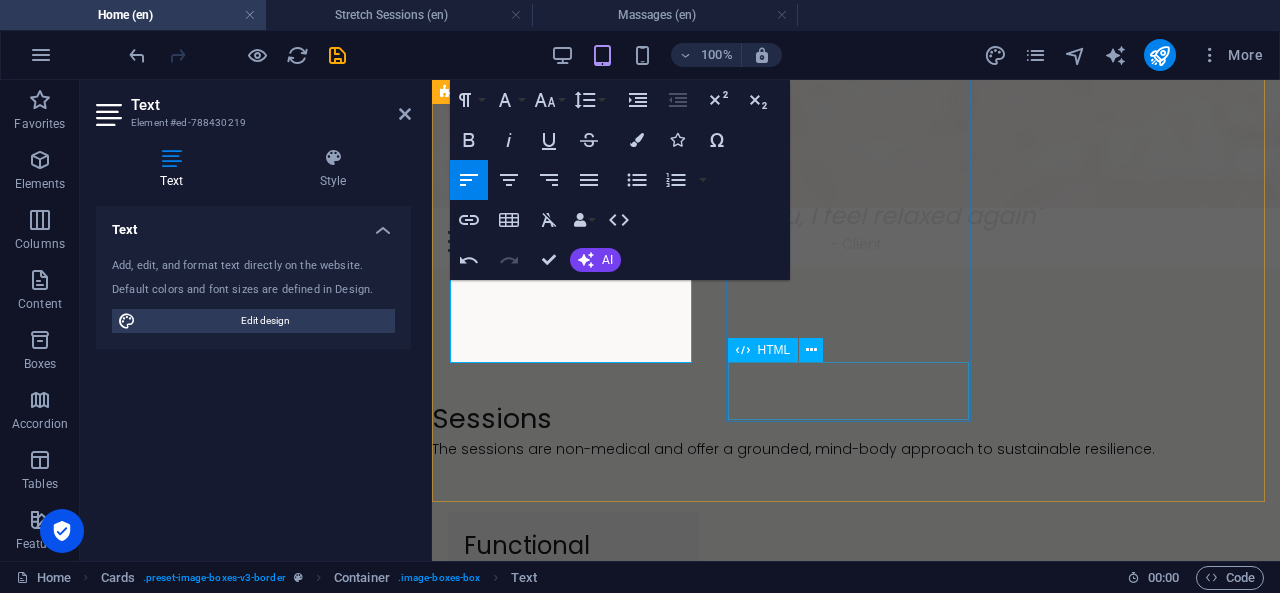click at bounding box center (573, 2479) 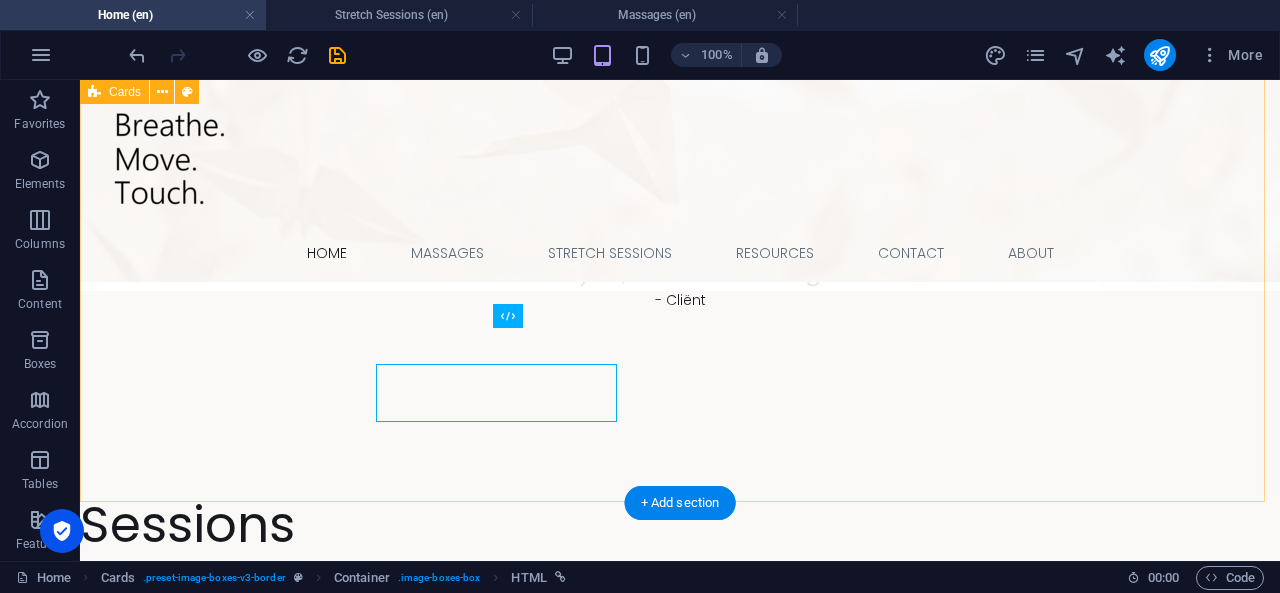 scroll, scrollTop: 1961, scrollLeft: 0, axis: vertical 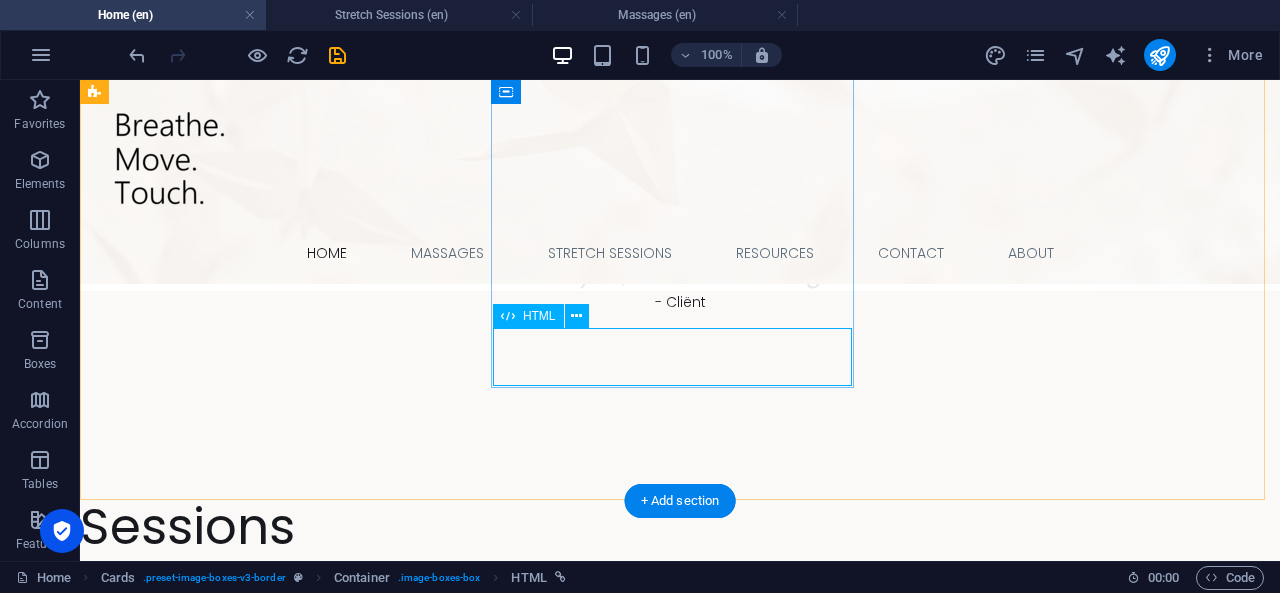 click at bounding box center (280, 2470) 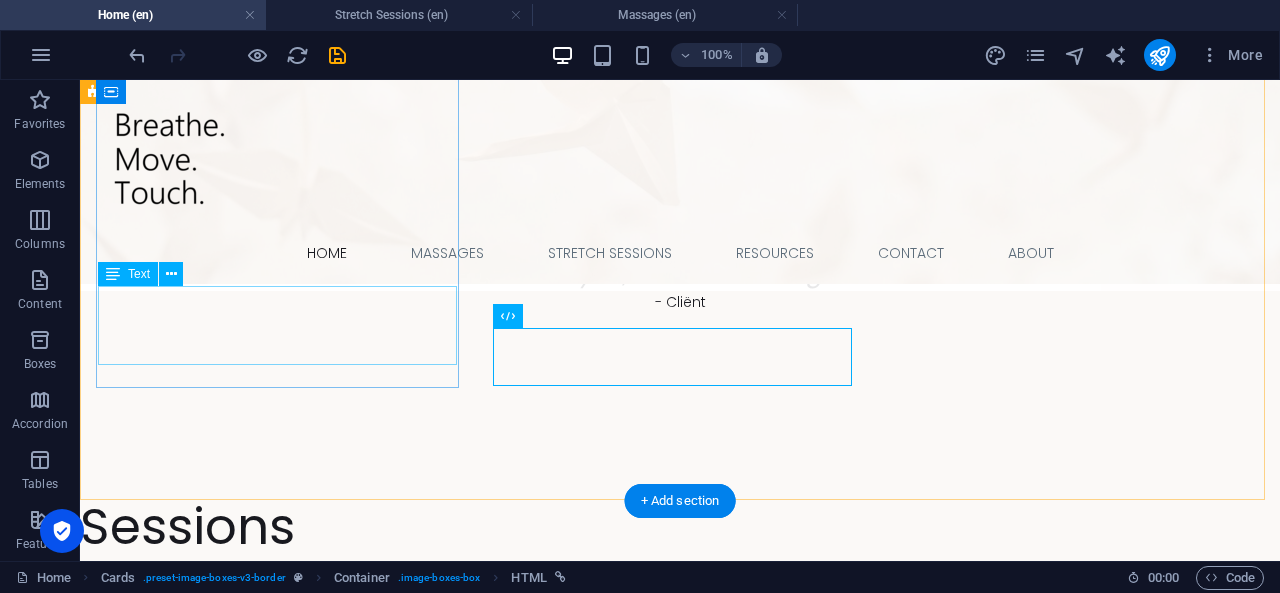 click on "Focused on the superficial fascia and scar tissue, this treatment helps to reduce adhesions and restore mobility." at bounding box center [280, 2068] 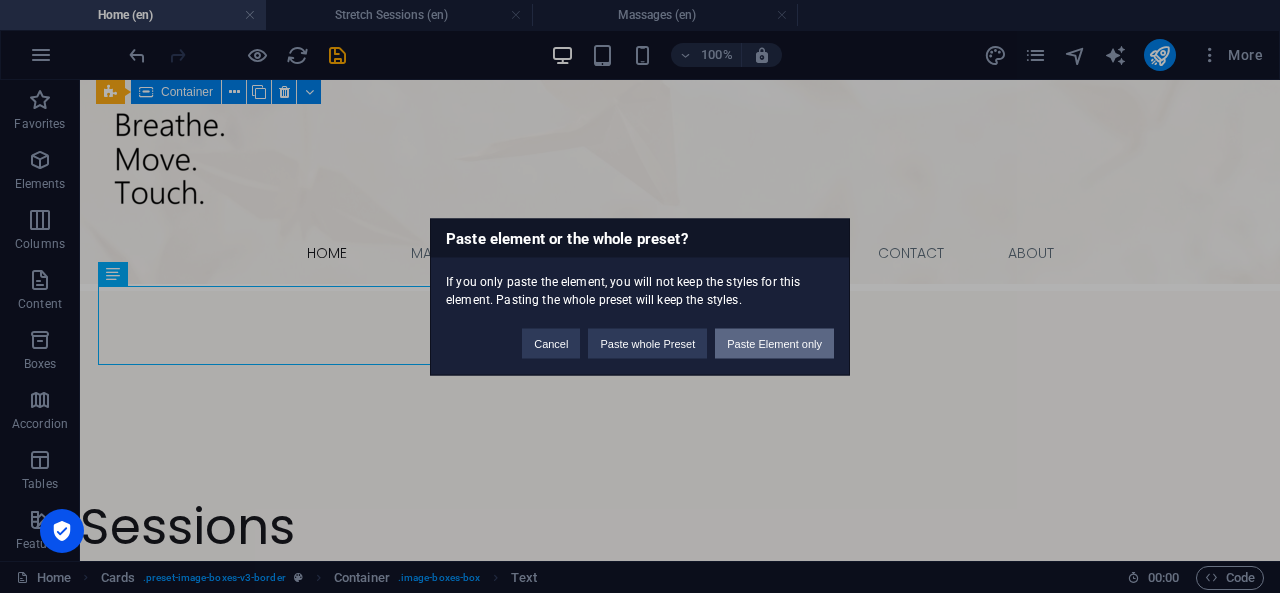click on "Paste Element only" at bounding box center (774, 343) 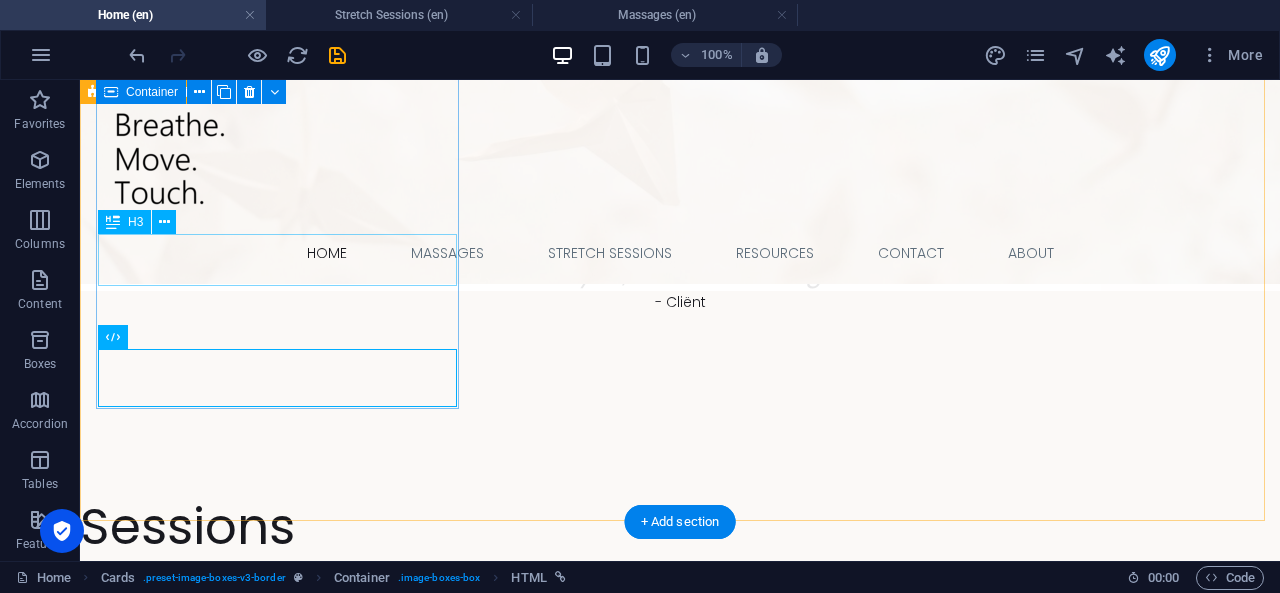 click on "Headline" at bounding box center (280, 2003) 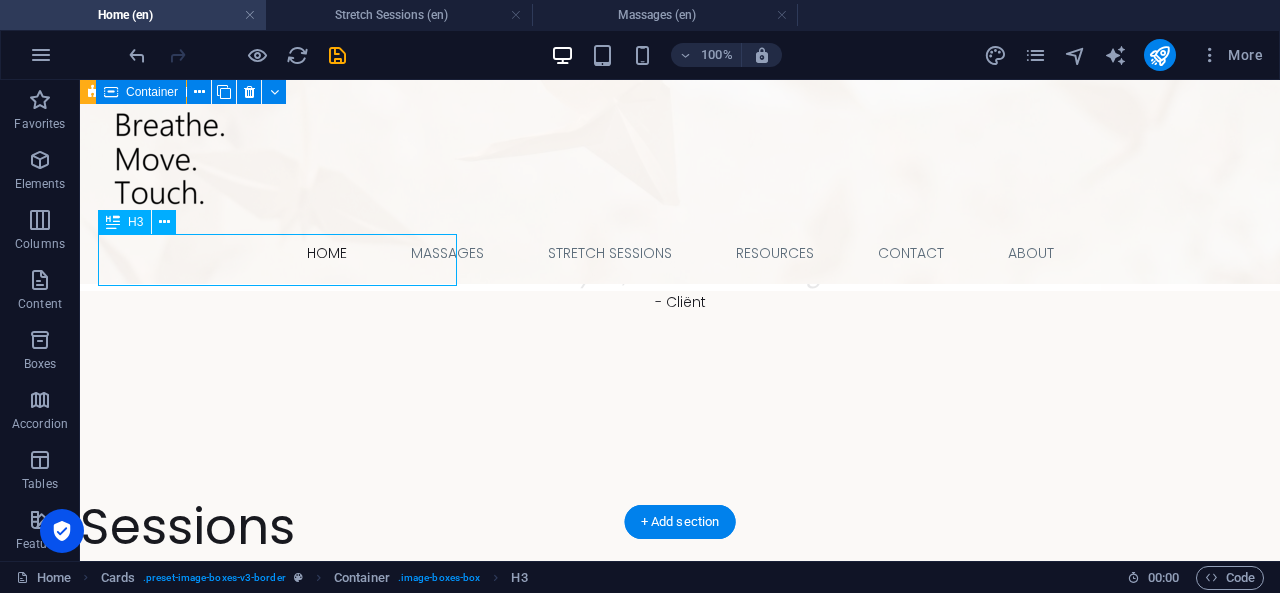 click on "Headline" at bounding box center (280, 2003) 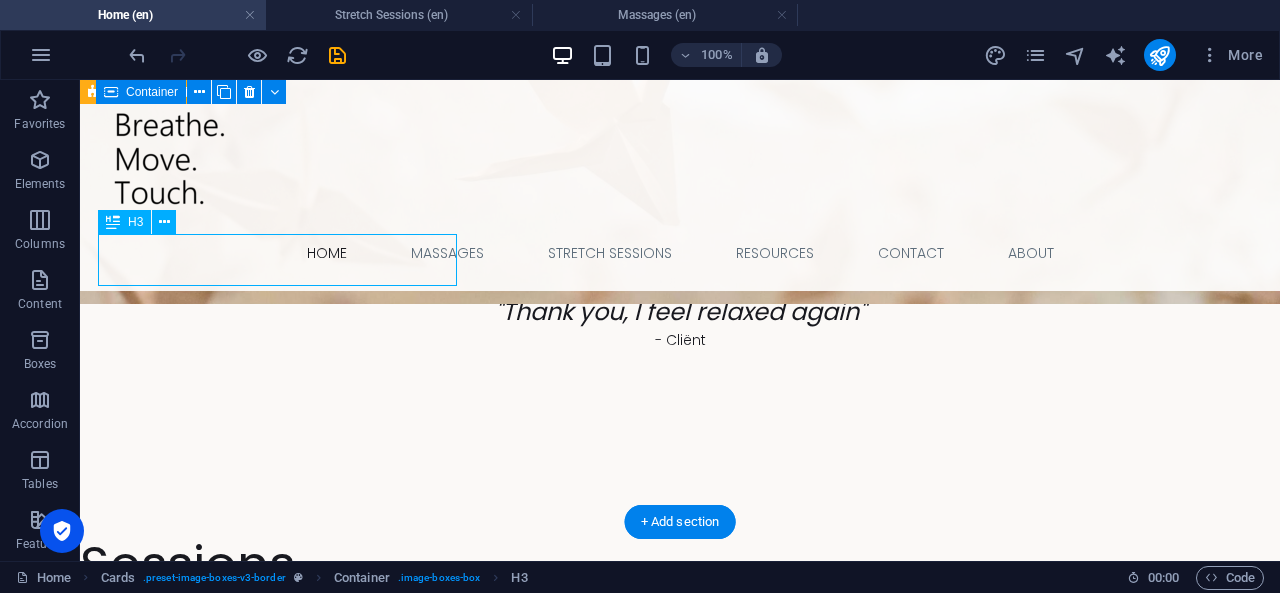 scroll, scrollTop: 1963, scrollLeft: 0, axis: vertical 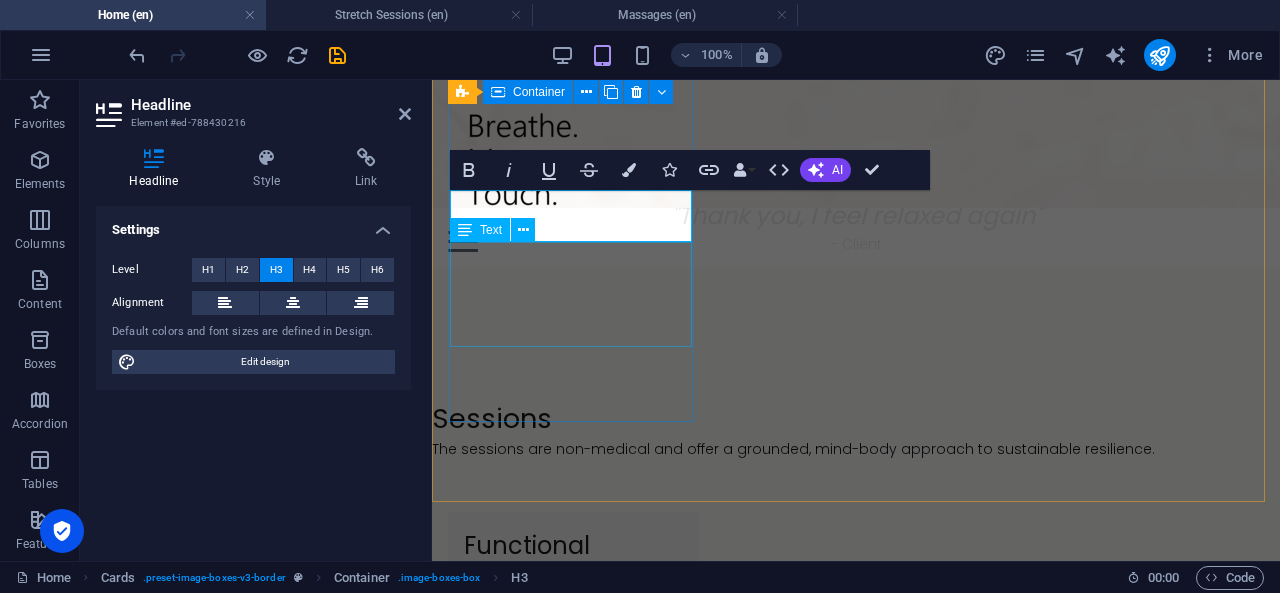 type 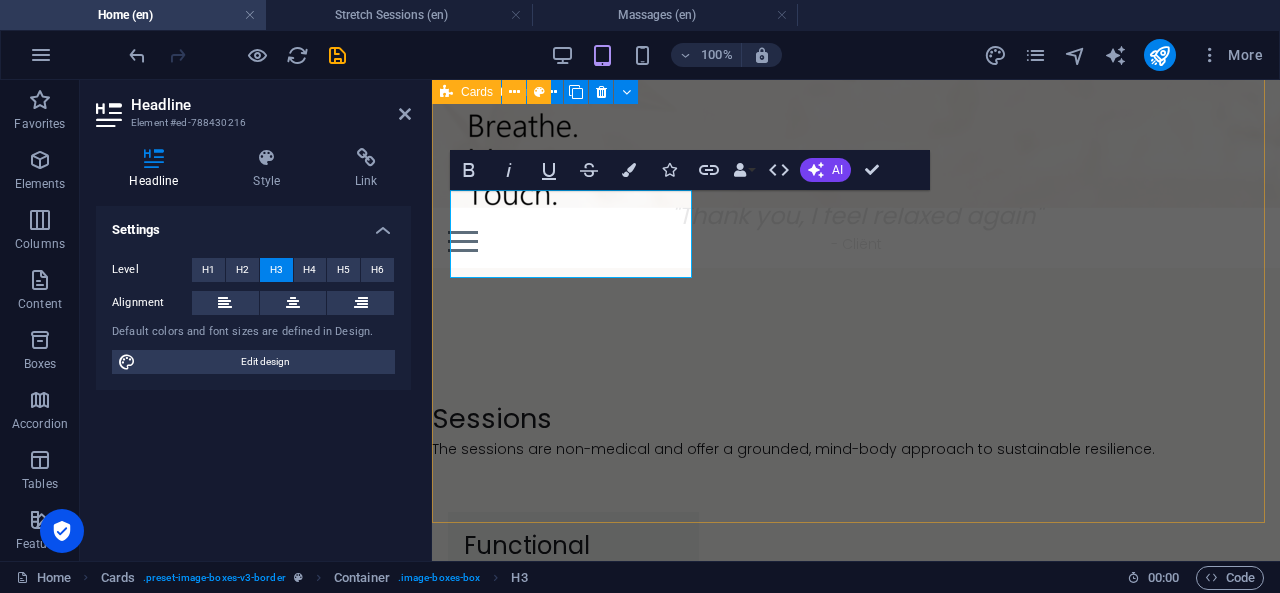 click on "Connective Tissue Massage Focused on the superficial fascia and scar tissue, this treatment helps to reduce adhesions and restore mobility.  Anti-Office Stretch Focused A practical set of deep stretches to reduce discomforrt after your workday. Article Chronic Stress and the Body Many people know that stress is unhealthy. But what does it actually mean when stress takes hold in the body?" at bounding box center [856, 2379] 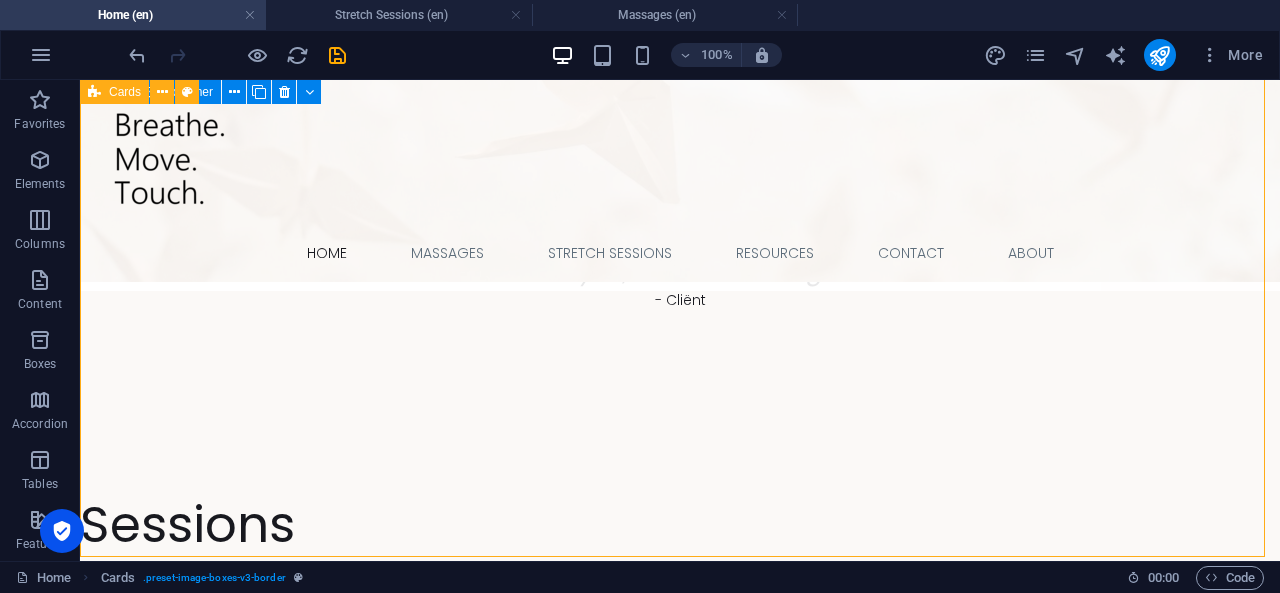 scroll, scrollTop: 1961, scrollLeft: 0, axis: vertical 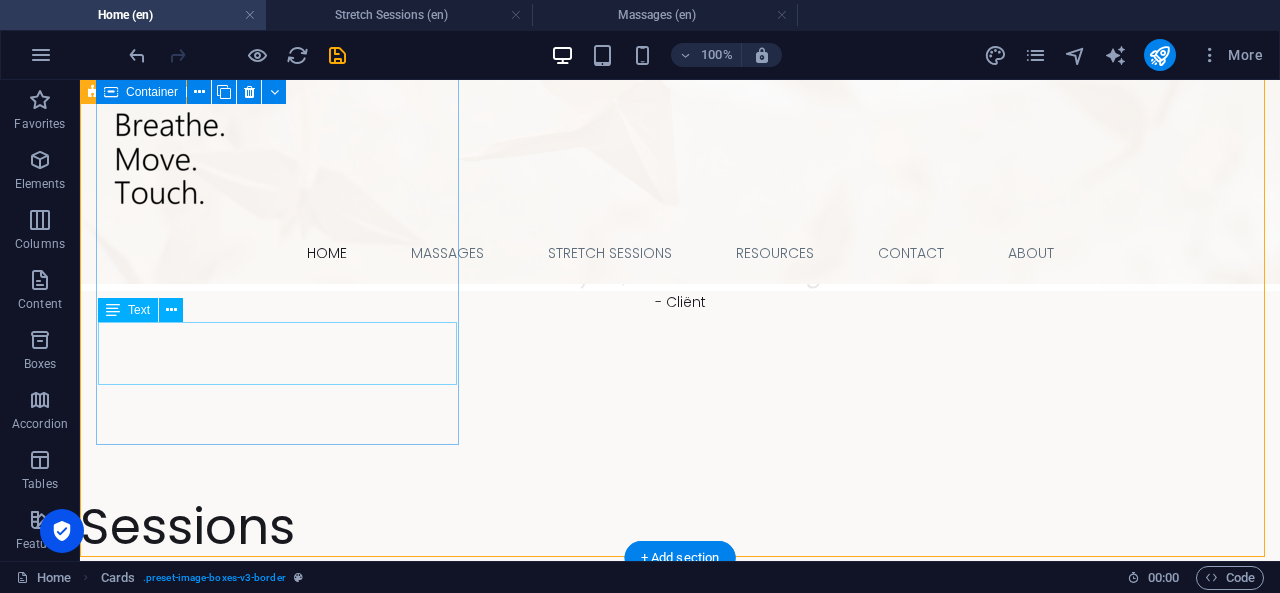 click on "Focused on the superficial fascia and scar tissue, this treatment helps to reduce adhesions and restore mobility." at bounding box center (280, 2060) 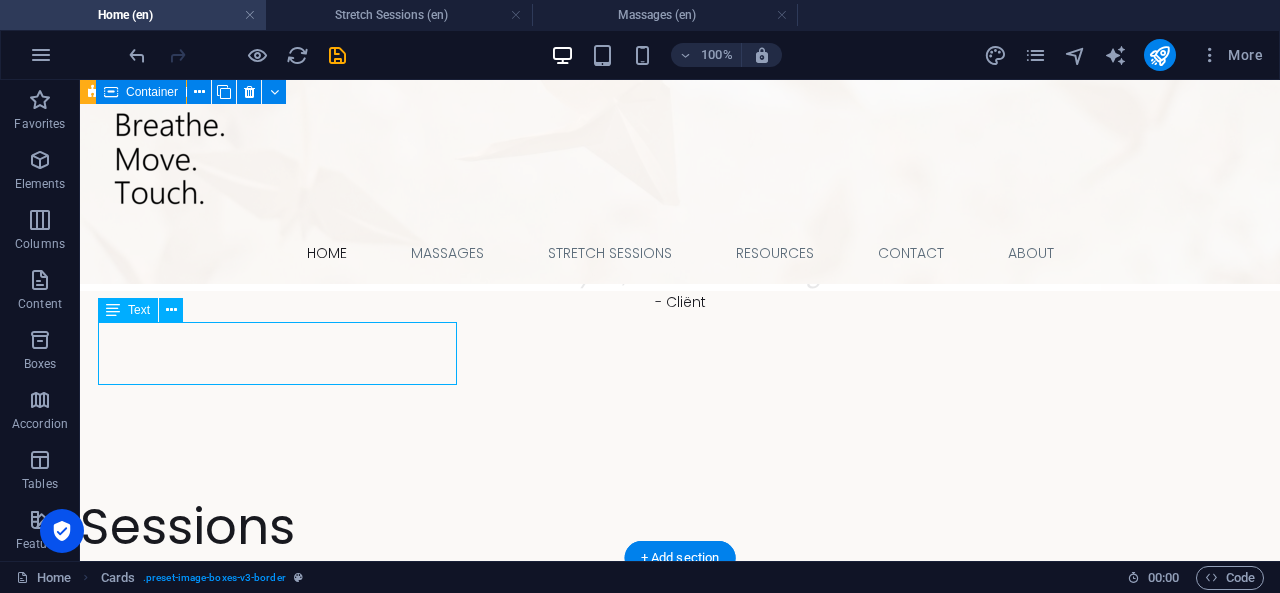 click on "Focused on the superficial fascia and scar tissue, this treatment helps to reduce adhesions and restore mobility." at bounding box center (280, 2060) 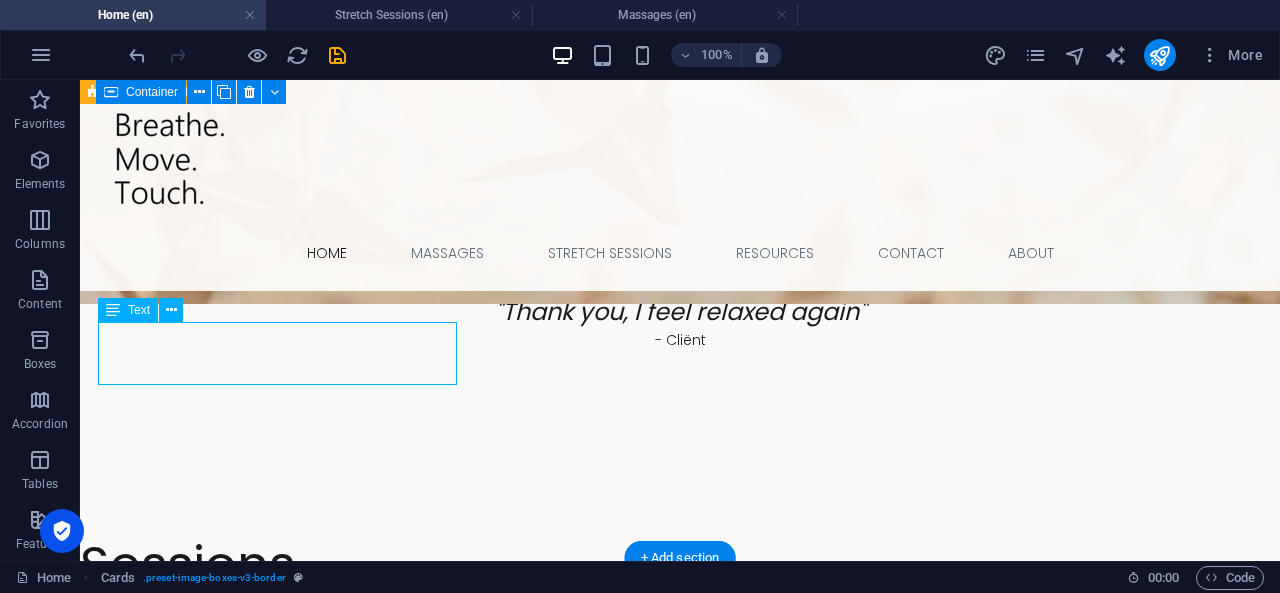 scroll, scrollTop: 1963, scrollLeft: 0, axis: vertical 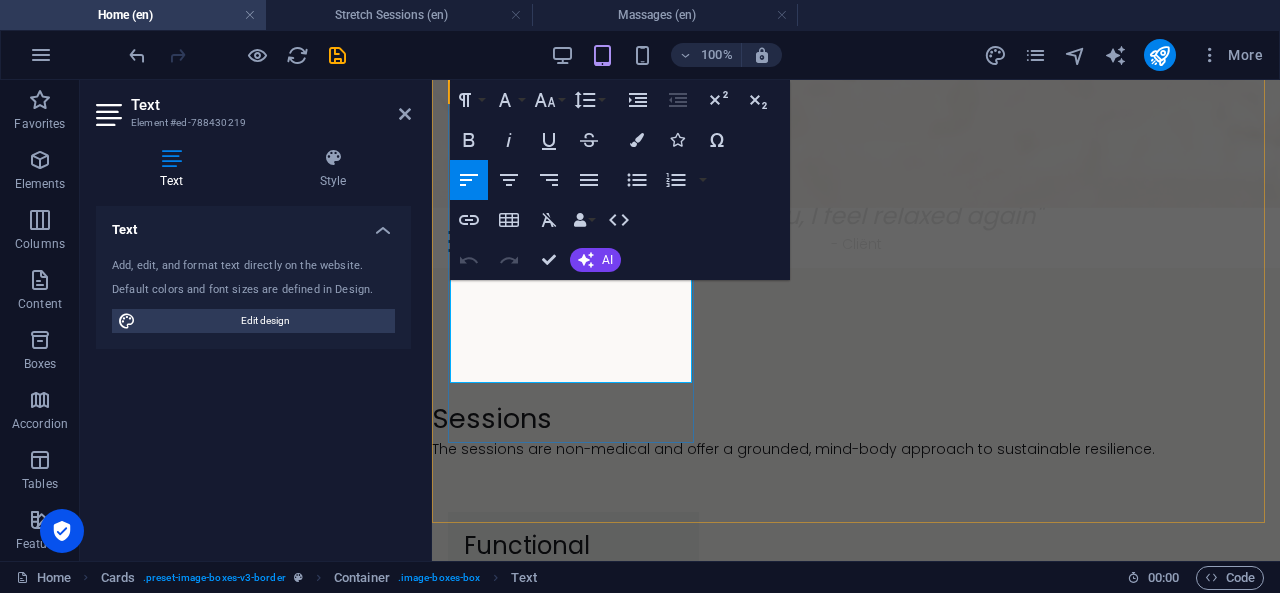 click on "Focused on the superficial fascia and scar tissue, this treatment helps to reduce adhesions and restore mobility." at bounding box center [573, 2077] 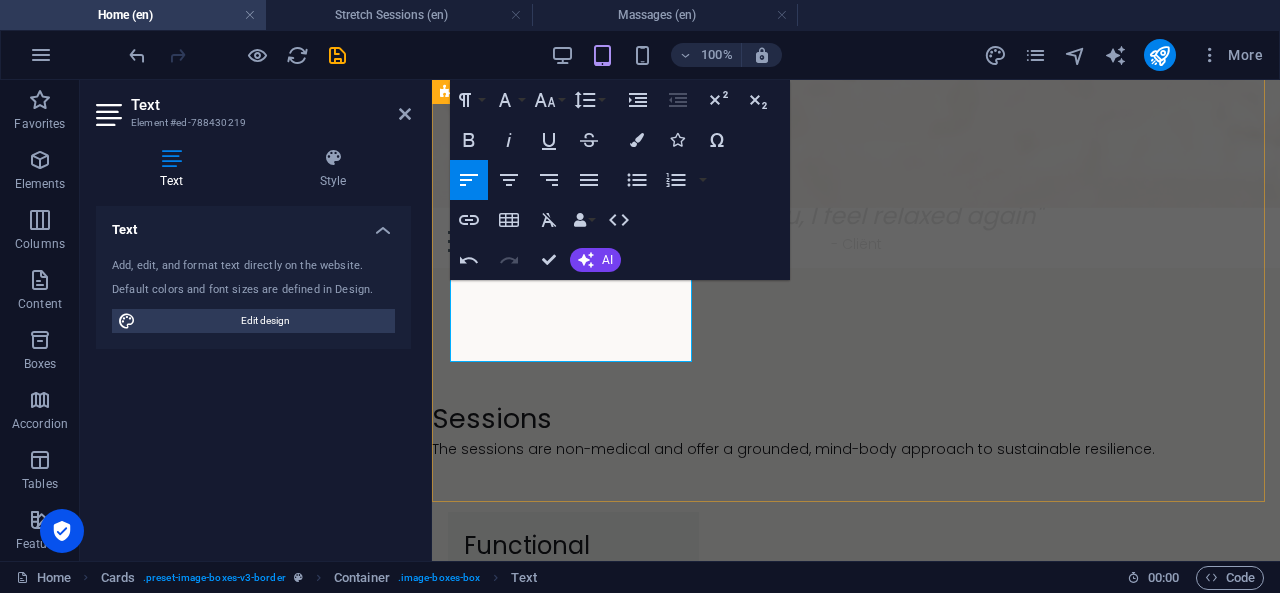click on "Connective Tissue Massage Focused on the superficial fascia, this treatment helps to reduce adhesions and restore mobility.  Anti-Office Stretch Focused A practical set of deep stretches to reduce discomforrt after your workday. Article Chronic Stress and the Body Many people know that stress is unhealthy. But what does it actually mean when stress takes hold in the body?" at bounding box center (856, 2379) 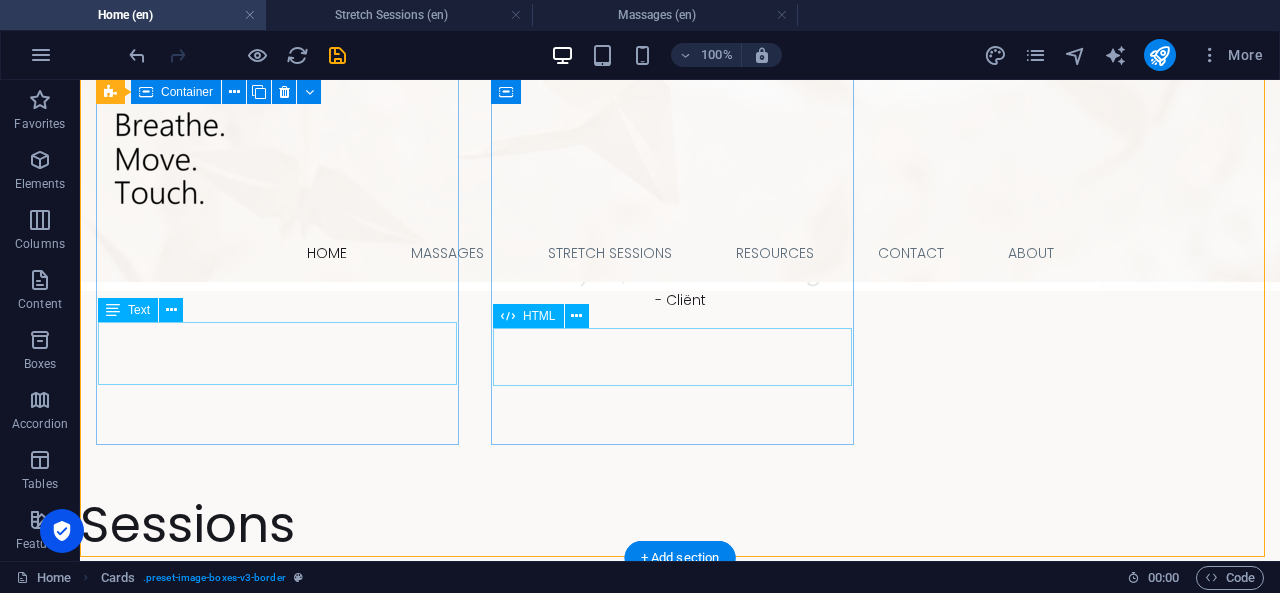 scroll, scrollTop: 1961, scrollLeft: 0, axis: vertical 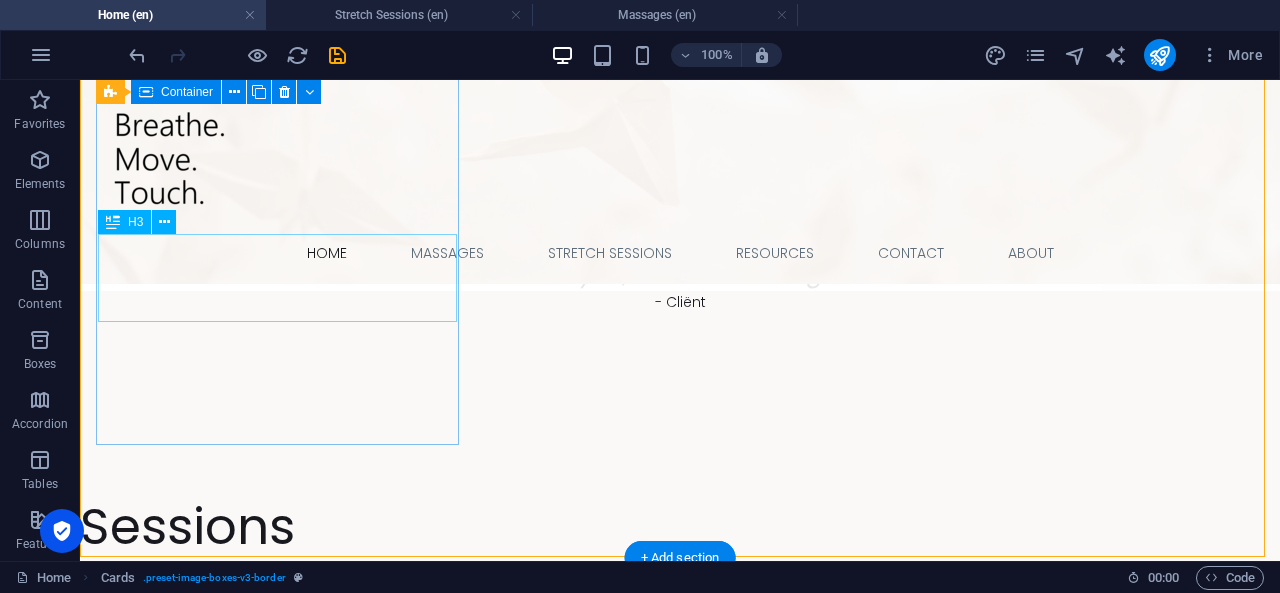 click on "Connective Tissue Massage" at bounding box center (280, 2003) 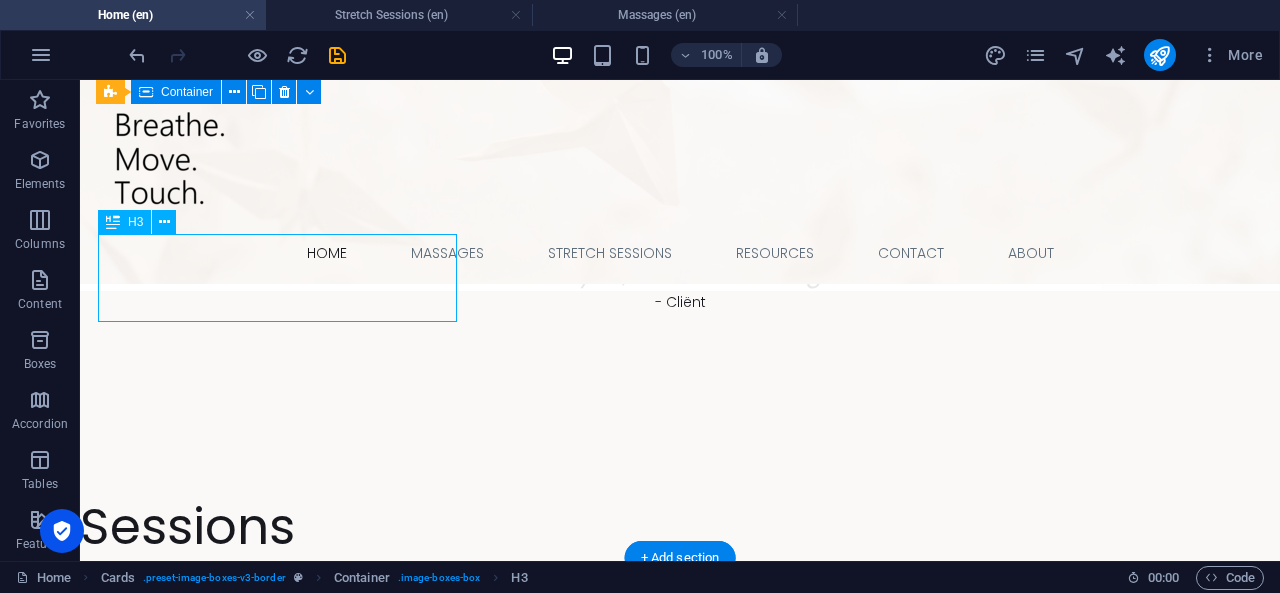 click on "Connective Tissue Massage" at bounding box center [280, 2003] 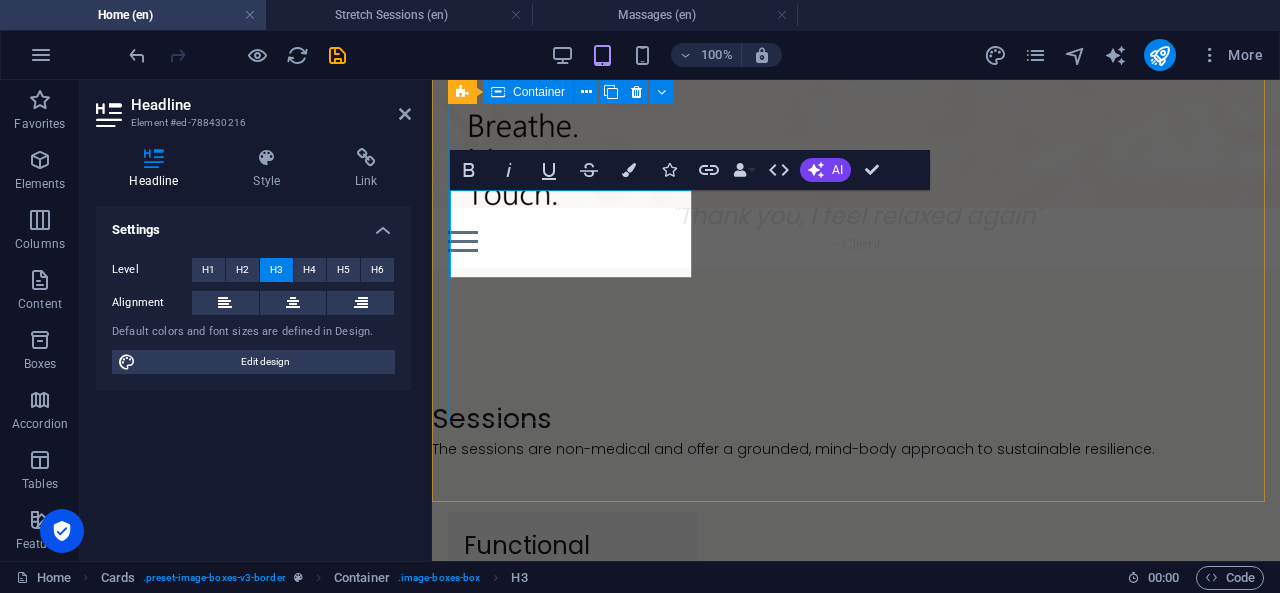 scroll, scrollTop: 1848, scrollLeft: 0, axis: vertical 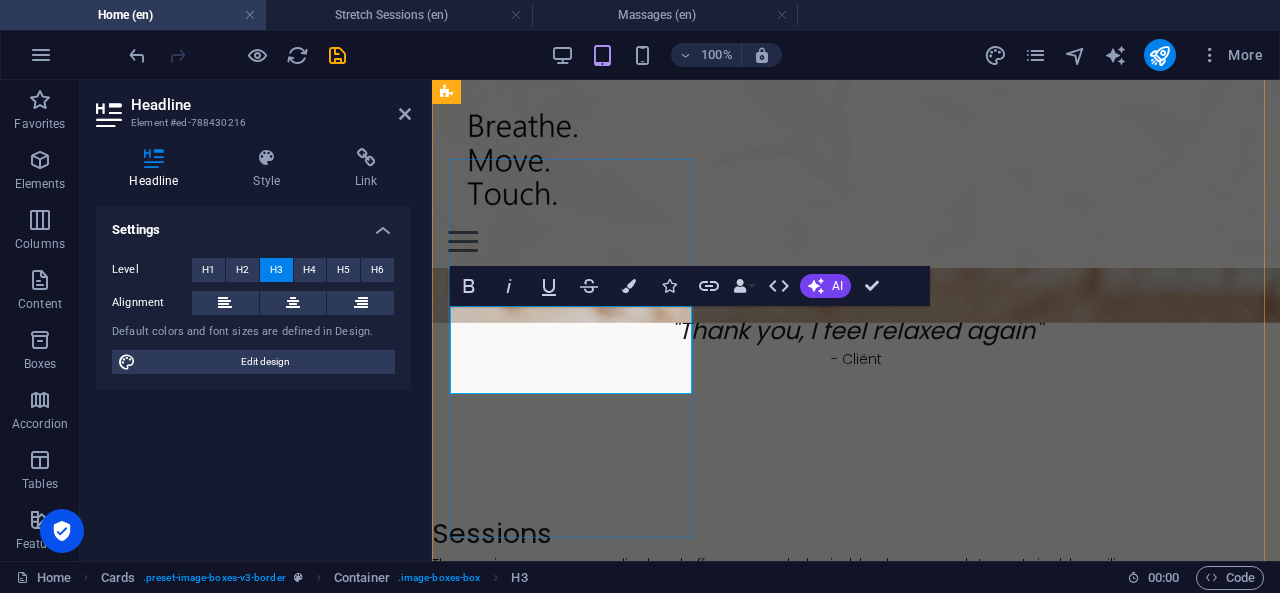 click on "Connective Tissue Massage" at bounding box center (573, 2104) 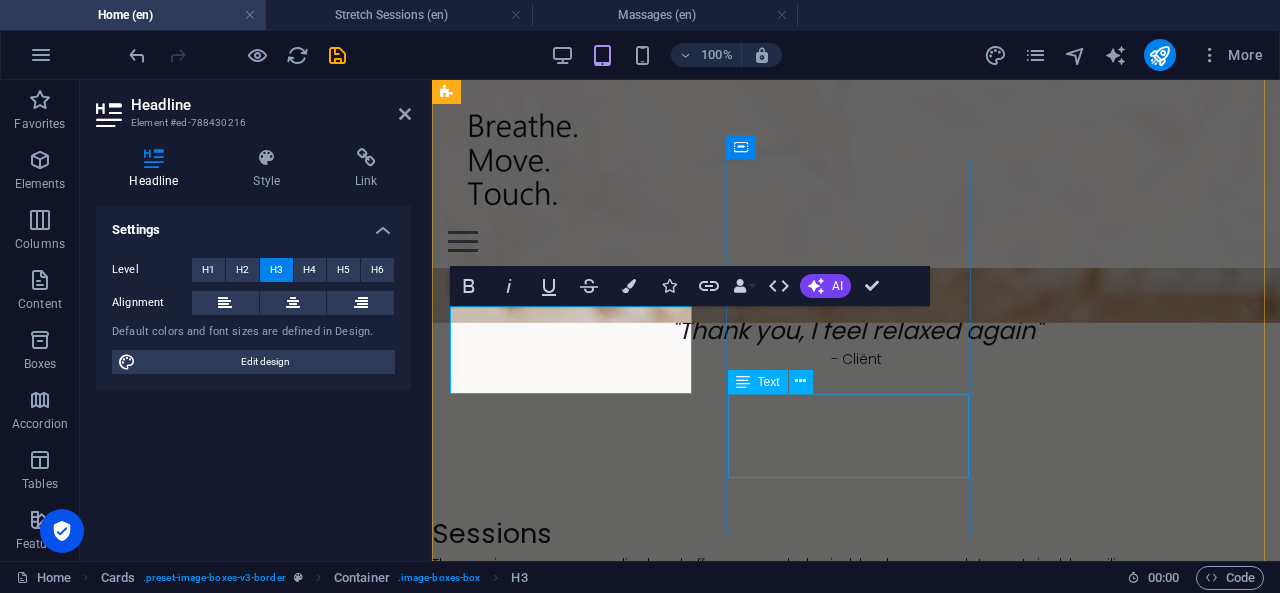 type 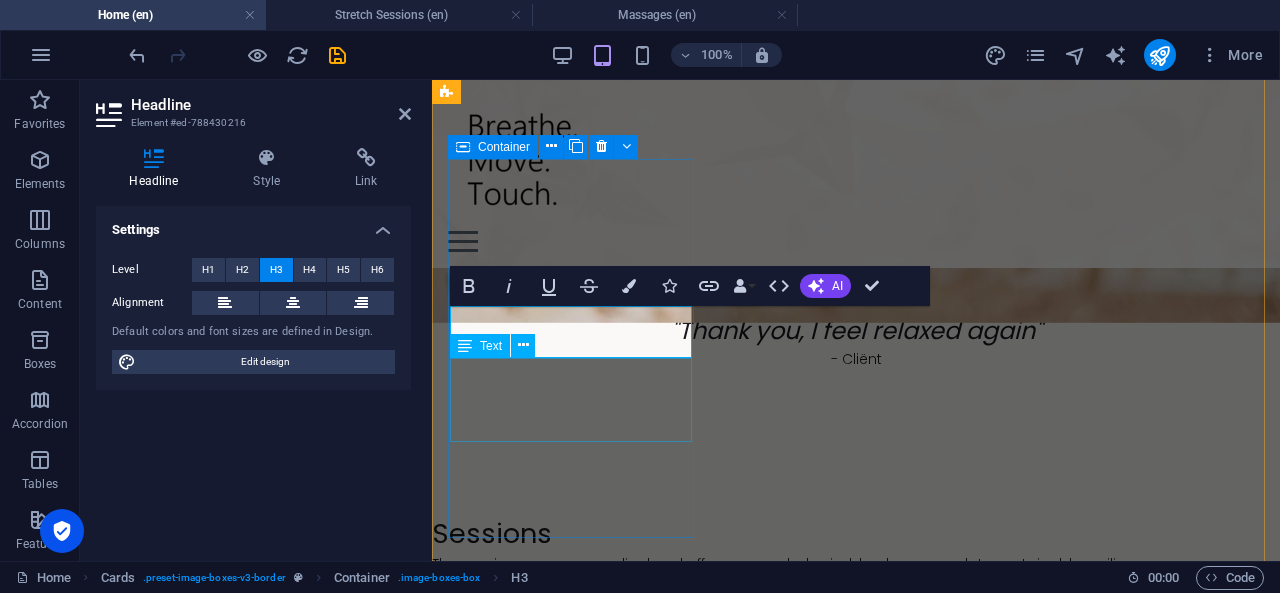 click on "Focused on the superficial fascia, this treatment helps to reduce adhesions and restore mobility." at bounding box center (573, 2156) 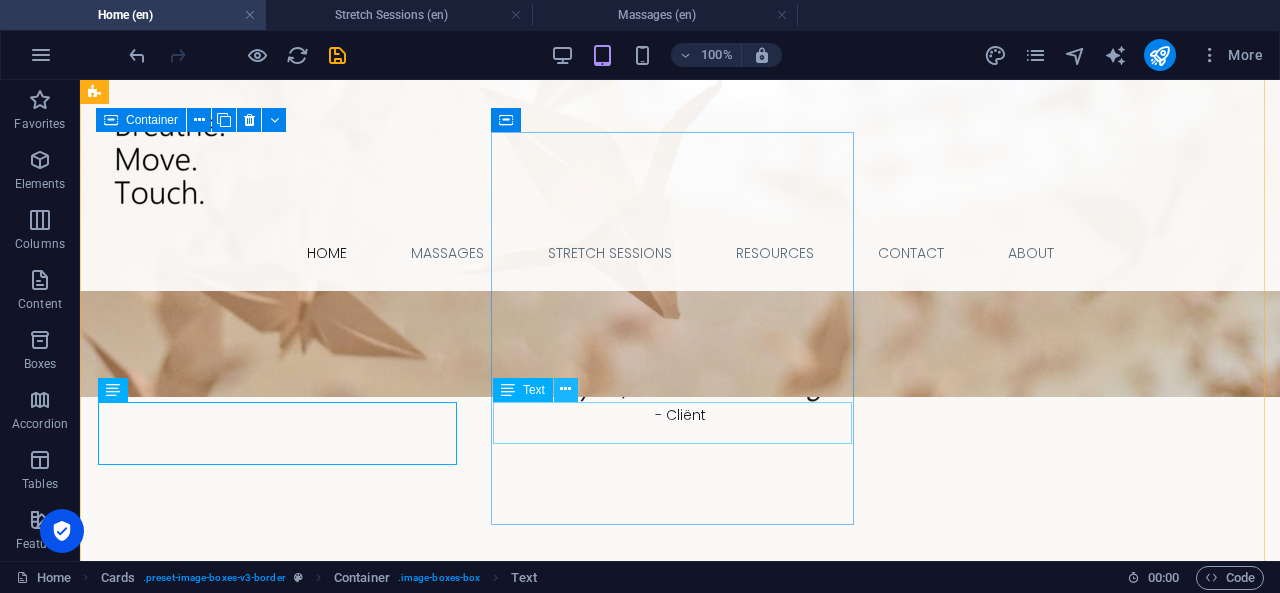 scroll, scrollTop: 1846, scrollLeft: 0, axis: vertical 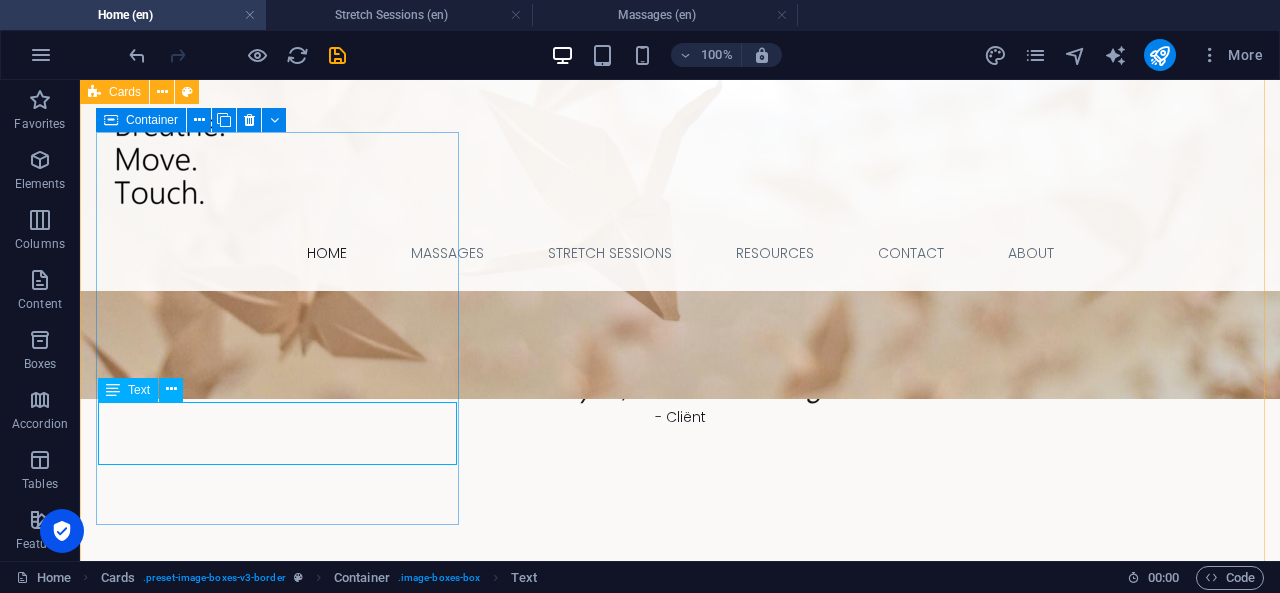 click on "Focused on the superficial fascia, this treatment helps to reduce adhesions and restore mobility." at bounding box center (280, 2175) 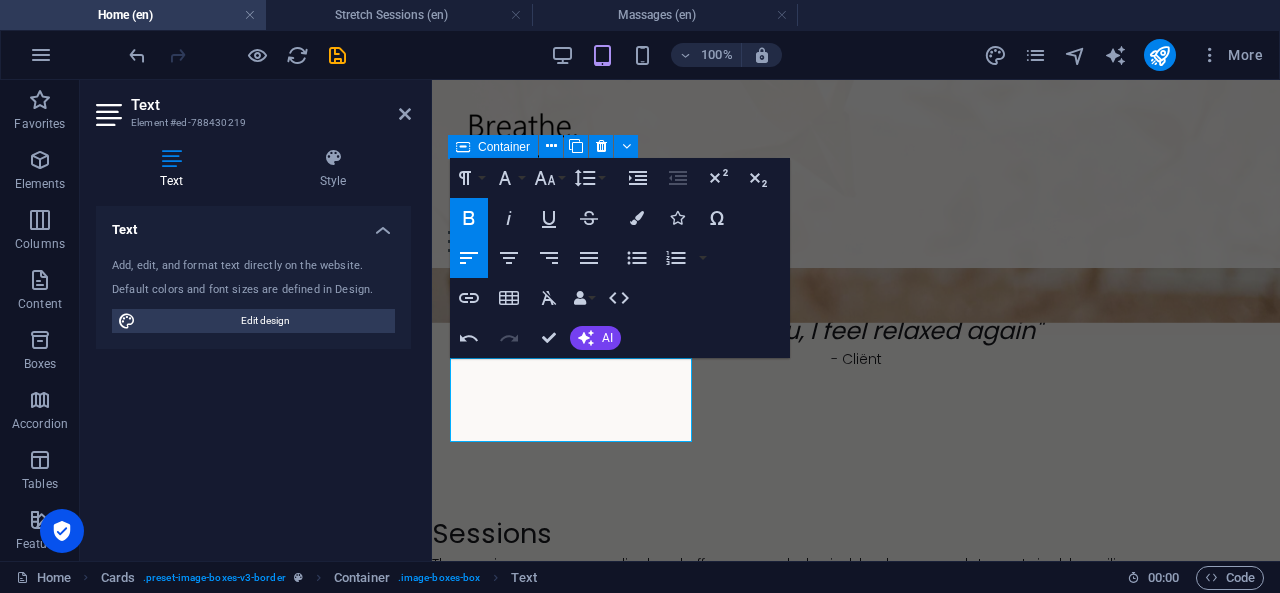 type 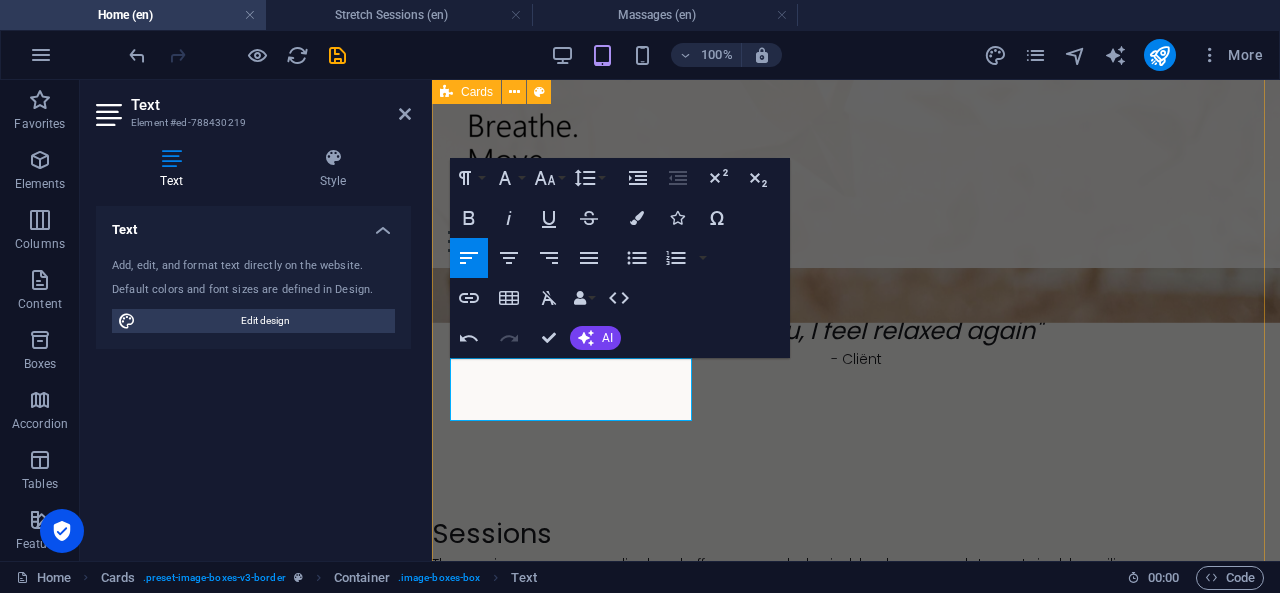 click on "CT-Massage The Connective Tissue massage is focused on the superficial [MEDICAL_DATA]. Anti-Office Stretch Focused A practical set of deep stretches to reduce discomforrt after your workday. Article [MEDICAL_DATA] and the Body Many people know that stress is unhealthy. But what does it actually mean when stress takes hold in the body?" at bounding box center (856, 2455) 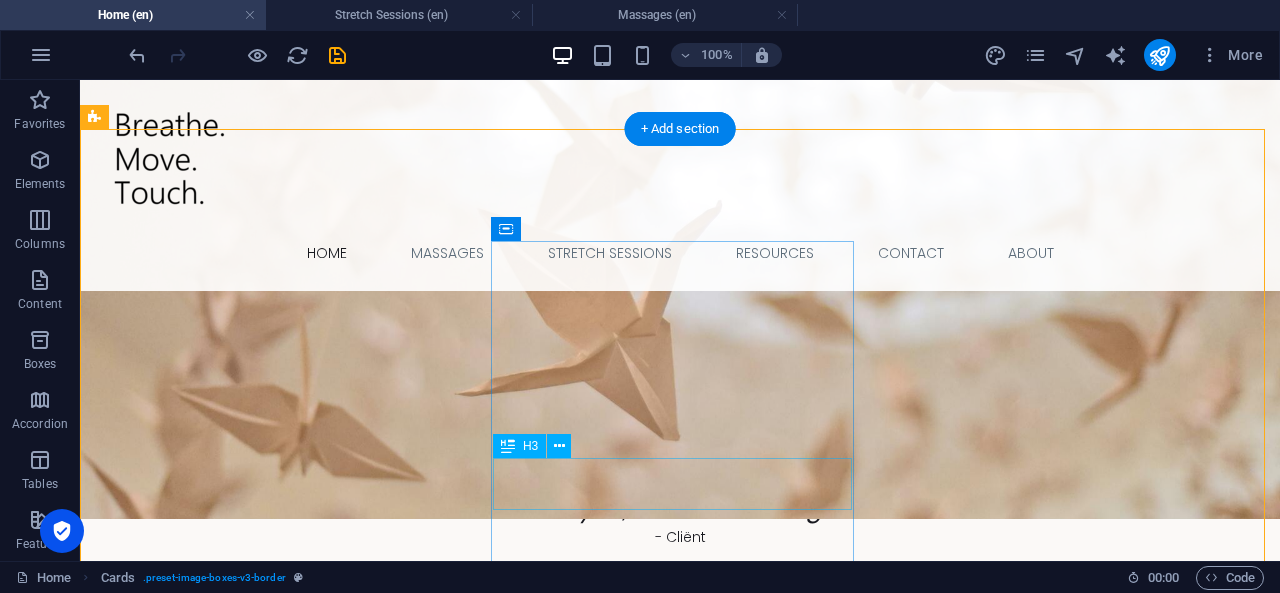 scroll, scrollTop: 1725, scrollLeft: 0, axis: vertical 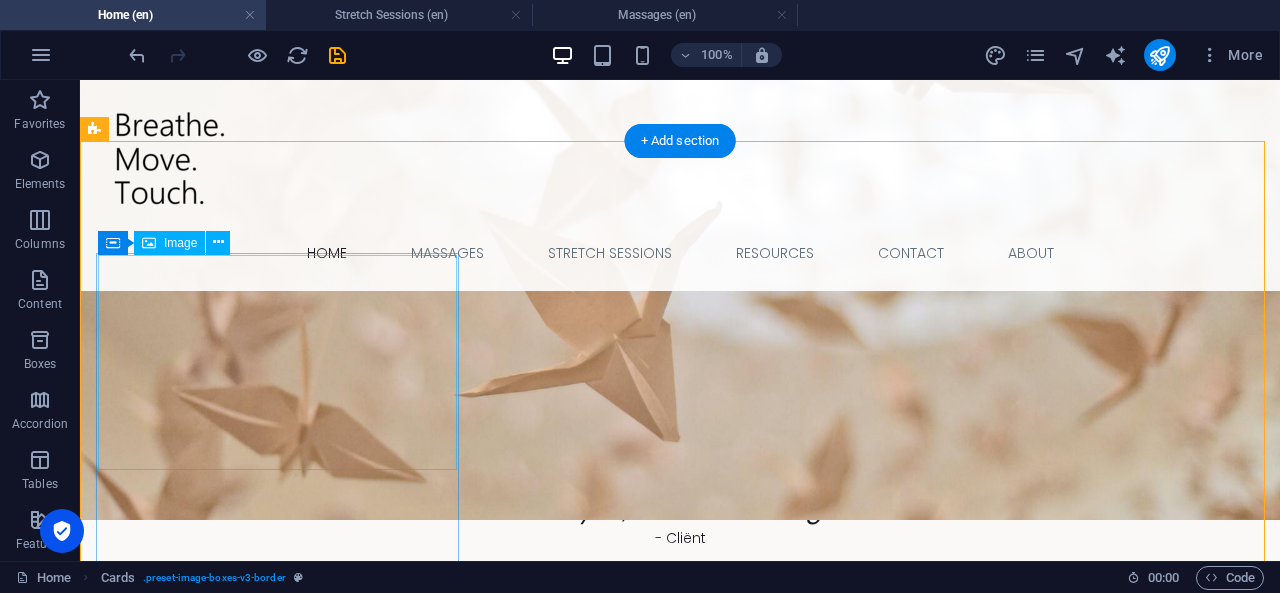click at bounding box center [280, 2104] 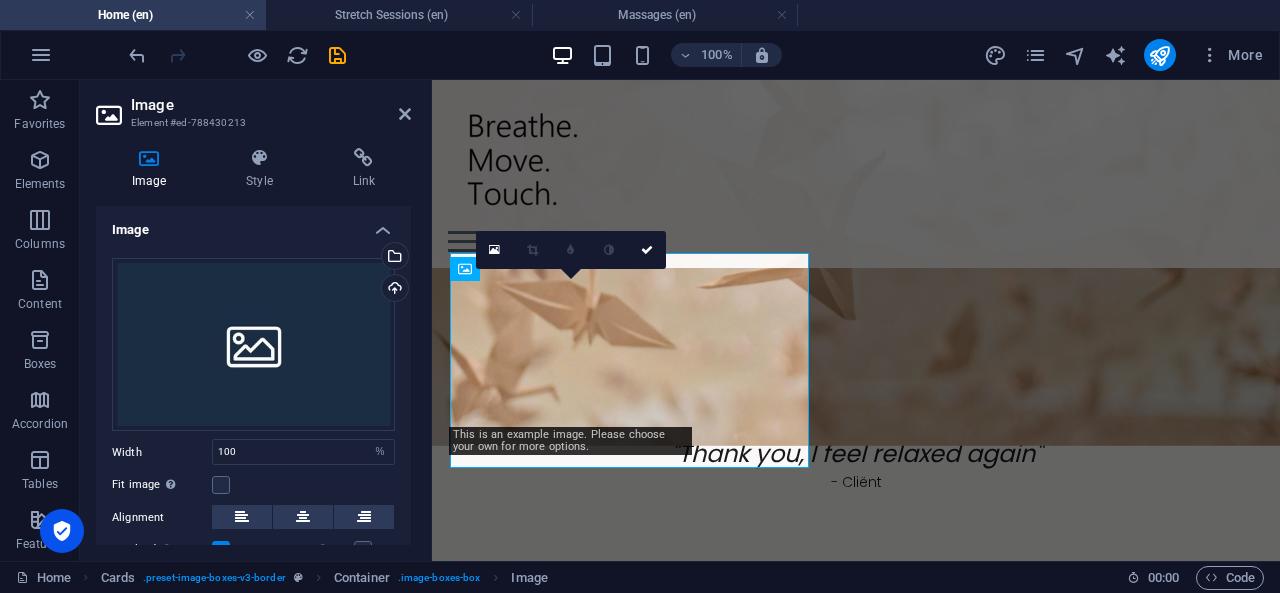 scroll, scrollTop: 1727, scrollLeft: 0, axis: vertical 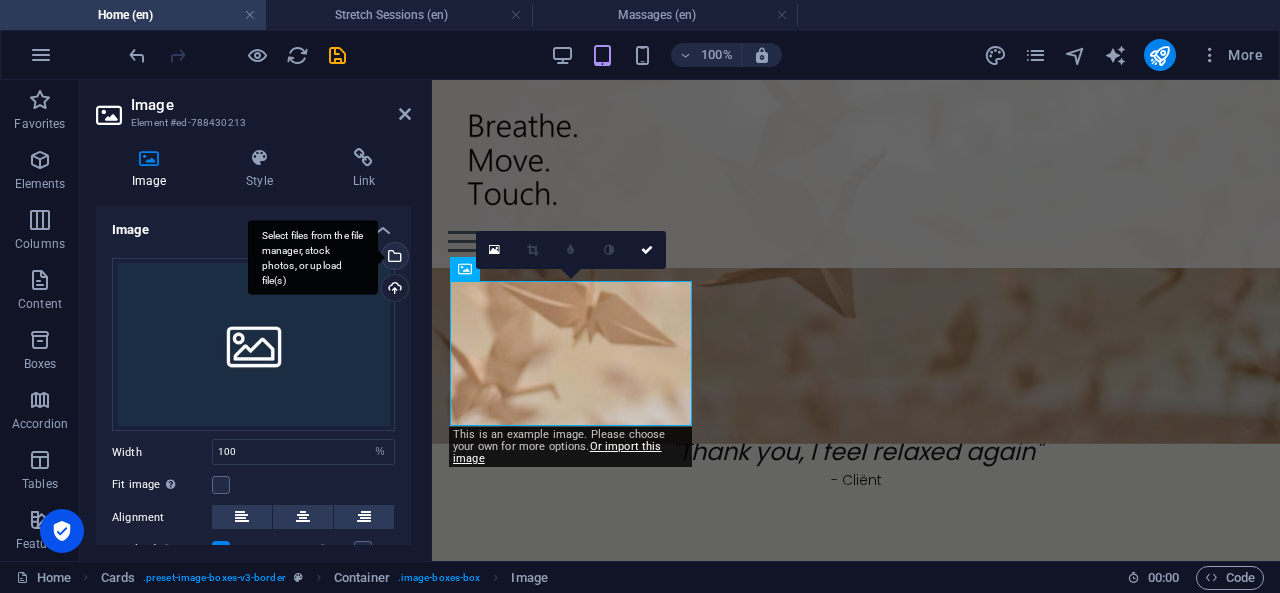 click on "Select files from the file manager, stock photos, or upload file(s)" at bounding box center [393, 258] 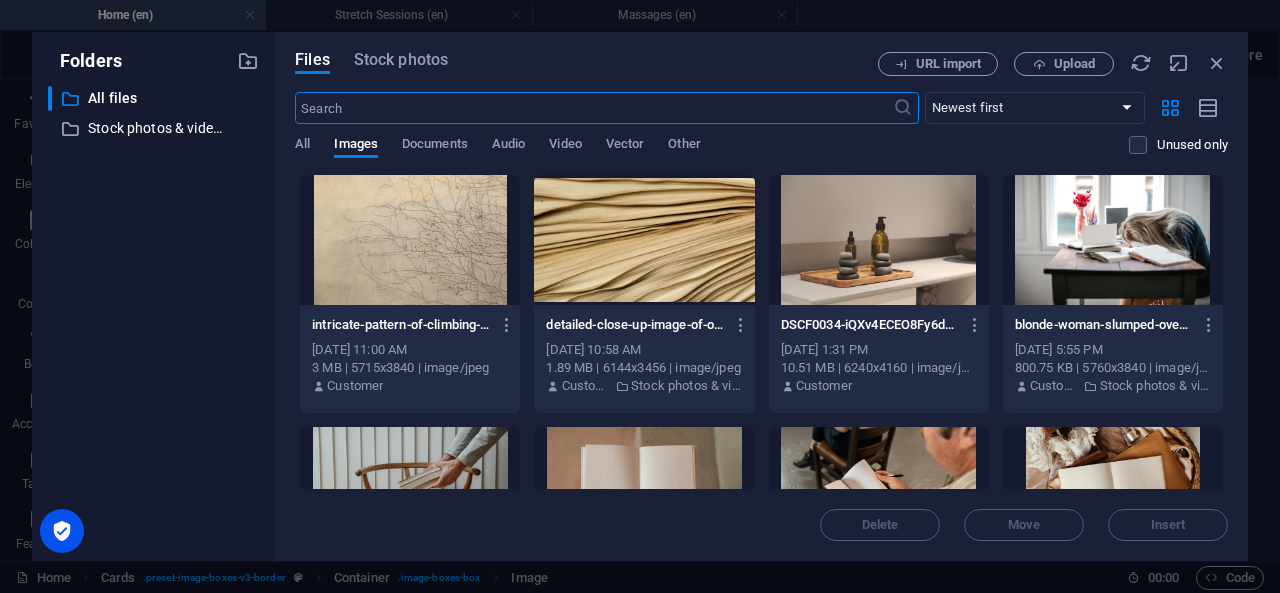 scroll, scrollTop: 2406, scrollLeft: 0, axis: vertical 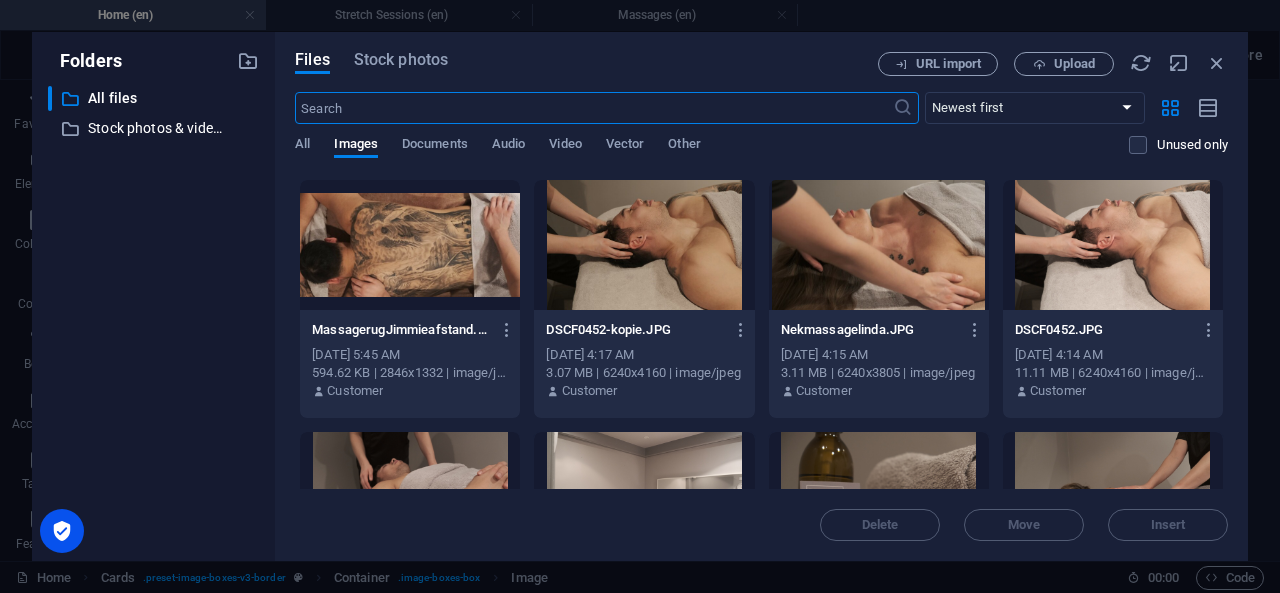 click at bounding box center [410, 245] 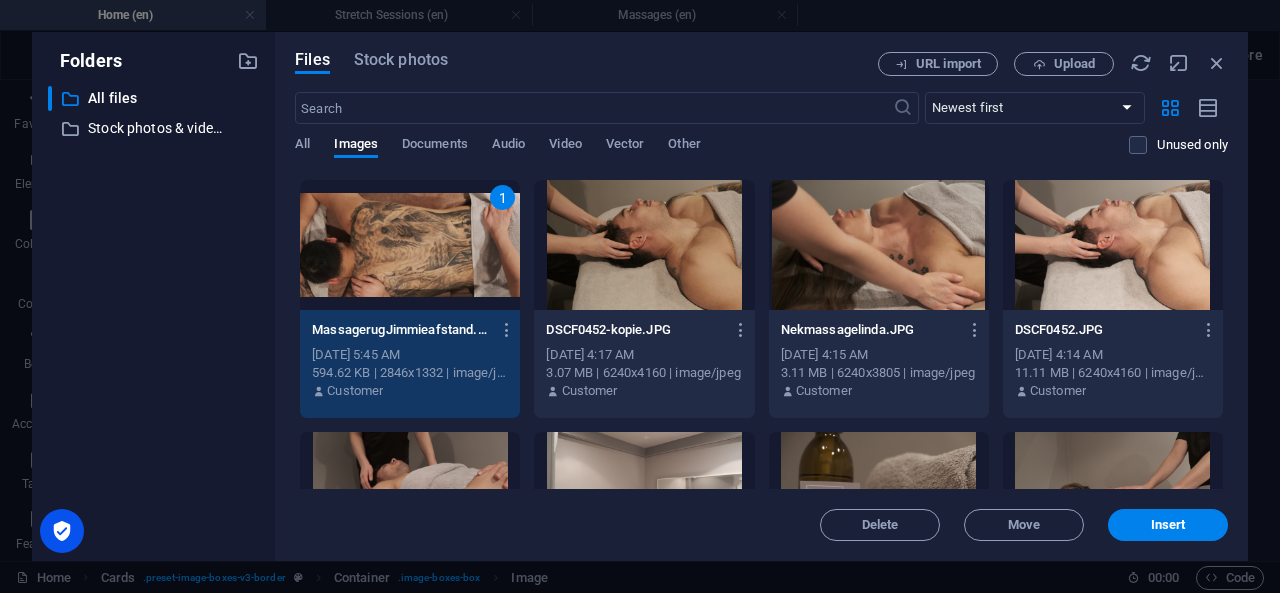 click on "1" at bounding box center [410, 245] 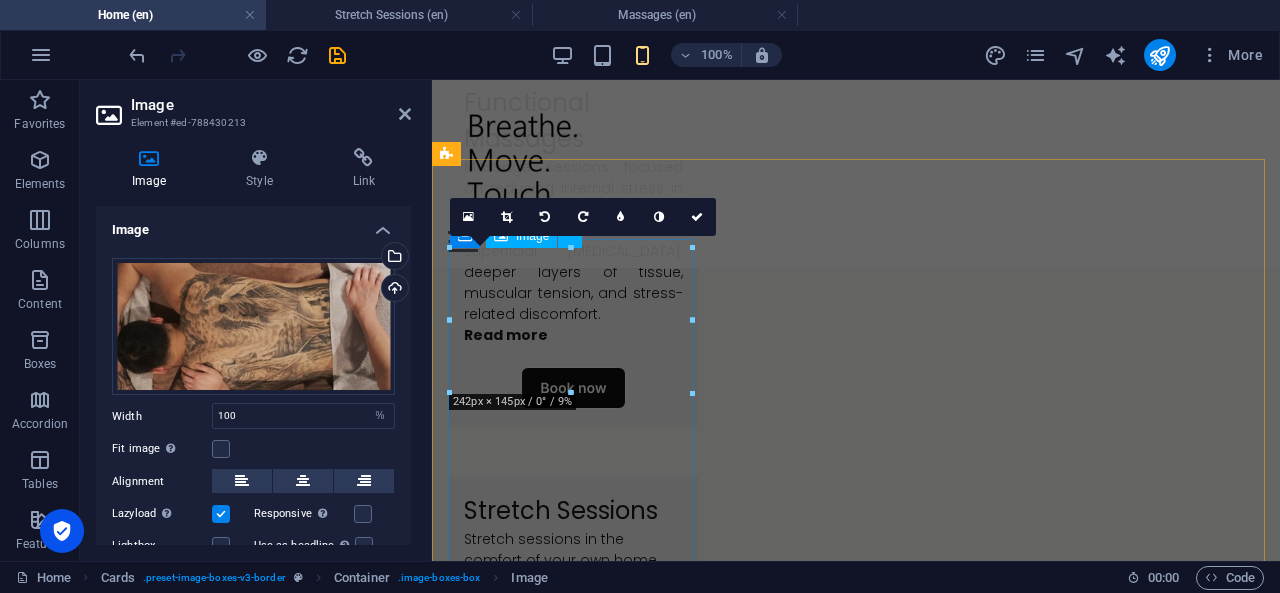 scroll, scrollTop: 1760, scrollLeft: 0, axis: vertical 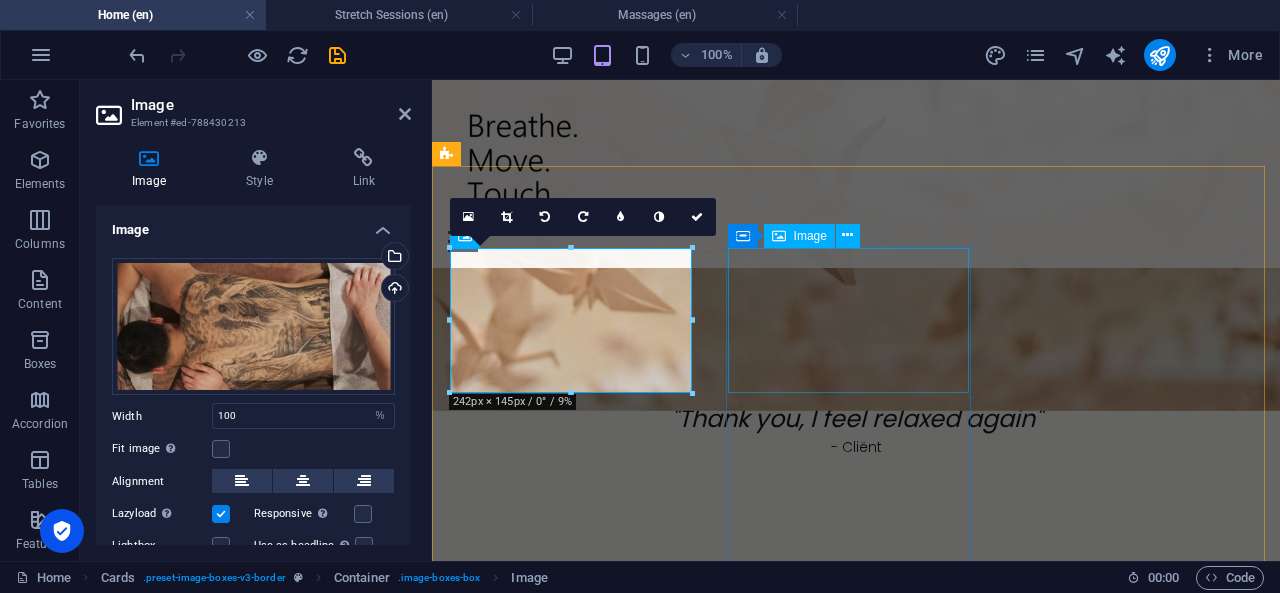 click at bounding box center (573, 2374) 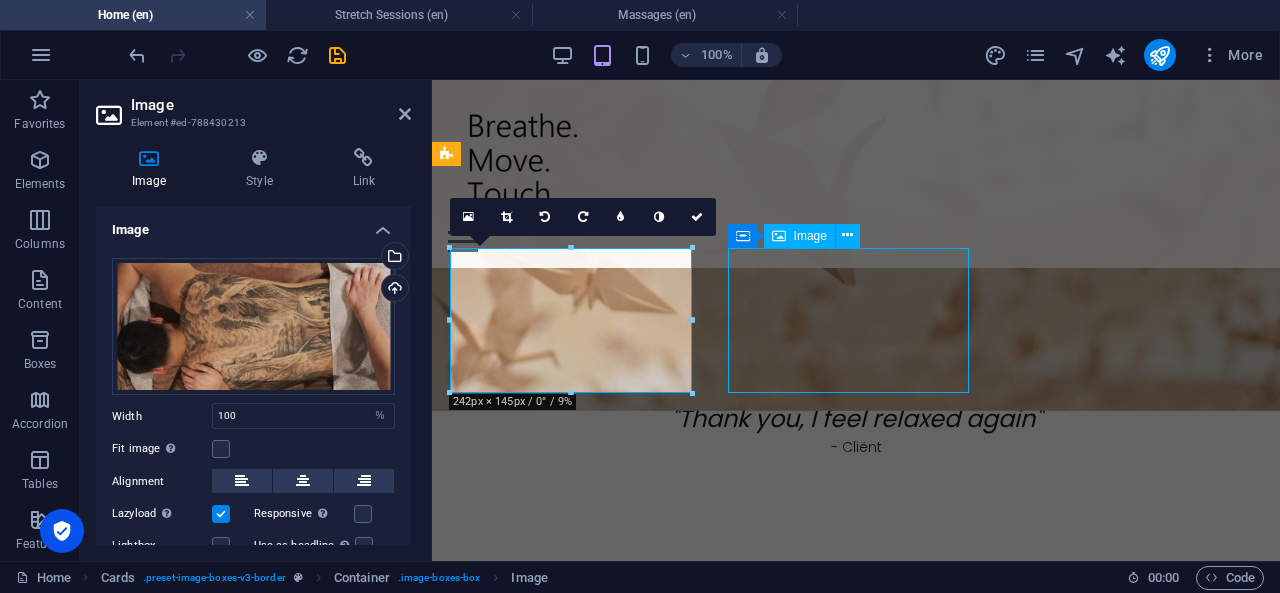 click at bounding box center (573, 2374) 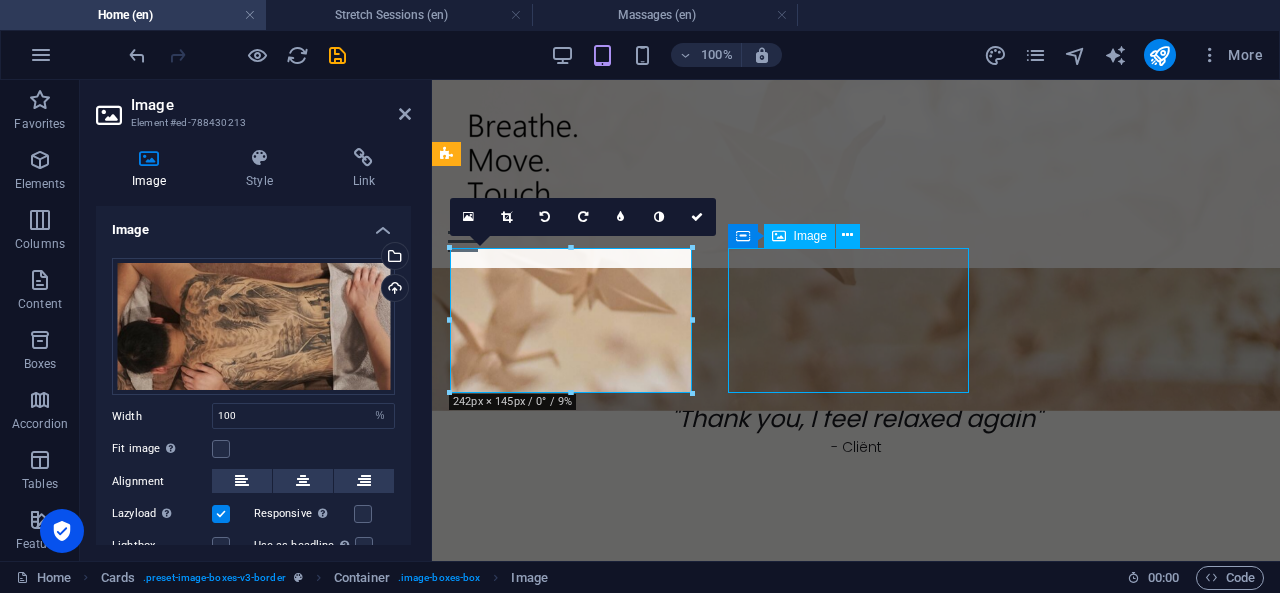 select on "%" 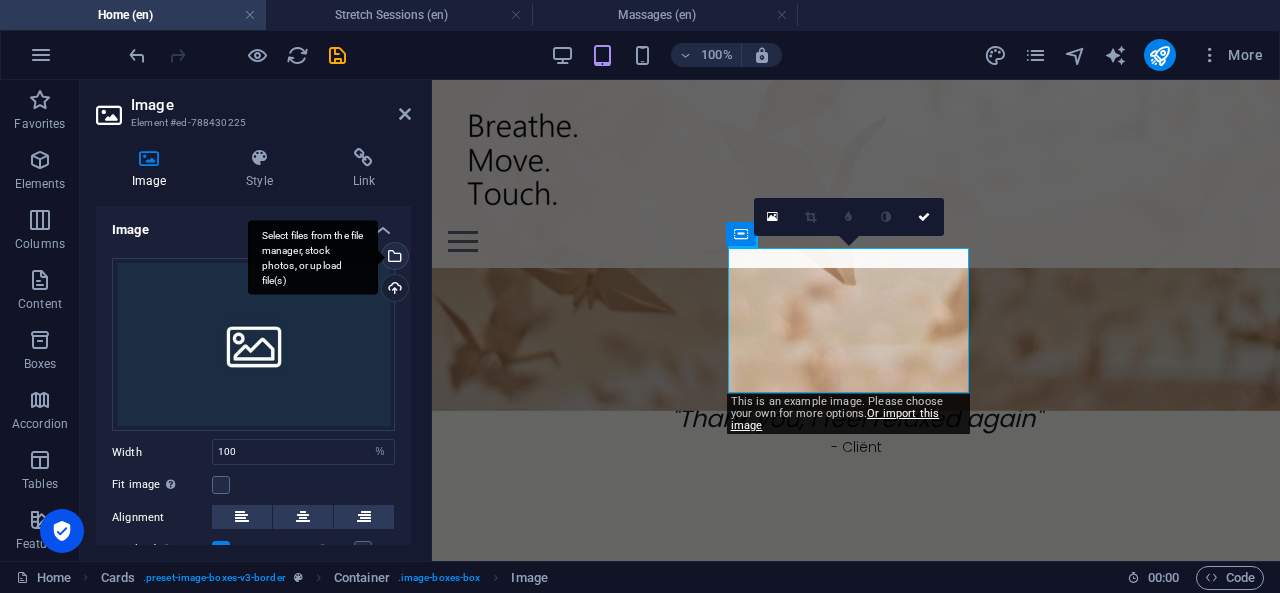 click on "Select files from the file manager, stock photos, or upload file(s)" at bounding box center (313, 257) 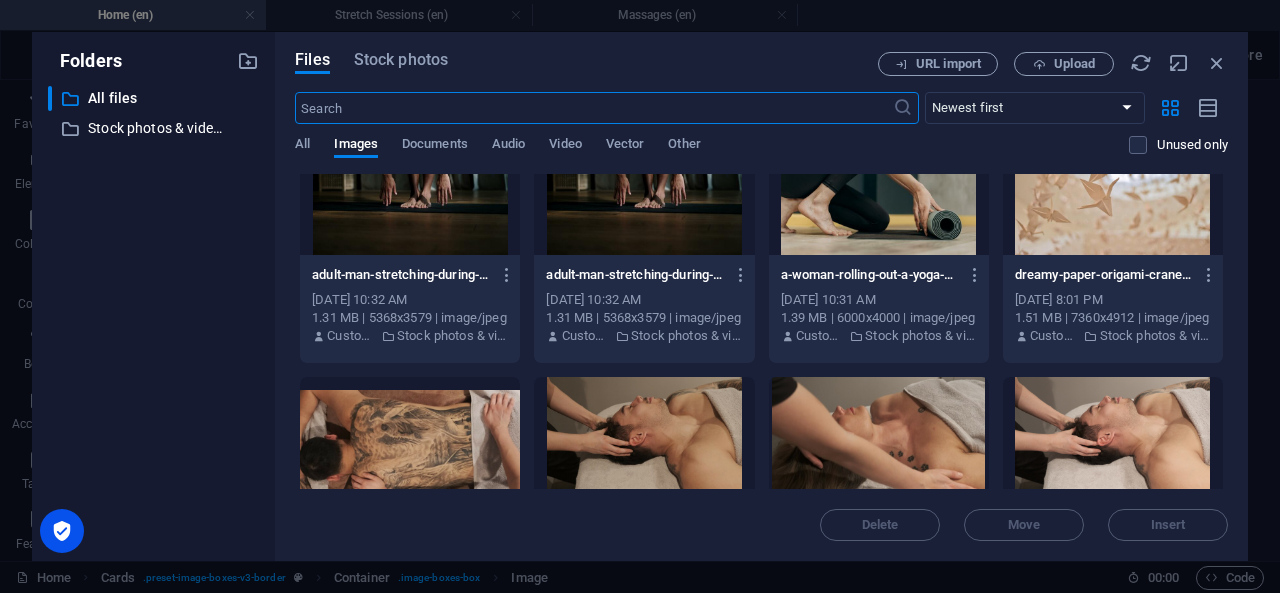 scroll, scrollTop: 646, scrollLeft: 0, axis: vertical 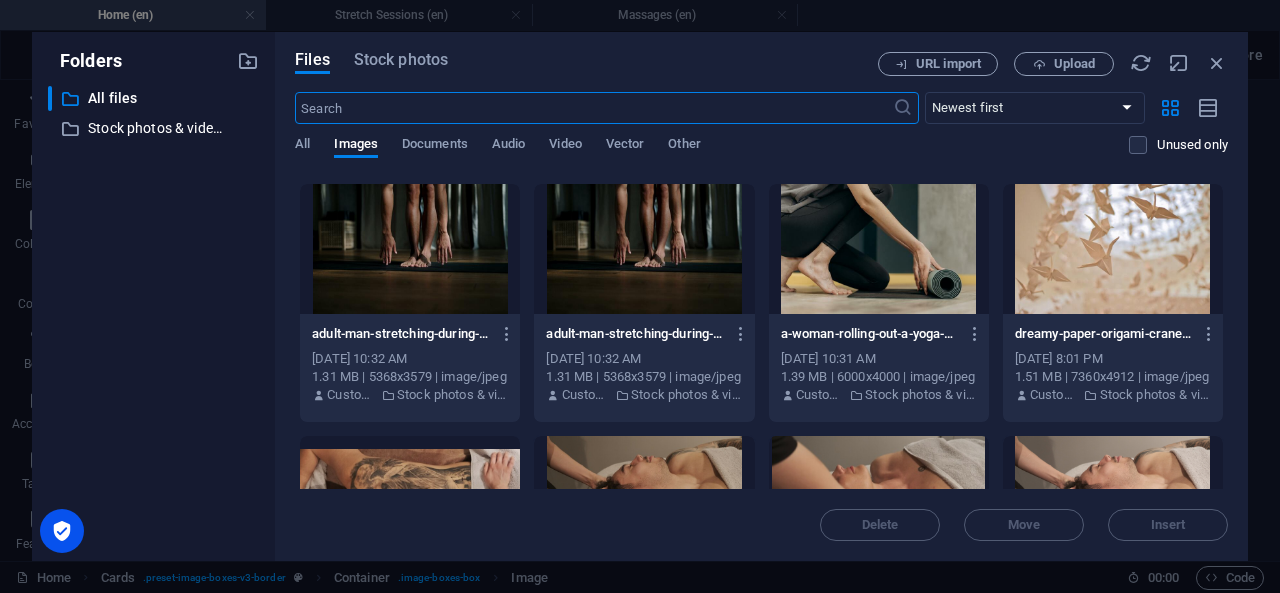 click at bounding box center (593, 108) 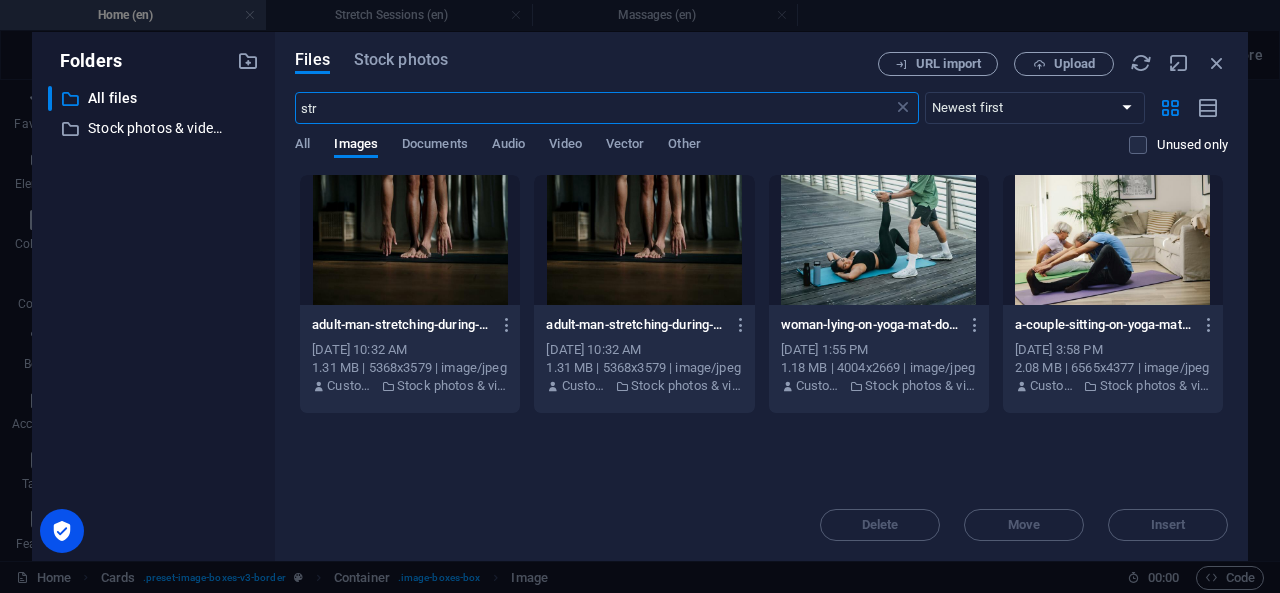 scroll, scrollTop: 0, scrollLeft: 0, axis: both 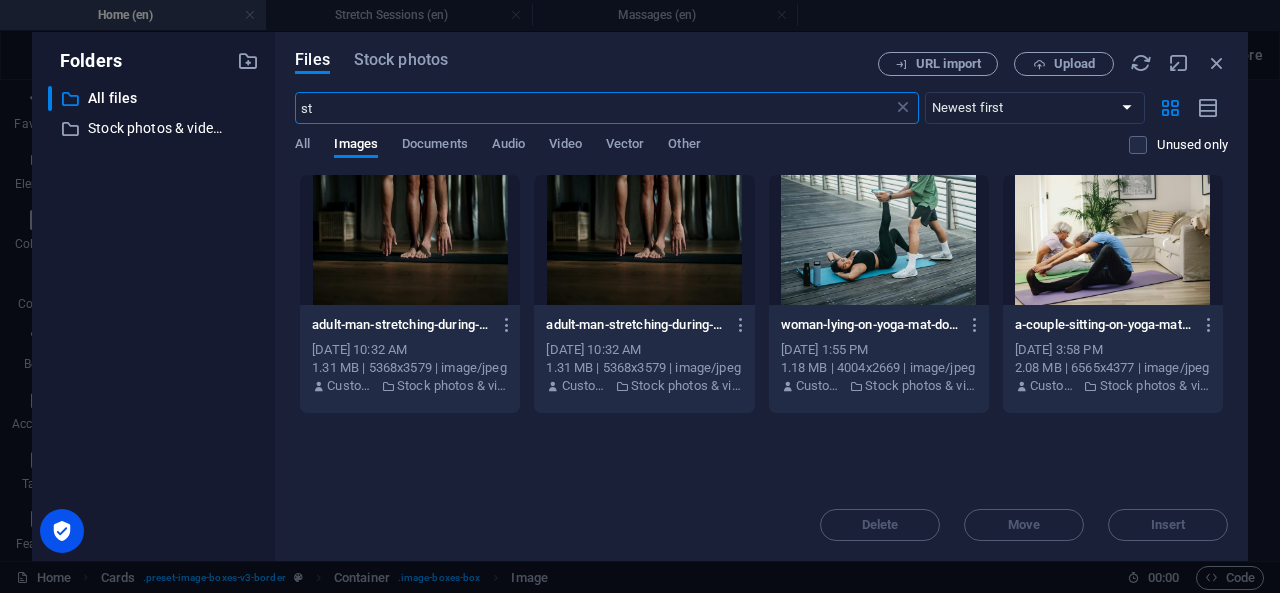 type on "s" 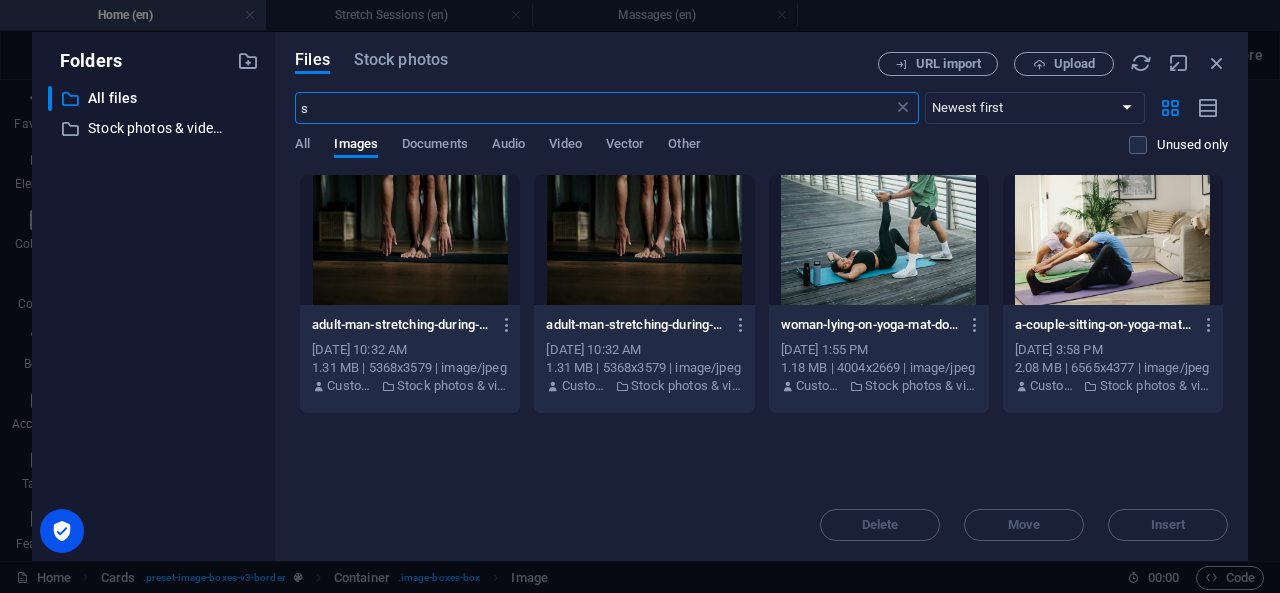 type 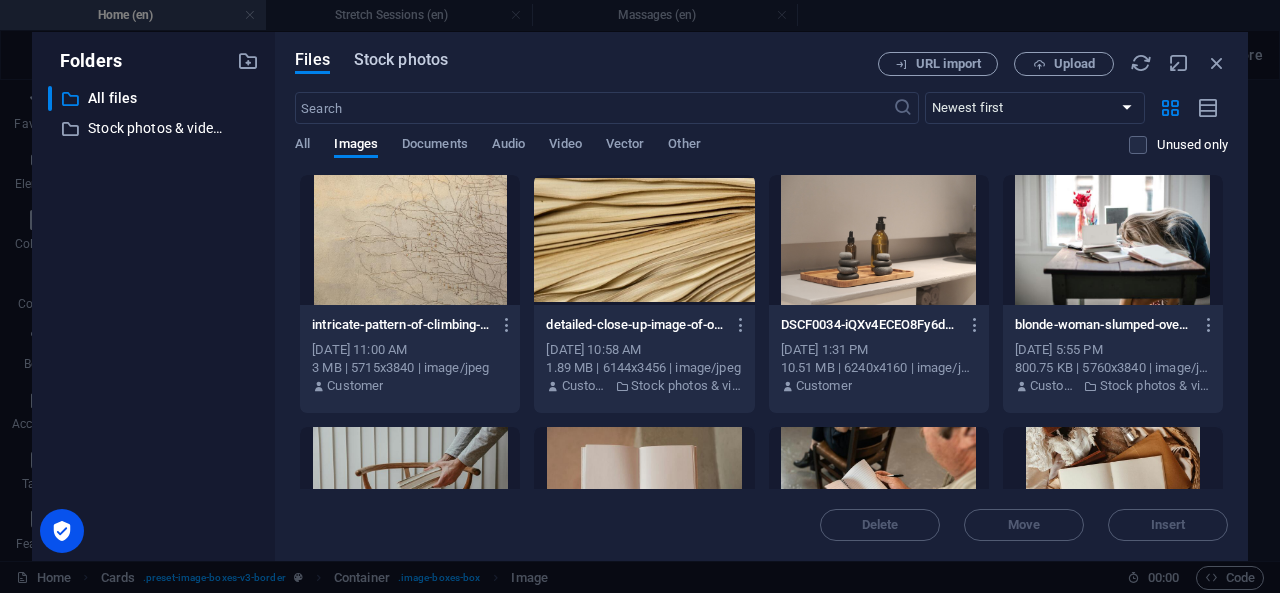 click on "Stock photos" at bounding box center (401, 60) 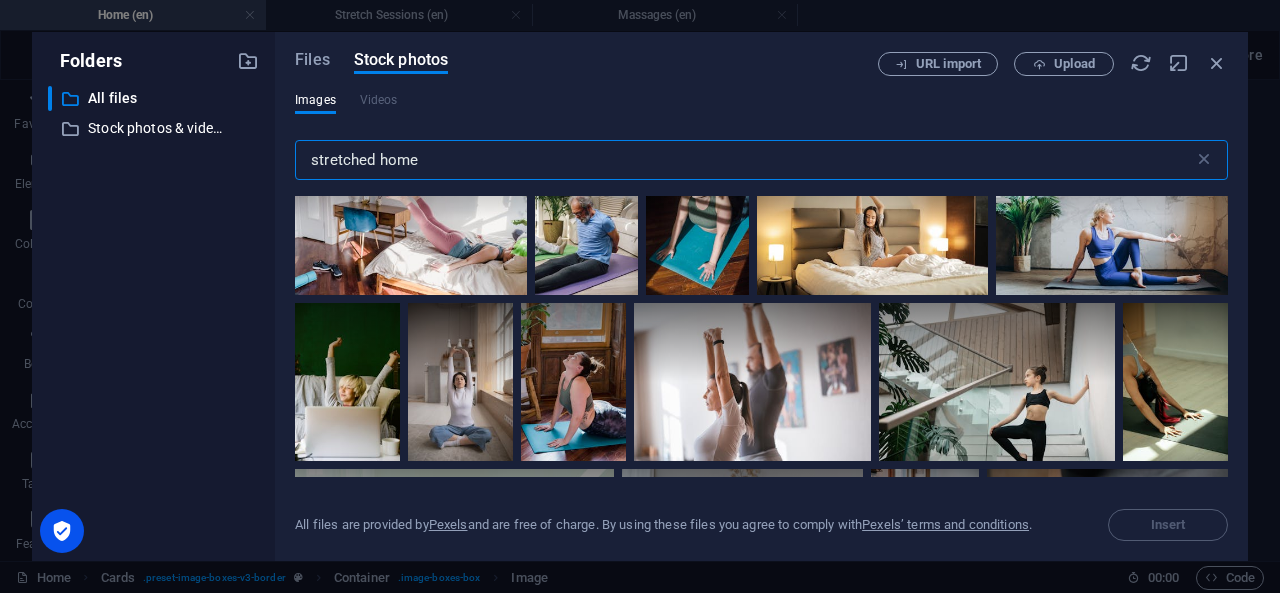 scroll, scrollTop: 4632, scrollLeft: 0, axis: vertical 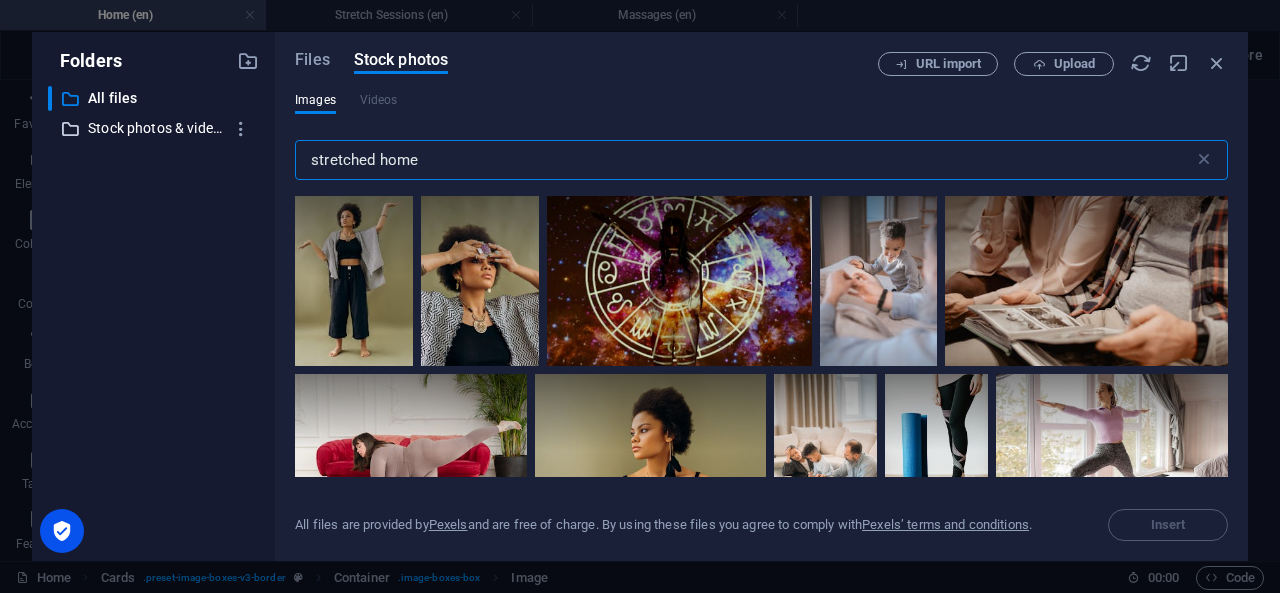 type on "stretched home" 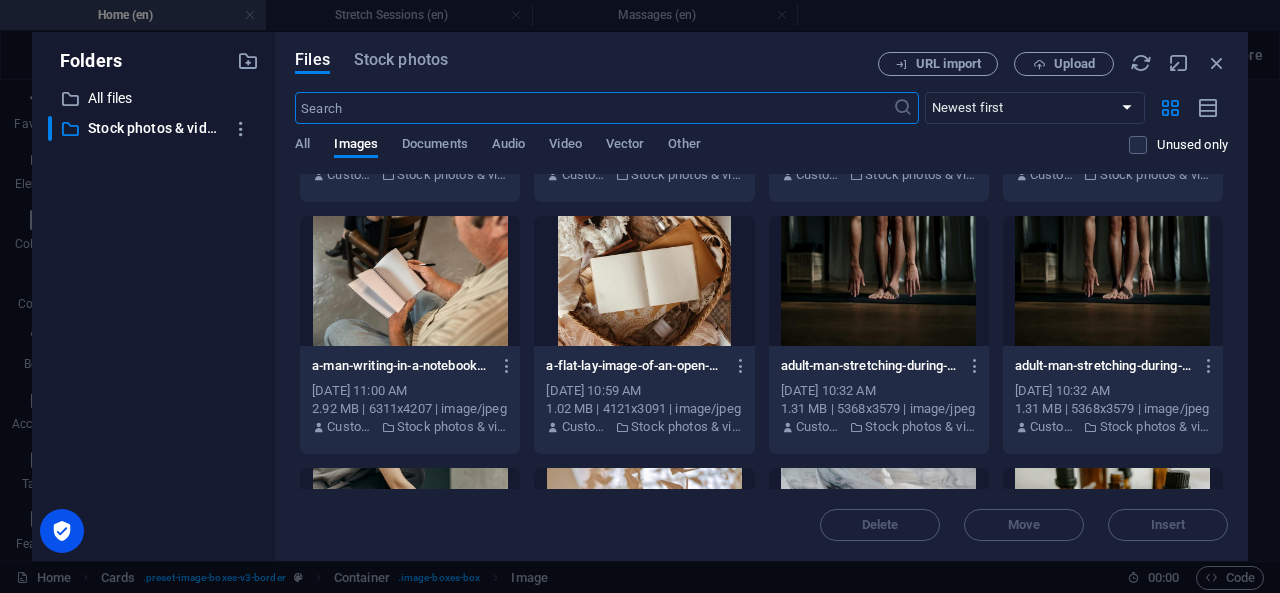 scroll, scrollTop: 223, scrollLeft: 0, axis: vertical 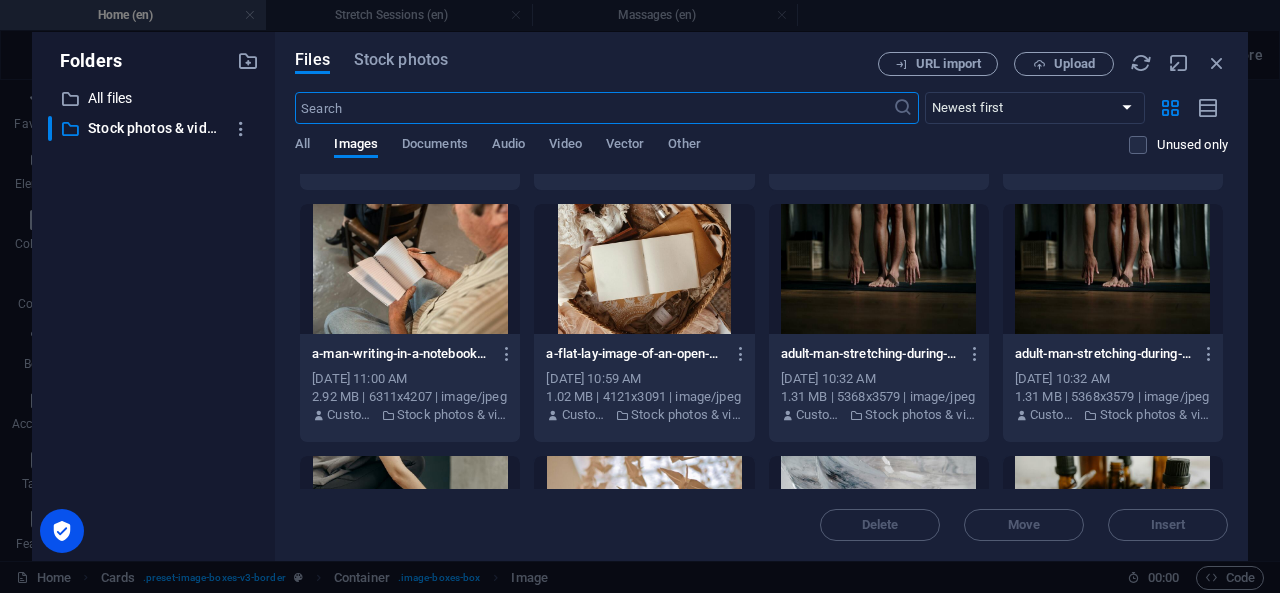 click at bounding box center [879, 269] 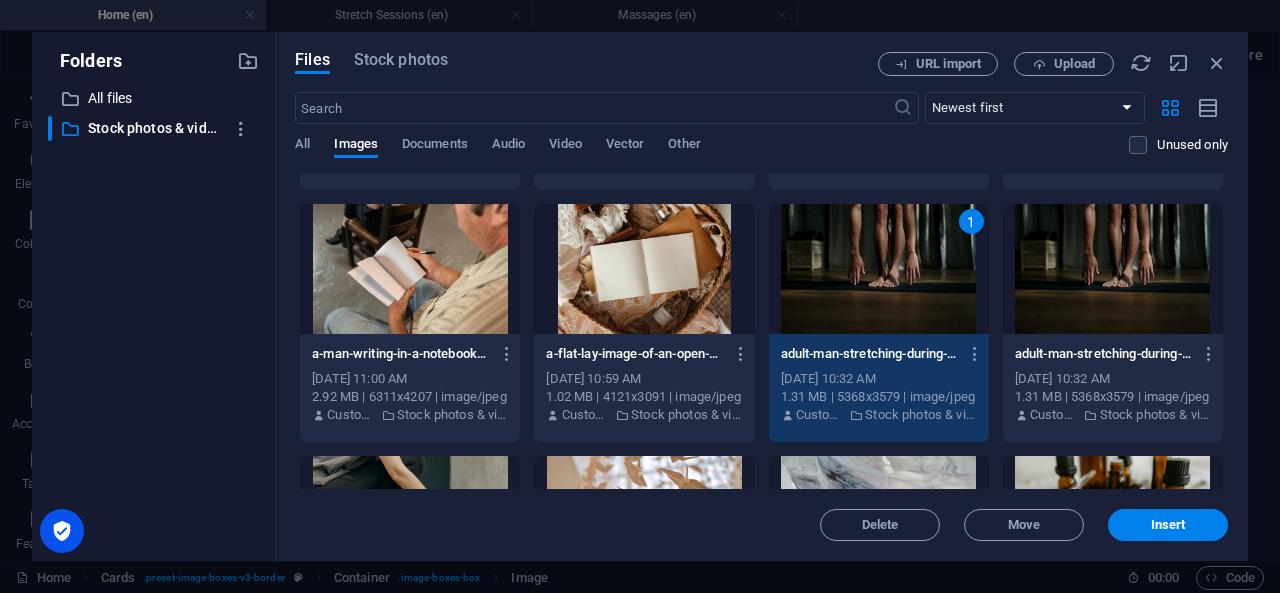 click on "1" at bounding box center (879, 269) 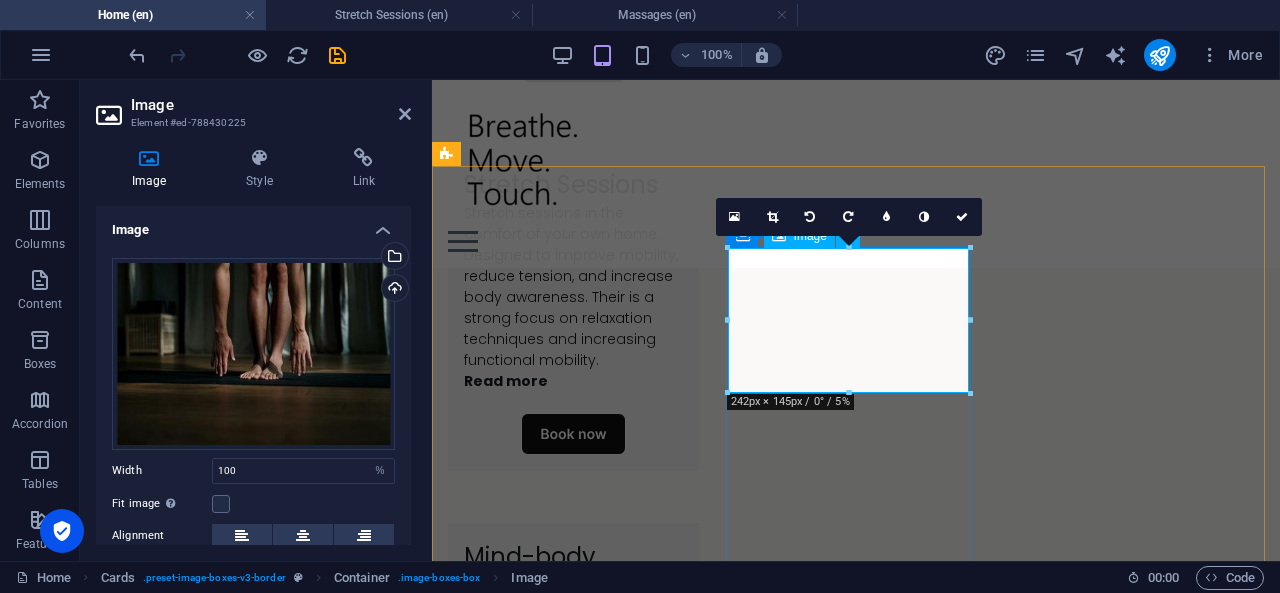 scroll, scrollTop: 1760, scrollLeft: 0, axis: vertical 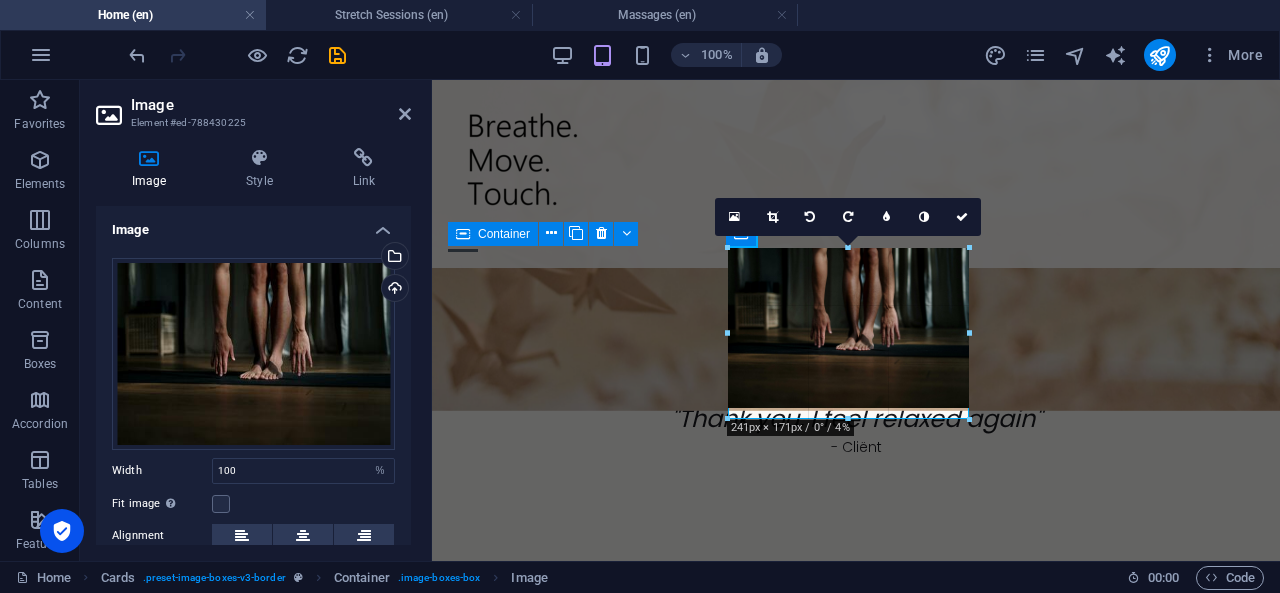 drag, startPoint x: 848, startPoint y: 409, endPoint x: 854, endPoint y: 419, distance: 11.661903 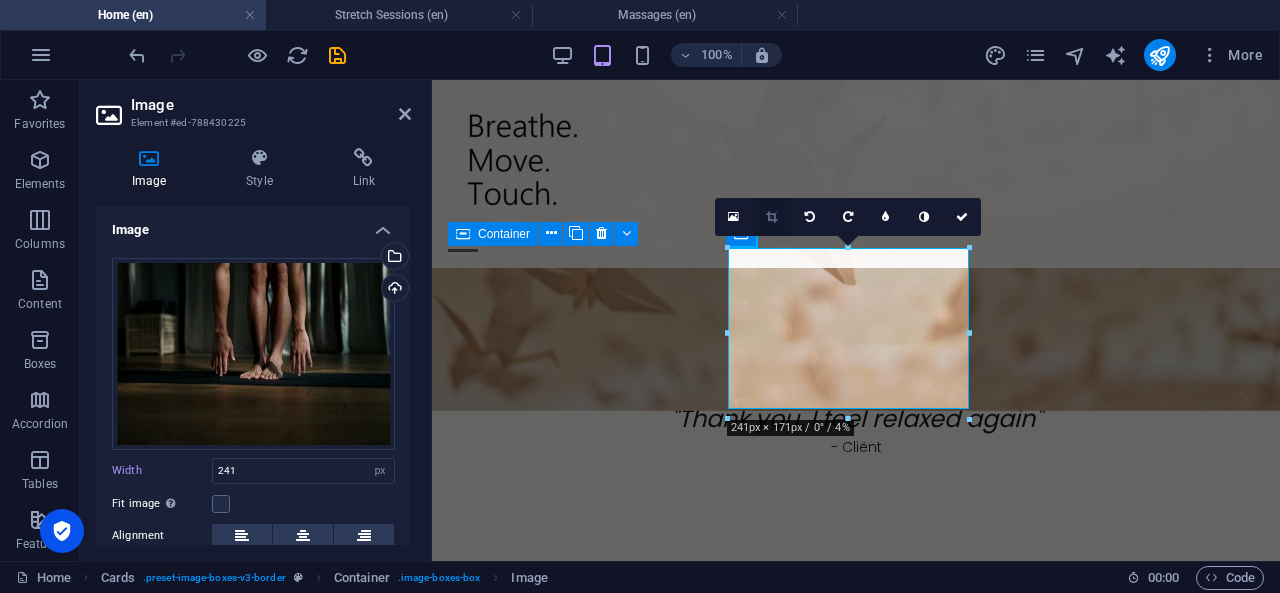 click at bounding box center [771, 217] 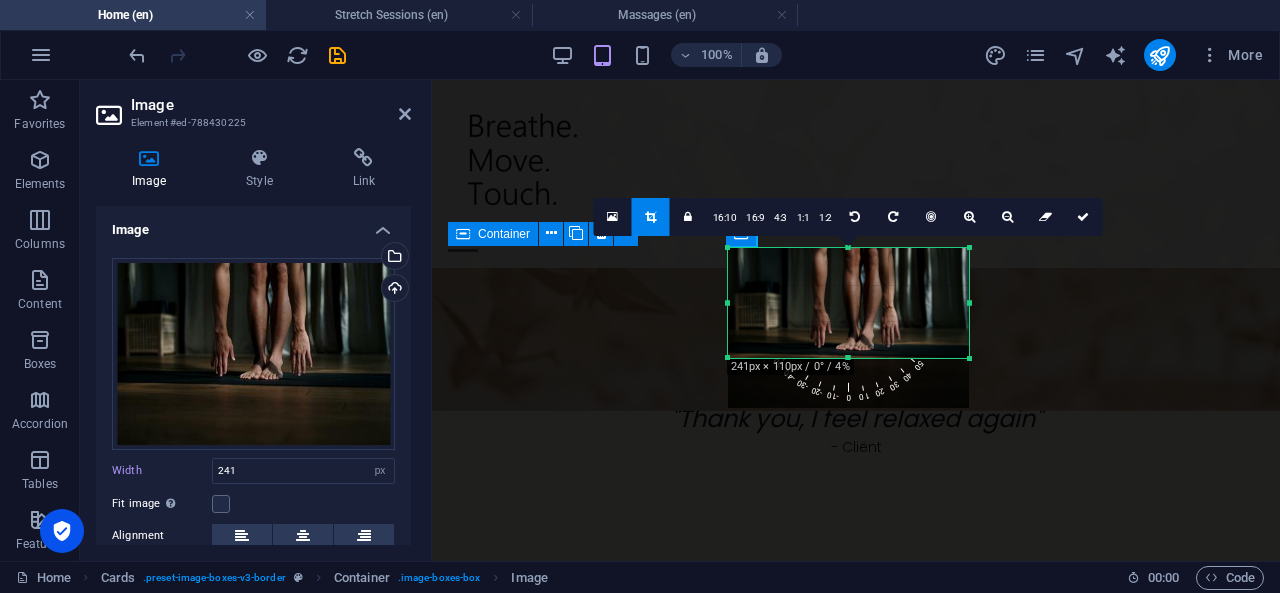 drag, startPoint x: 846, startPoint y: 408, endPoint x: 840, endPoint y: 357, distance: 51.351727 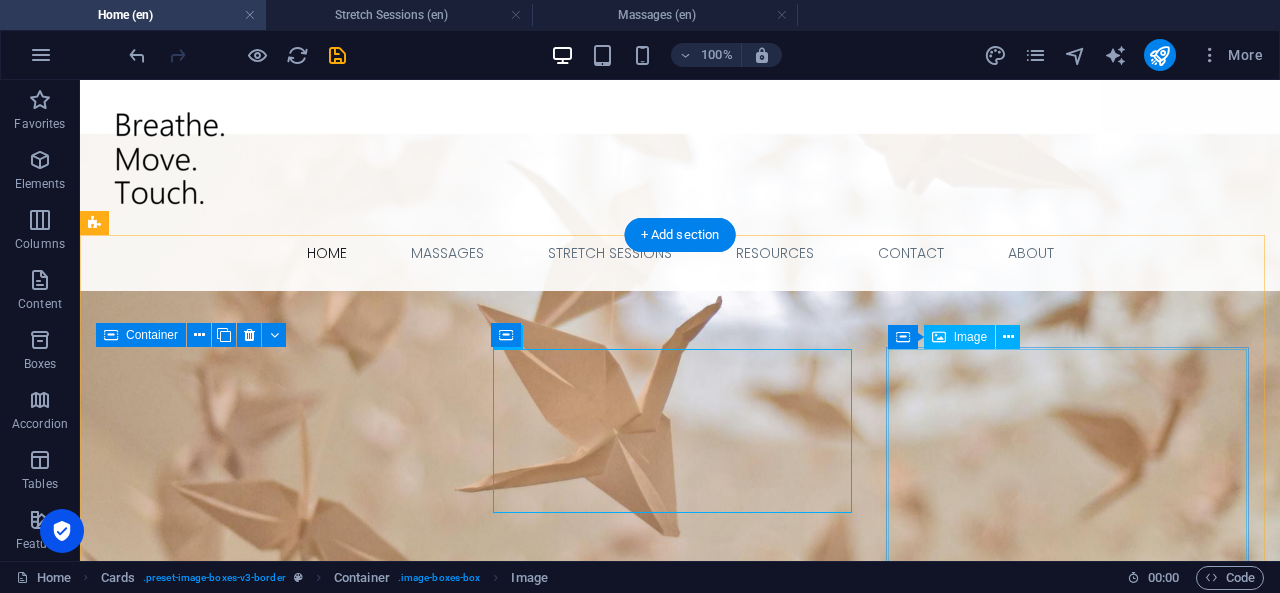 scroll, scrollTop: 1631, scrollLeft: 0, axis: vertical 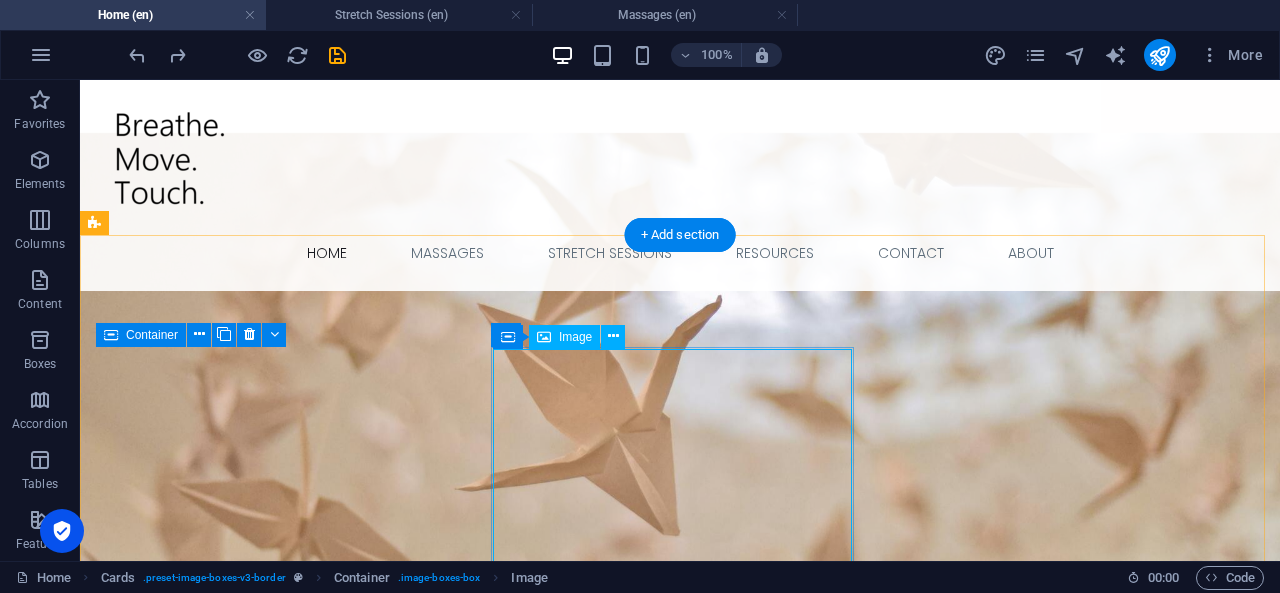 click at bounding box center [280, 2552] 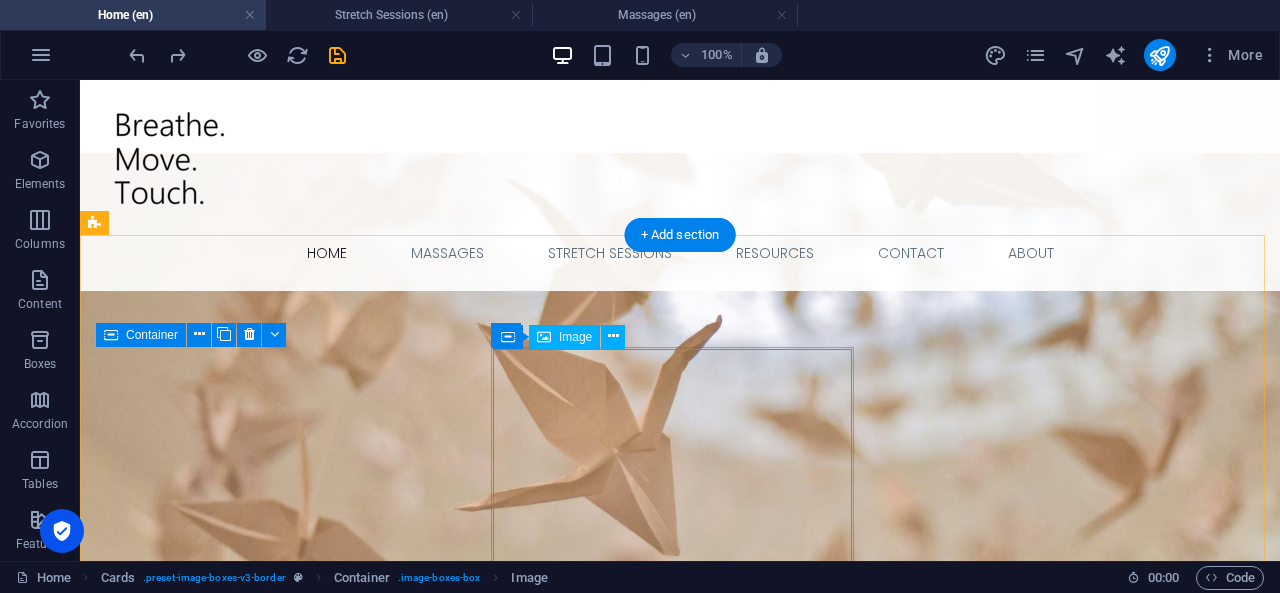 scroll, scrollTop: 1633, scrollLeft: 0, axis: vertical 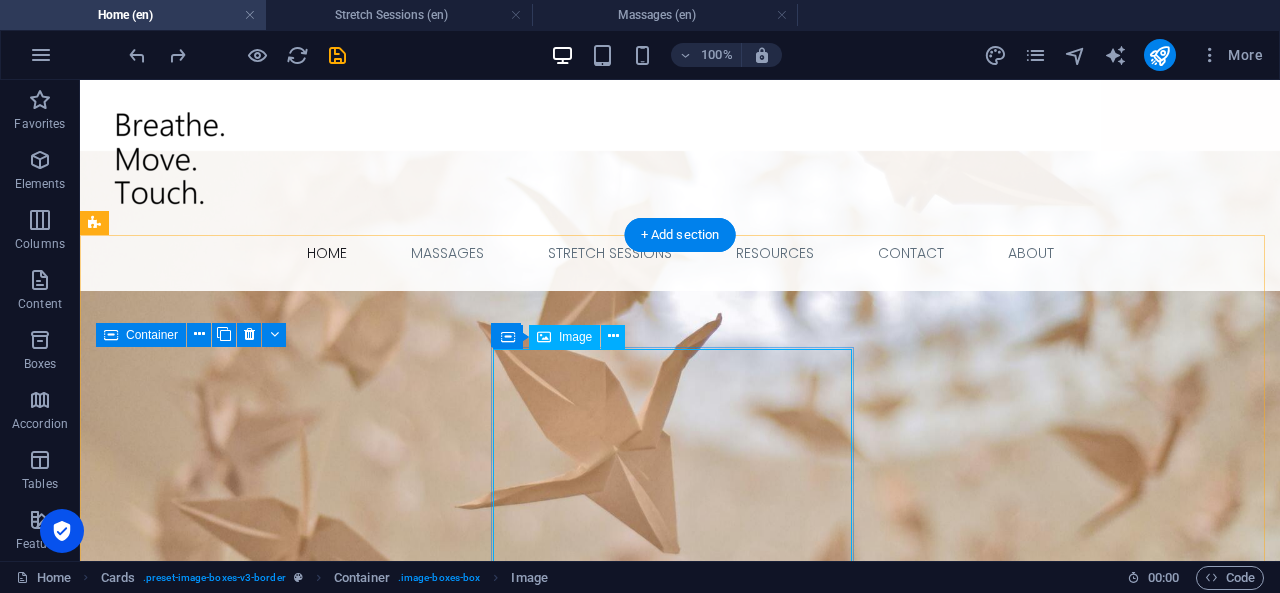 select on "%" 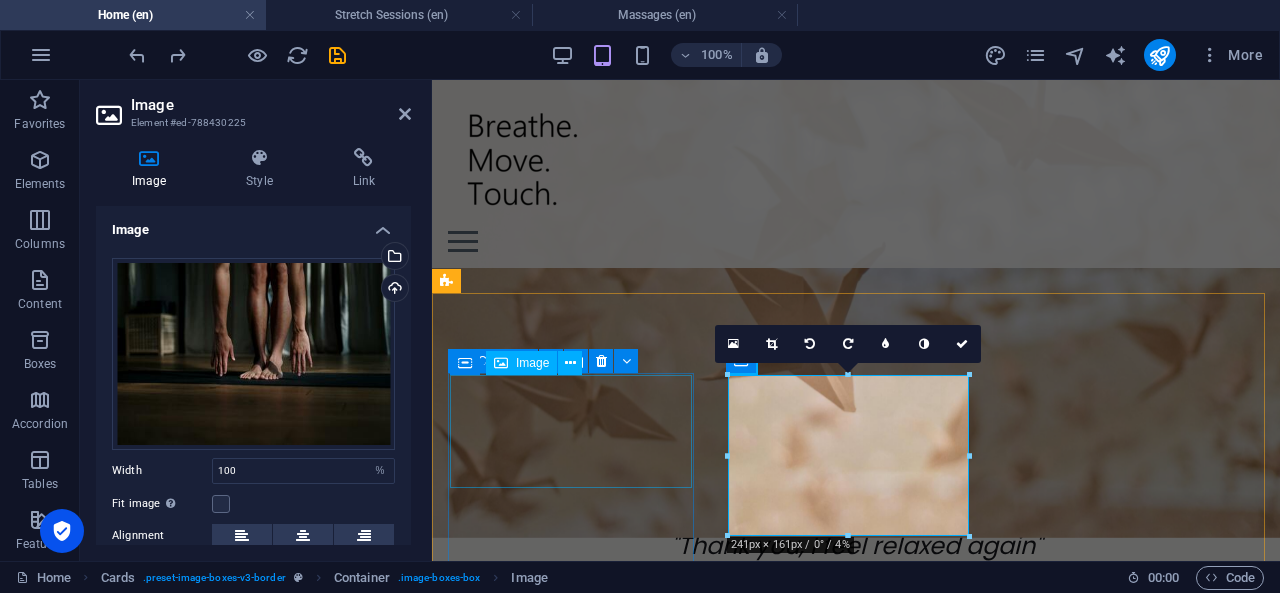 type on "241" 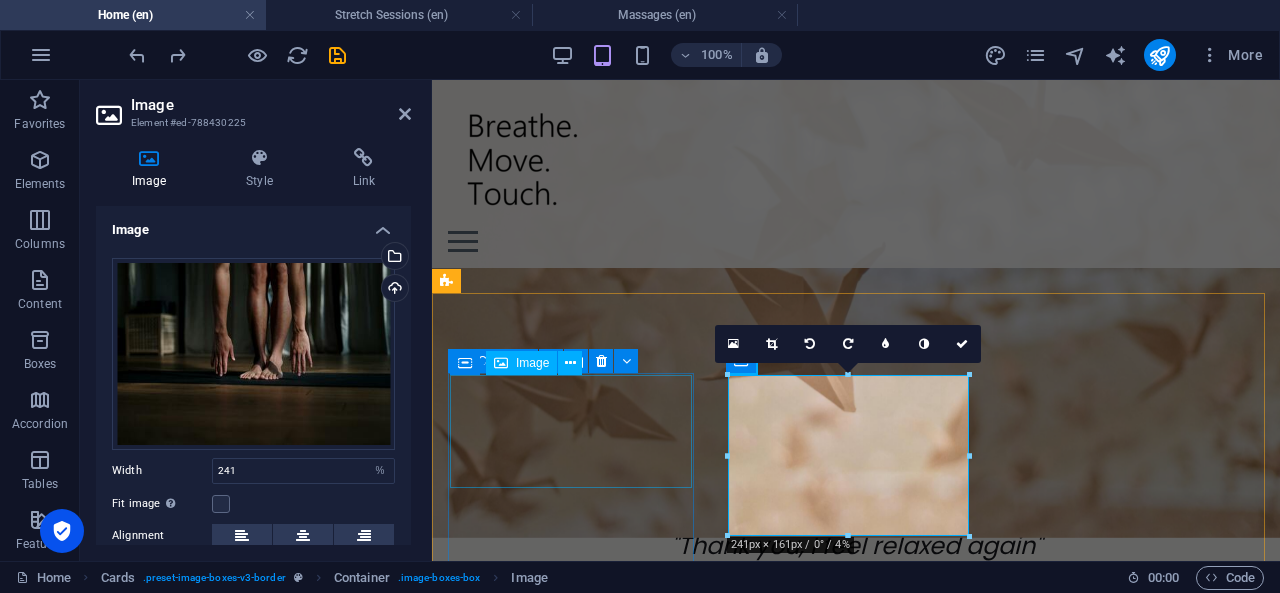 select on "px" 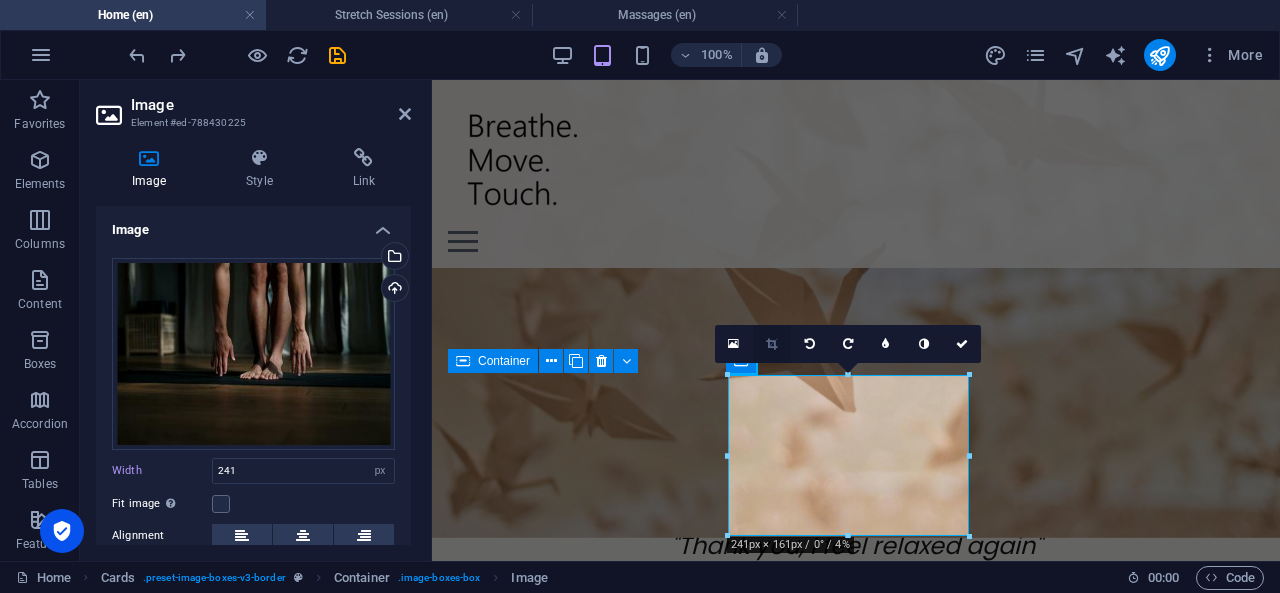 click at bounding box center (771, 344) 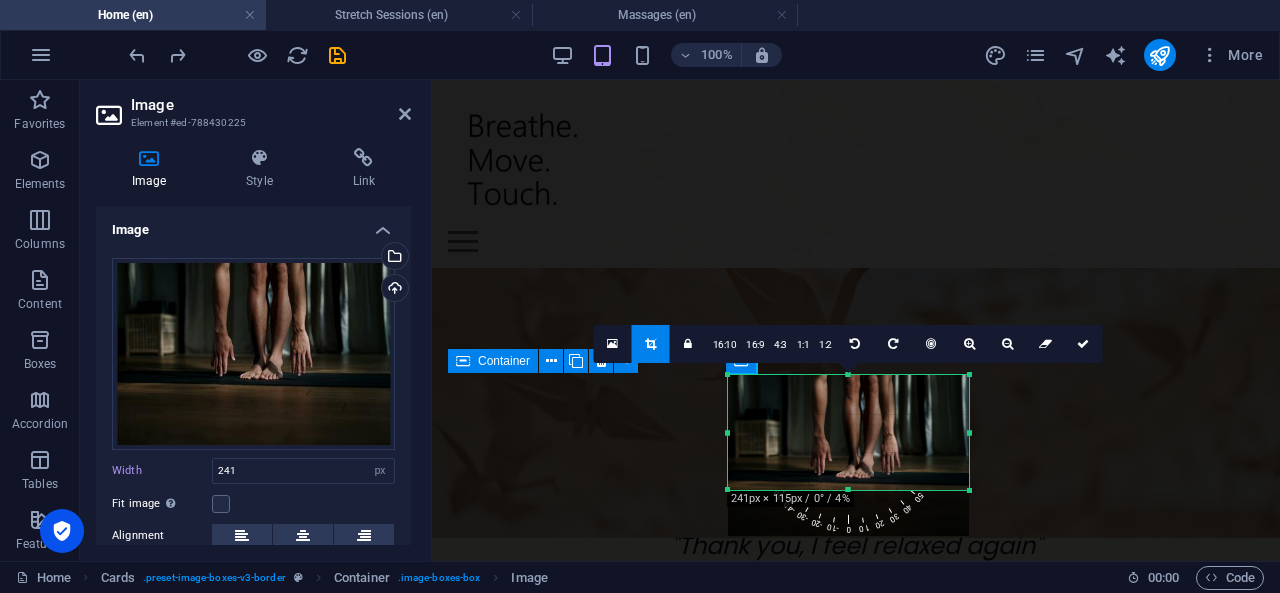 drag, startPoint x: 848, startPoint y: 537, endPoint x: 852, endPoint y: 491, distance: 46.173584 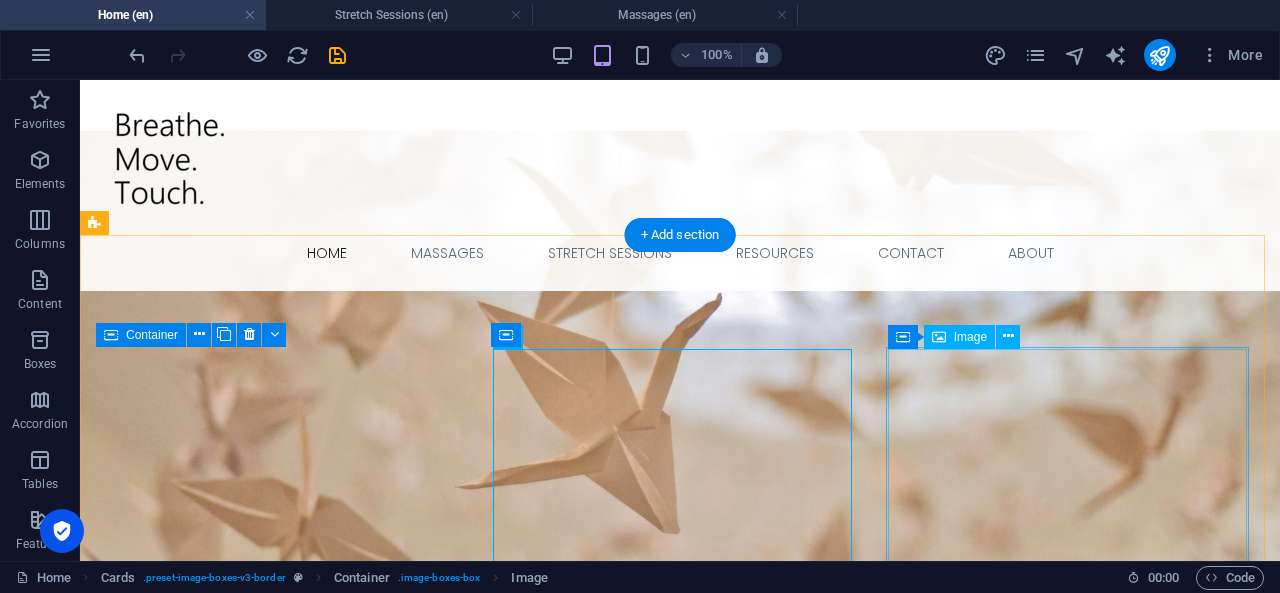 scroll, scrollTop: 1631, scrollLeft: 0, axis: vertical 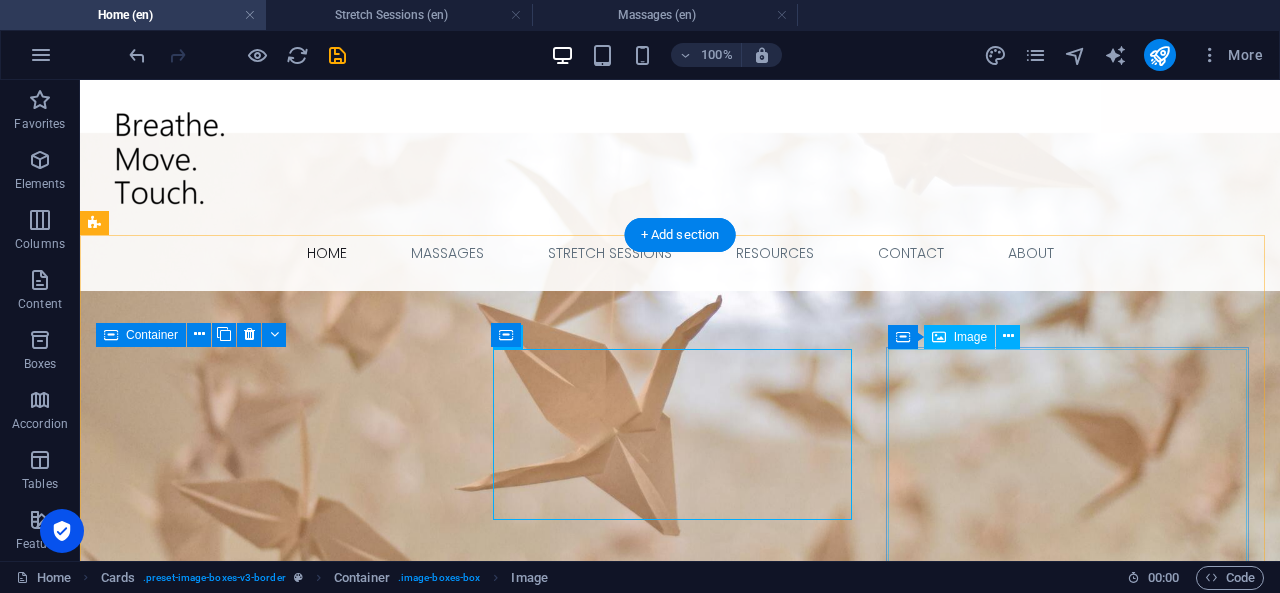 click at bounding box center (280, 2885) 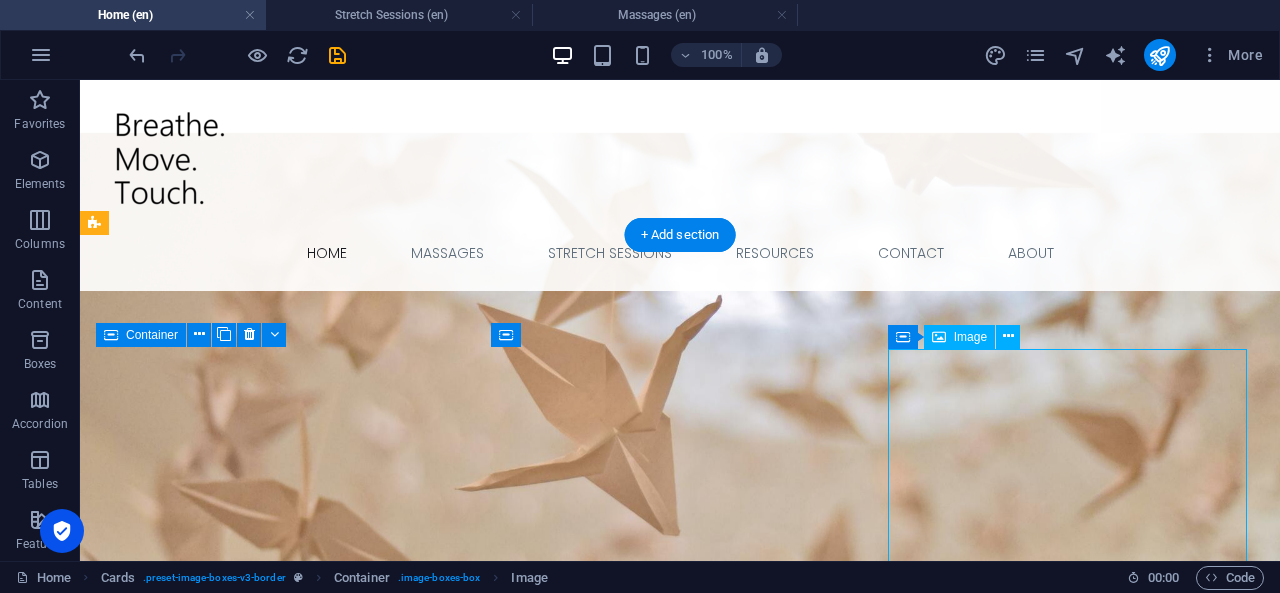 click at bounding box center [280, 2885] 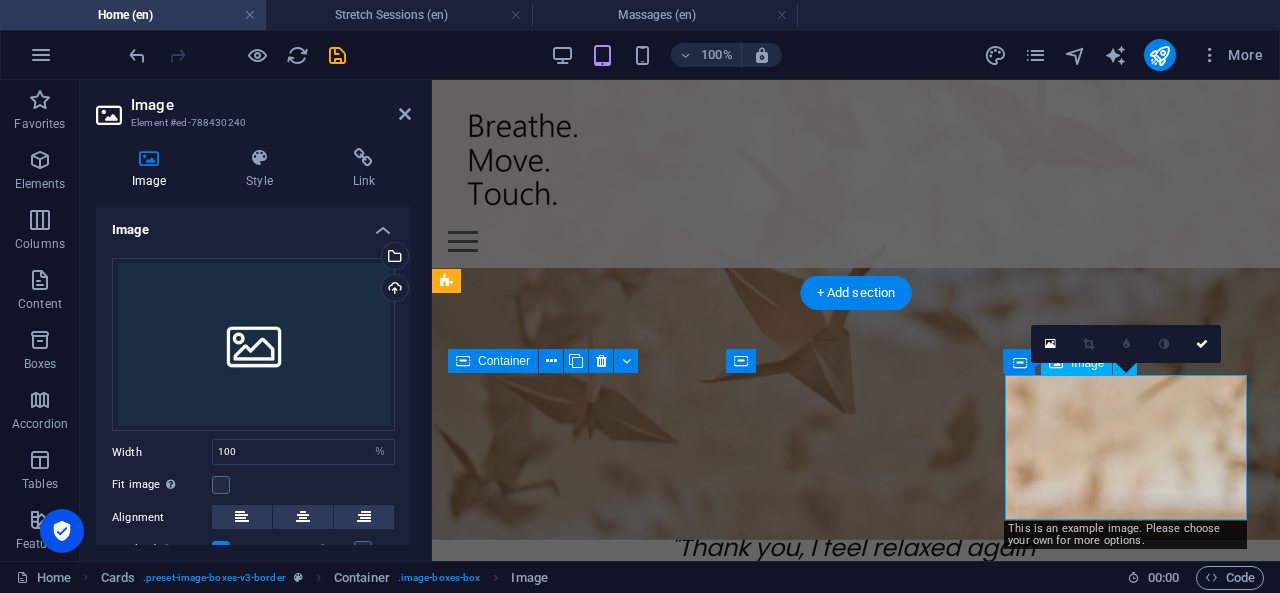 scroll, scrollTop: 1633, scrollLeft: 0, axis: vertical 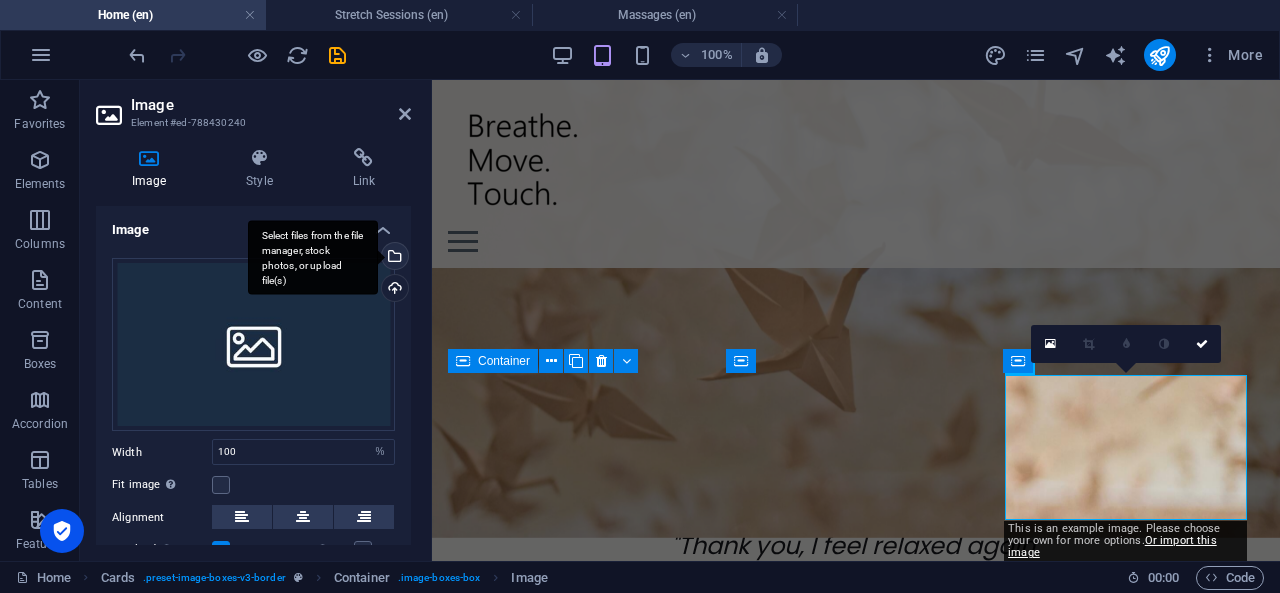 click on "Select files from the file manager, stock photos, or upload file(s)" at bounding box center [393, 258] 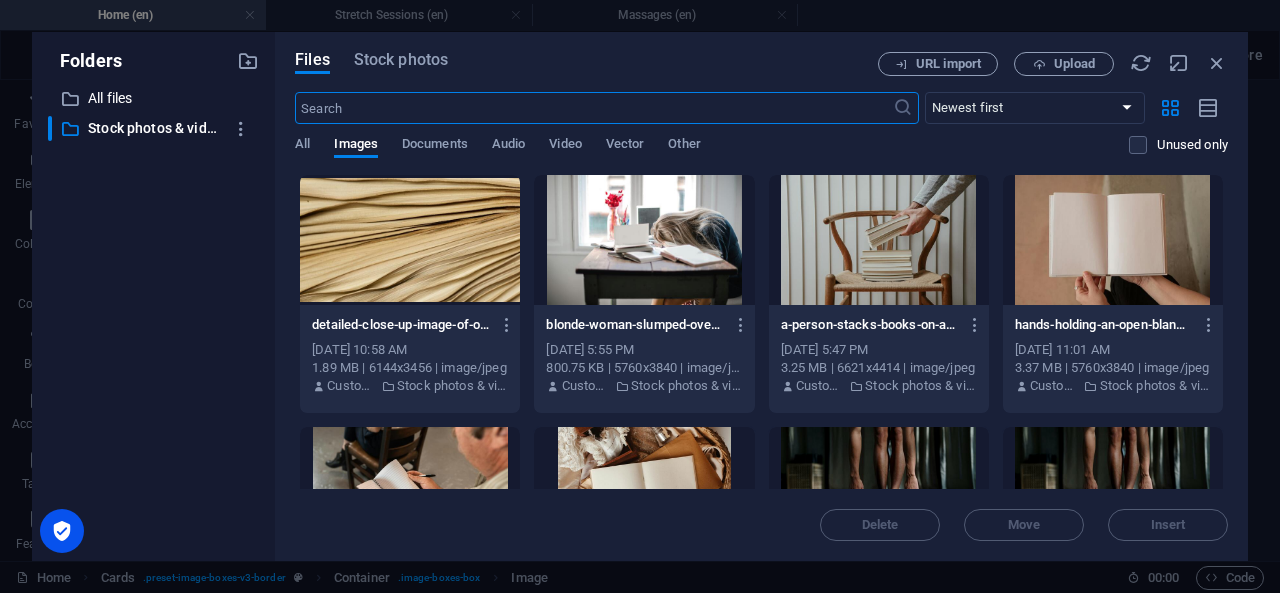 scroll, scrollTop: 3050, scrollLeft: 0, axis: vertical 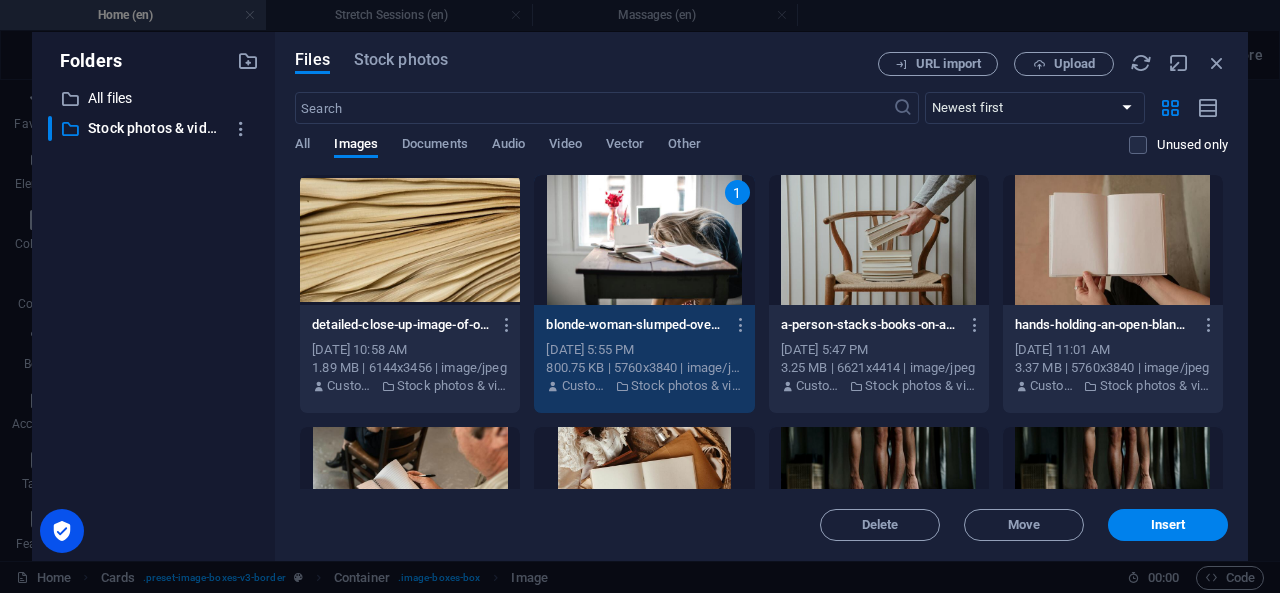 click on "1" at bounding box center (644, 240) 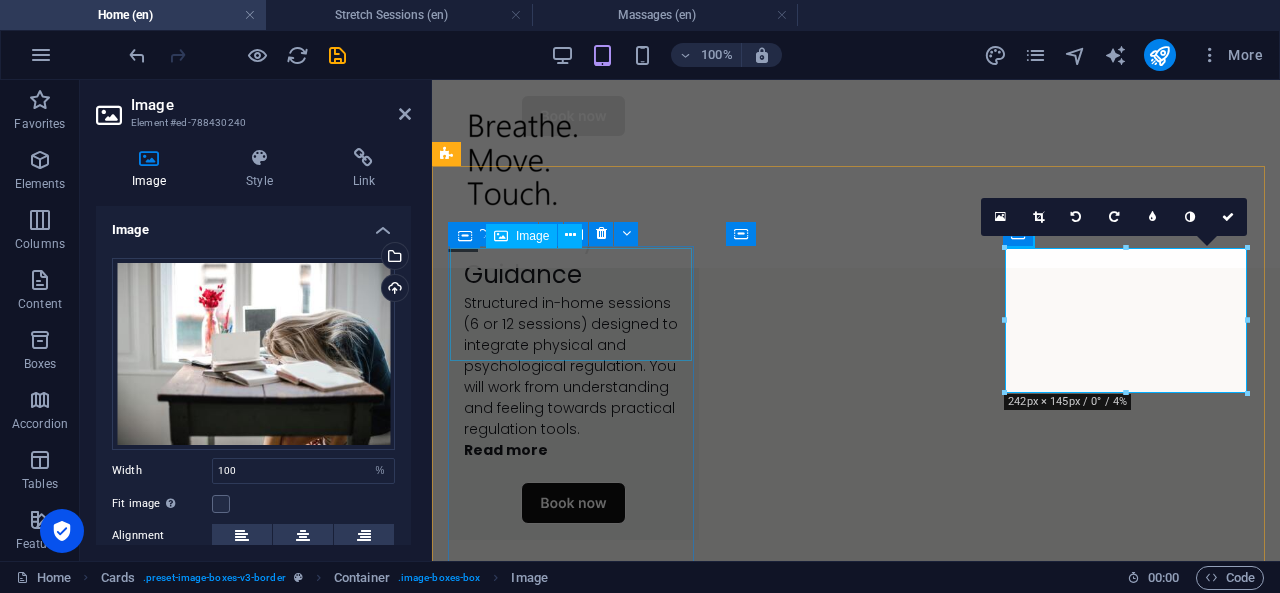 scroll, scrollTop: 1760, scrollLeft: 0, axis: vertical 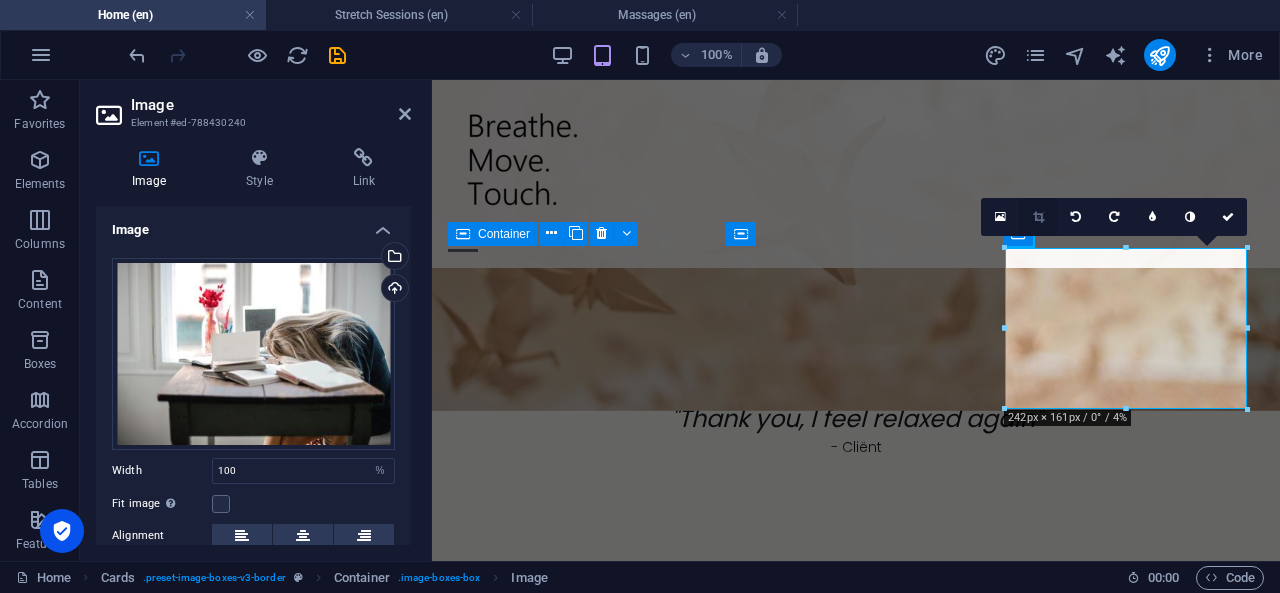 click at bounding box center (1038, 217) 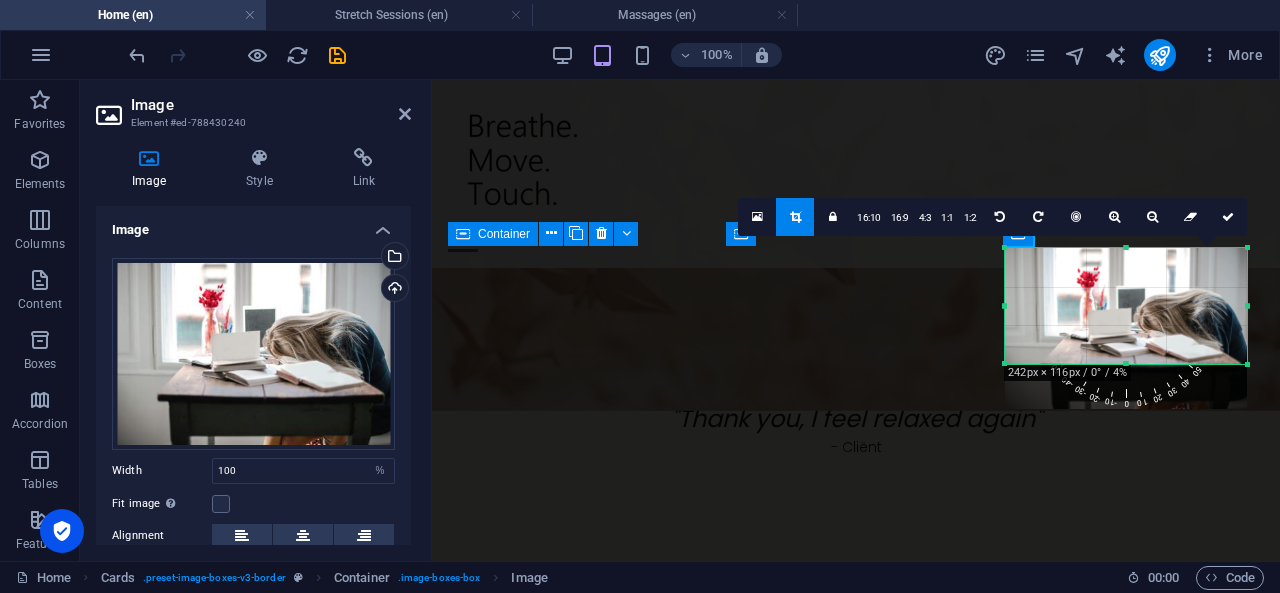 drag, startPoint x: 1124, startPoint y: 408, endPoint x: 1124, endPoint y: 363, distance: 45 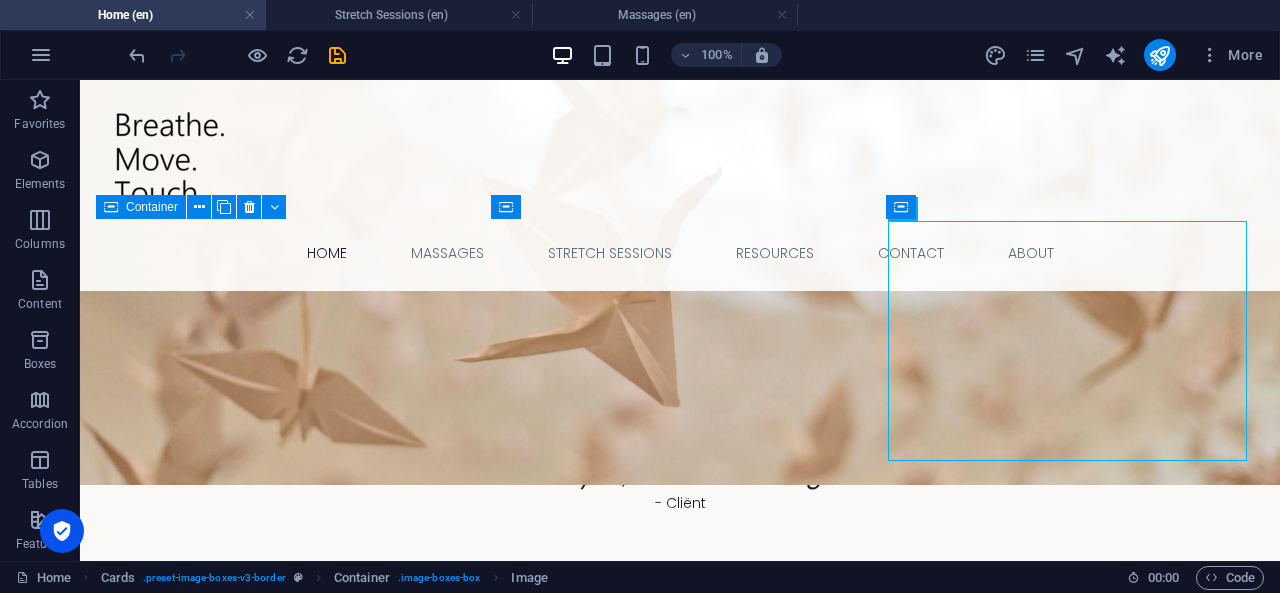 scroll, scrollTop: 1758, scrollLeft: 0, axis: vertical 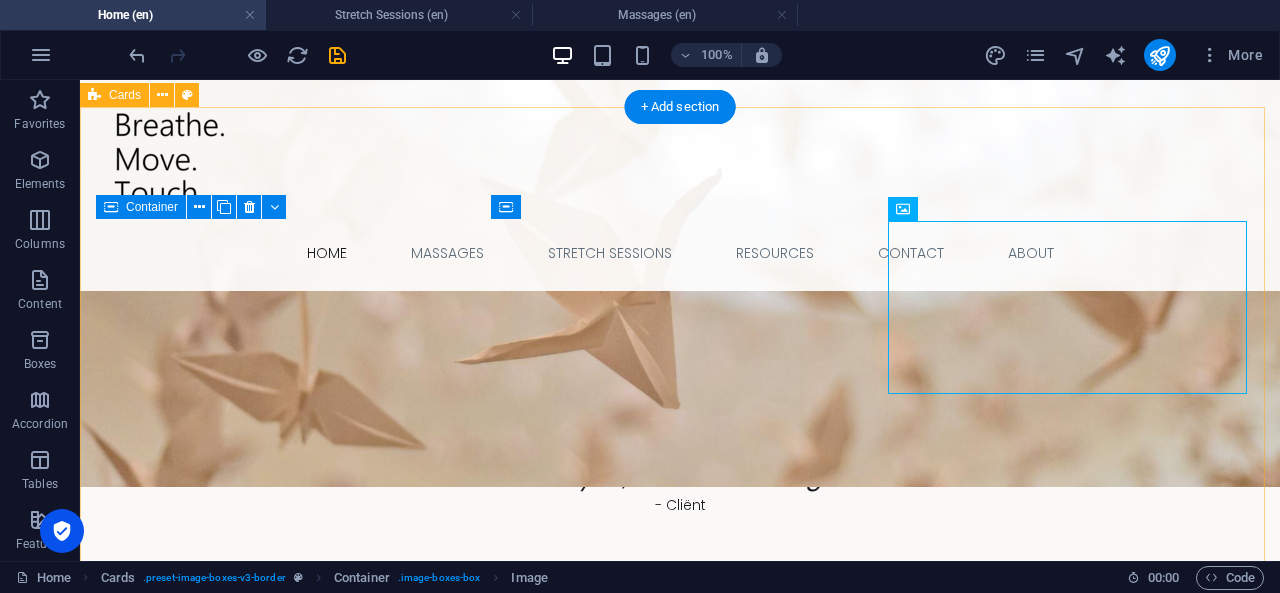 click on "CT-Massage The Connective Tissue massage is focused on the superficial [MEDICAL_DATA]. Anti-Office Stretch Focused A practical set of deep stretches to reduce discomforrt after your workday. Article [MEDICAL_DATA] and the Body Many people know that stress is unhealthy. But what does it actually mean when stress takes hold in the body?" at bounding box center (680, 2469) 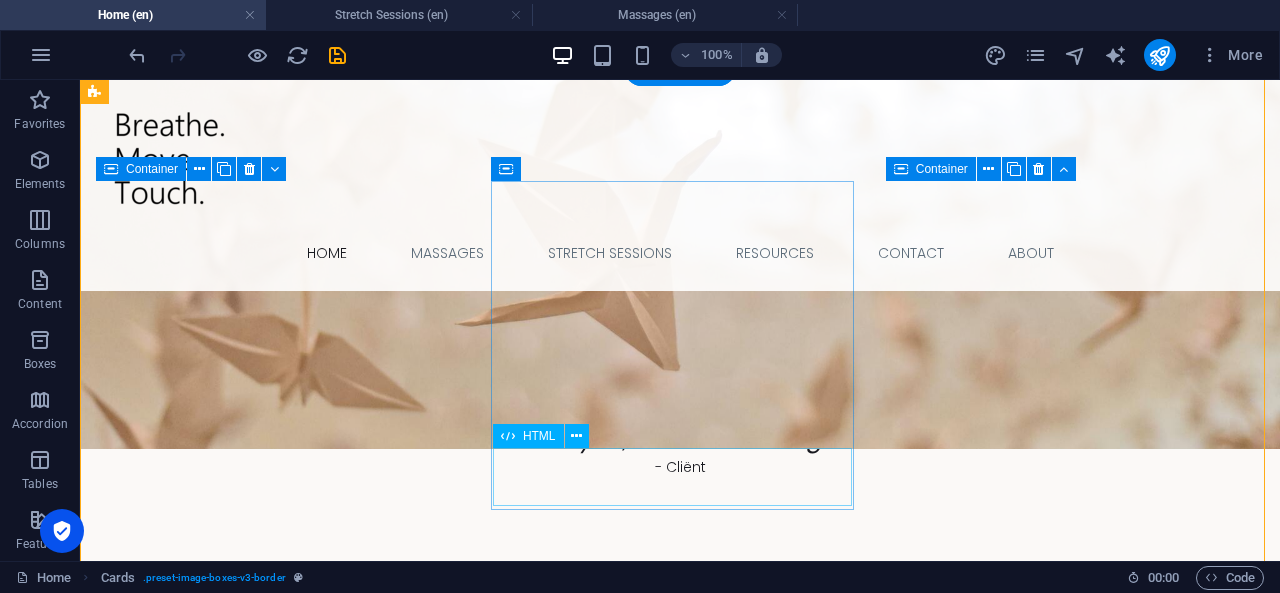 scroll, scrollTop: 1786, scrollLeft: 0, axis: vertical 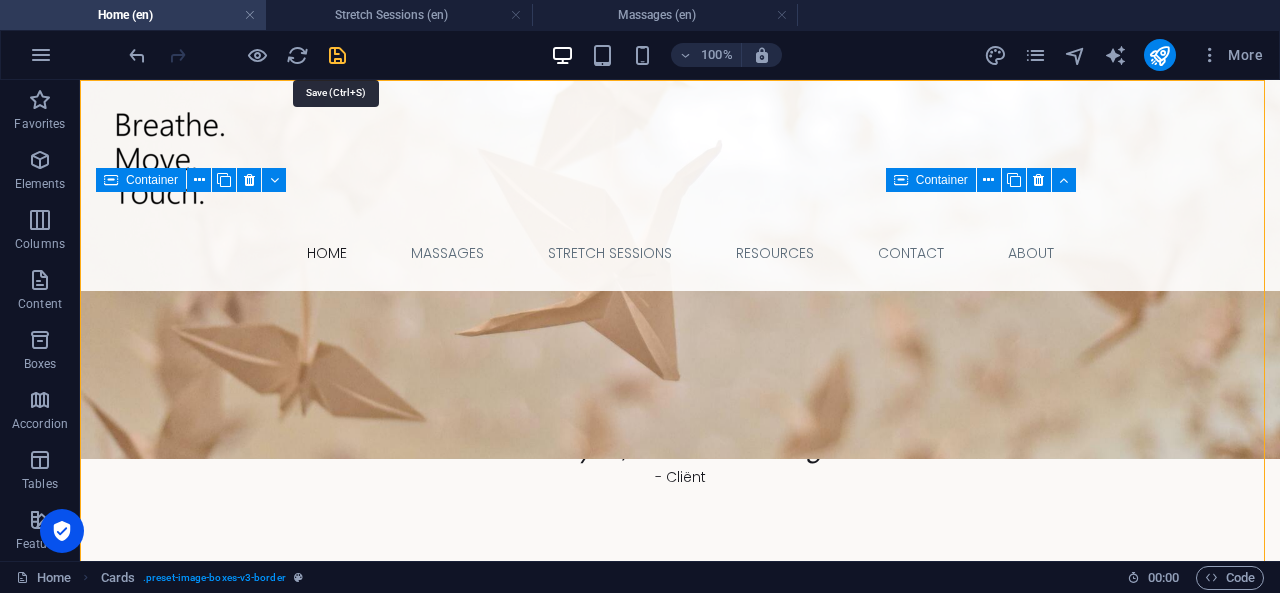click at bounding box center (337, 55) 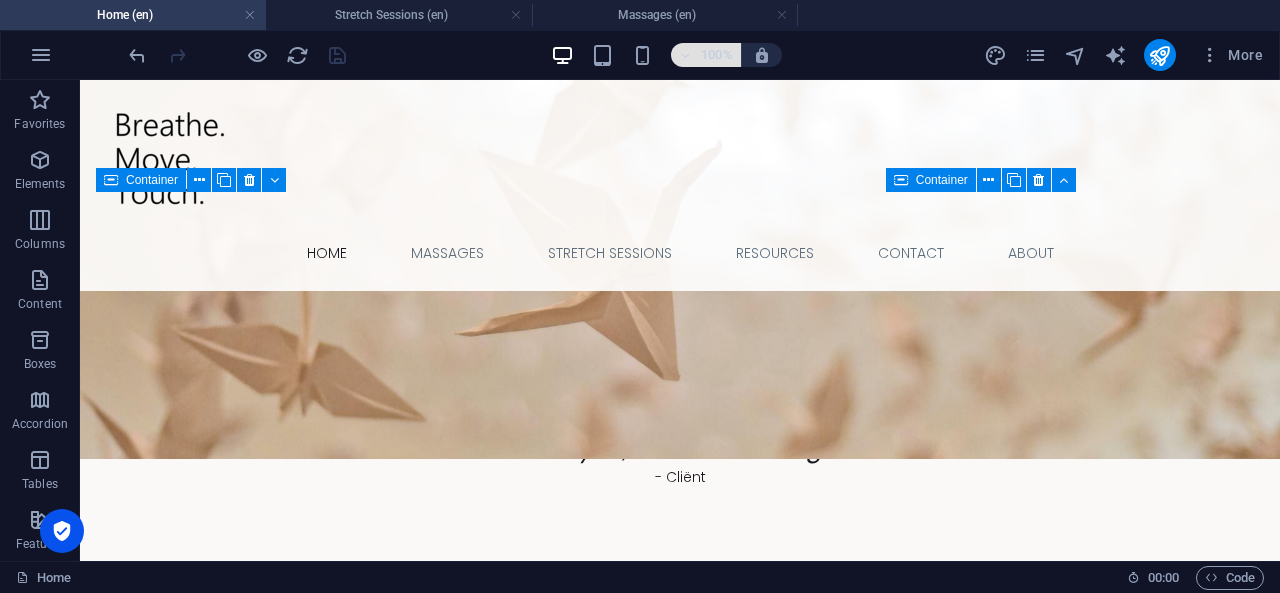 click on "100%" at bounding box center (717, 55) 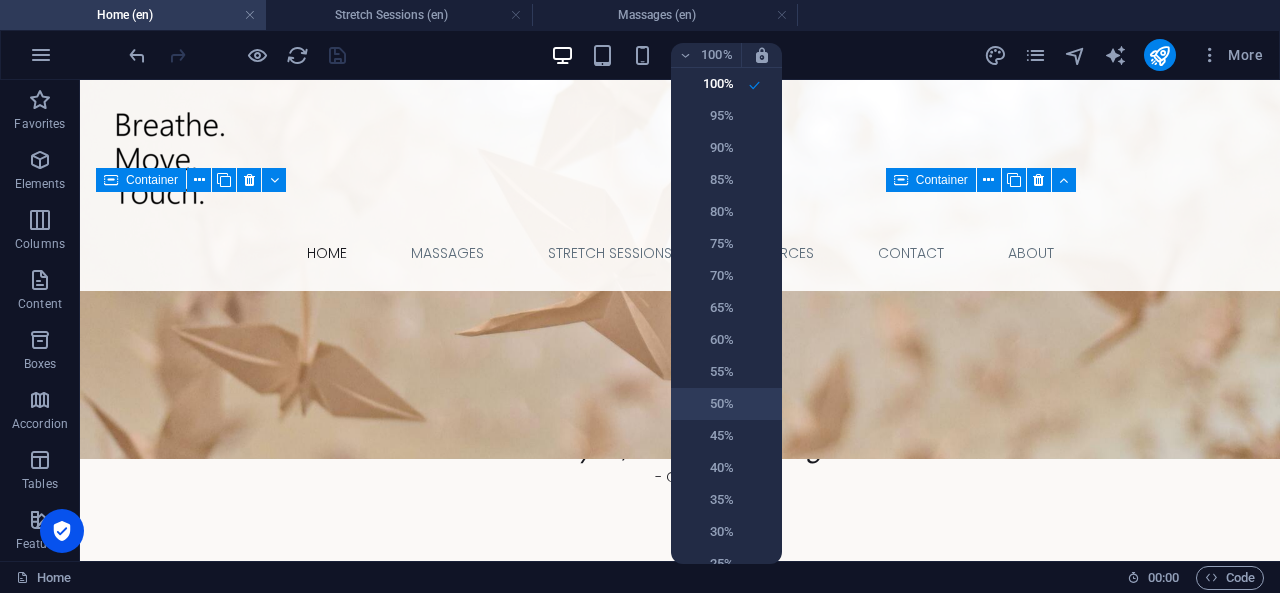 click on "50%" at bounding box center (708, 404) 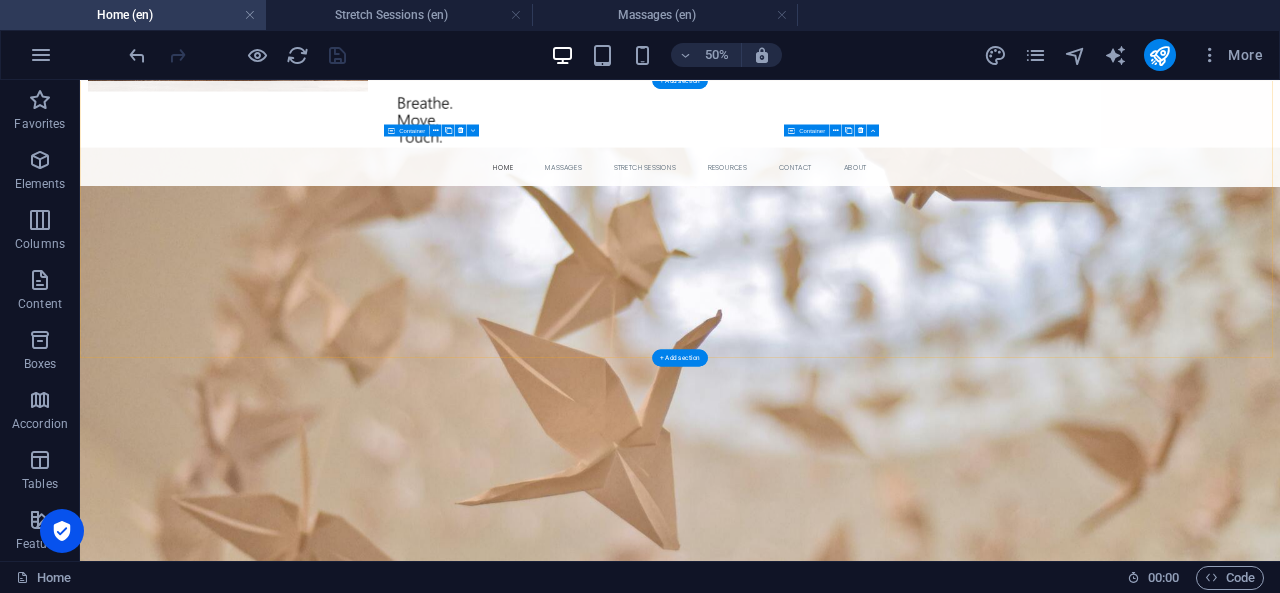 scroll, scrollTop: 1304, scrollLeft: 0, axis: vertical 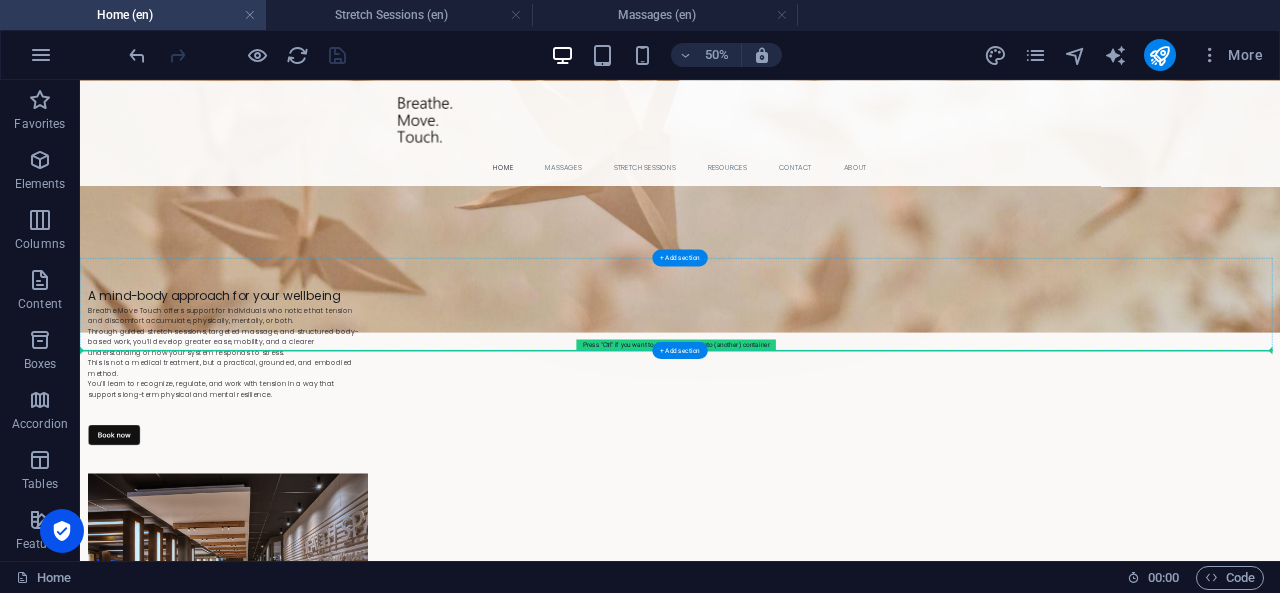 drag, startPoint x: 1470, startPoint y: 907, endPoint x: 1134, endPoint y: 592, distance: 460.56595 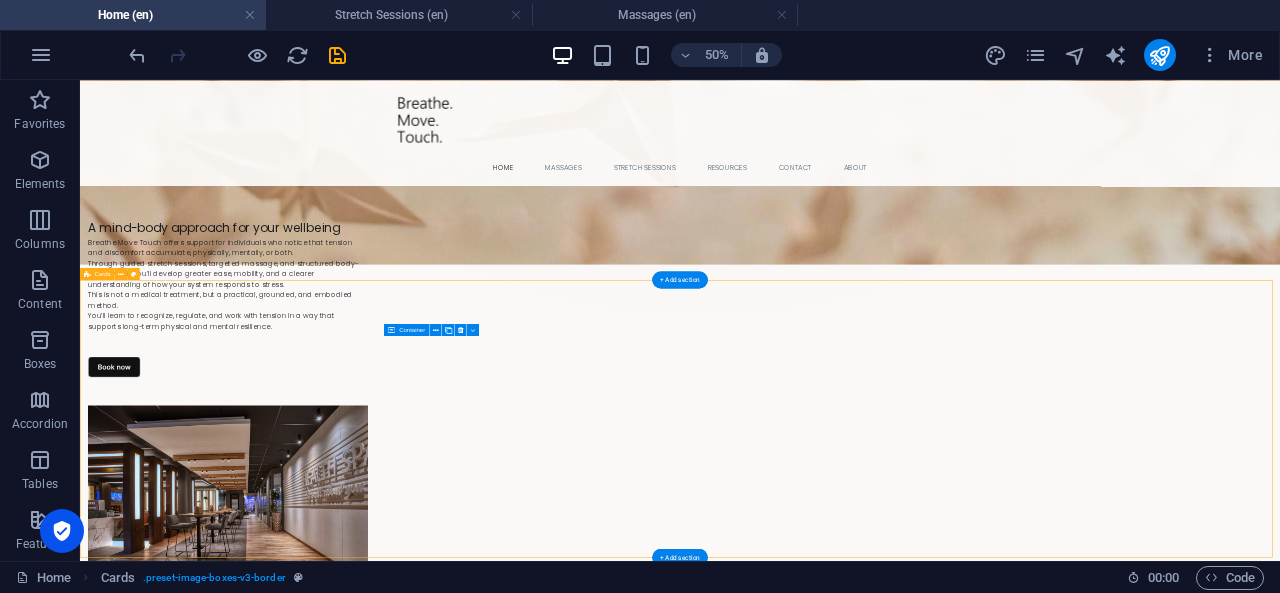 scroll, scrollTop: 750, scrollLeft: 0, axis: vertical 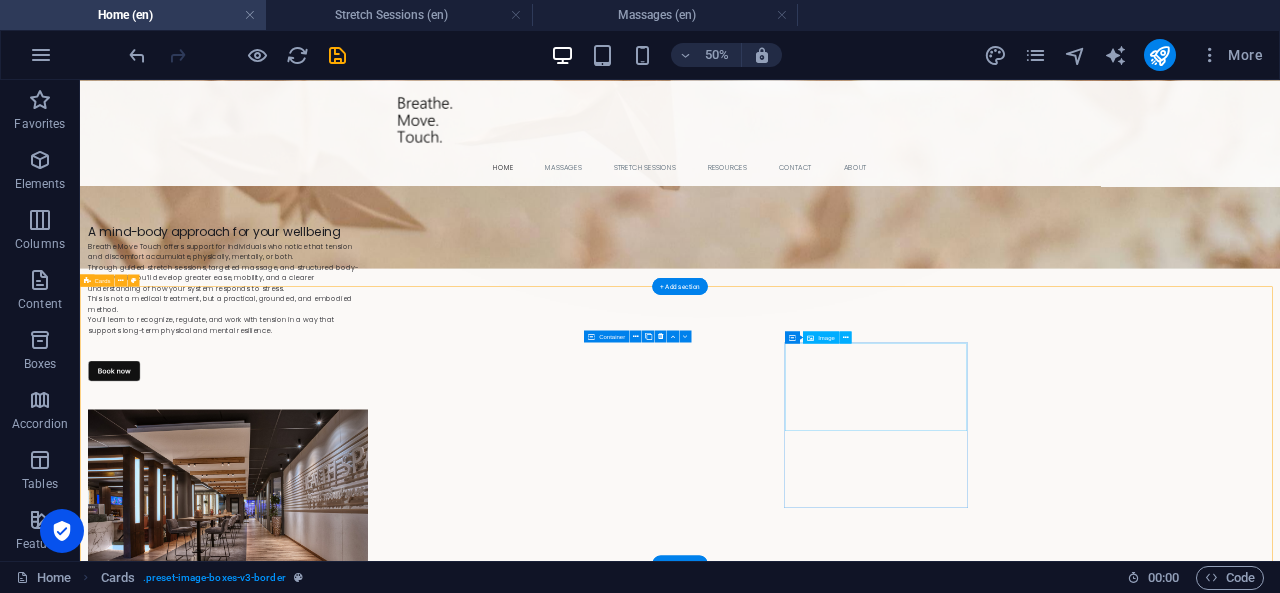 drag, startPoint x: 871, startPoint y: 417, endPoint x: 1565, endPoint y: 654, distance: 733.35187 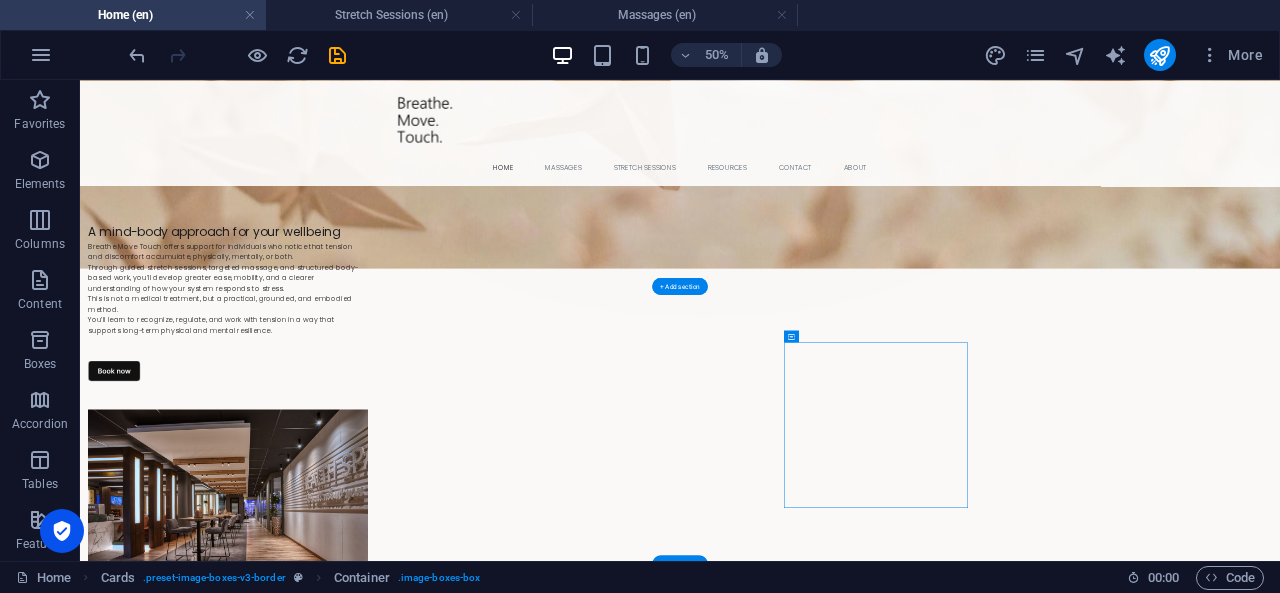 drag, startPoint x: 872, startPoint y: 417, endPoint x: 1606, endPoint y: 667, distance: 775.407 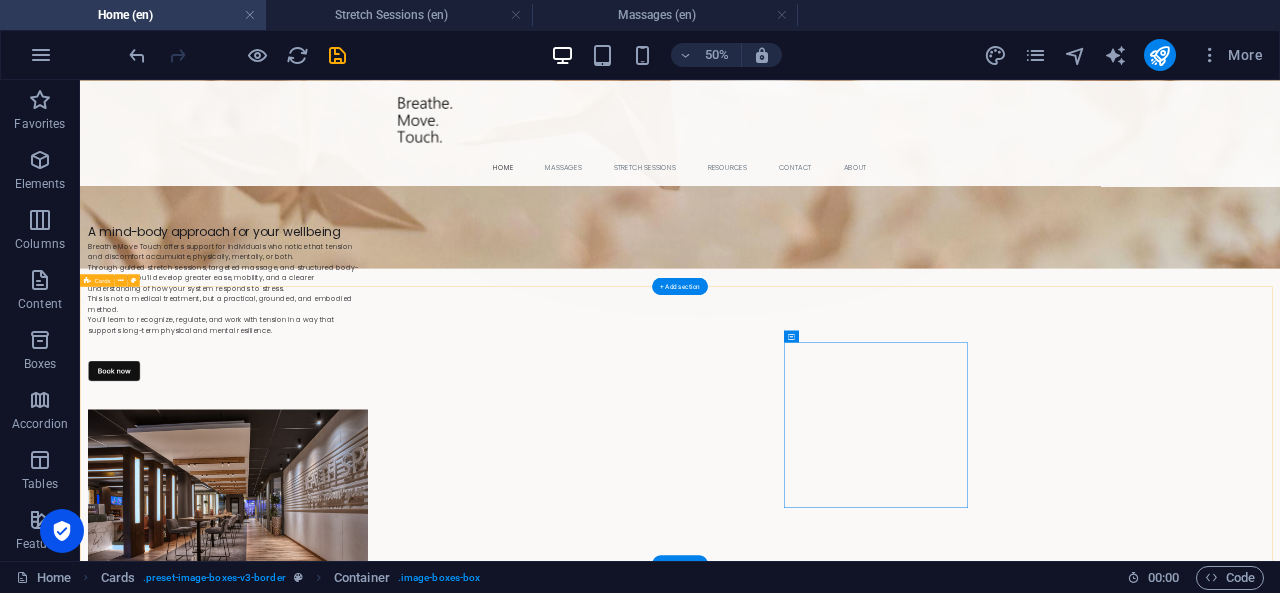 click on "CT-Massage The Connective Tissue massage is focused on the superficial [MEDICAL_DATA]. Anti-Office Stretch Focused A practical set of deep stretches to reduce discomforrt after your workday. Article [MEDICAL_DATA] and the Body Many people know that stress is unhealthy. But what does it actually mean when stress takes hold in the body?" at bounding box center [1280, 2450] 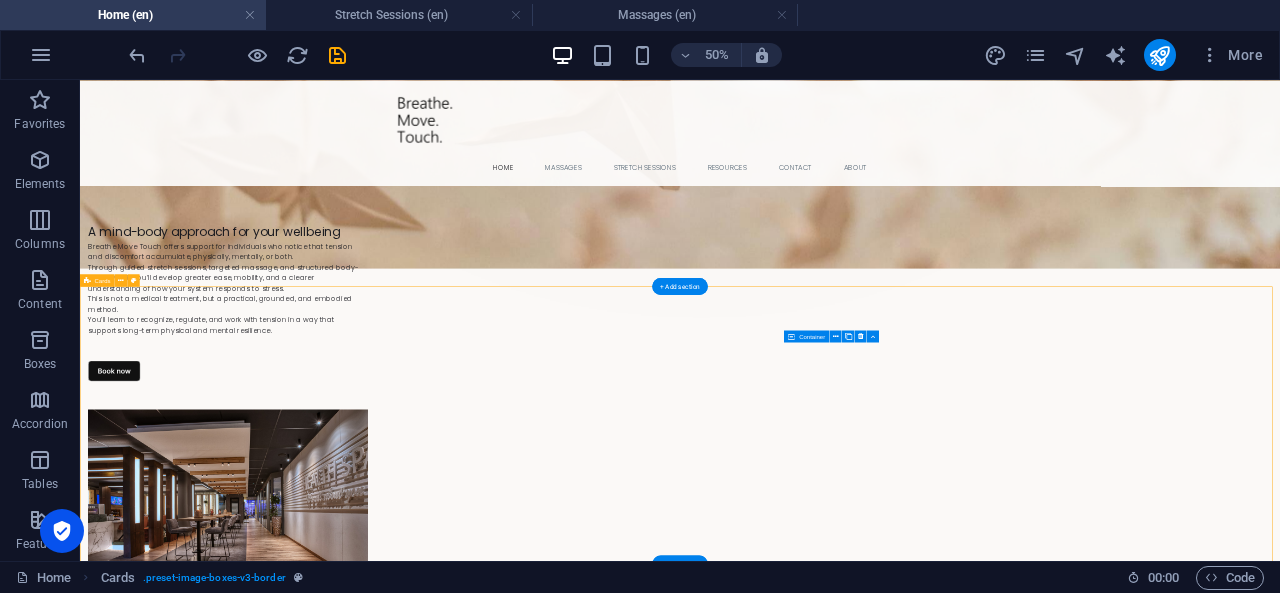 click on "CT-Massage The Connective Tissue massage is focused on the superficial [MEDICAL_DATA]. Anti-Office Stretch Focused A practical set of deep stretches to reduce discomforrt after your workday. Article [MEDICAL_DATA] and the Body Many people know that stress is unhealthy. But what does it actually mean when stress takes hold in the body?" at bounding box center (1280, 2450) 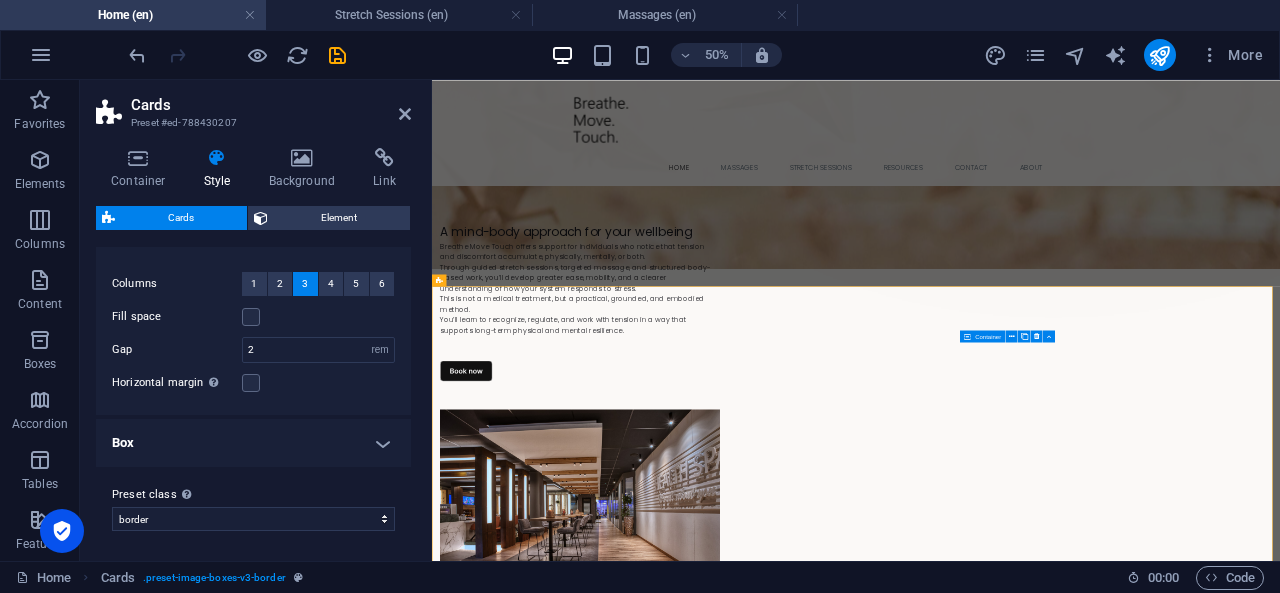 scroll, scrollTop: 0, scrollLeft: 0, axis: both 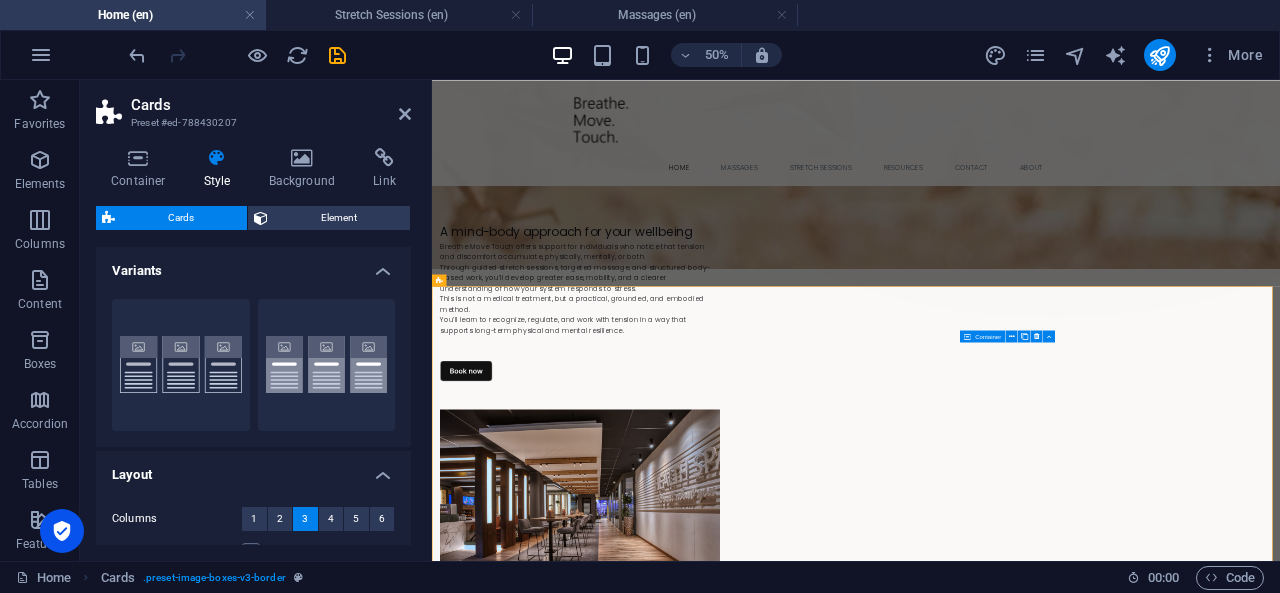 click on "Variants" at bounding box center [253, 265] 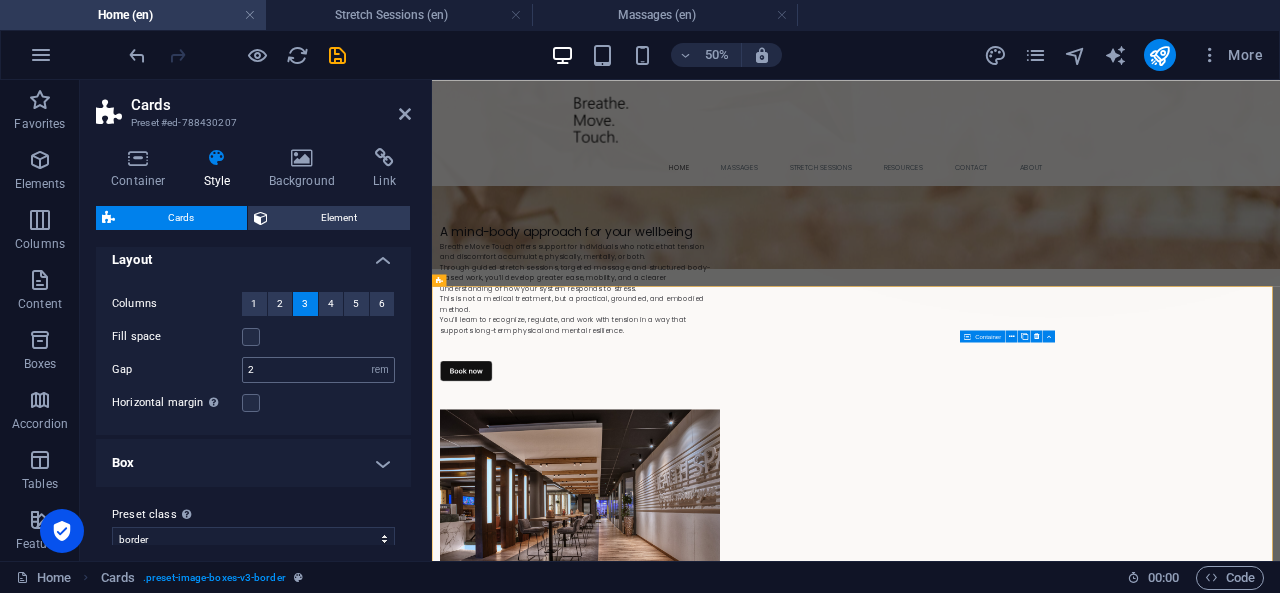 scroll, scrollTop: 83, scrollLeft: 0, axis: vertical 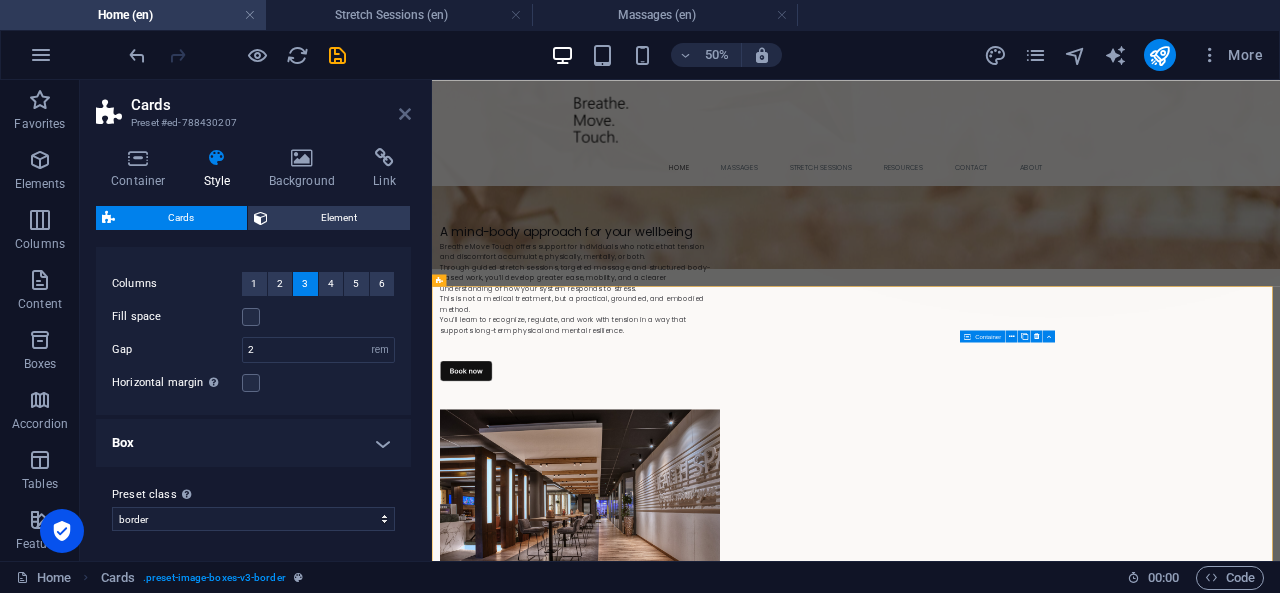 drag, startPoint x: 402, startPoint y: 113, endPoint x: 869, endPoint y: 6, distance: 479.10123 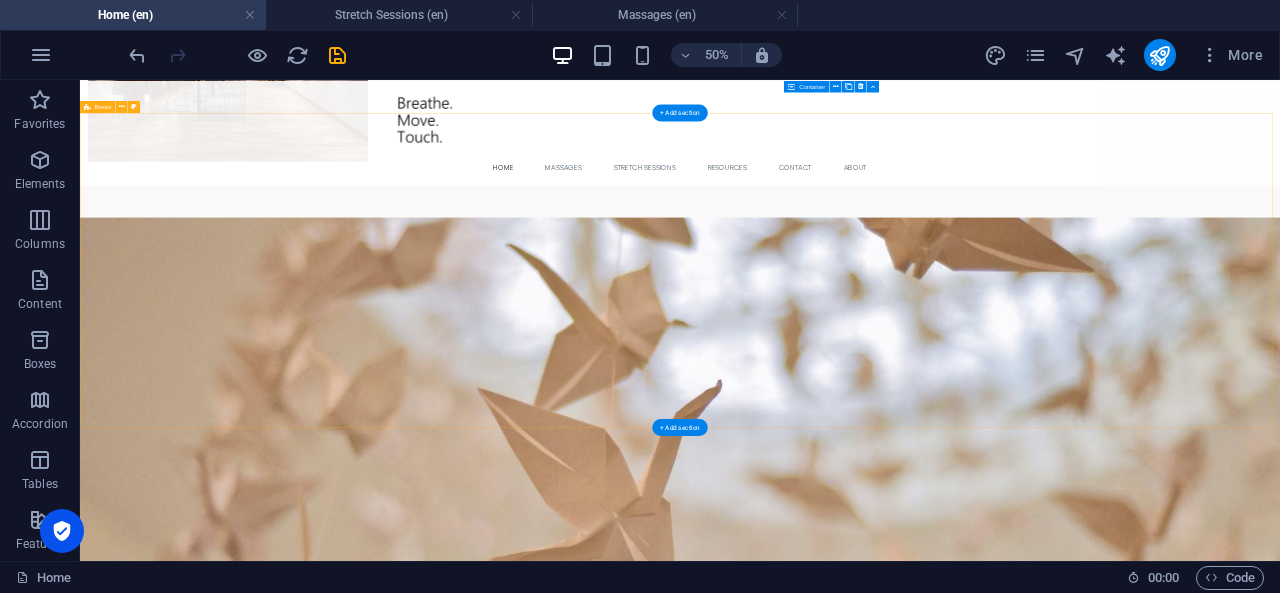 scroll, scrollTop: 1652, scrollLeft: 0, axis: vertical 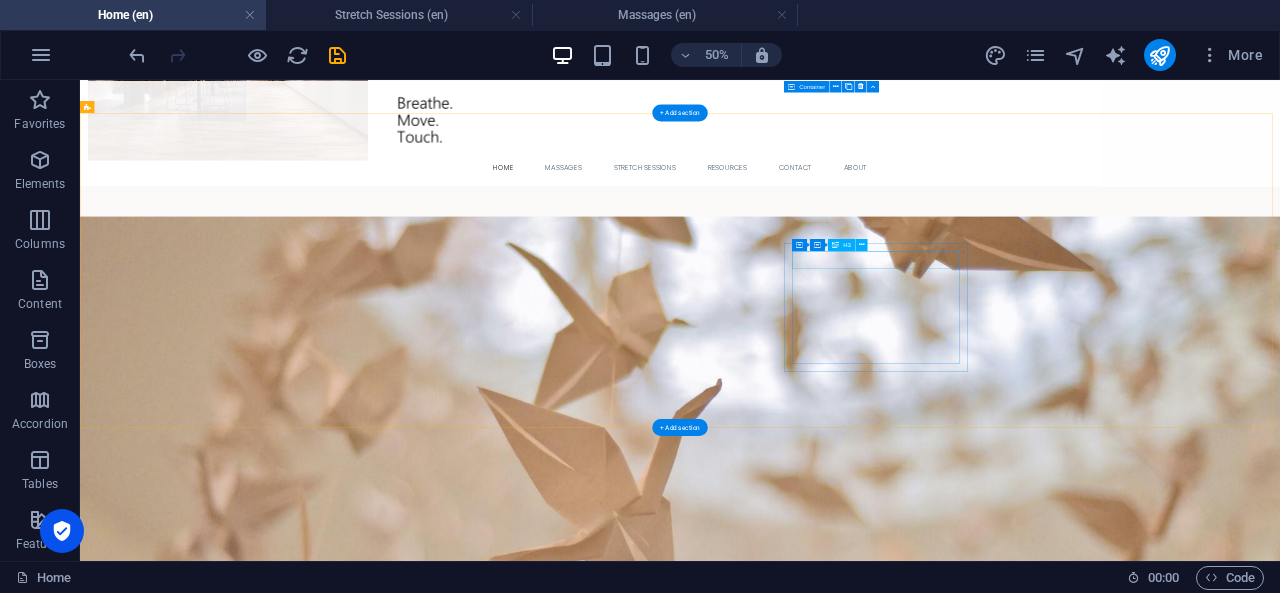 click on "Mind-body Guidance" at bounding box center (280, 3102) 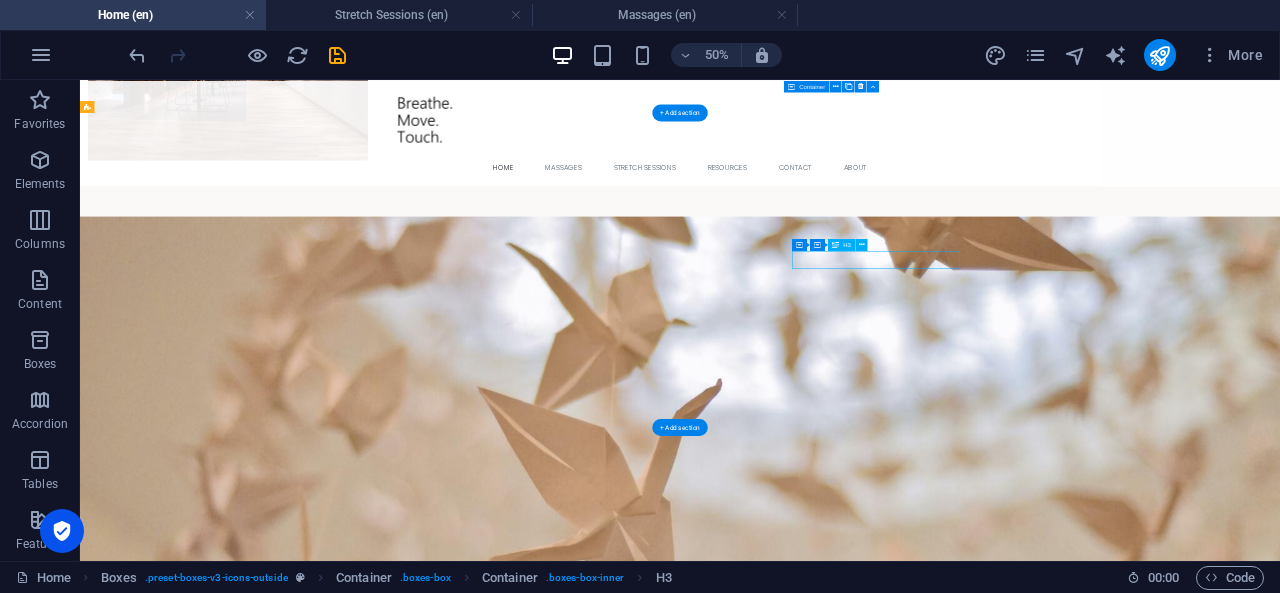 click on "Mind-body Guidance" at bounding box center (280, 3102) 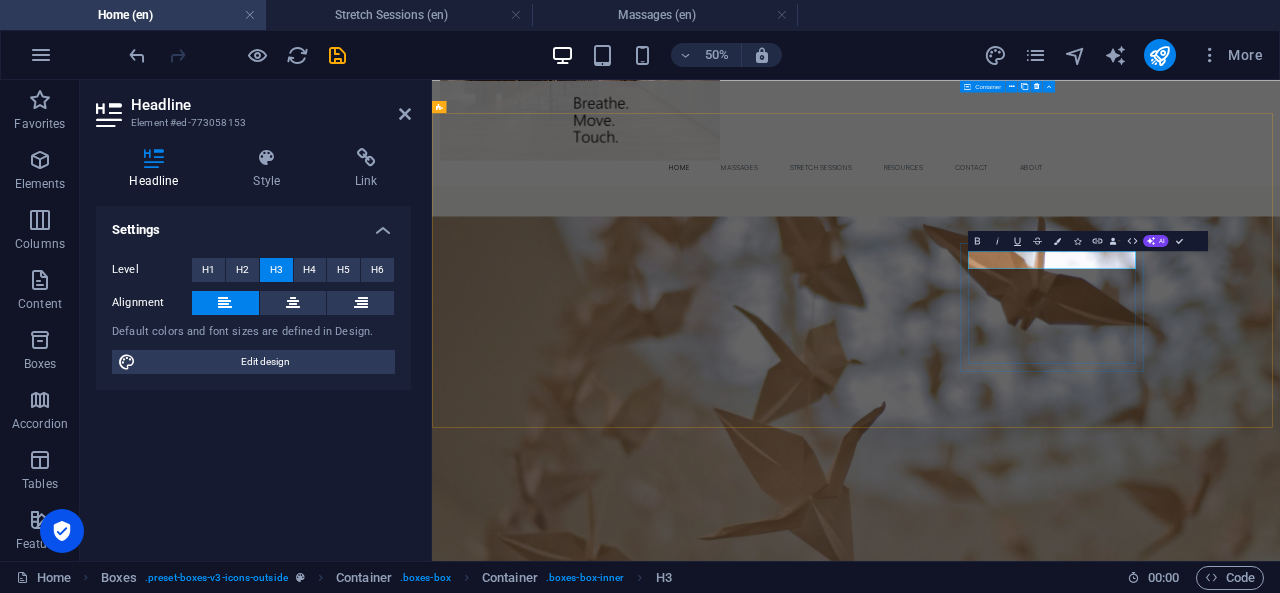 click on "Mind-body Guidance" at bounding box center [632, 3102] 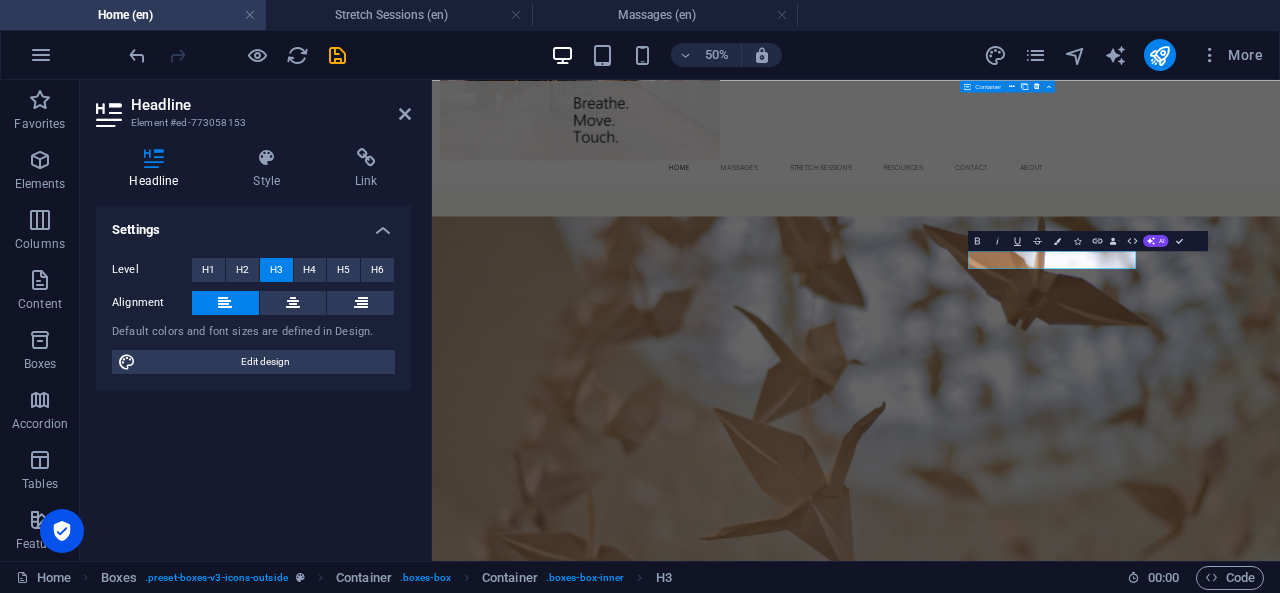 type 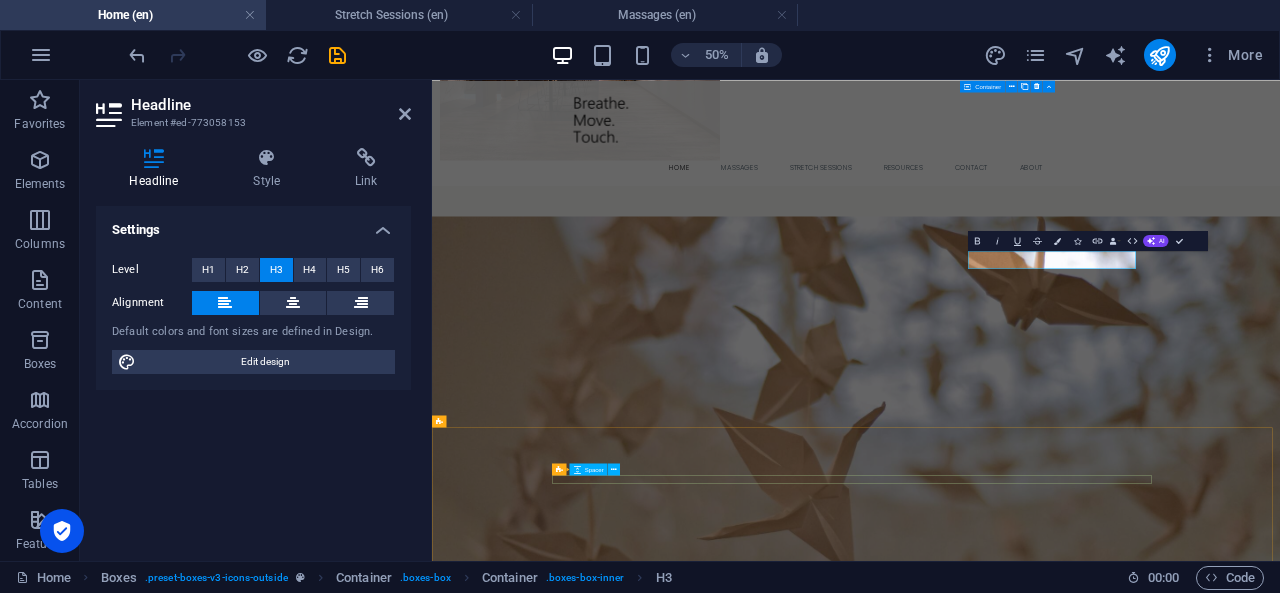 click at bounding box center (1032, 3577) 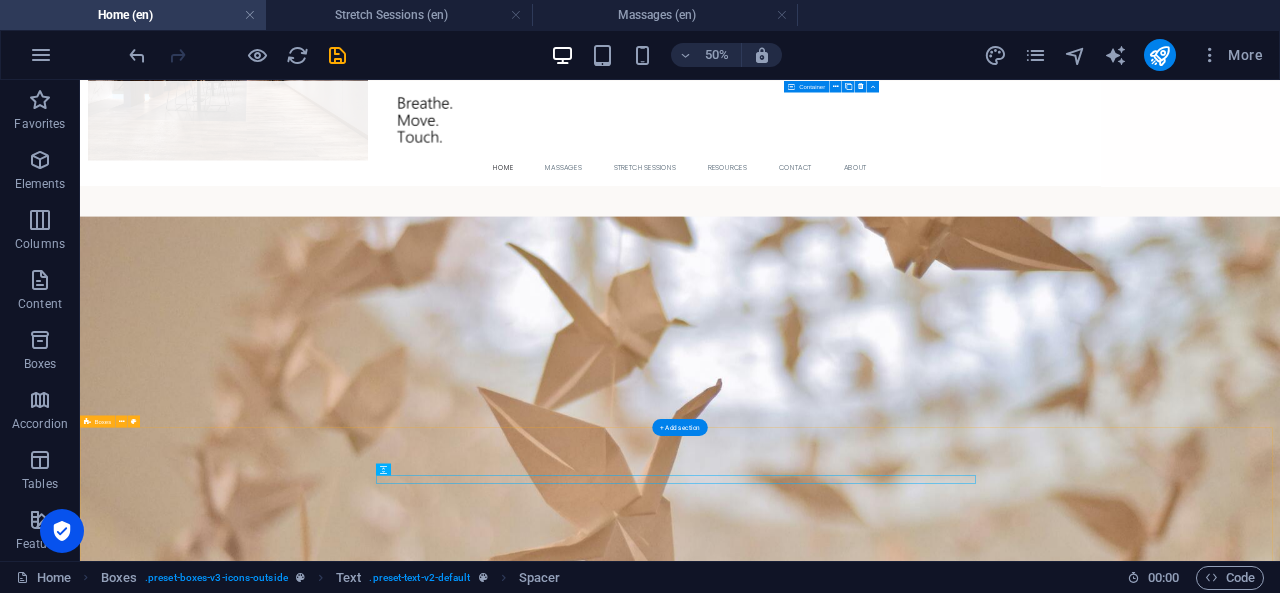 click on "Resources Articles [MEDICAL_DATA] and the Body Exercises The Body Scan Recommended  The Body Keeps the Score - Van der [PERSON_NAME] The Myth of Normal -Maté Reflecteren - [PERSON_NAME]" at bounding box center [1280, 3876] 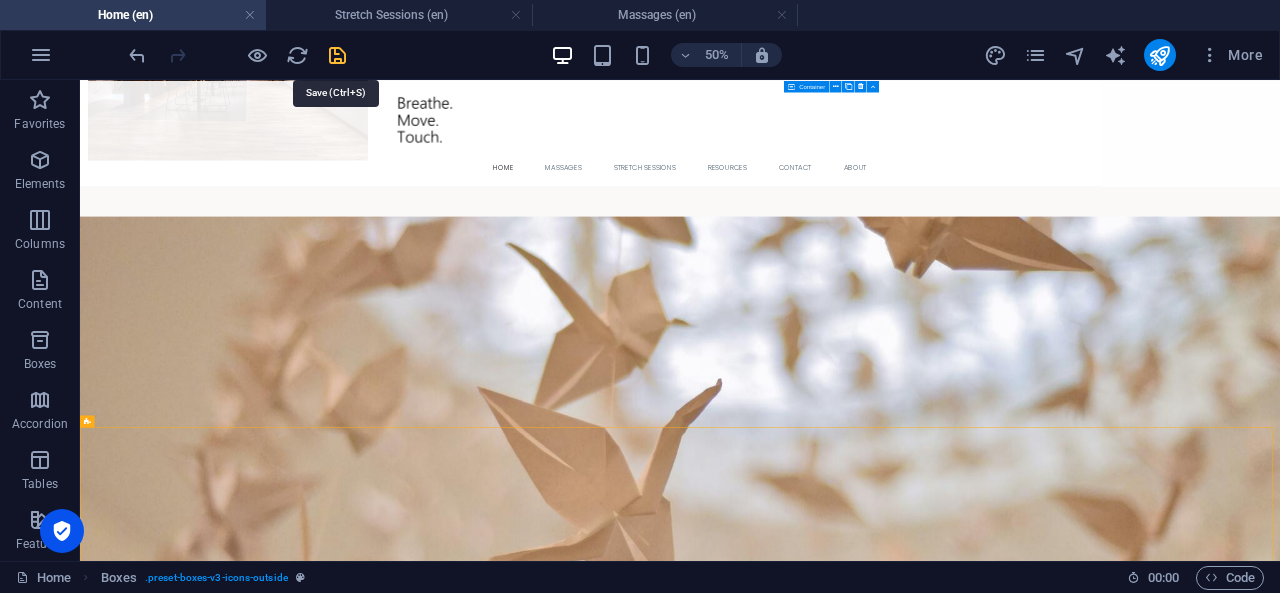 click at bounding box center [337, 55] 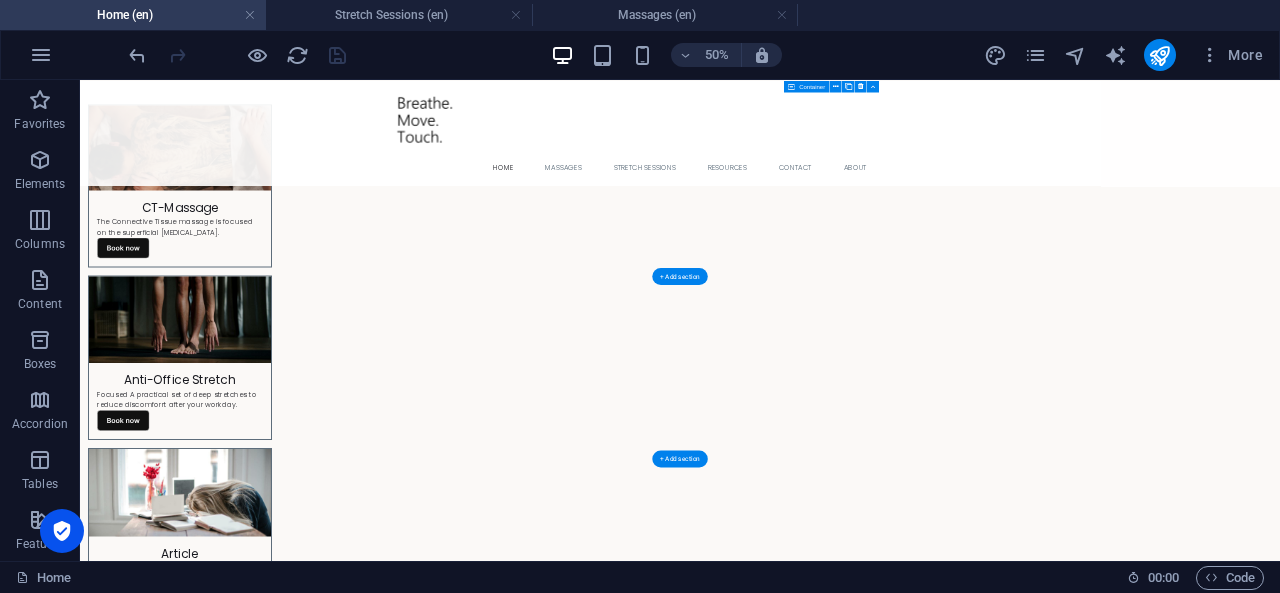 scroll, scrollTop: 2579, scrollLeft: 0, axis: vertical 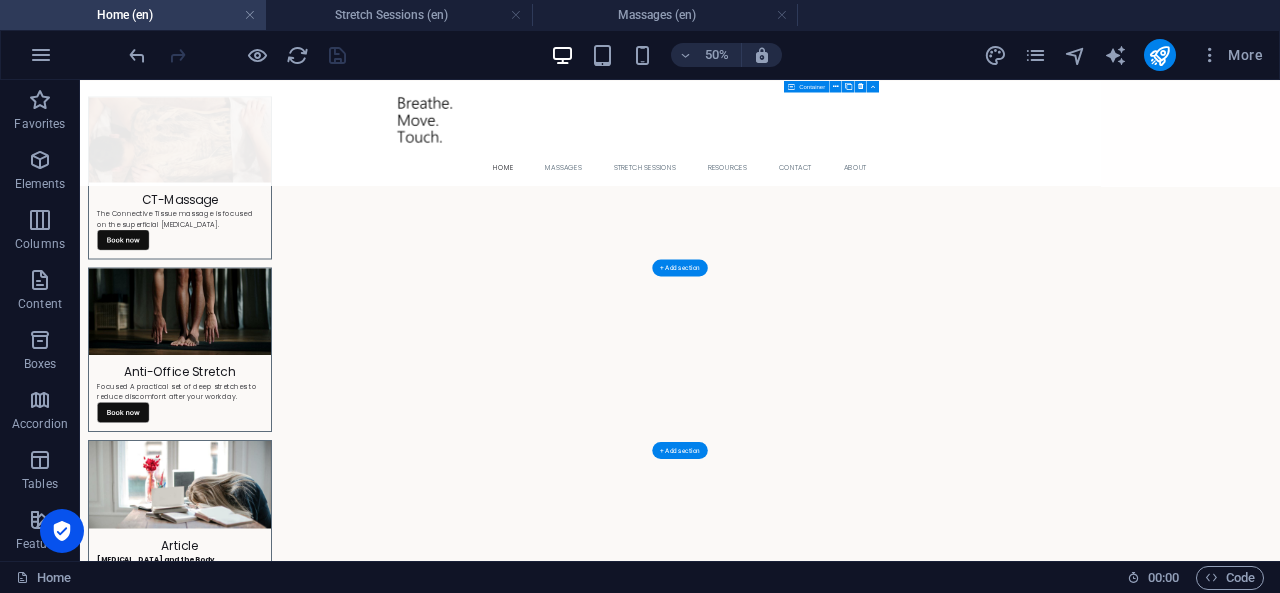 click at bounding box center [1280, 3660] 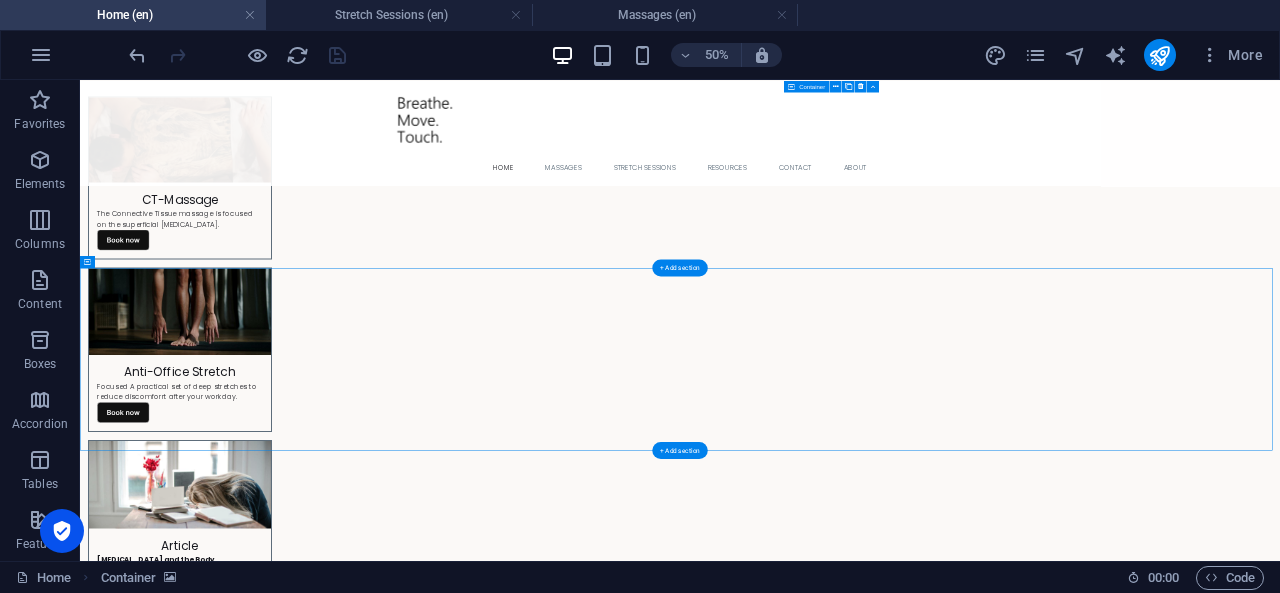 click at bounding box center (1280, 3660) 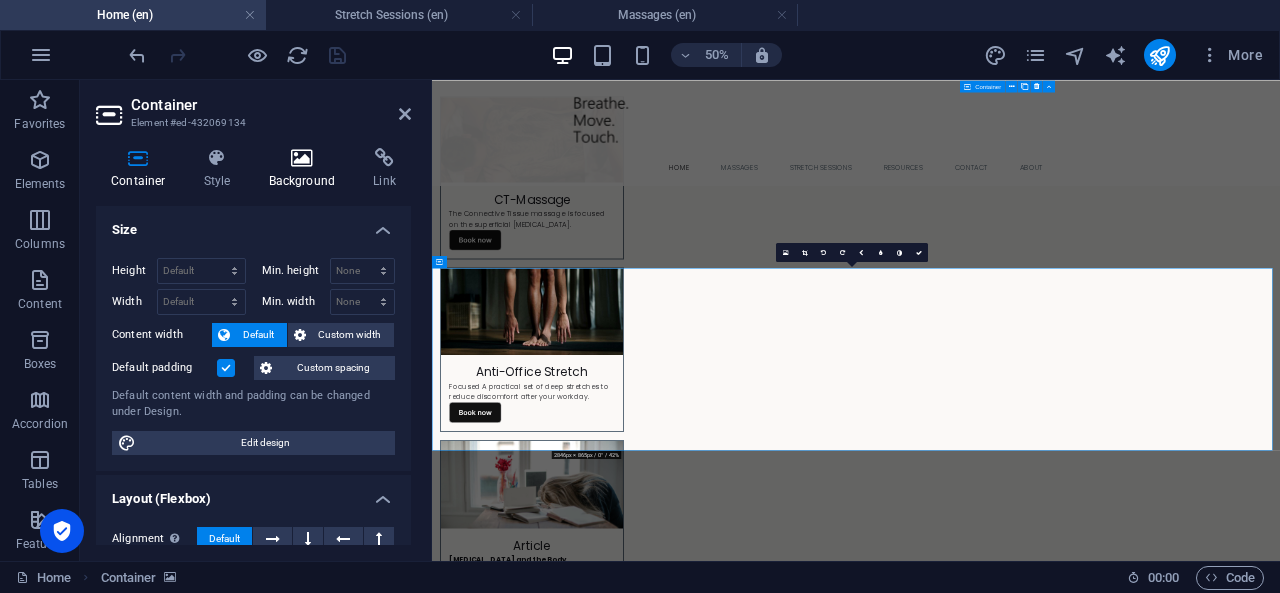 click at bounding box center [302, 158] 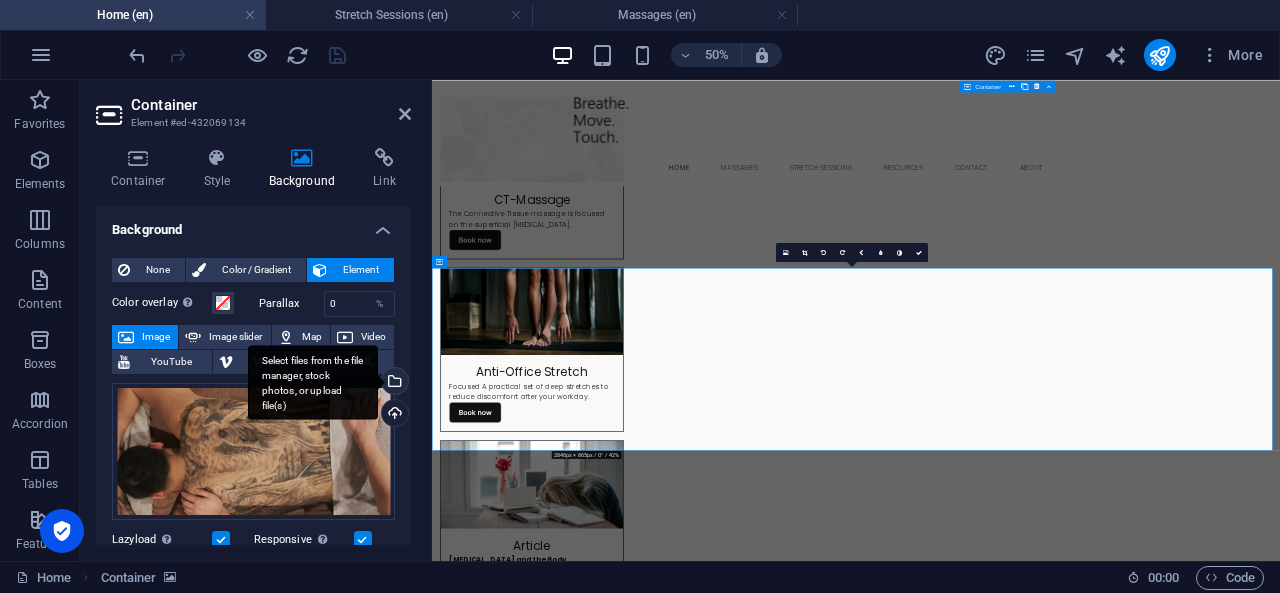 click on "Select files from the file manager, stock photos, or upload file(s)" at bounding box center [393, 383] 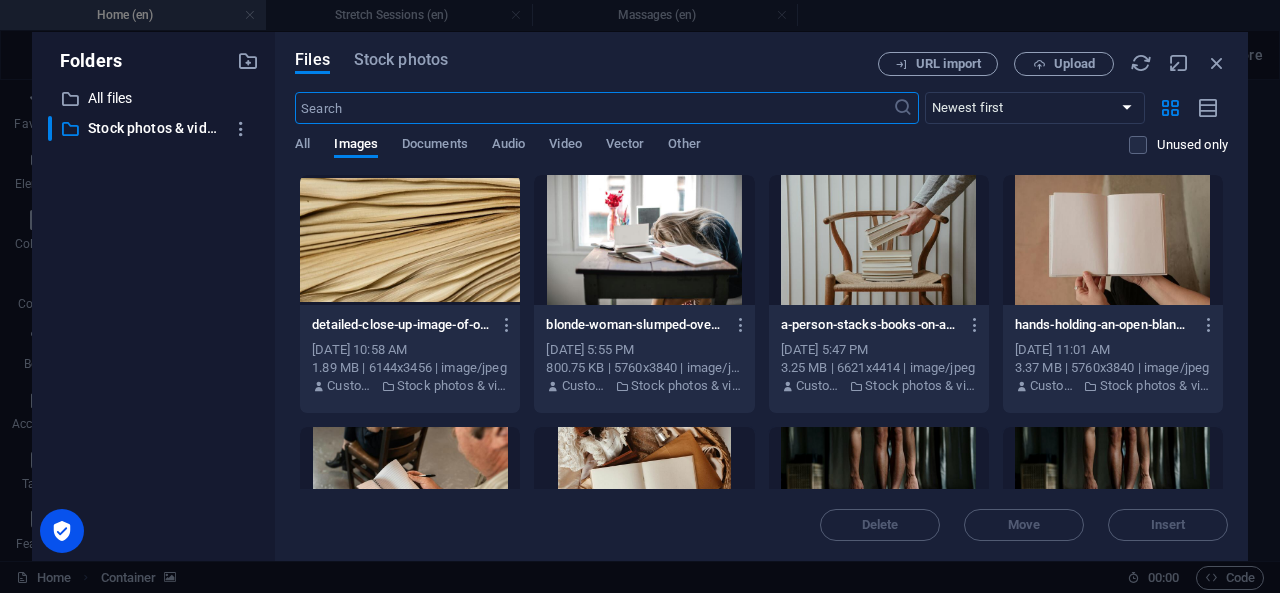 scroll, scrollTop: 2542, scrollLeft: 0, axis: vertical 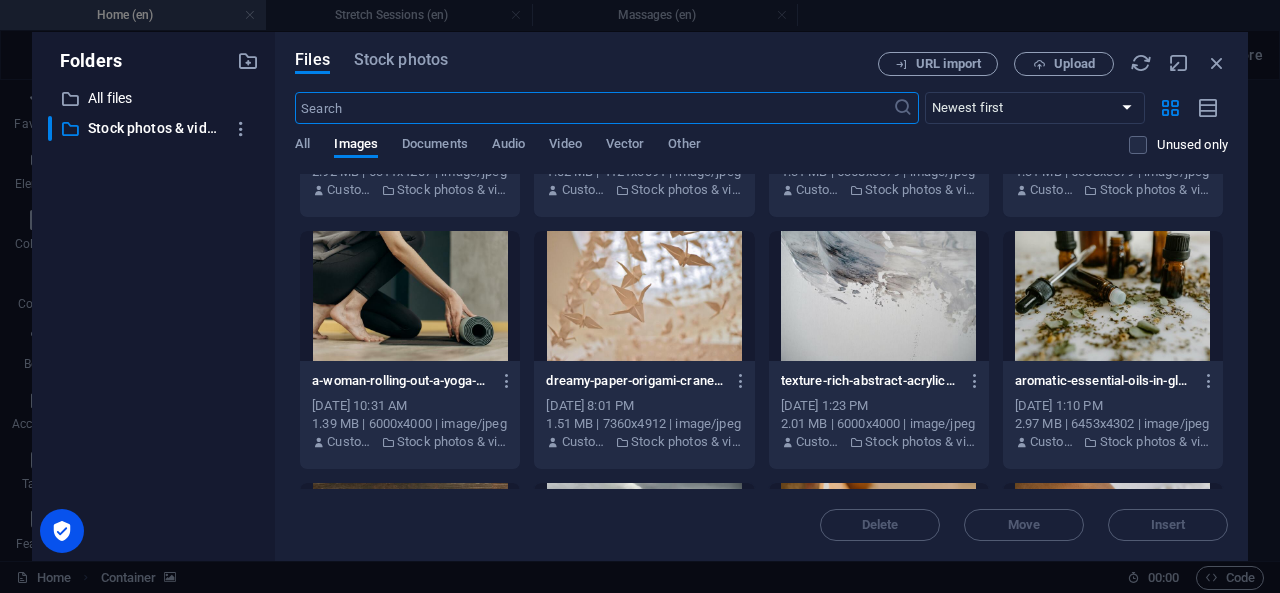 click at bounding box center [879, 296] 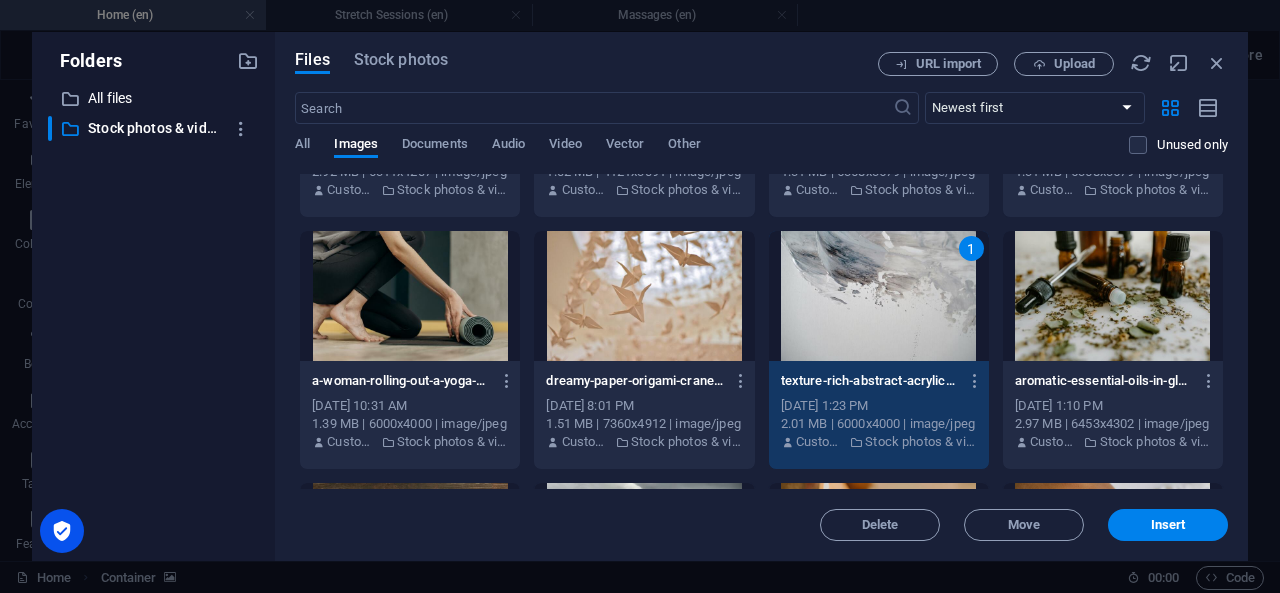click on "1" at bounding box center (879, 296) 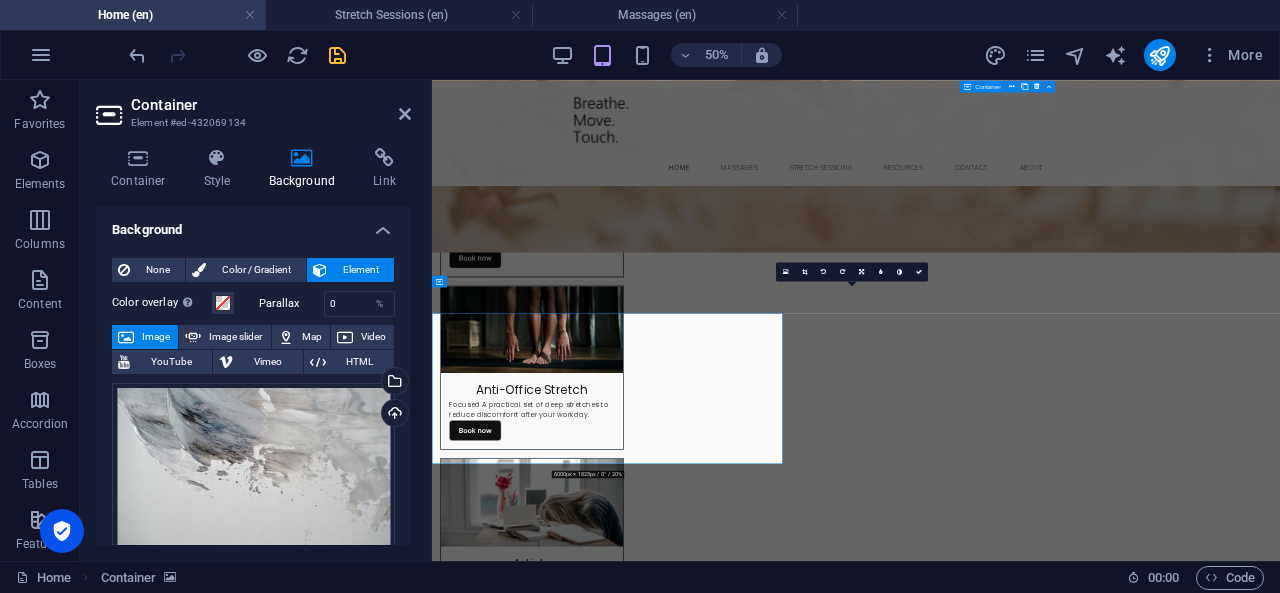 scroll, scrollTop: 2540, scrollLeft: 0, axis: vertical 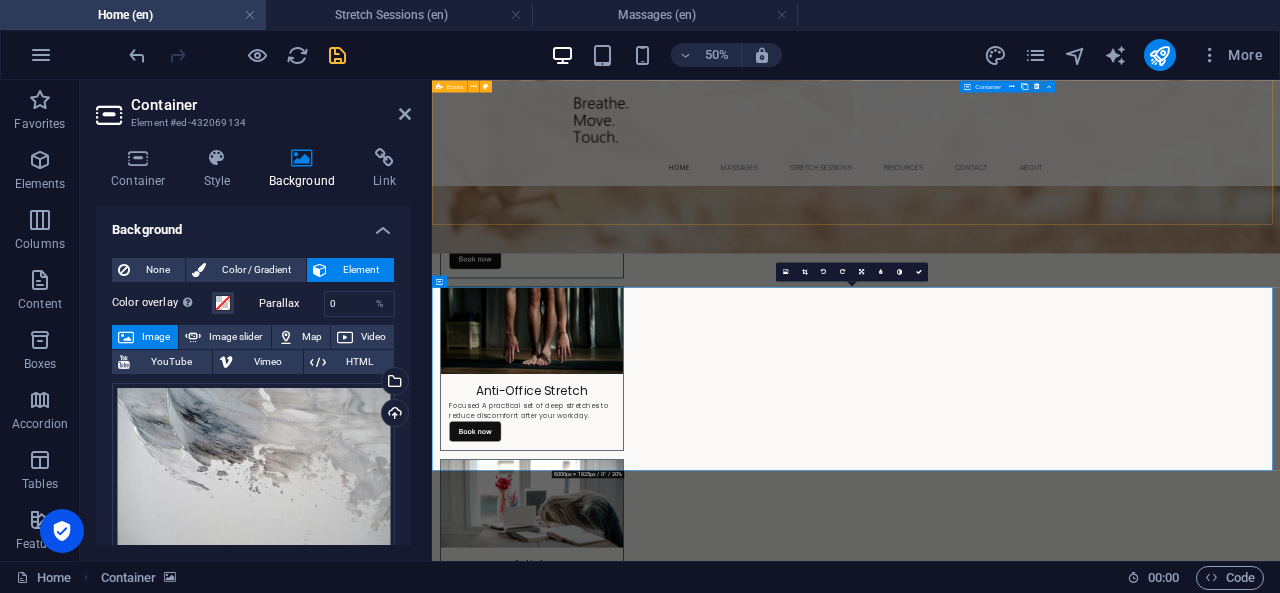 click on "Resources Articles [MEDICAL_DATA] and the Body Exercises The Body Scan Recommended  The Body Keeps the Score - Van der [PERSON_NAME] The Myth of Normal -Maté Reflecteren - [PERSON_NAME]" at bounding box center (1280, 2988) 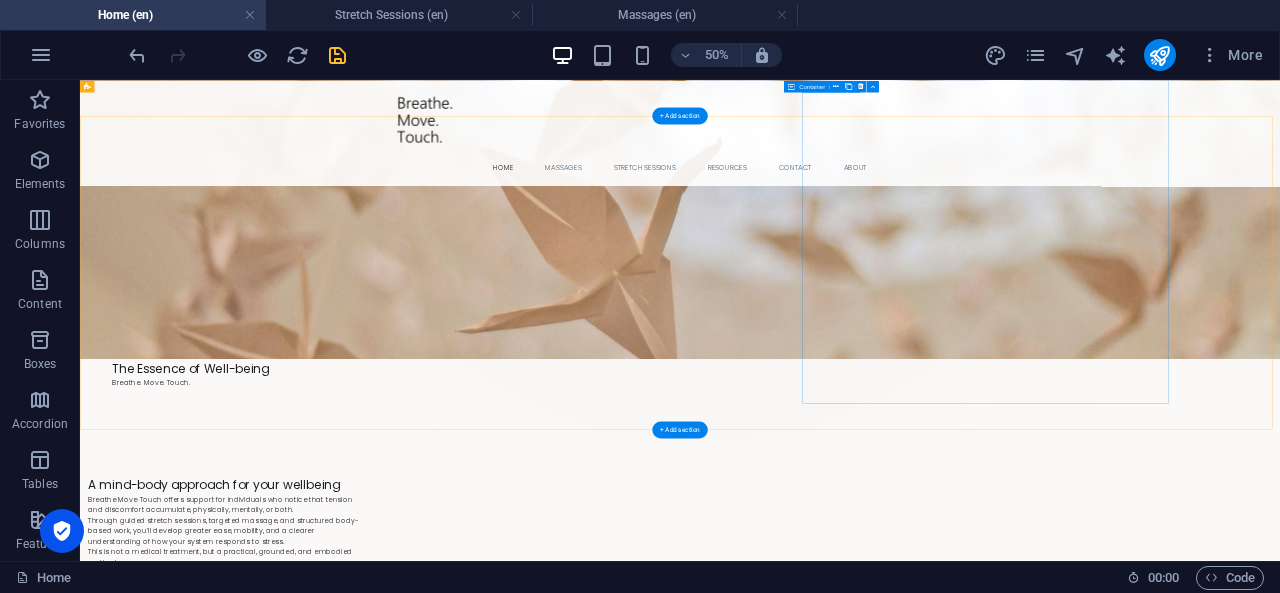 scroll, scrollTop: 0, scrollLeft: 0, axis: both 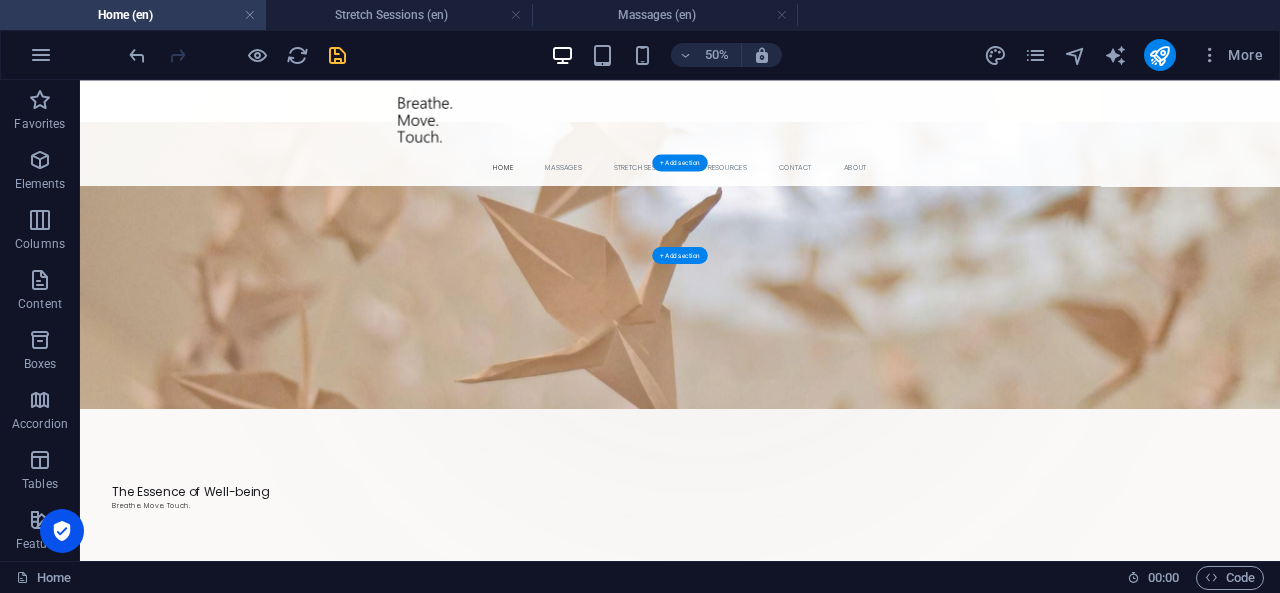 click at bounding box center (1280, 450) 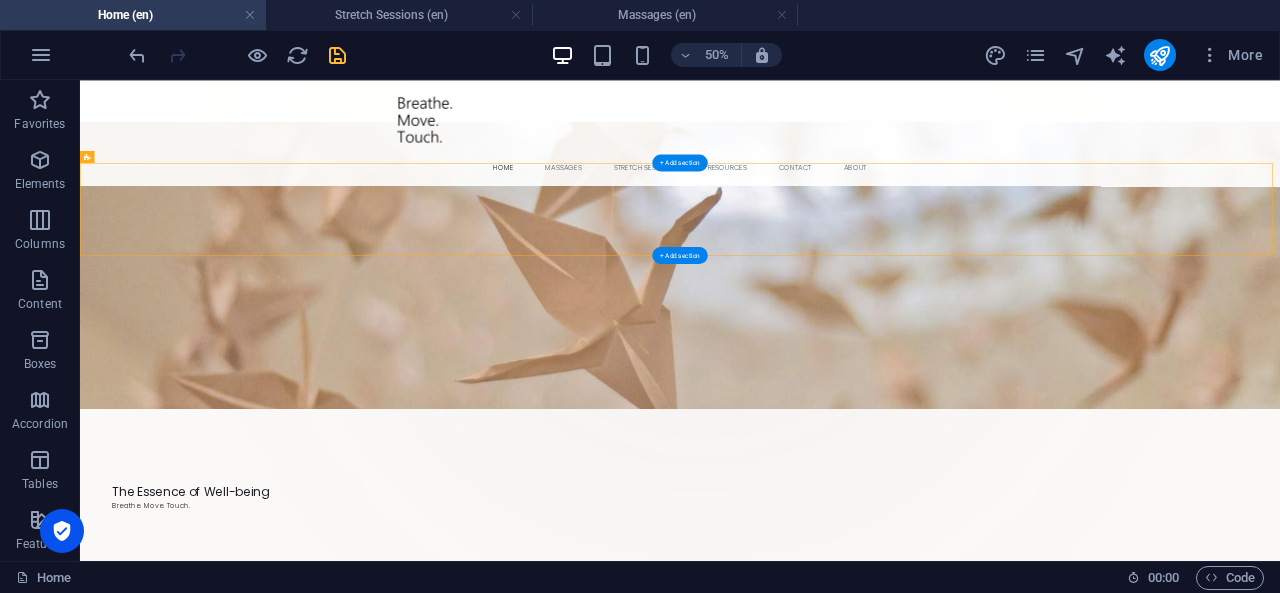 click at bounding box center [1280, 450] 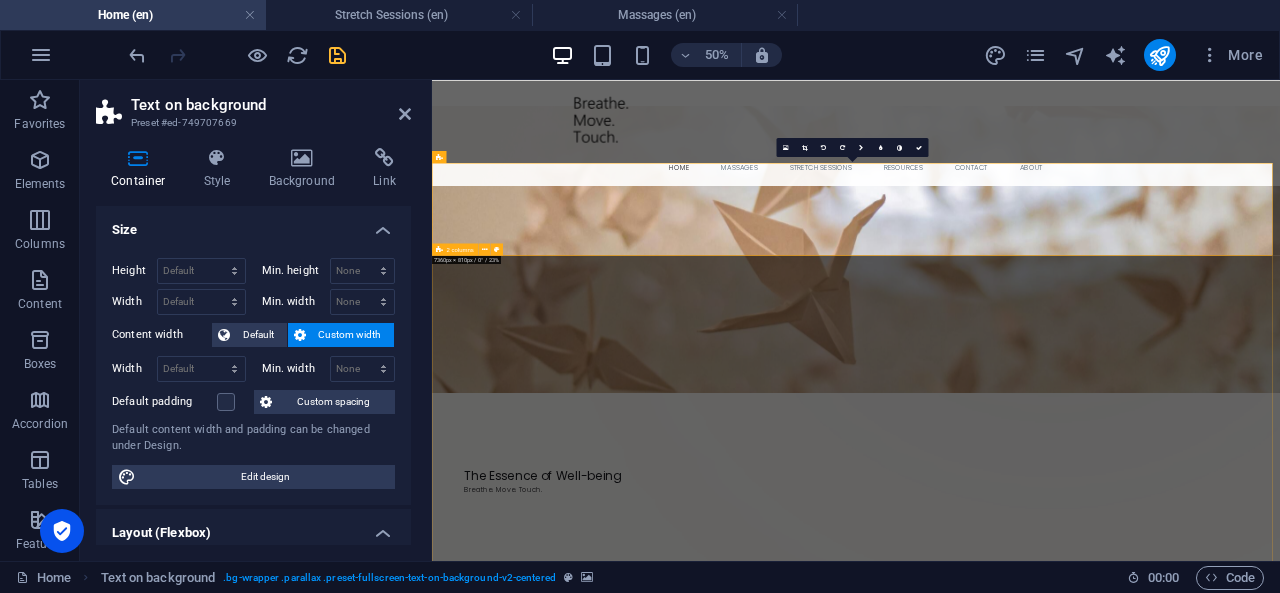 scroll, scrollTop: 0, scrollLeft: 0, axis: both 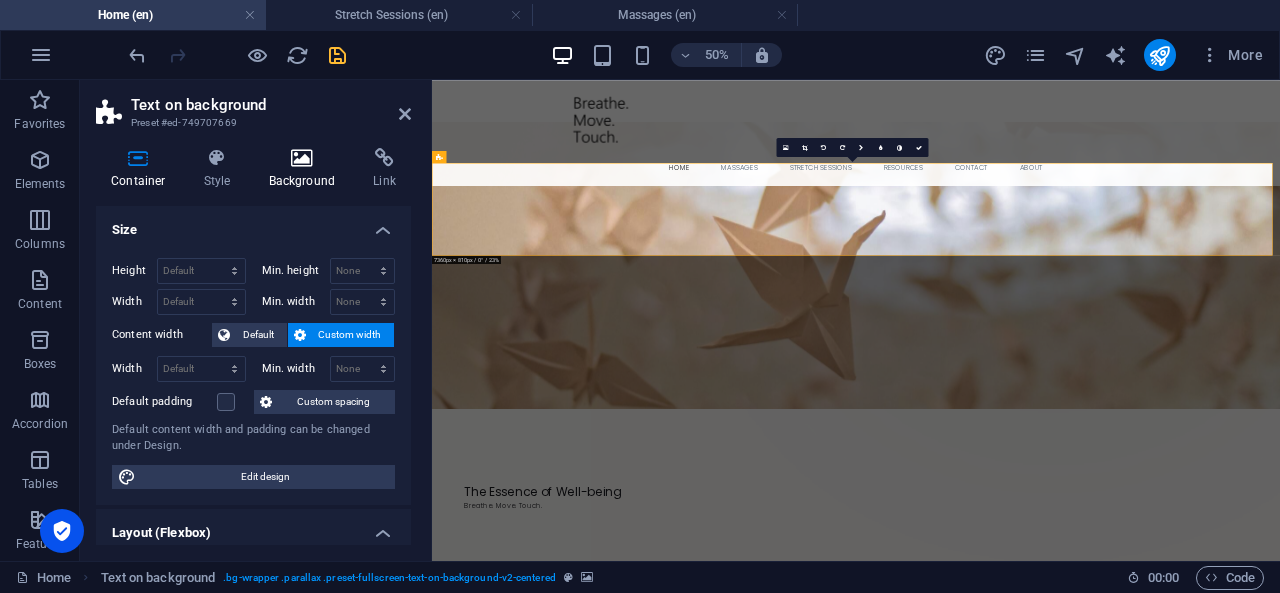 click at bounding box center (302, 158) 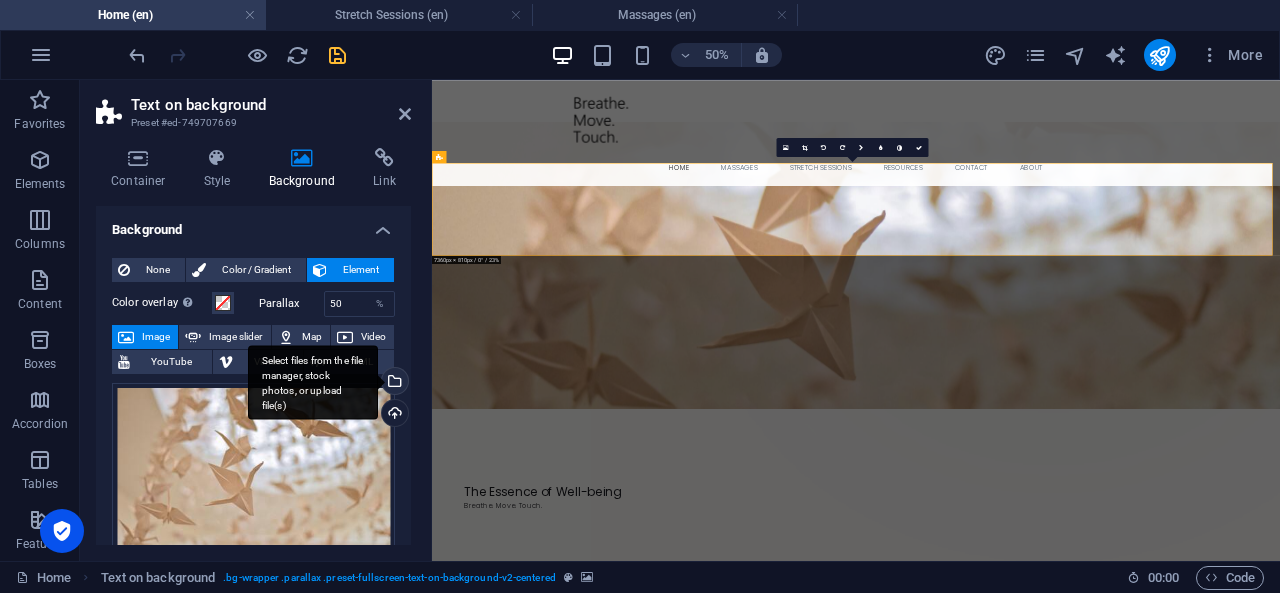 click on "Select files from the file manager, stock photos, or upload file(s)" at bounding box center (393, 383) 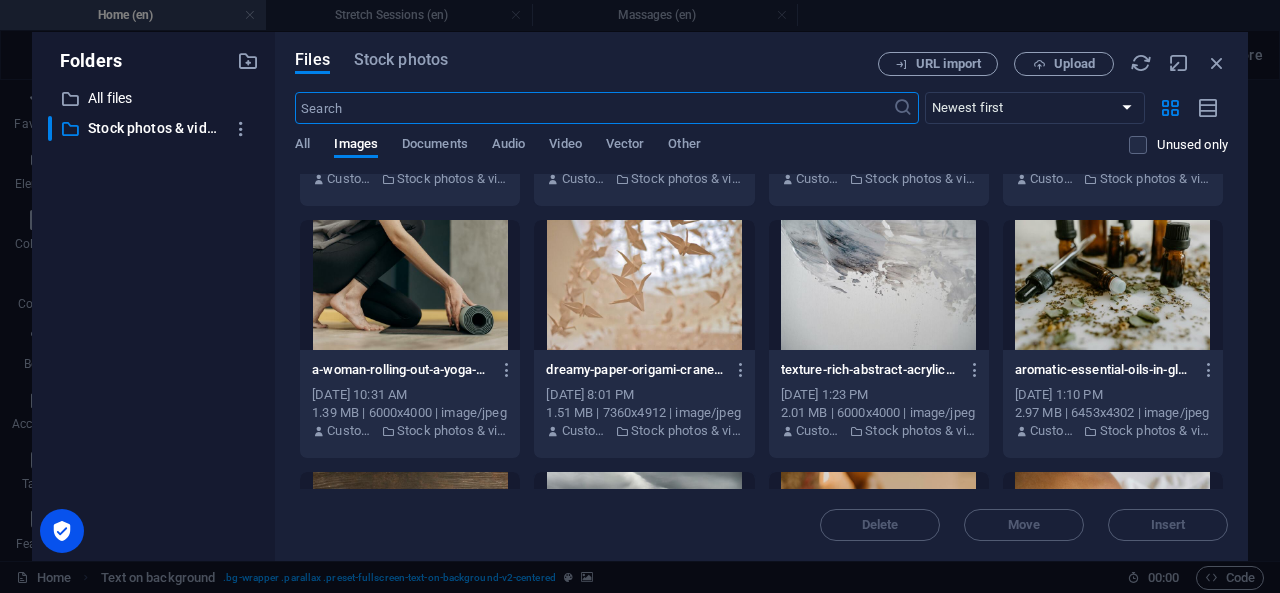 scroll, scrollTop: 459, scrollLeft: 0, axis: vertical 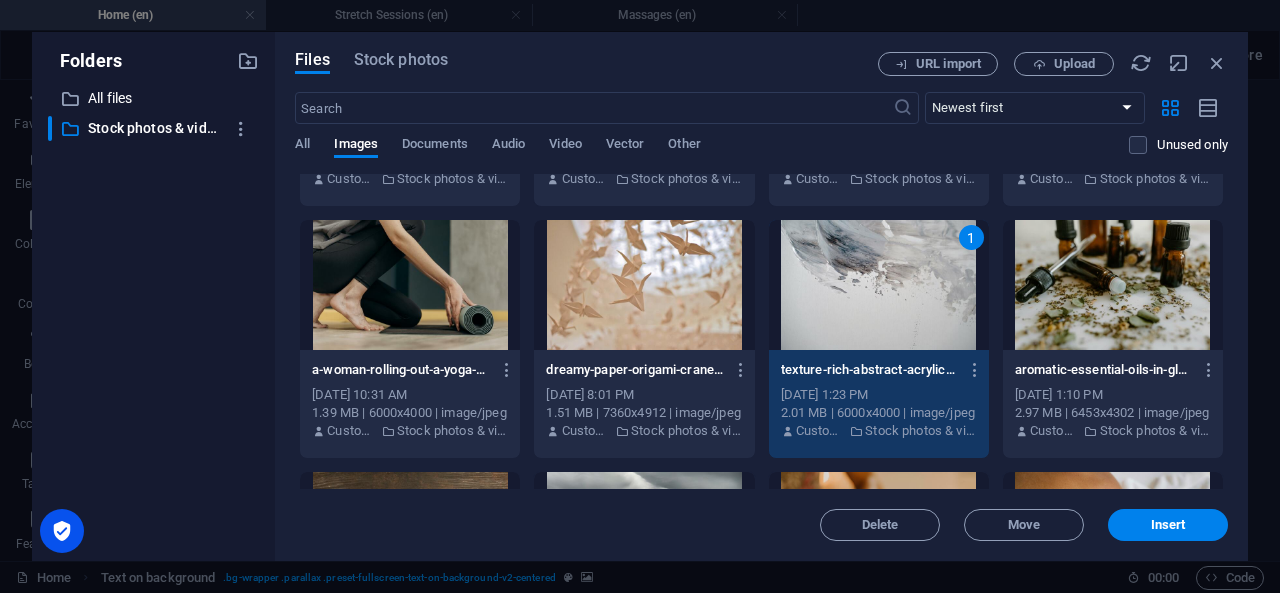click on "1" at bounding box center [879, 285] 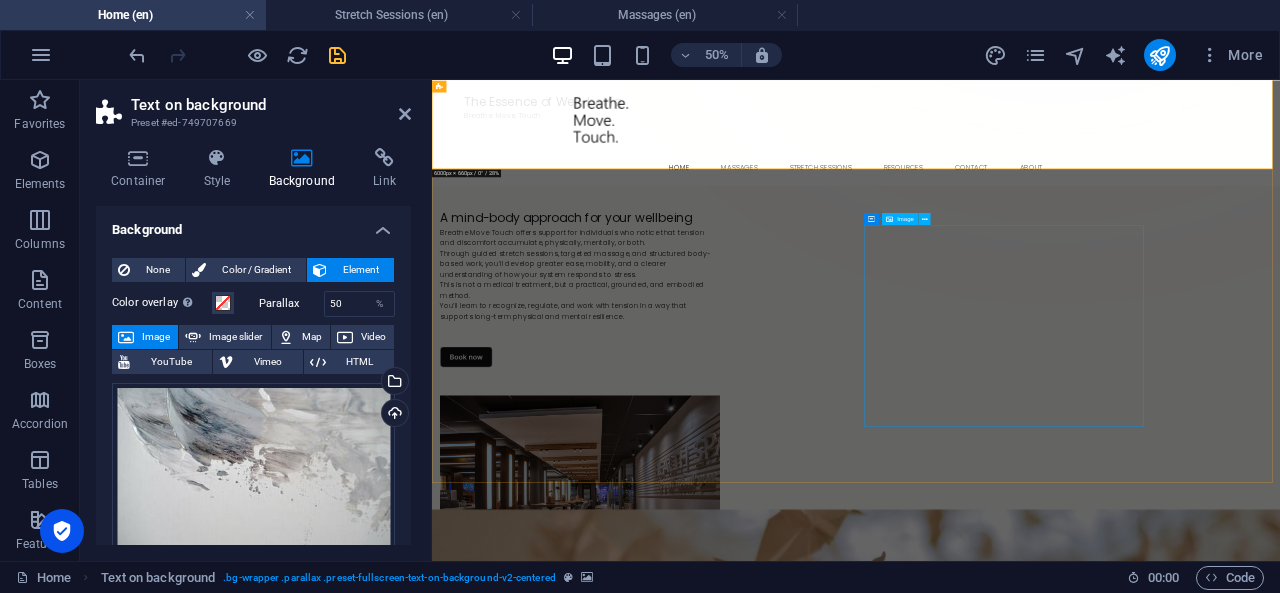 scroll, scrollTop: 0, scrollLeft: 0, axis: both 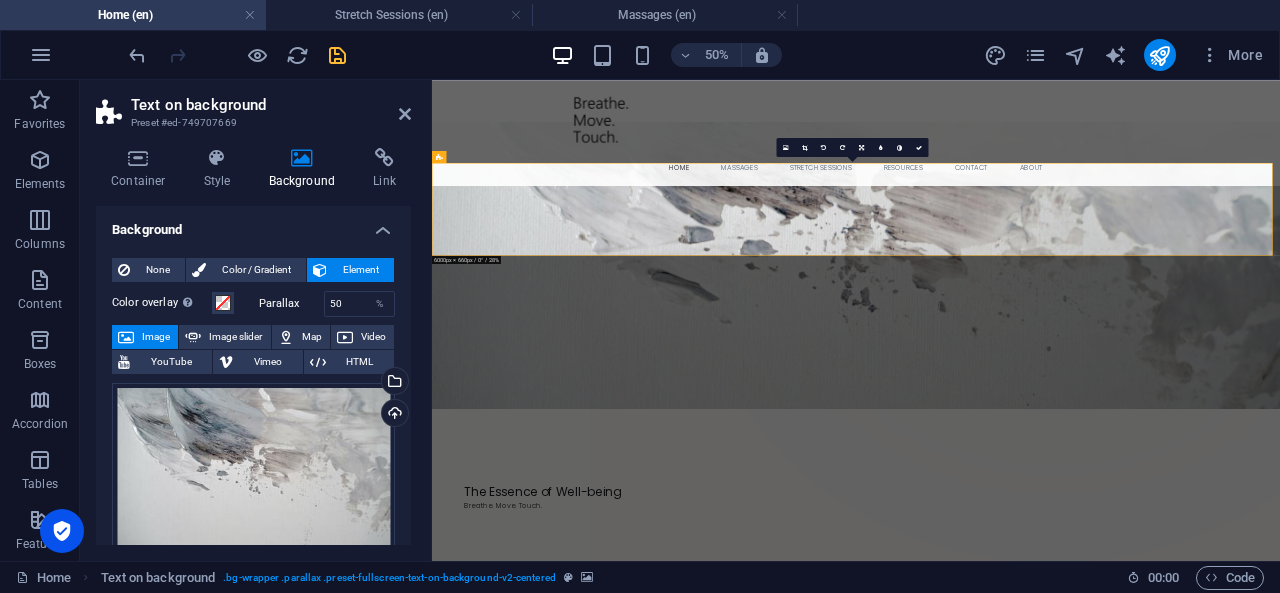 click at bounding box center [1280, 450] 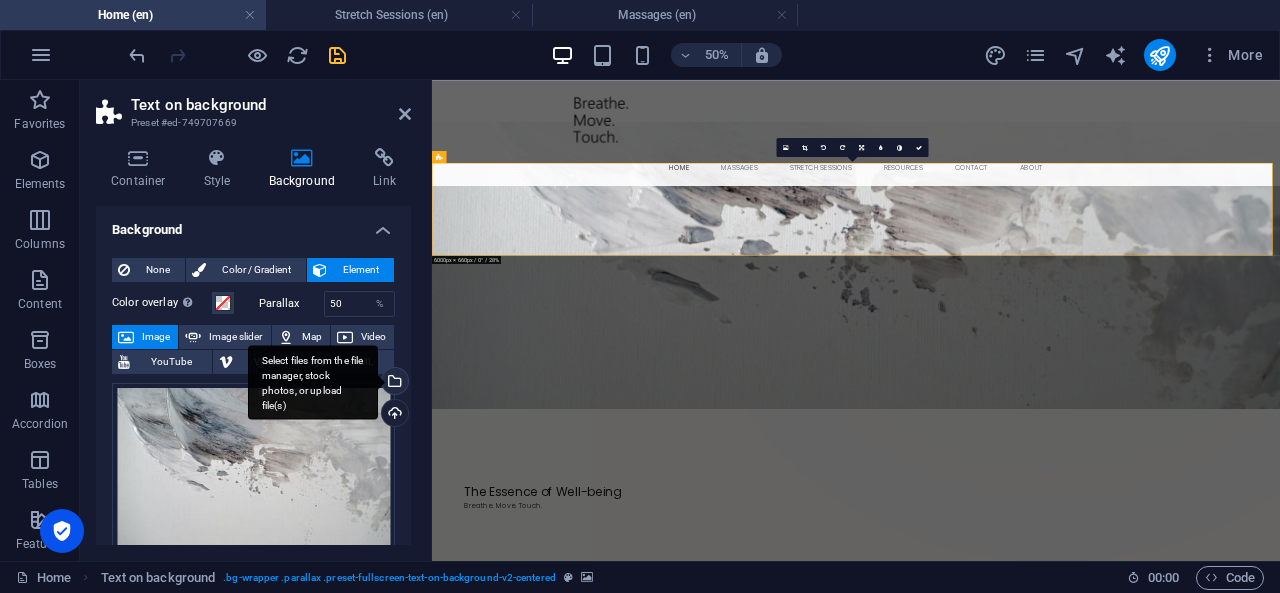 click on "Select files from the file manager, stock photos, or upload file(s)" at bounding box center (393, 383) 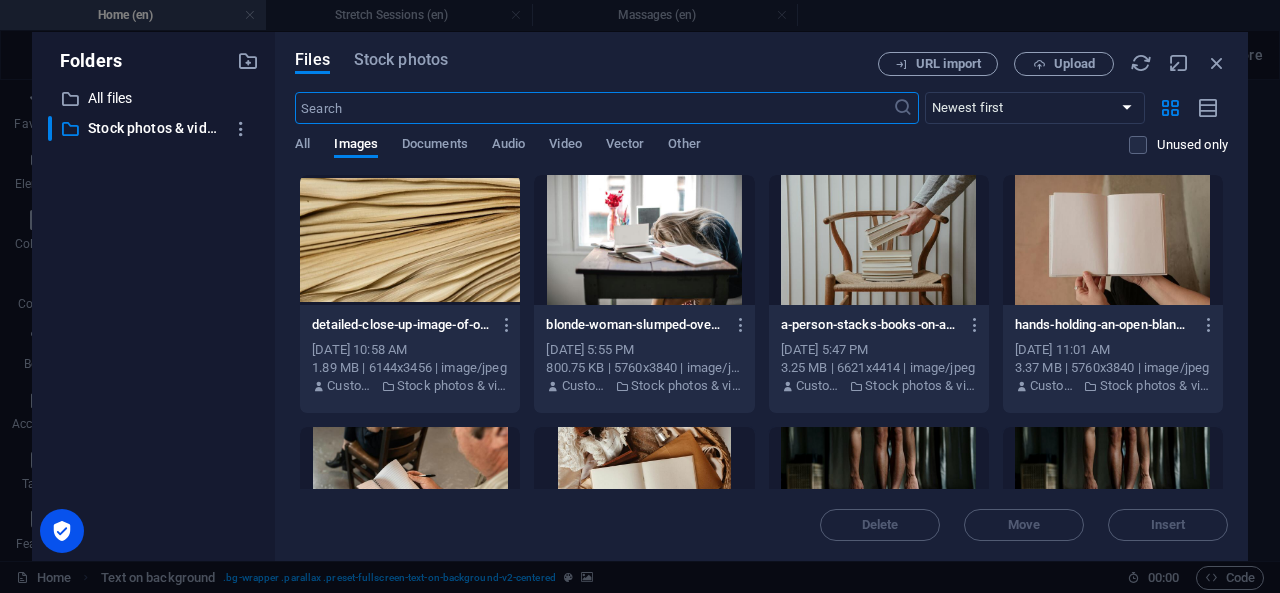 click at bounding box center [1113, 240] 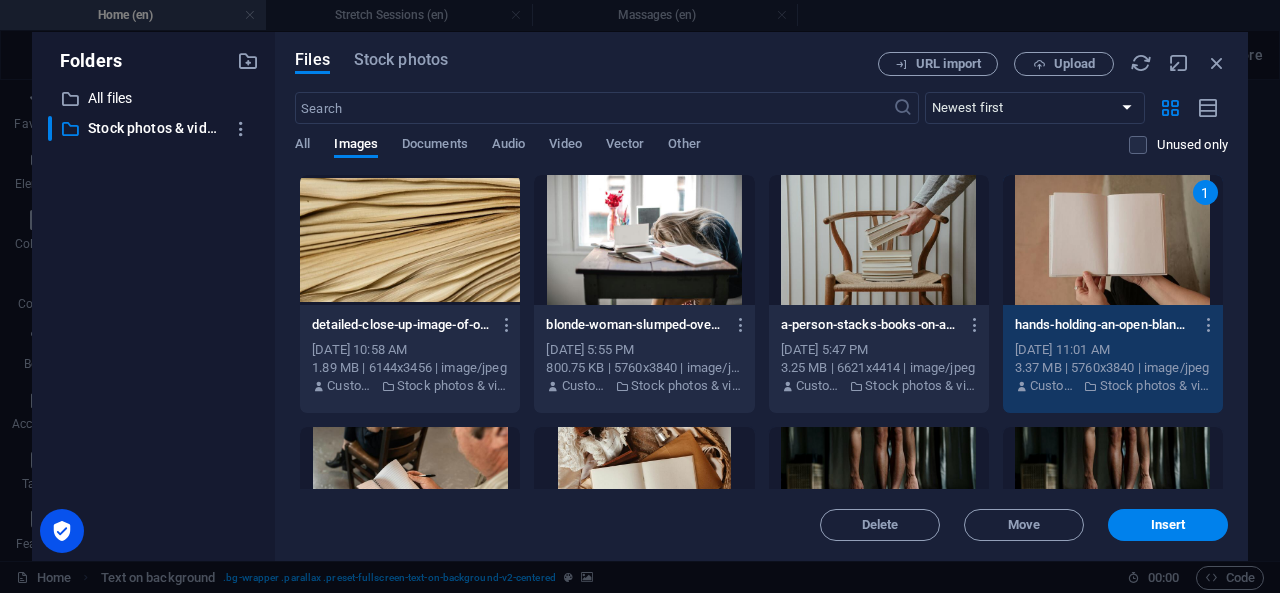 click on "1" at bounding box center [1113, 240] 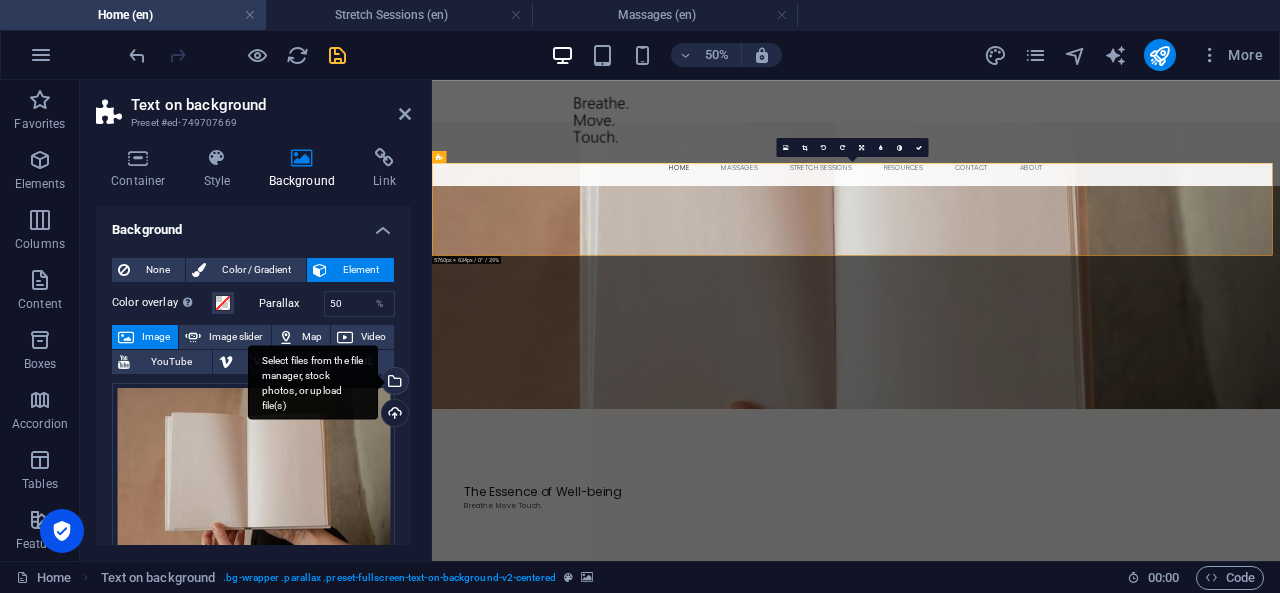 click on "Select files from the file manager, stock photos, or upload file(s)" at bounding box center [393, 383] 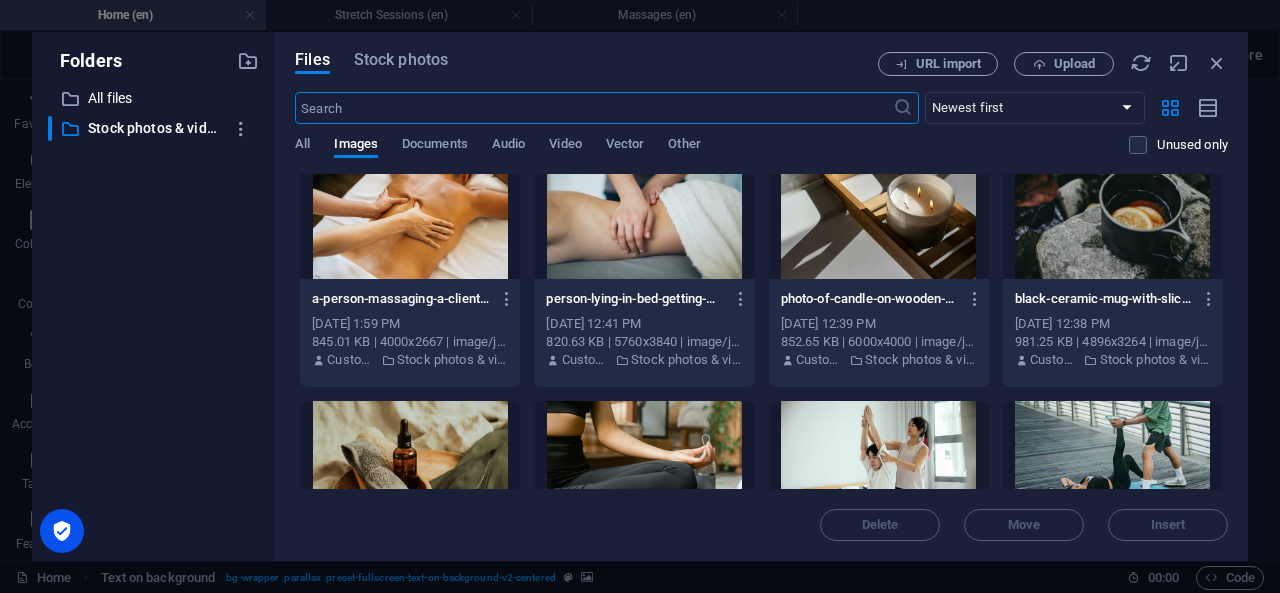 scroll, scrollTop: 1784, scrollLeft: 0, axis: vertical 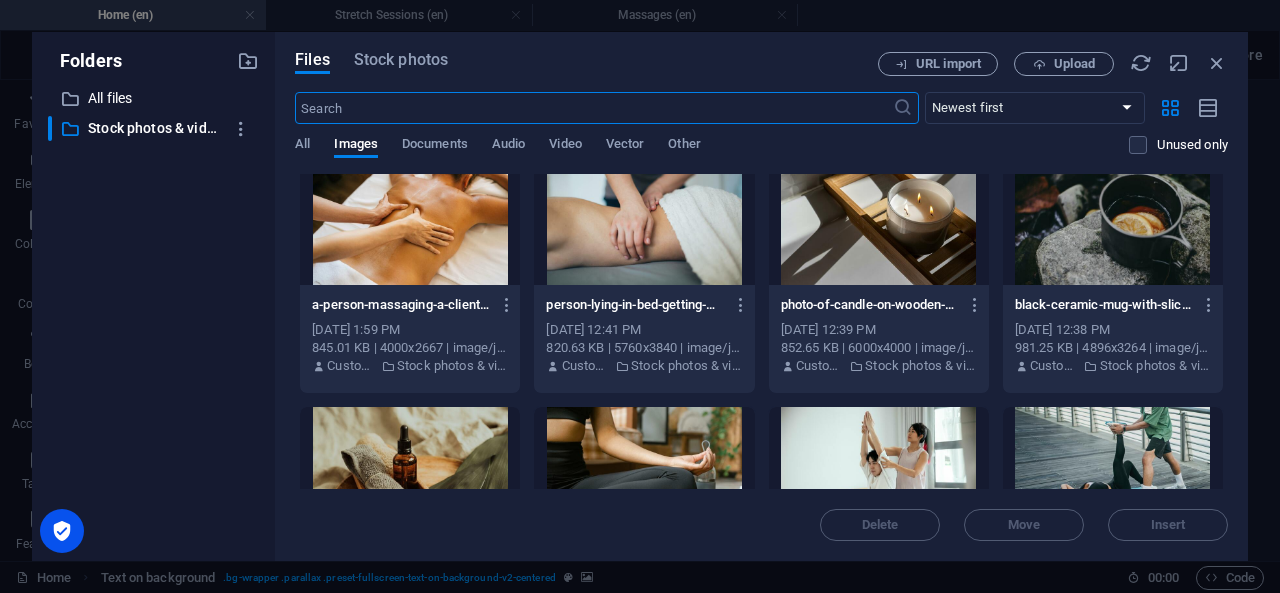 click at bounding box center (1113, 220) 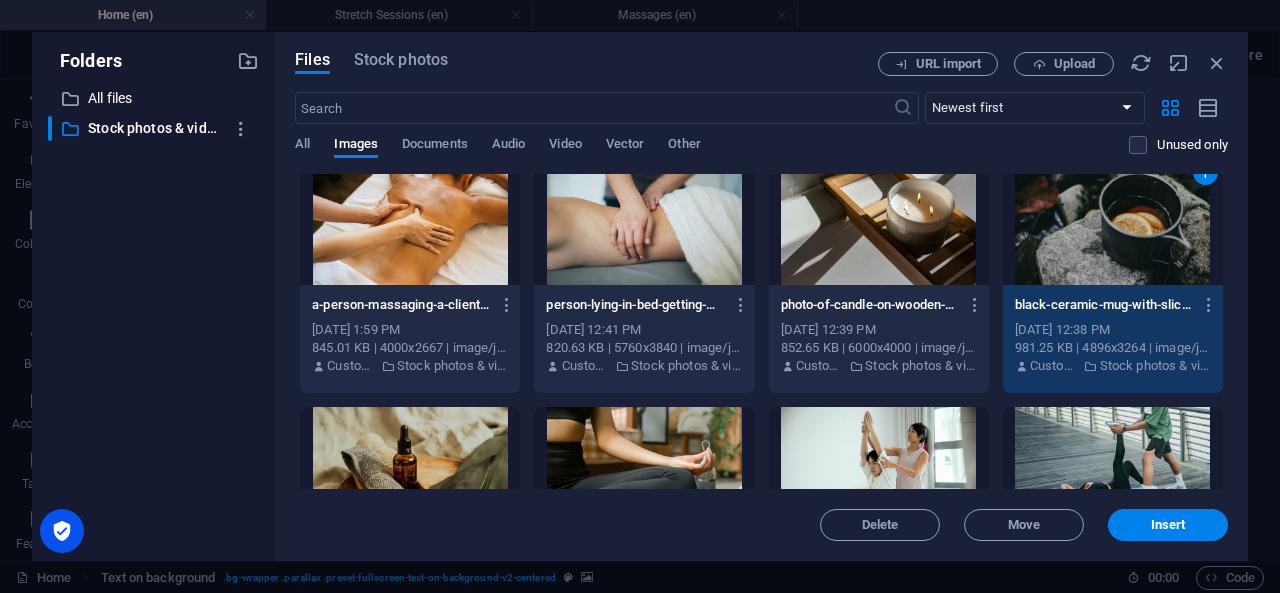 click on "1" at bounding box center (1113, 220) 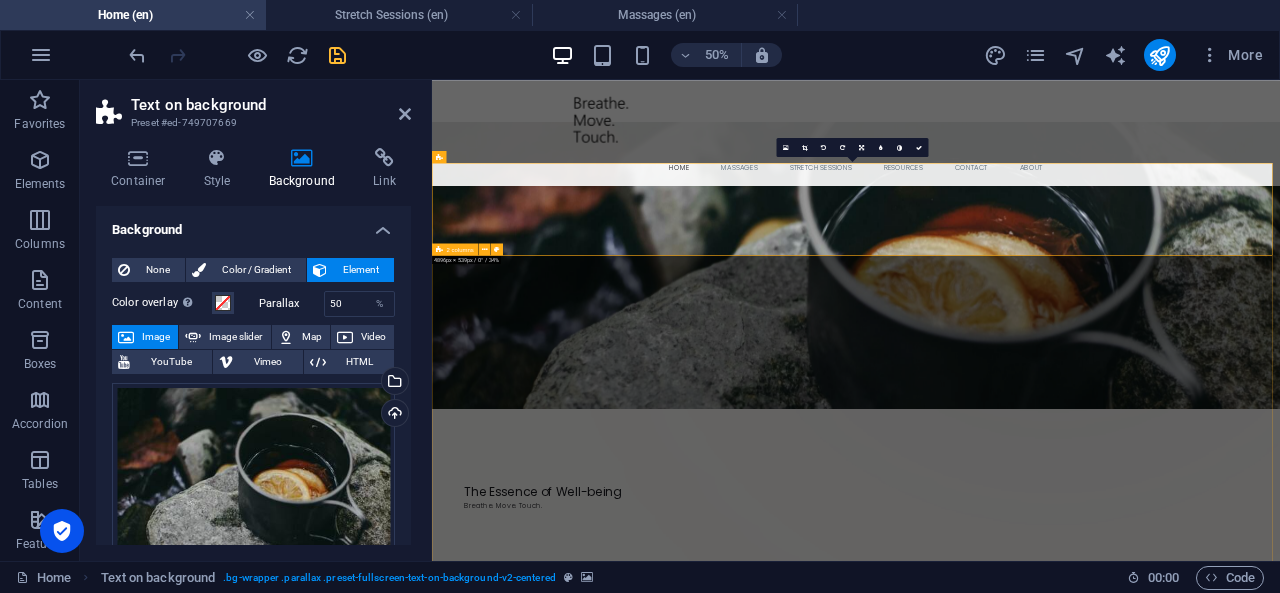 click on "Drop content here or  Add elements  Paste clipboard A mind-body approach for your wellbeing Breathe Move Touch offers support for individuals who notice that tension and discomfort accumulate, physically, mentally, or both. Through guided stretch sessions, targeted massage, and structured body-based work, you’ll develop greater ease, mobility, and a clearer understanding of how your system responds to stress. This is not a medical treatment, but a practical, grounded, and embodied method. You’ll learn to recognize, regulate, and work with tension in a way that supports long-term physical and mental resilience." at bounding box center [1280, 1504] 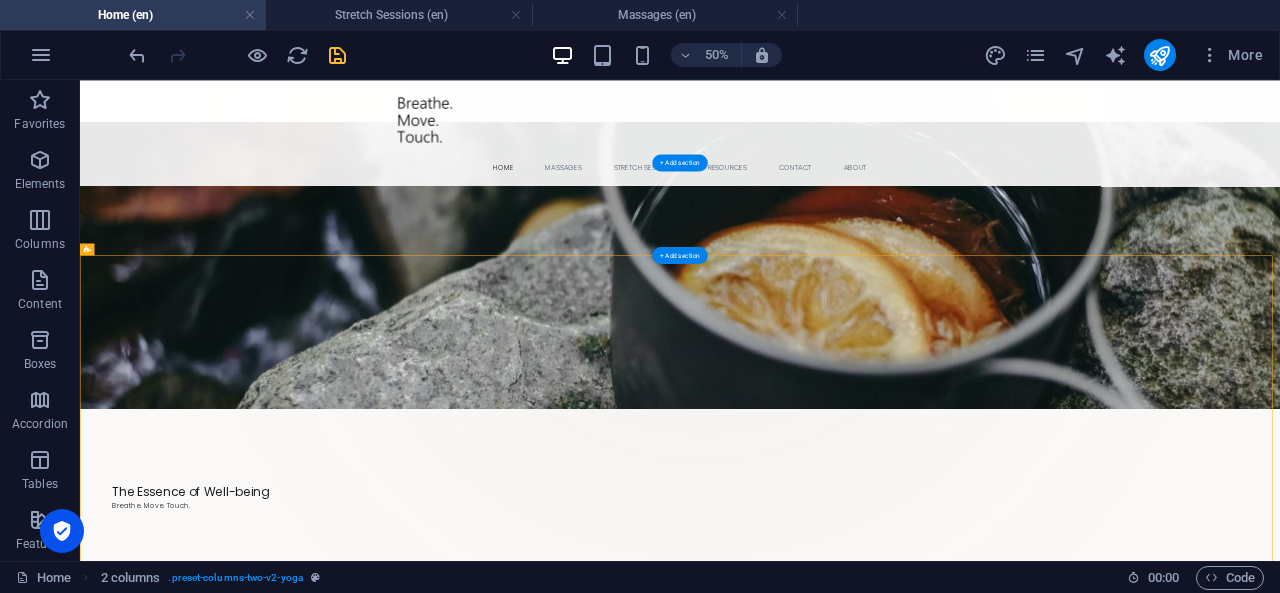 click at bounding box center [1280, 450] 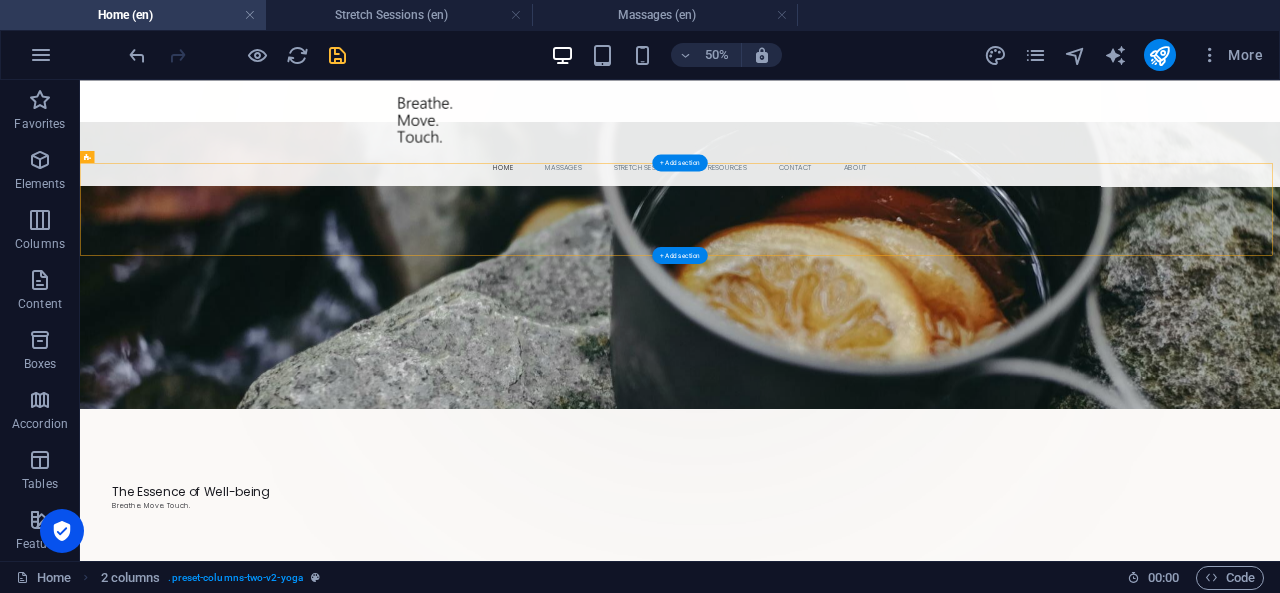 click at bounding box center [1280, 450] 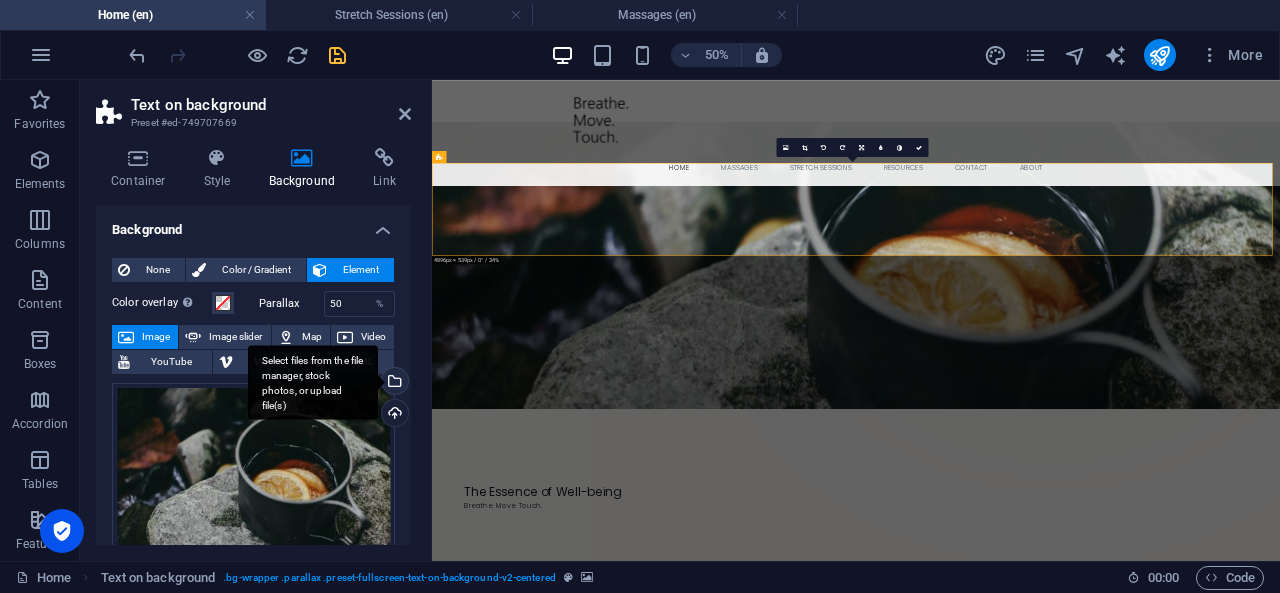 click on "Select files from the file manager, stock photos, or upload file(s)" at bounding box center (313, 382) 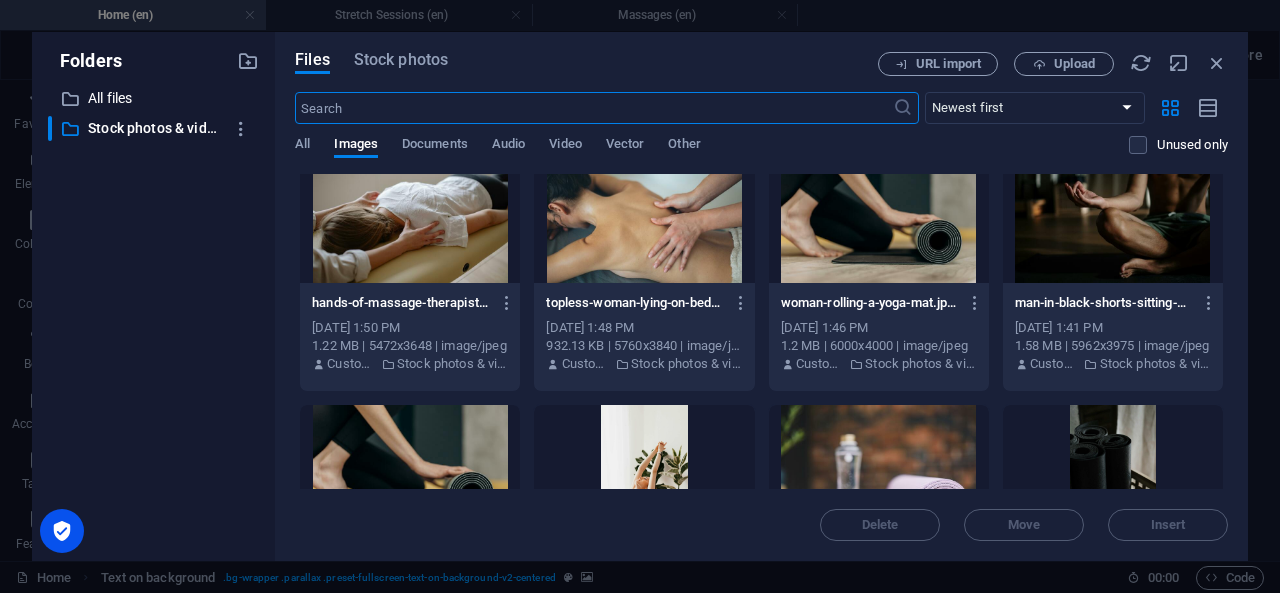 scroll, scrollTop: 2293, scrollLeft: 0, axis: vertical 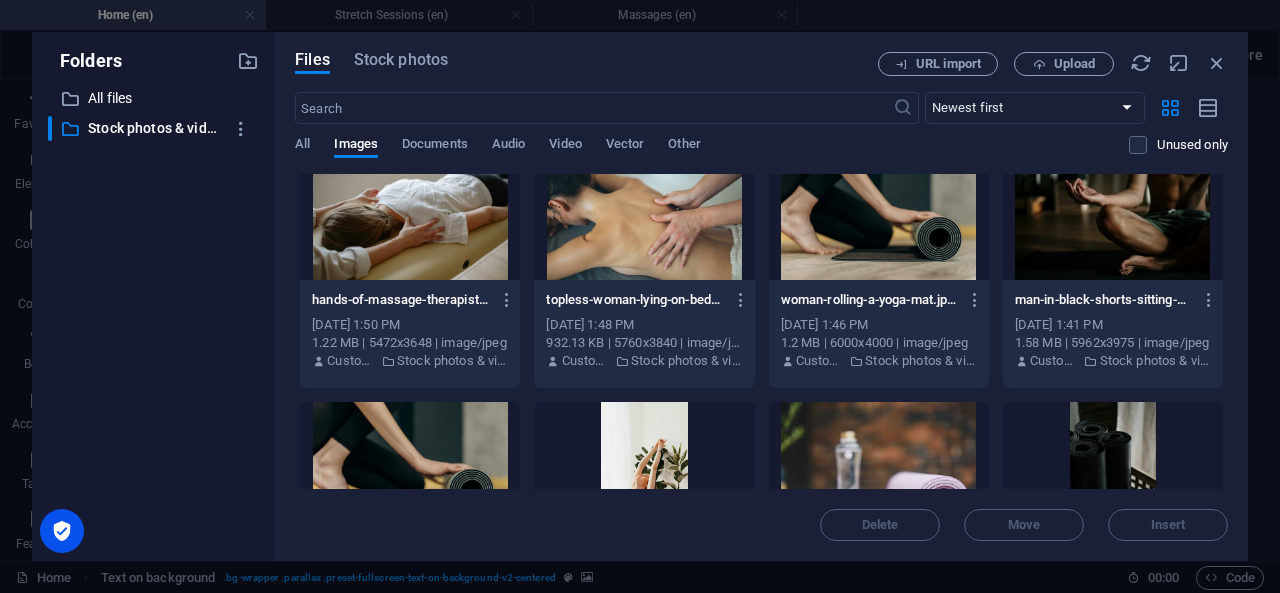 click at bounding box center [1113, 215] 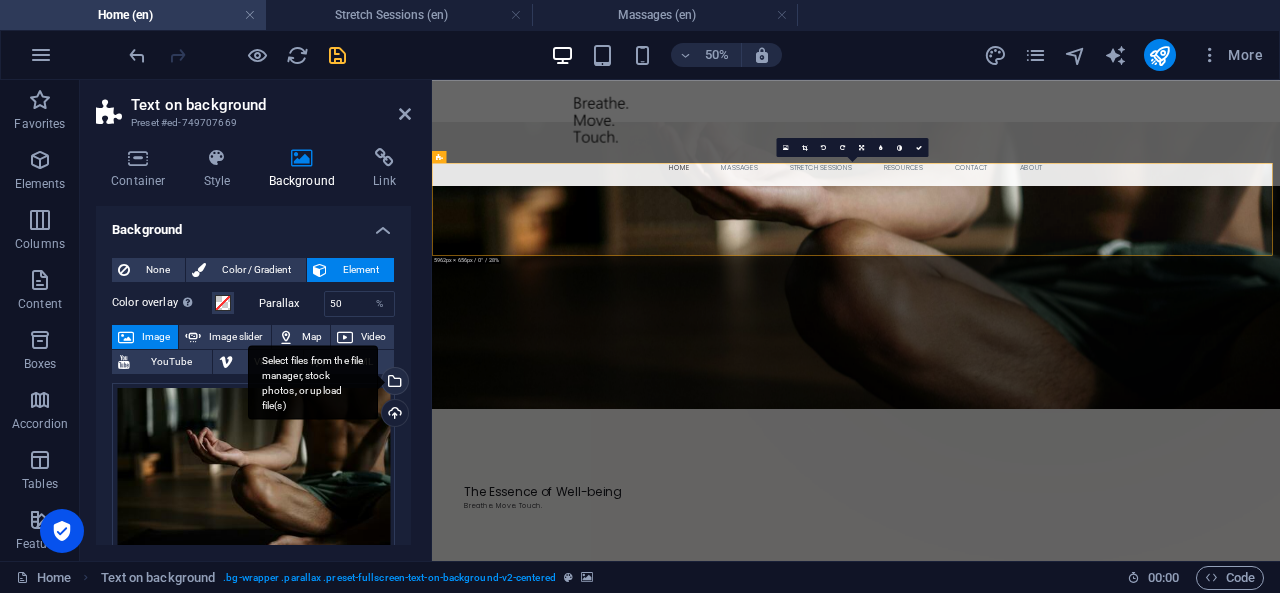 click on "Select files from the file manager, stock photos, or upload file(s)" at bounding box center (313, 382) 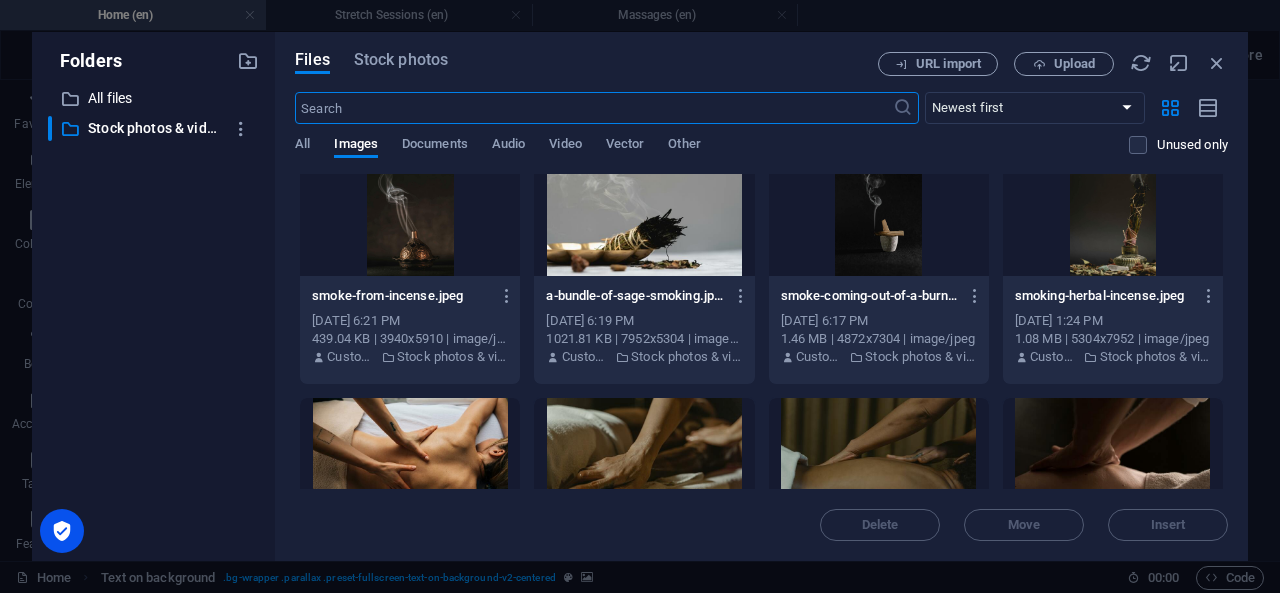 scroll, scrollTop: 3213, scrollLeft: 0, axis: vertical 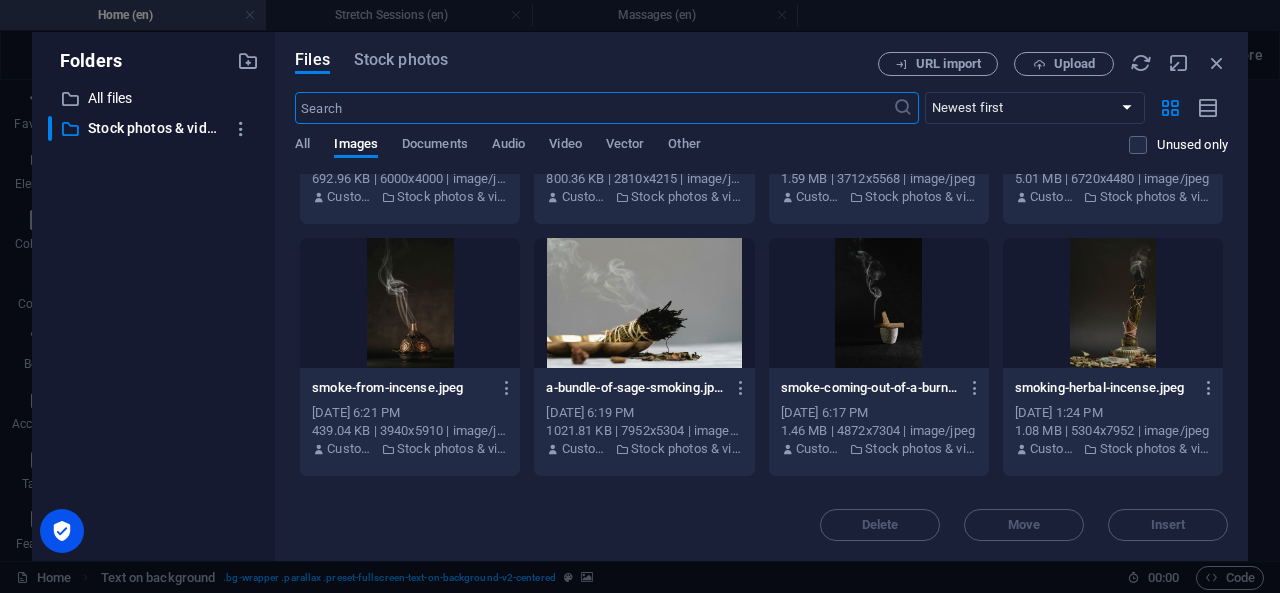 click at bounding box center (644, 303) 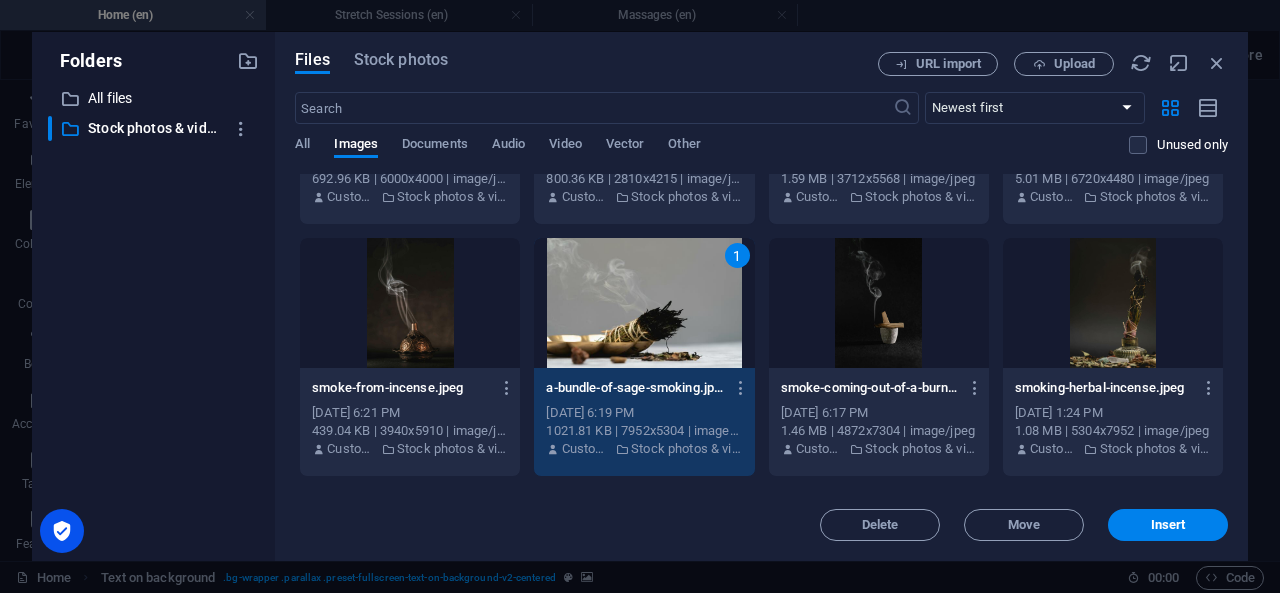 drag, startPoint x: 653, startPoint y: 346, endPoint x: 568, endPoint y: 508, distance: 182.94534 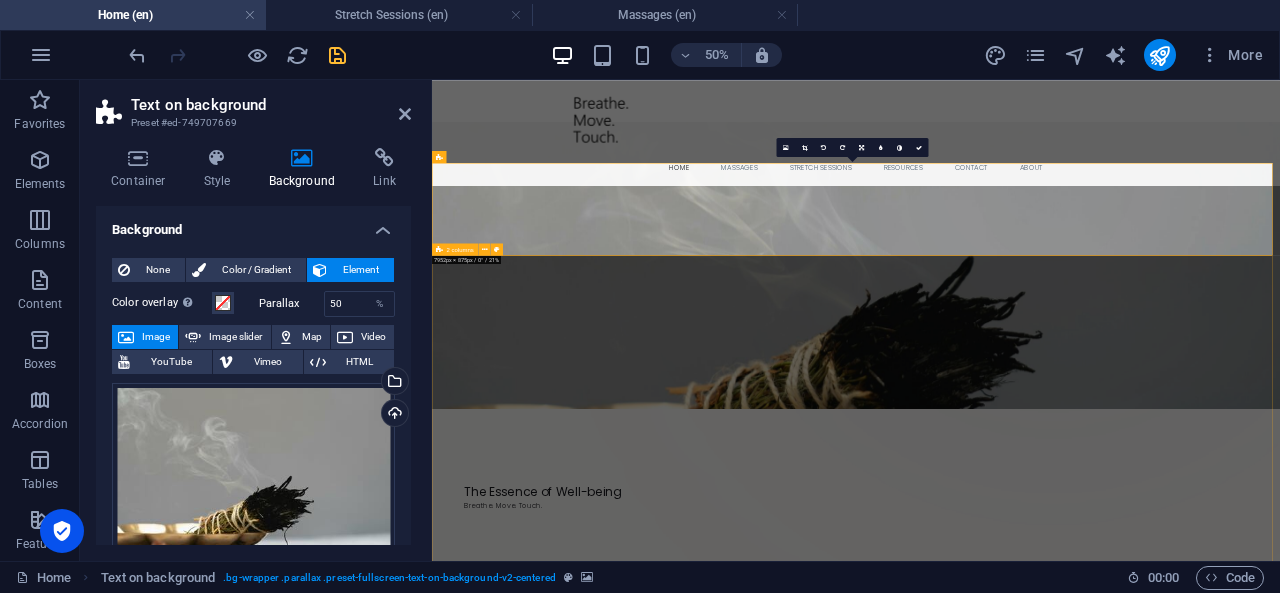 click on "Drop content here or  Add elements  Paste clipboard A mind-body approach for your wellbeing Breathe Move Touch offers support for individuals who notice that tension and discomfort accumulate, physically, mentally, or both. Through guided stretch sessions, targeted massage, and structured body-based work, you’ll develop greater ease, mobility, and a clearer understanding of how your system responds to stress. This is not a medical treatment, but a practical, grounded, and embodied method. You’ll learn to recognize, regulate, and work with tension in a way that supports long-term physical and mental resilience." at bounding box center (1280, 1504) 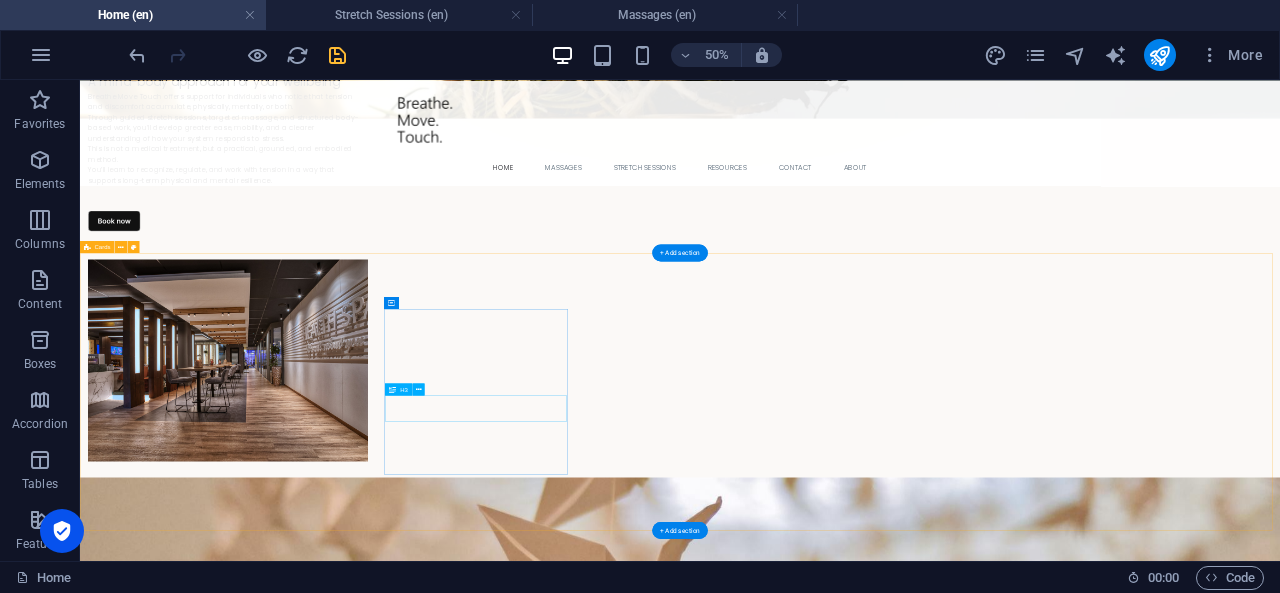 scroll, scrollTop: 0, scrollLeft: 0, axis: both 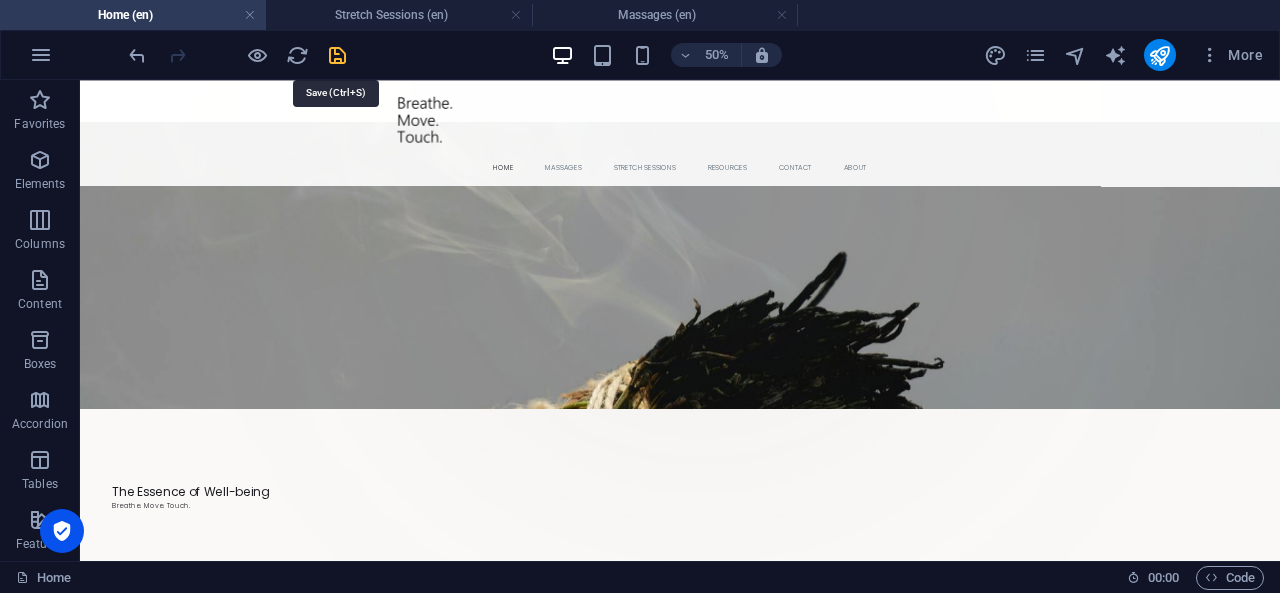 click at bounding box center (337, 55) 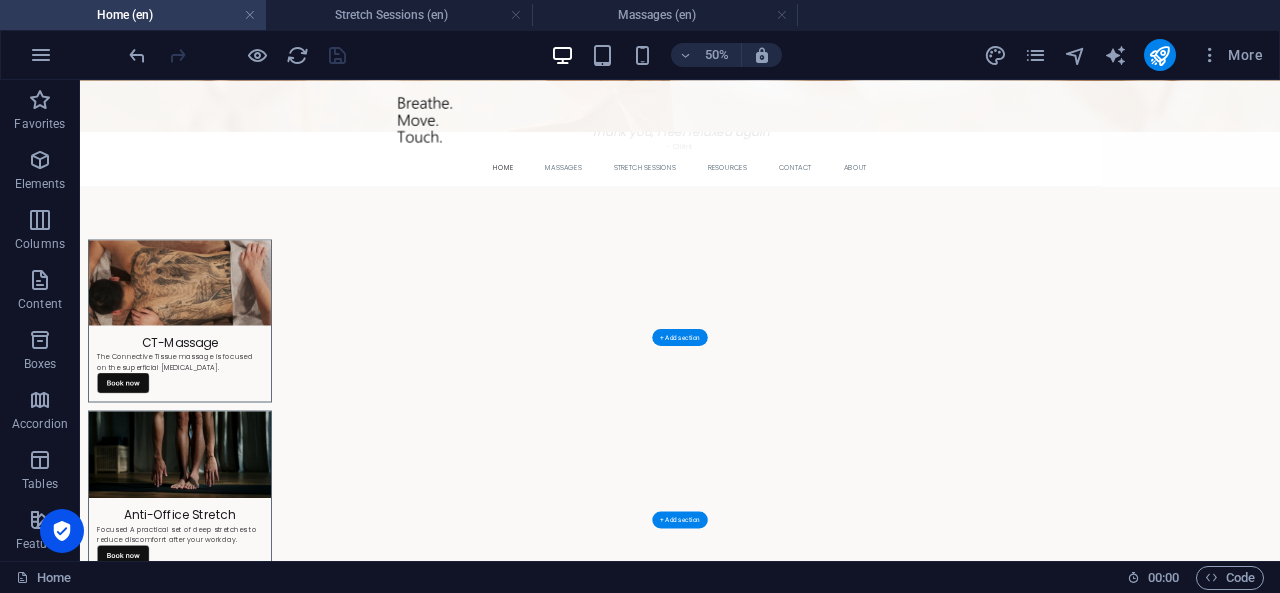 scroll, scrollTop: 2579, scrollLeft: 0, axis: vertical 